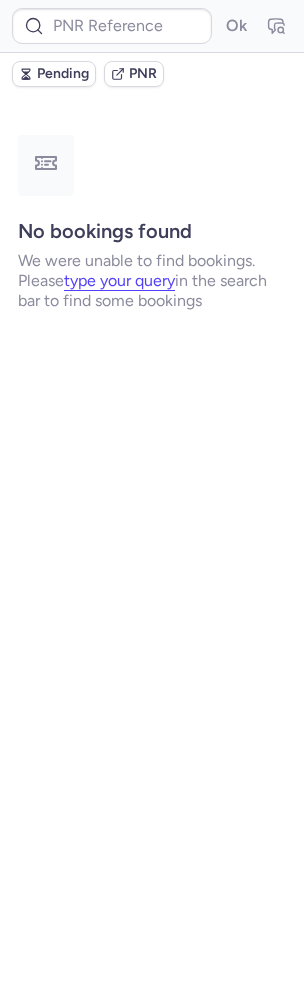 scroll, scrollTop: 0, scrollLeft: 0, axis: both 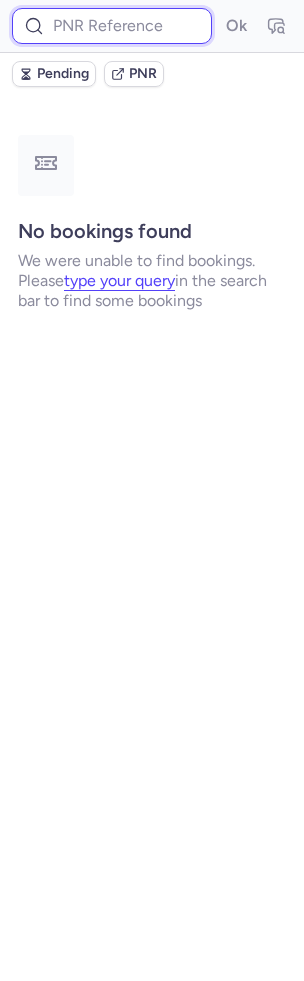 click at bounding box center (112, 26) 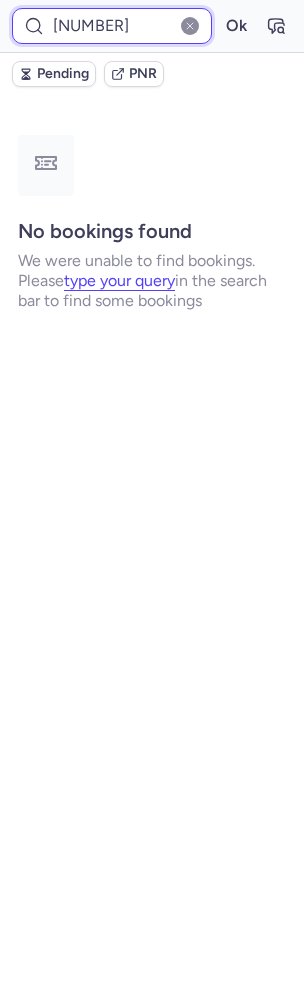 click on "Ok" at bounding box center (236, 26) 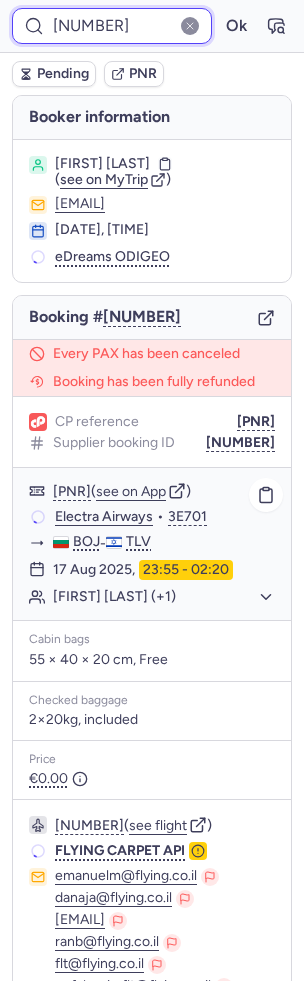 scroll, scrollTop: 209, scrollLeft: 0, axis: vertical 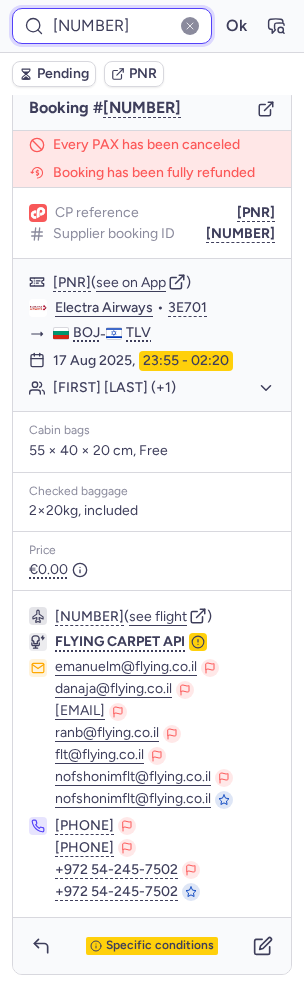 click on "[NUMBER]" at bounding box center (112, 26) 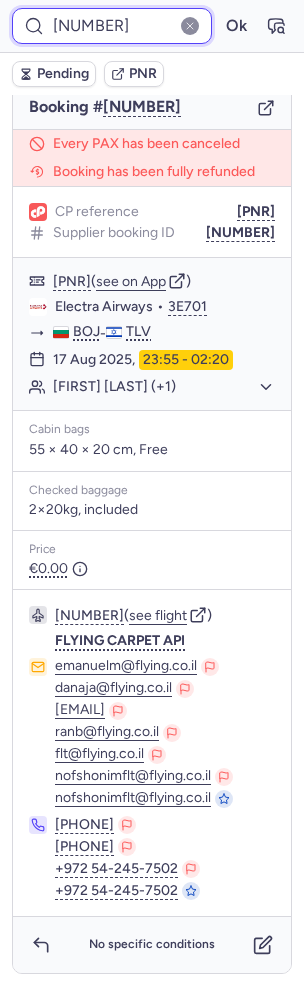 scroll, scrollTop: 209, scrollLeft: 0, axis: vertical 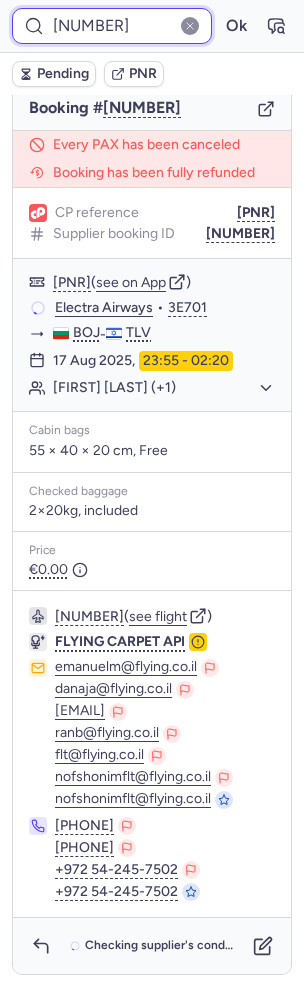 click on "[NUMBER]" at bounding box center [112, 26] 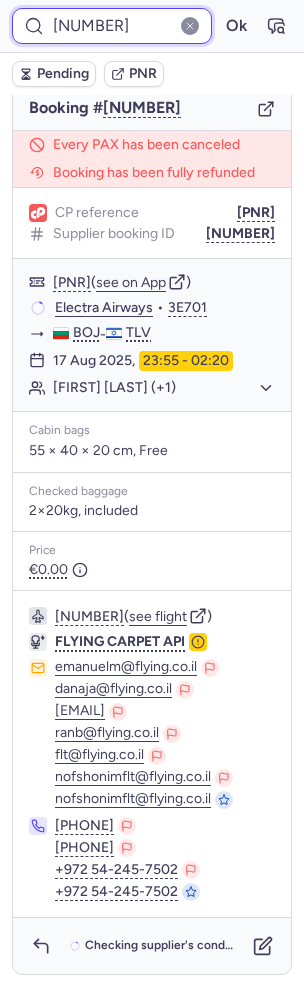 click on "[NUMBER]" at bounding box center [112, 26] 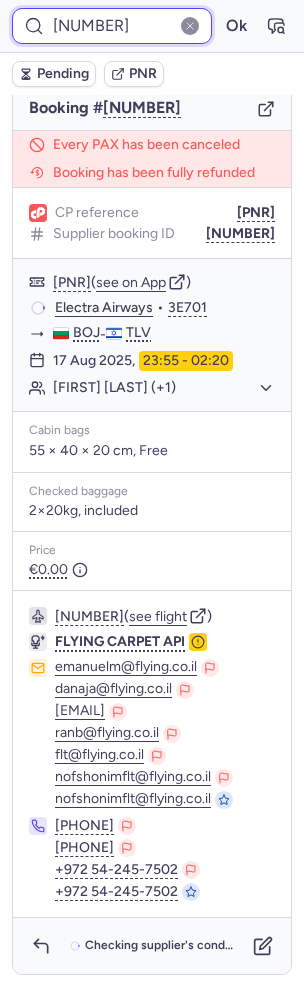 paste on "[NUMBER]" 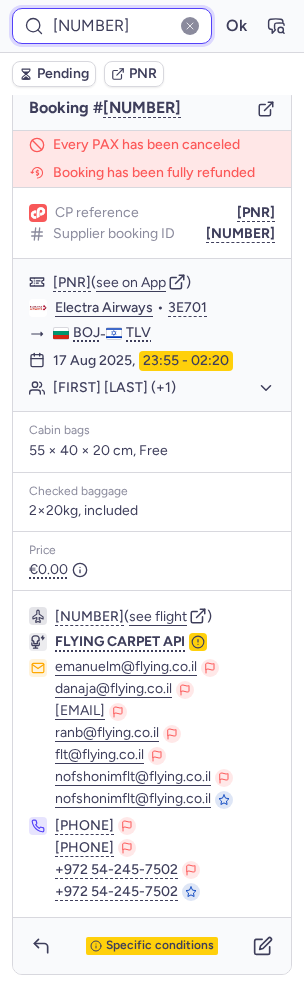 click on "Ok" at bounding box center (236, 26) 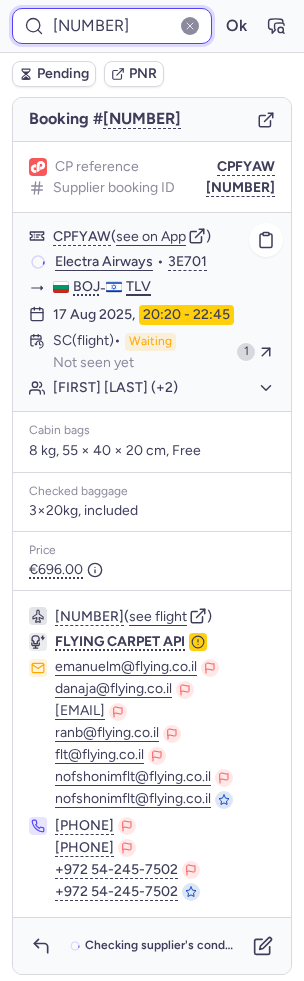 scroll, scrollTop: 182, scrollLeft: 0, axis: vertical 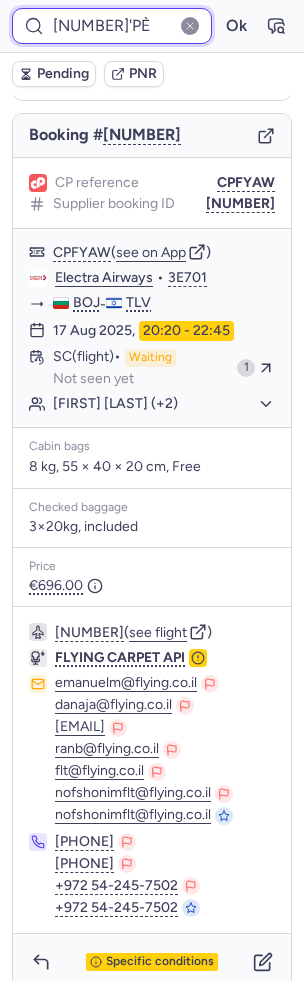 click on "[NUMBER]'pè" at bounding box center [112, 26] 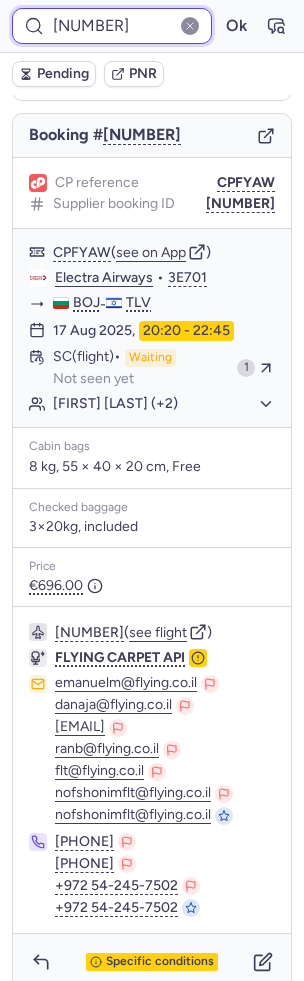 type on "[NUMBER]" 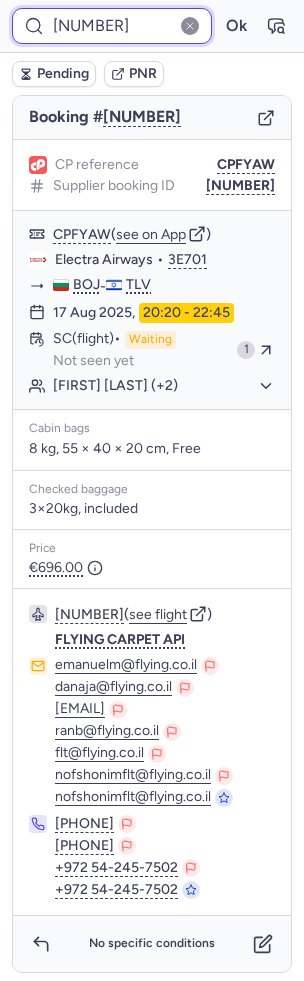 scroll, scrollTop: 182, scrollLeft: 0, axis: vertical 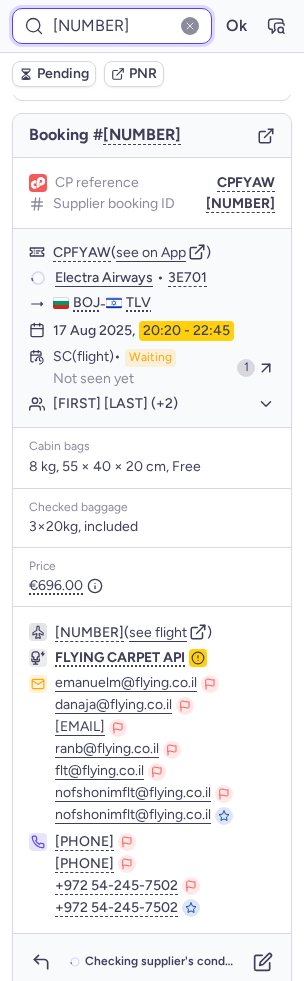 click on "1860973" at bounding box center [112, 26] 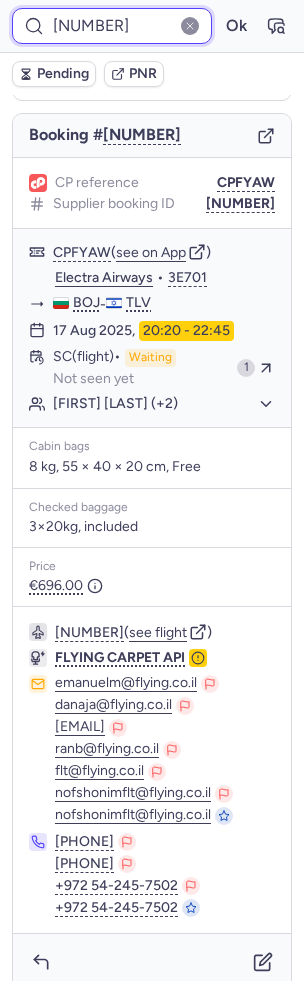 click on "1860973" at bounding box center [112, 26] 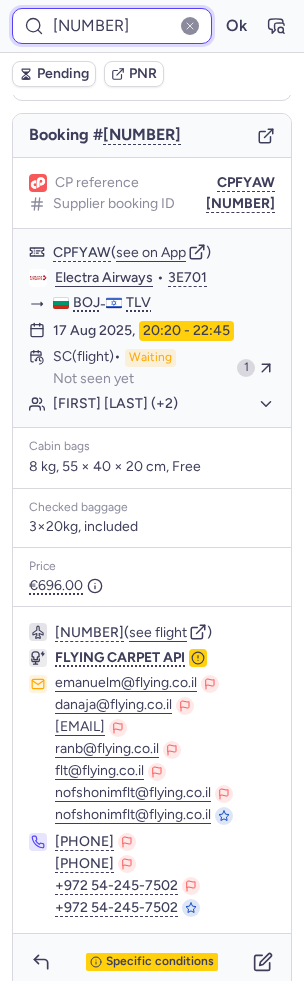 click on "Ok" at bounding box center [236, 26] 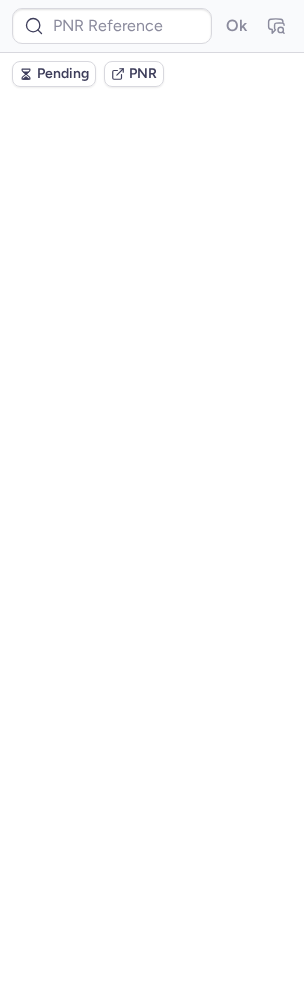 scroll, scrollTop: 0, scrollLeft: 0, axis: both 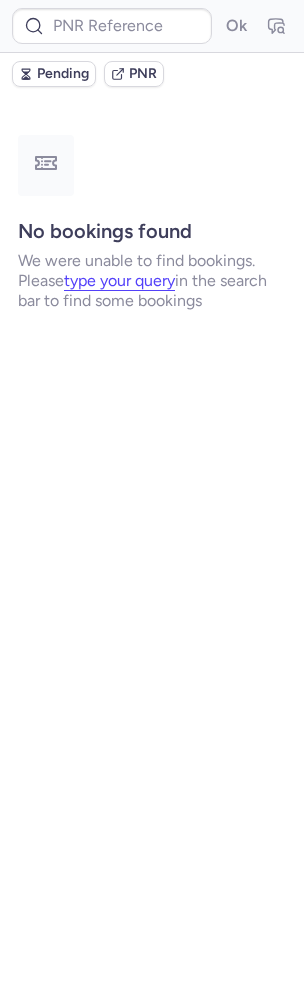 type on "CPIJCG" 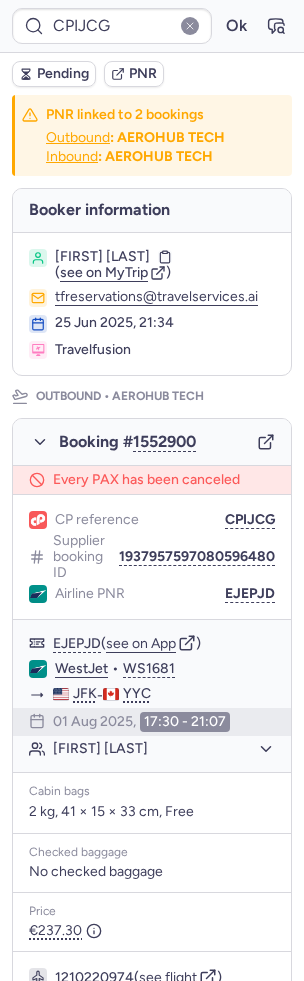 click on "Pending" at bounding box center [63, 74] 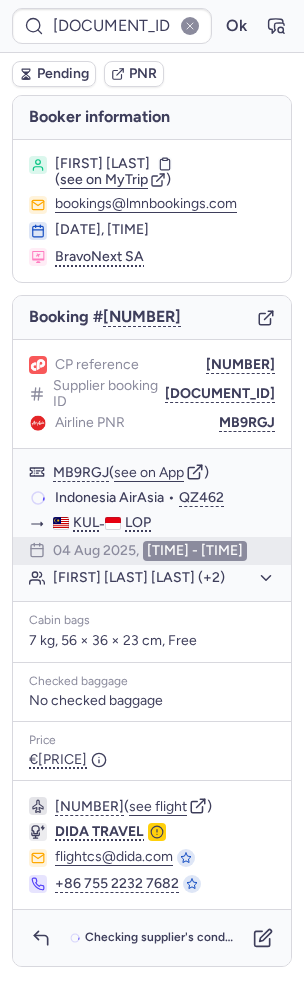 scroll, scrollTop: 22, scrollLeft: 0, axis: vertical 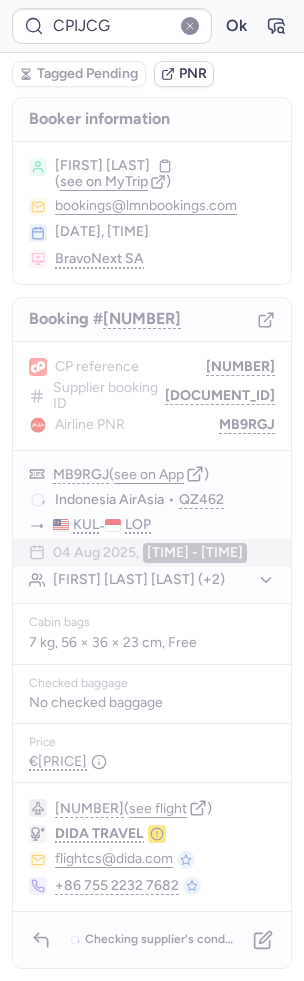 type on "CPCERF" 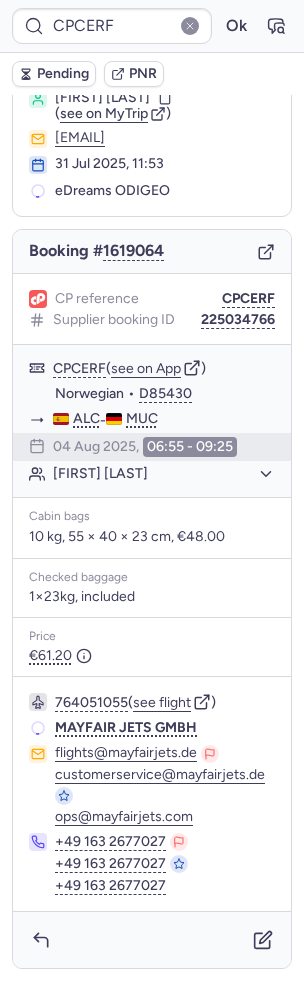 scroll, scrollTop: 60, scrollLeft: 0, axis: vertical 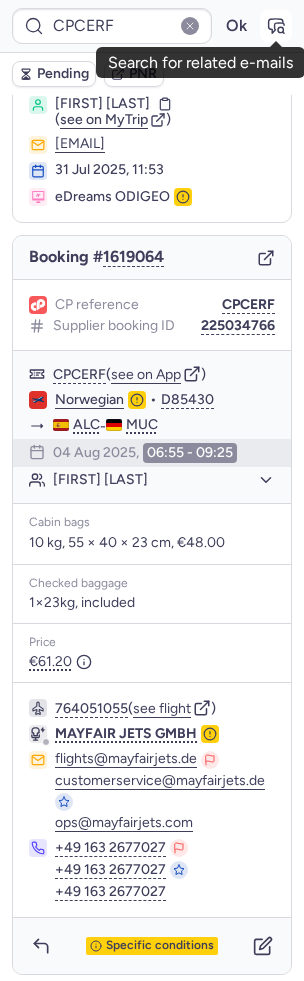 click 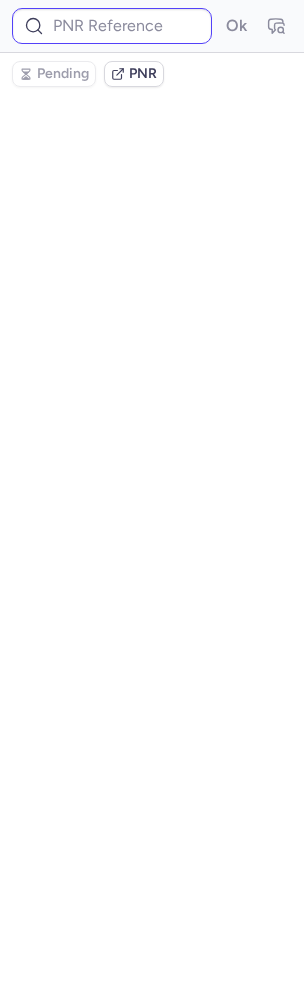 scroll, scrollTop: 0, scrollLeft: 0, axis: both 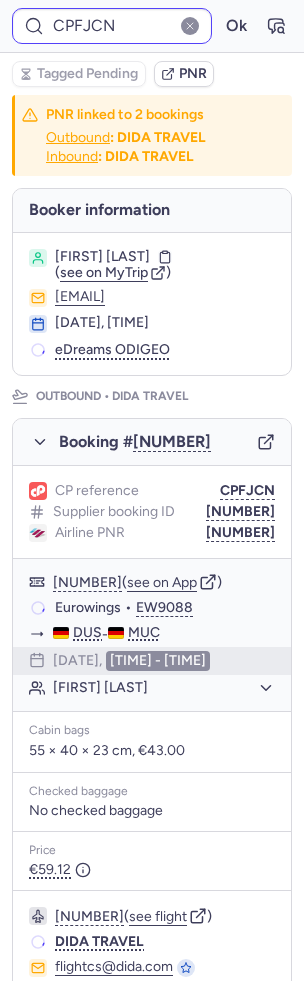 type on "CPCN5J" 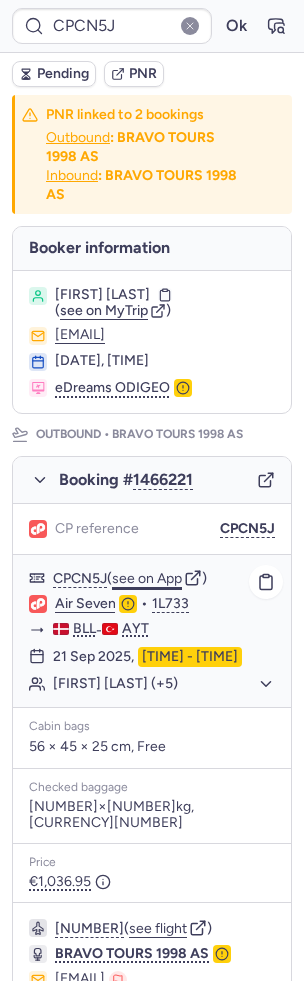 click on "see on App" 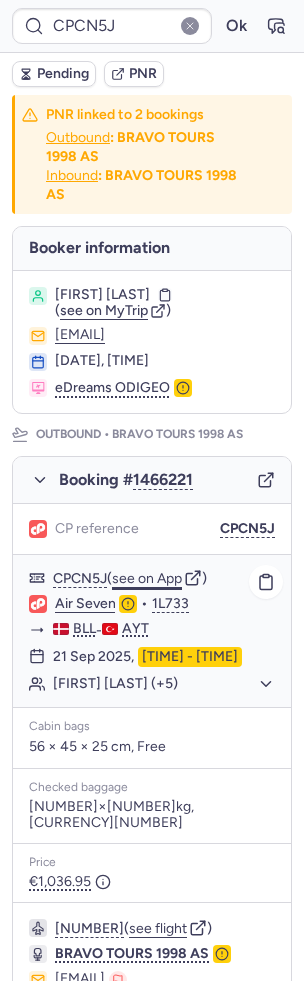 type 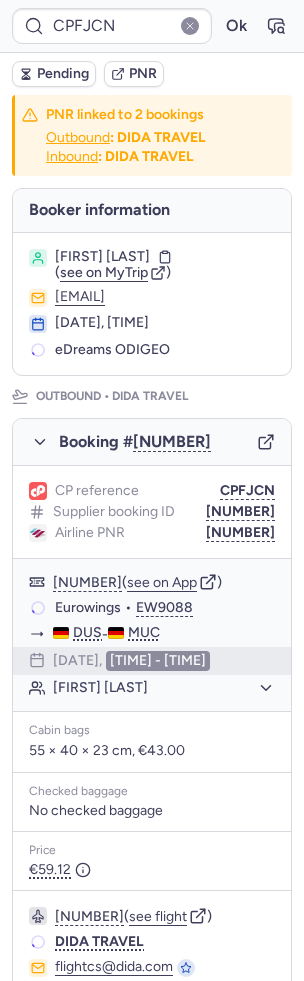 type on "CPIJCG" 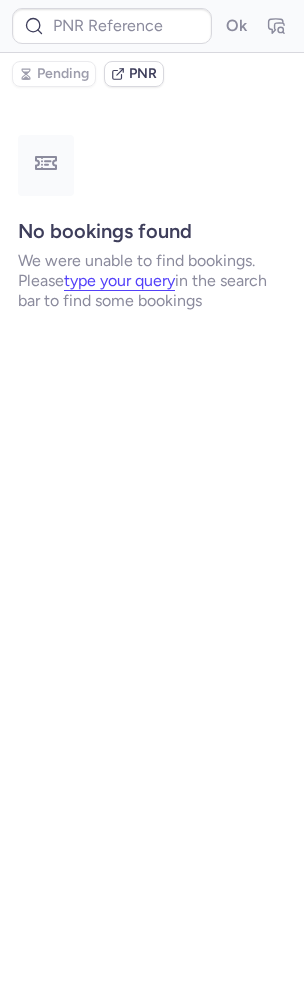 type on "CP2R9G" 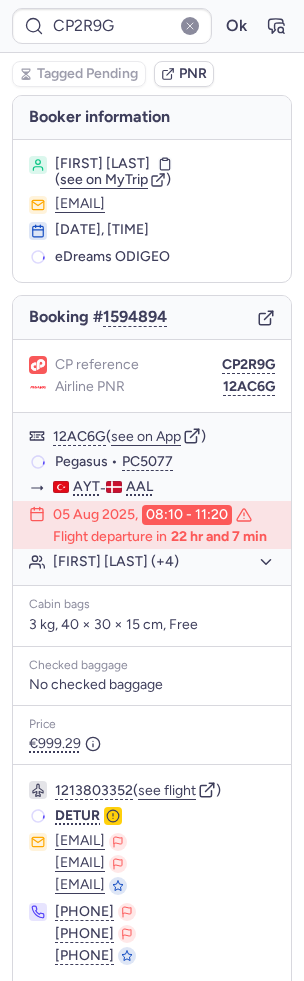 scroll, scrollTop: 64, scrollLeft: 0, axis: vertical 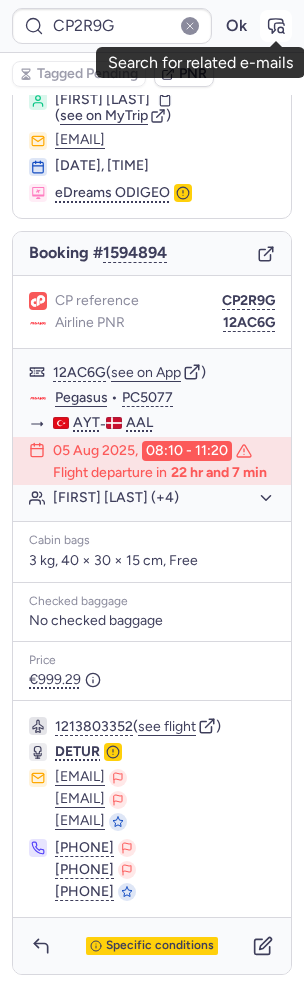 click 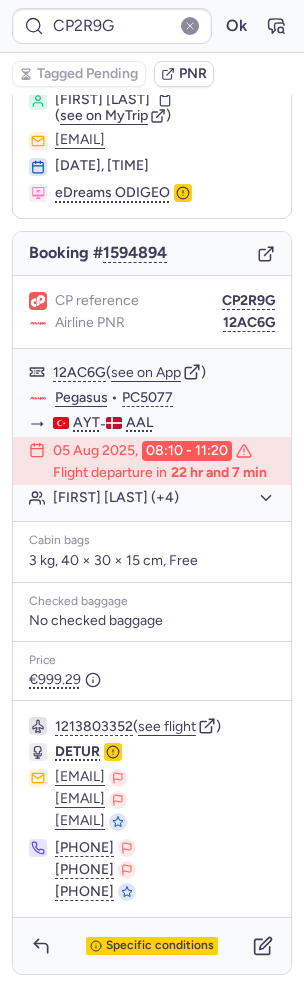 type 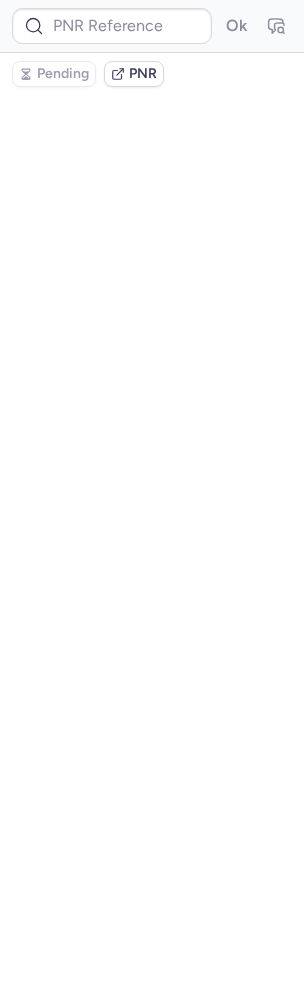 scroll, scrollTop: 0, scrollLeft: 0, axis: both 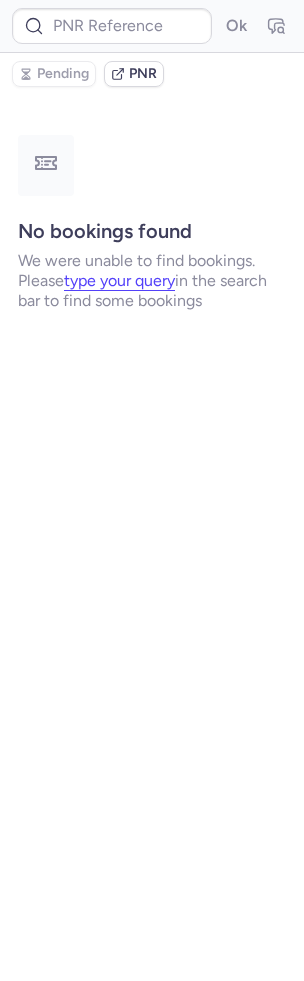 type on "CP2R9G" 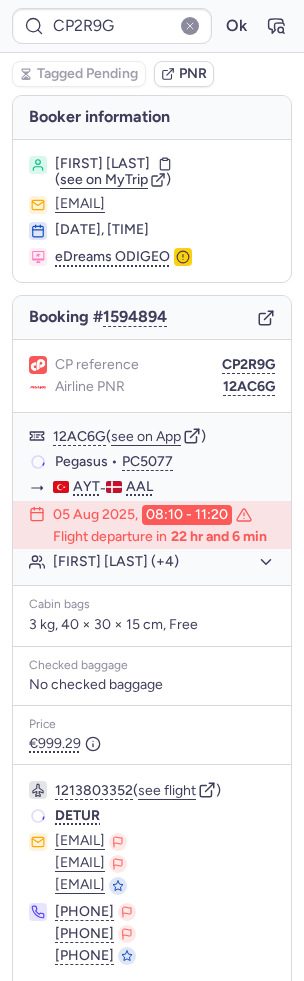 scroll, scrollTop: 64, scrollLeft: 0, axis: vertical 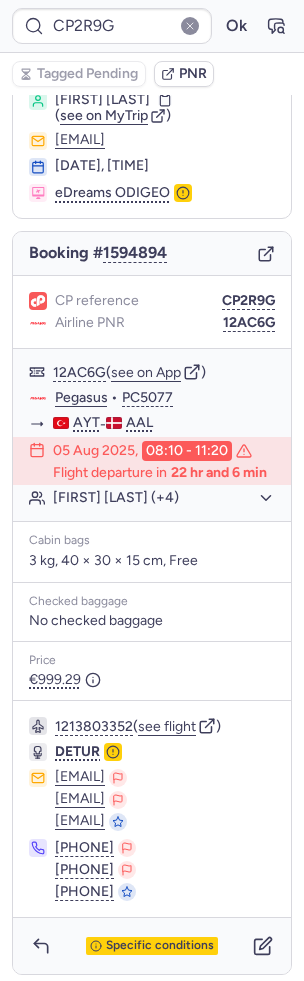 click on "Specific conditions" at bounding box center (160, 946) 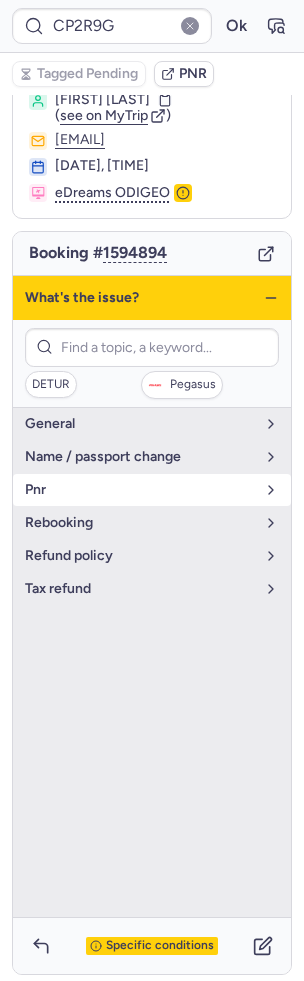 click on "pnr" at bounding box center [152, 490] 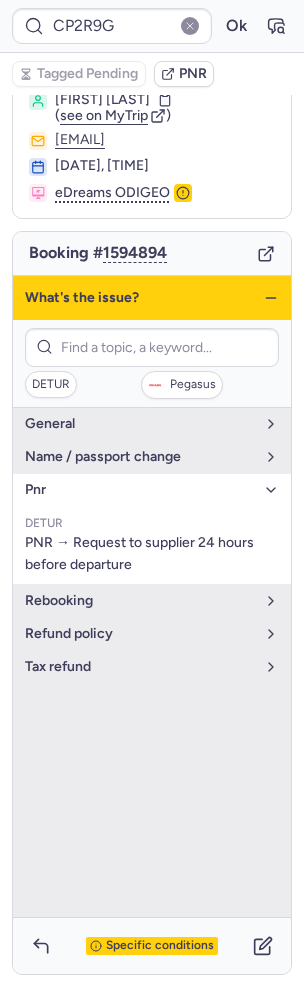 click 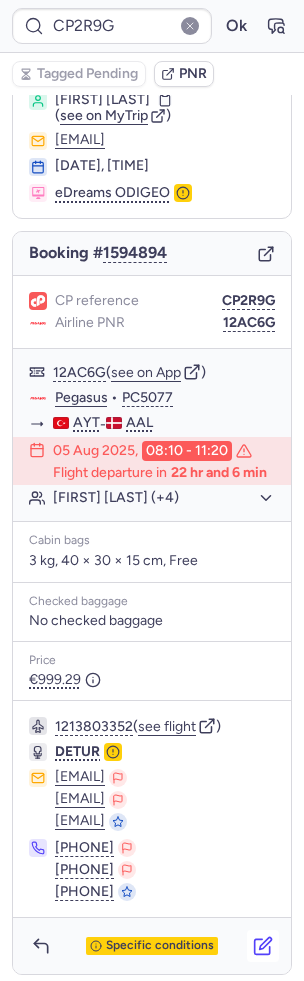 click 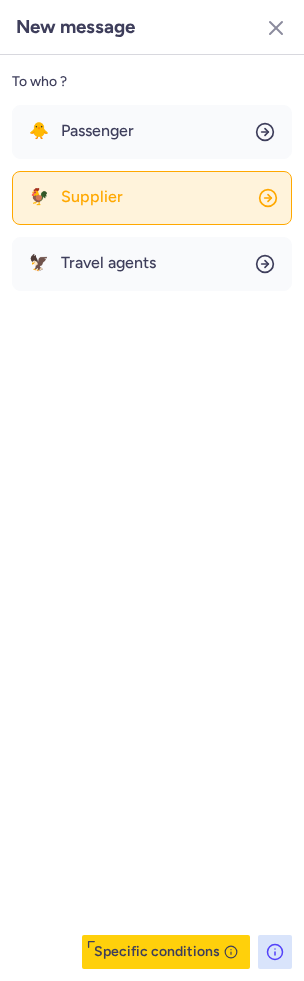 click on "🐓 Supplier" 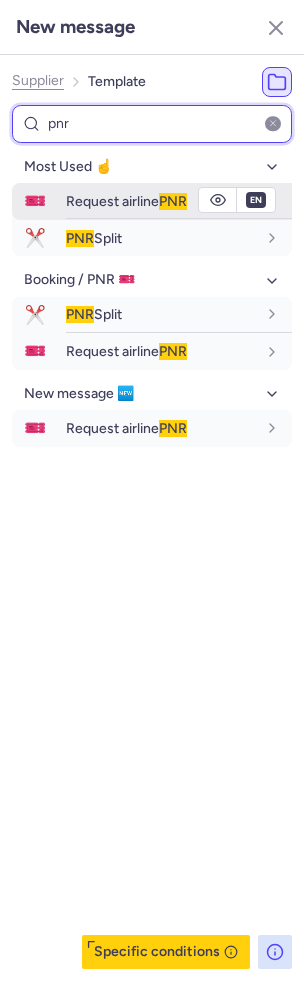 type on "pnr" 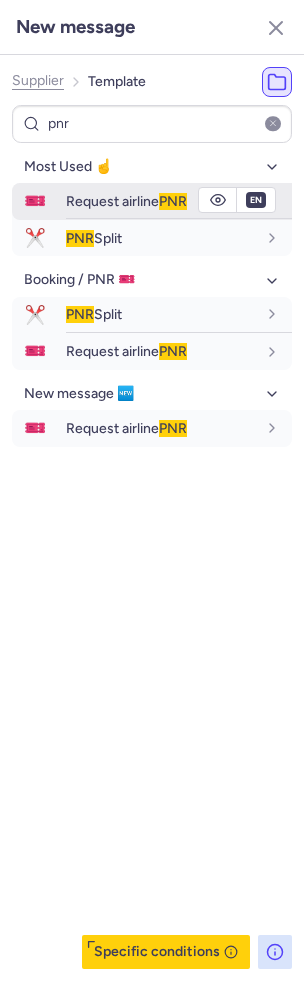 click on "Request airline  PNR" at bounding box center (126, 201) 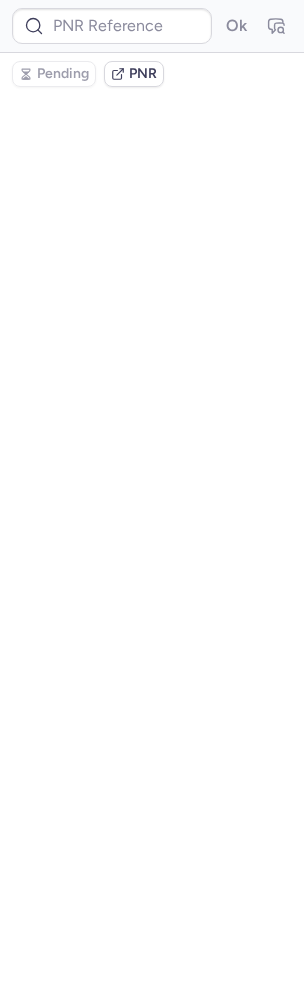 scroll, scrollTop: 0, scrollLeft: 0, axis: both 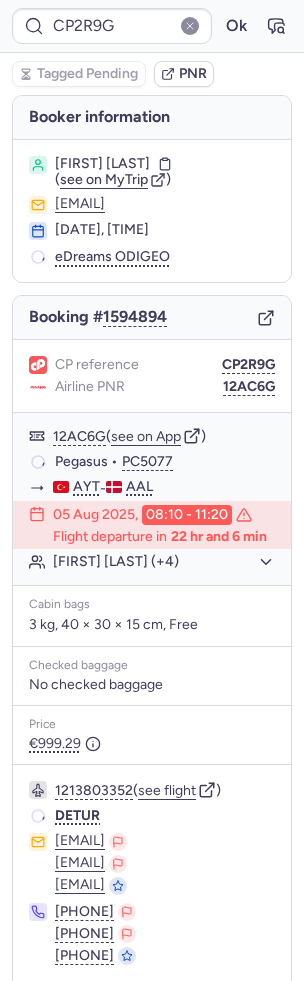 type on "CPOT4Q" 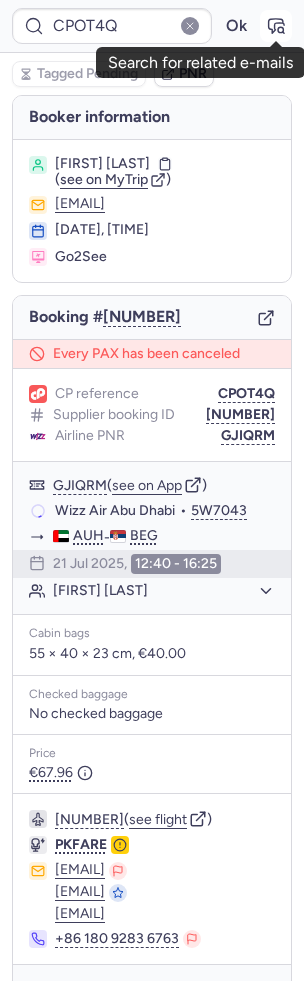 click 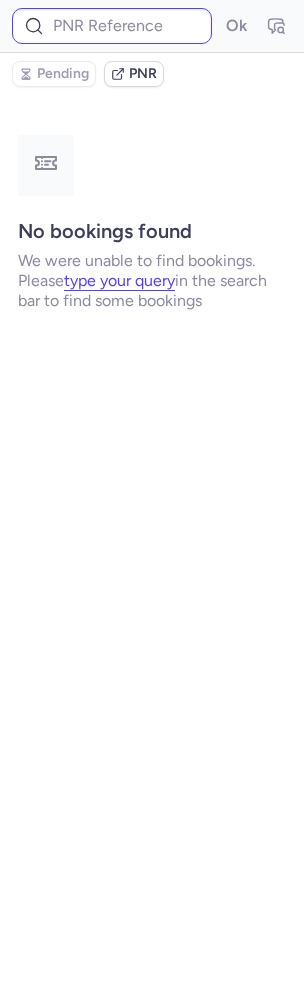 type on "CPOT4Q" 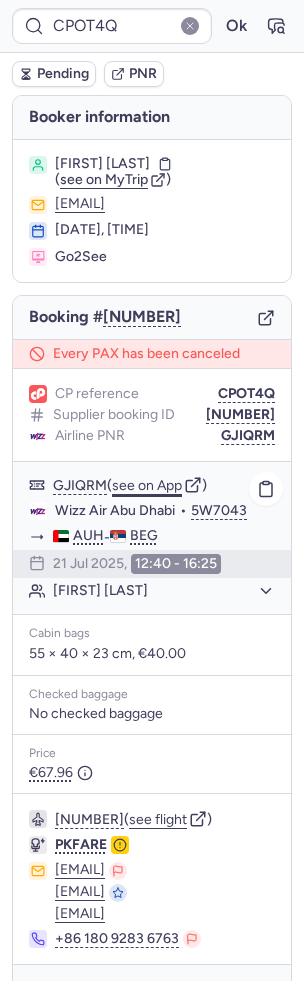 scroll, scrollTop: 63, scrollLeft: 0, axis: vertical 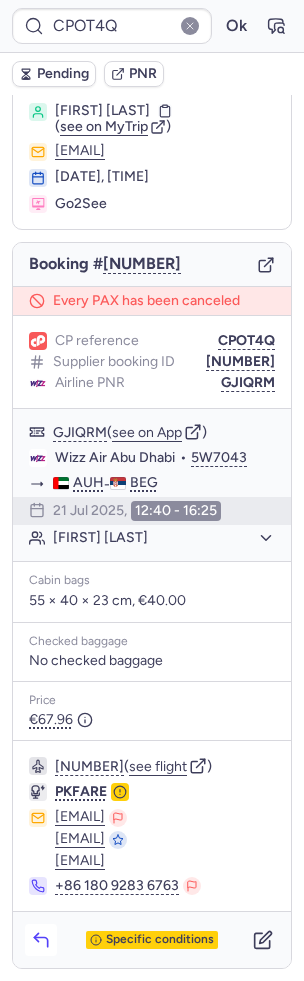 click 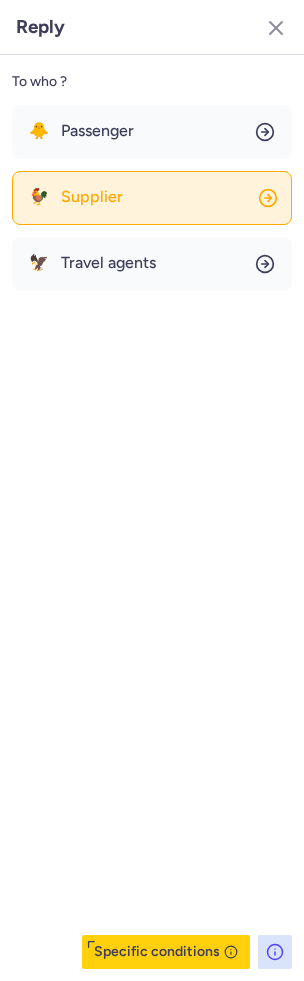 click on "Supplier" at bounding box center (92, 197) 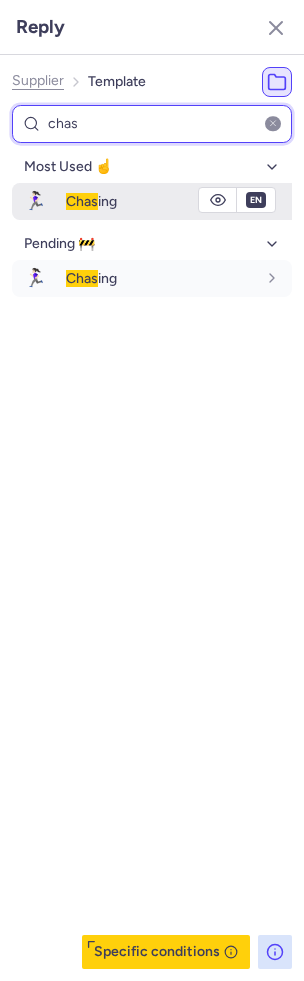 type on "chas" 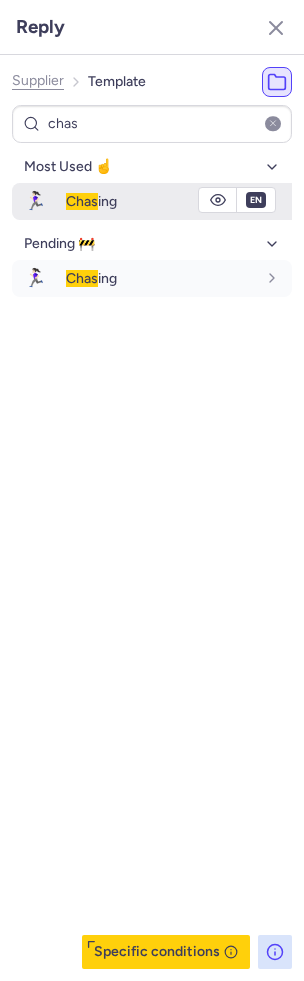 click on "Chas ing" at bounding box center (161, 201) 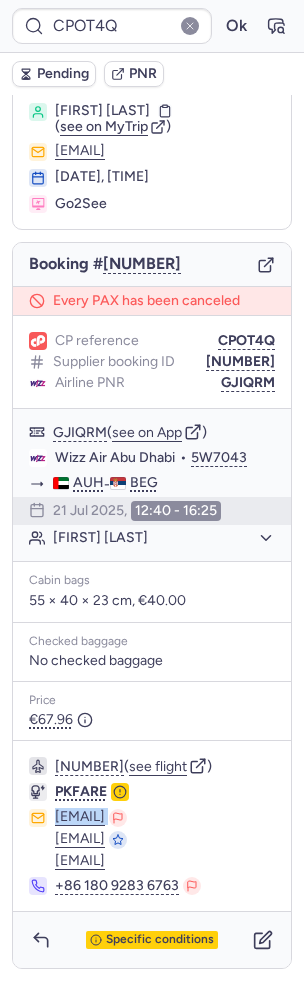 drag, startPoint x: 45, startPoint y: 812, endPoint x: 259, endPoint y: 811, distance: 214.00233 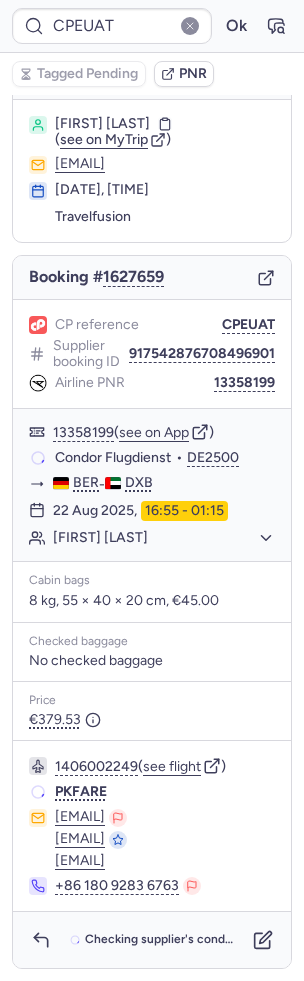 scroll, scrollTop: 34, scrollLeft: 0, axis: vertical 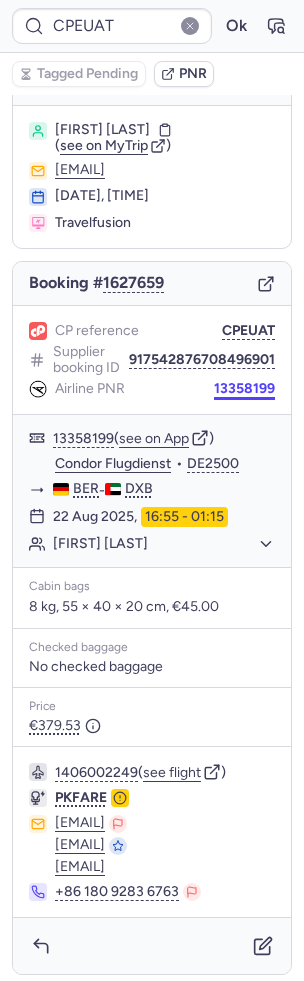 click on "13358199" at bounding box center [244, 389] 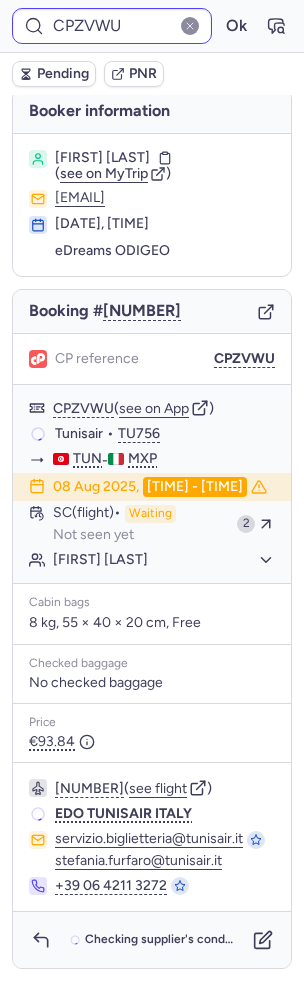 scroll, scrollTop: 0, scrollLeft: 0, axis: both 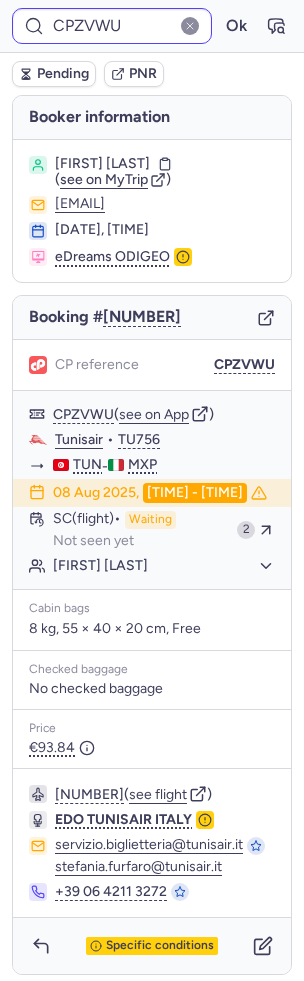 type on "CPFCBG" 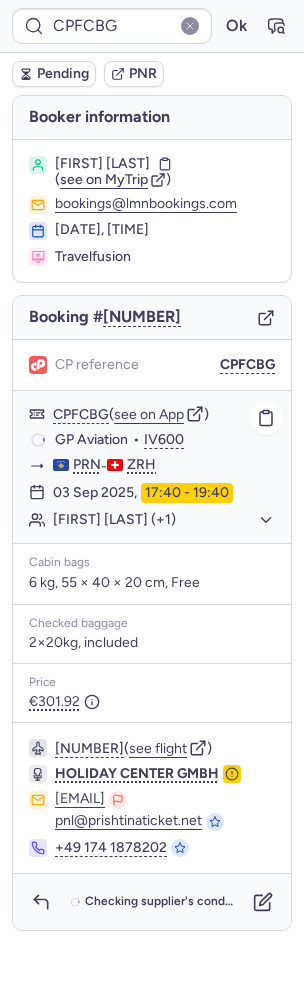 click on "Hysni KRYEZIU (+1)" 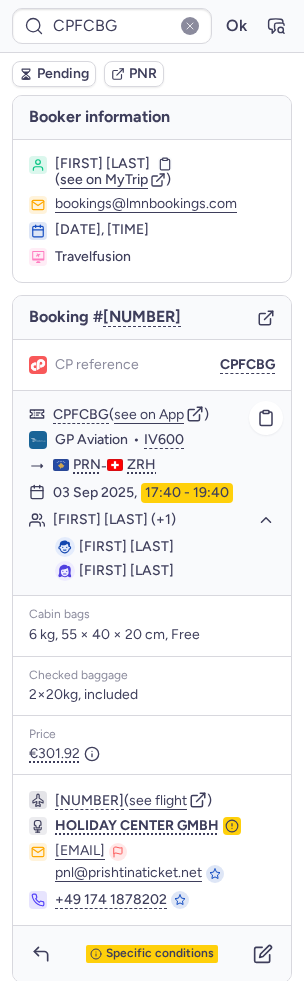 scroll, scrollTop: 8, scrollLeft: 0, axis: vertical 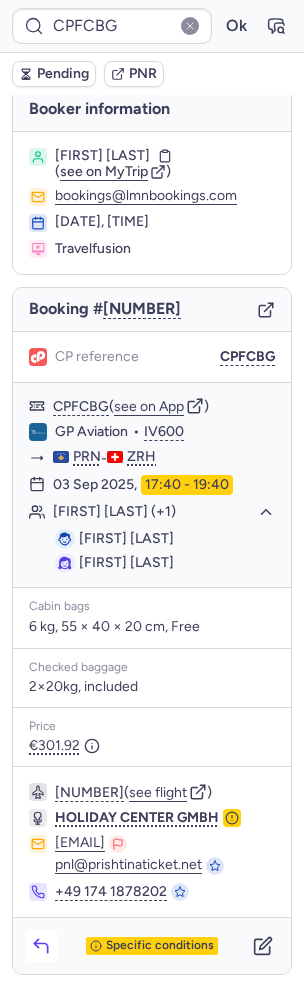 click 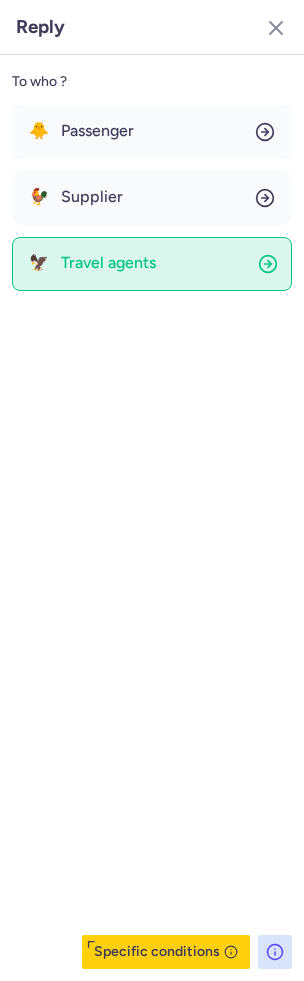 click on "🦅 Travel agents" 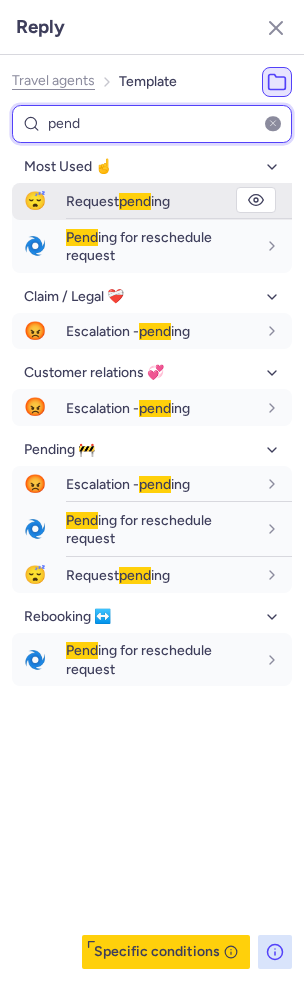 type on "pend" 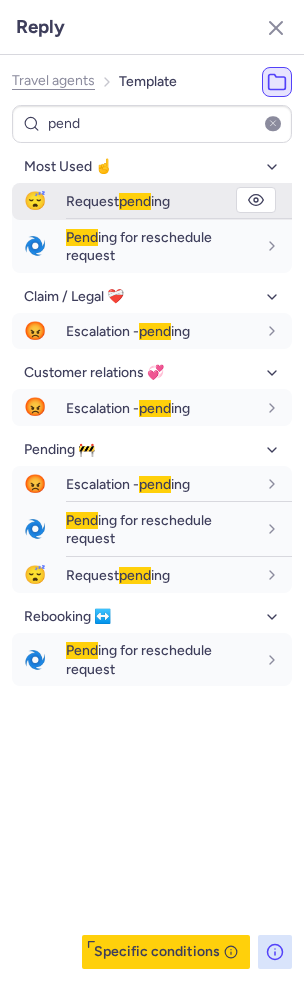 click on "Request  pend ing" at bounding box center (179, 201) 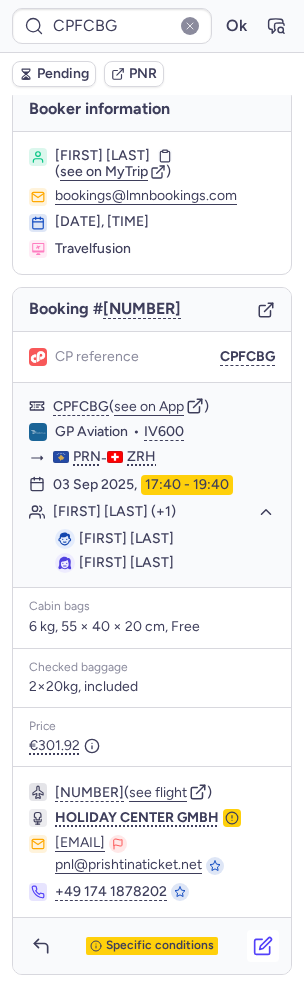 click 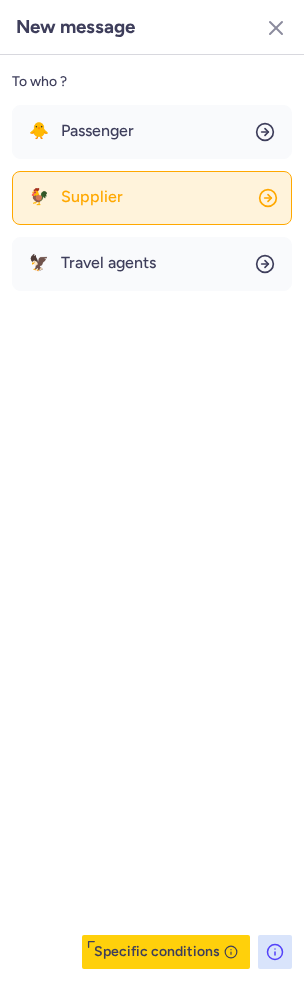 click on "🐓 Supplier" 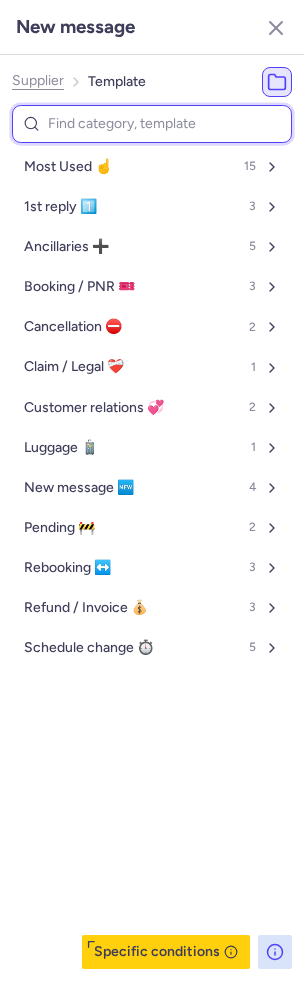type on "a" 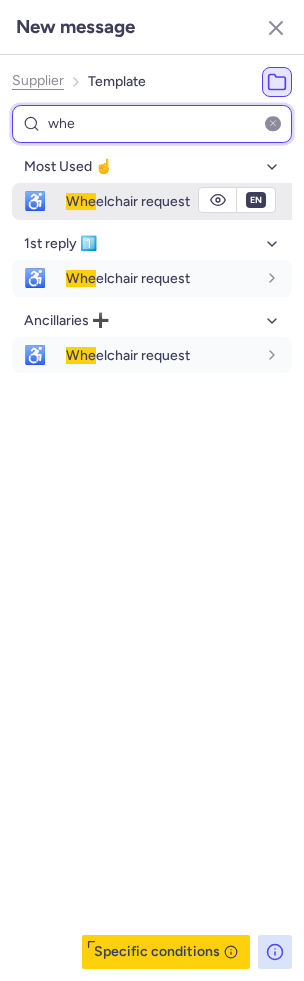 type on "whe" 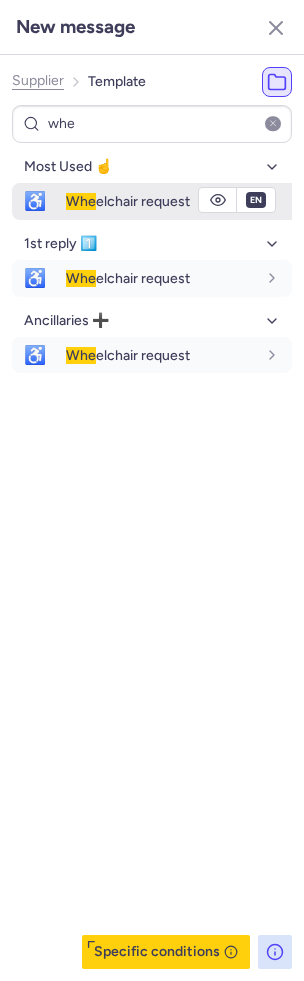 click on "Whe elchair request" at bounding box center (179, 201) 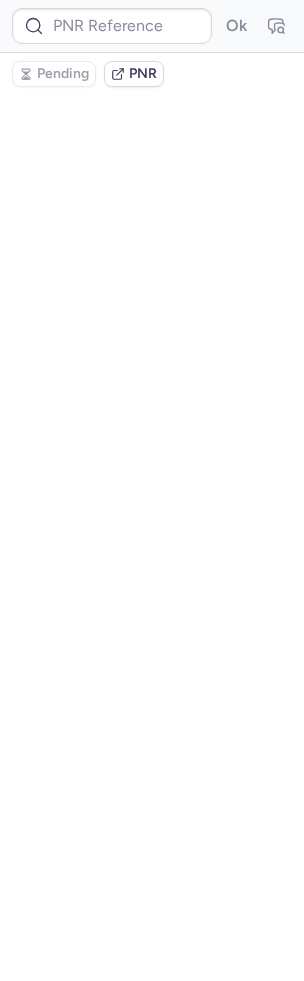 scroll, scrollTop: 0, scrollLeft: 0, axis: both 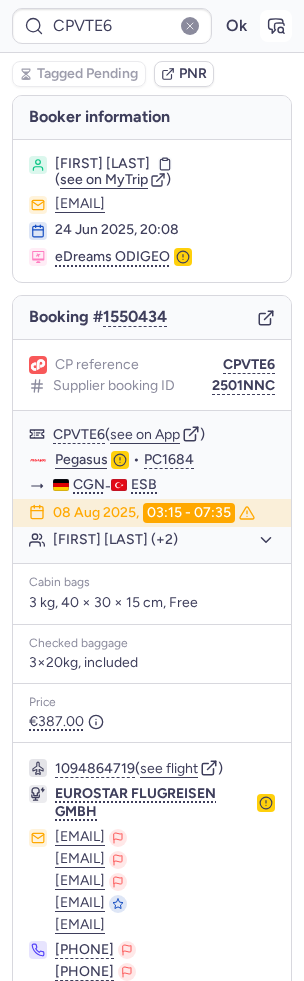 click 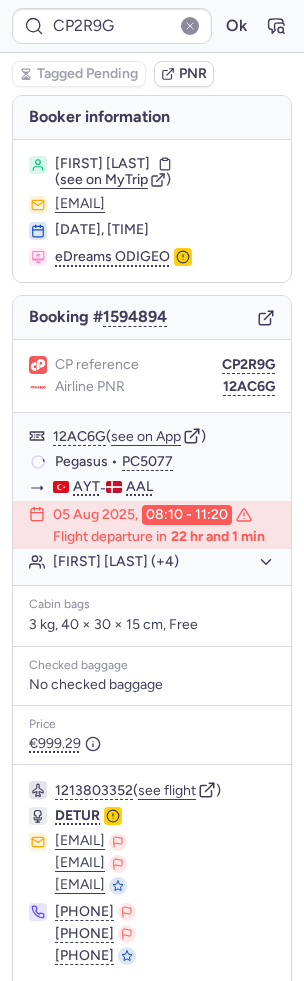 type on "CP8XHT" 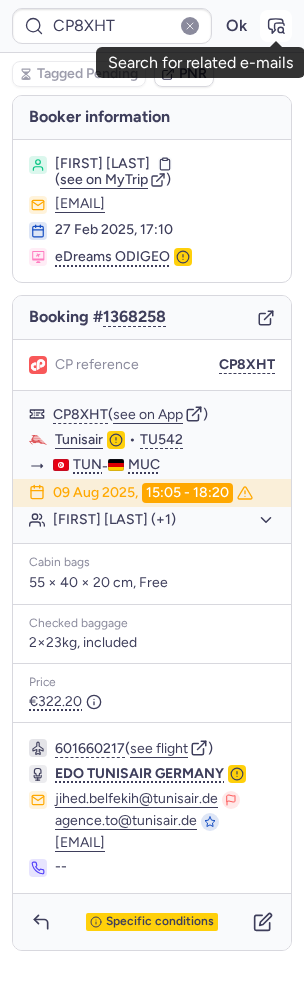 click 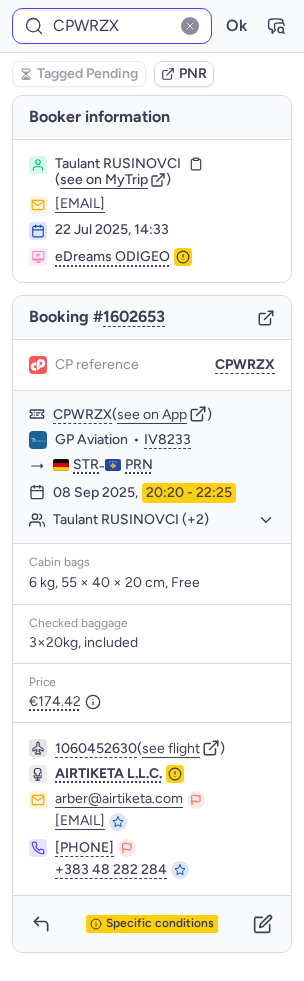 type on "CPBQW6" 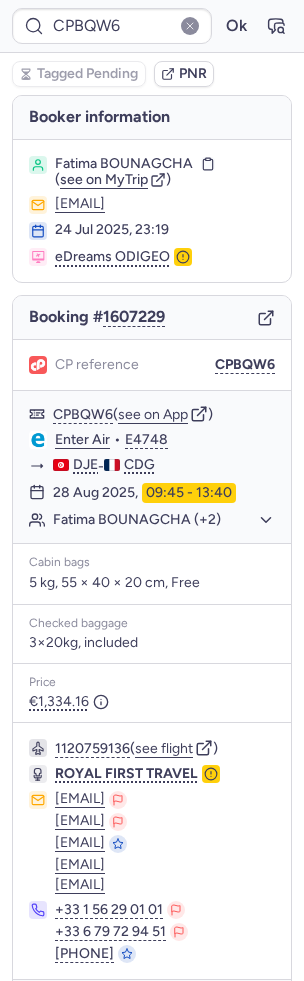 scroll, scrollTop: 62, scrollLeft: 0, axis: vertical 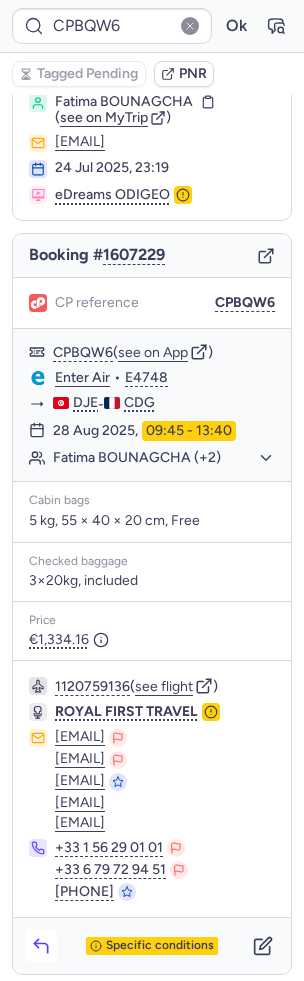 click 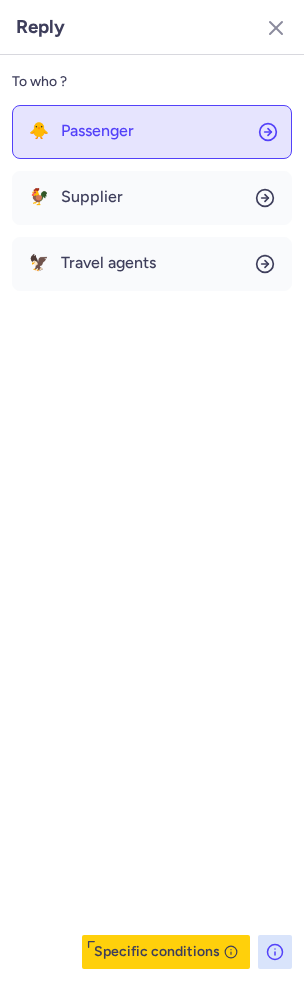 click on "🐥 Passenger" 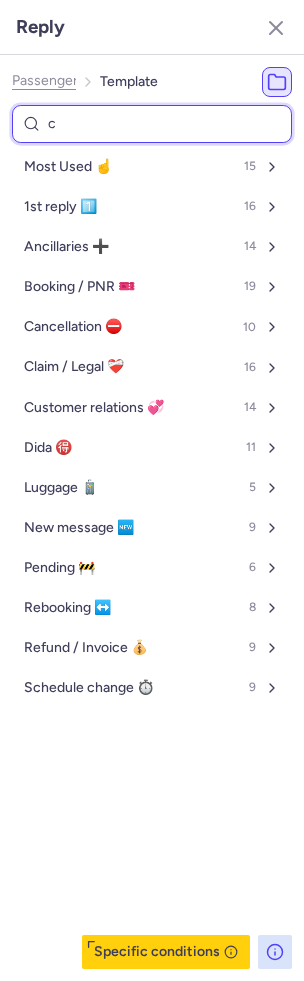 type on "ca" 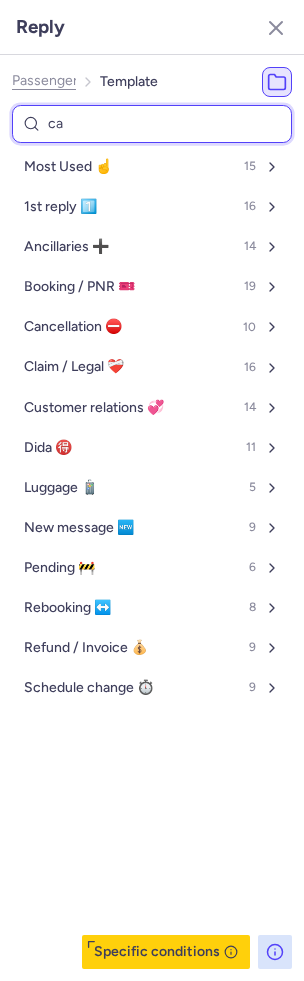 select on "en" 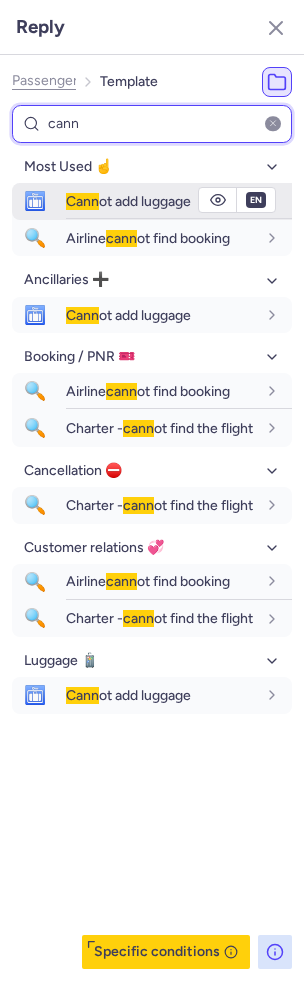 type on "cann" 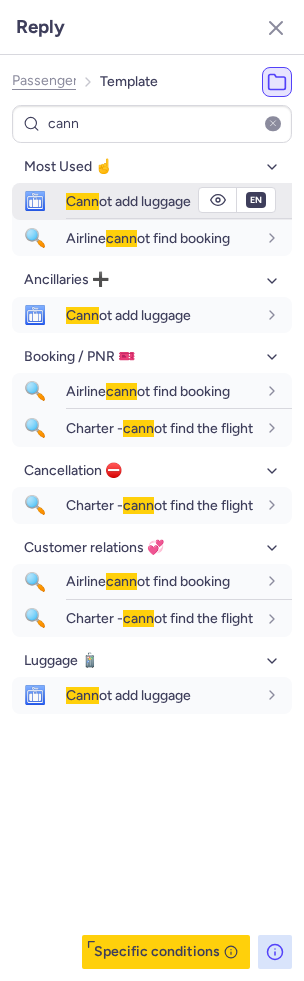 click on "Cann ot add luggage" at bounding box center [128, 201] 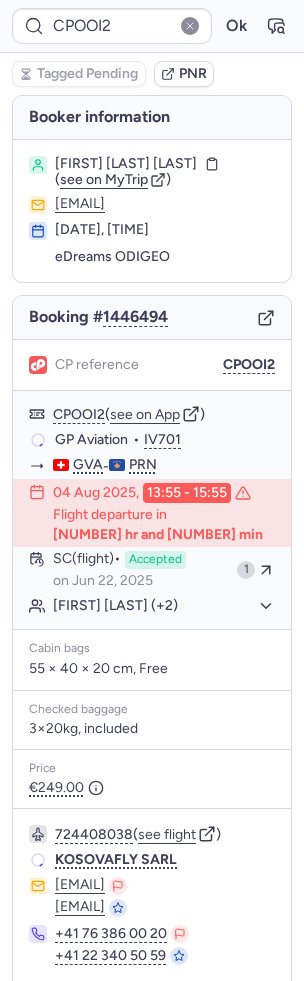 scroll, scrollTop: 0, scrollLeft: 0, axis: both 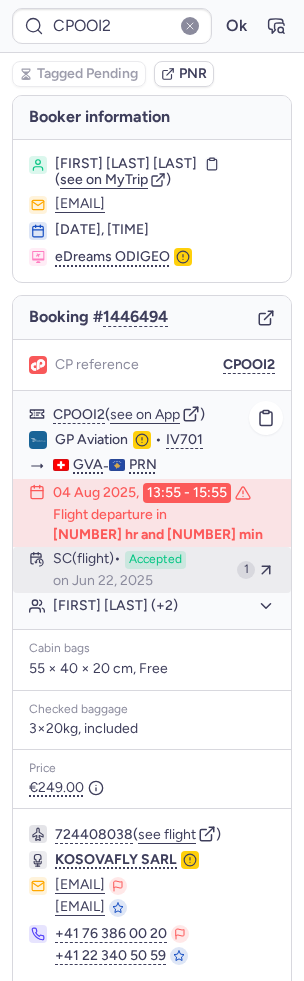 click on "SC   (flight)" at bounding box center [87, 560] 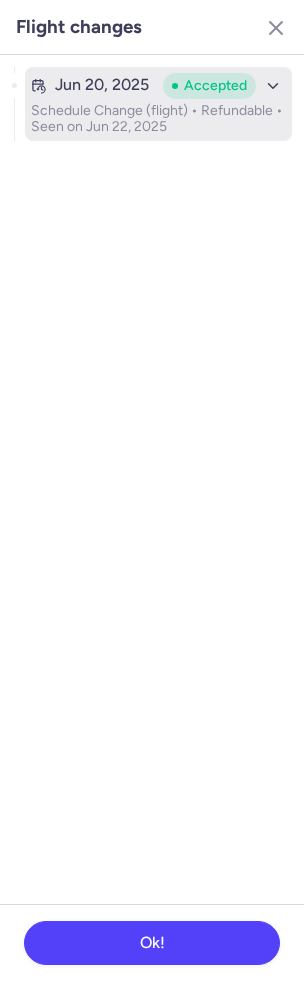 click on "Schedule Change (flight) • Refundable • Seen on Jun 22, 2025" at bounding box center [158, 119] 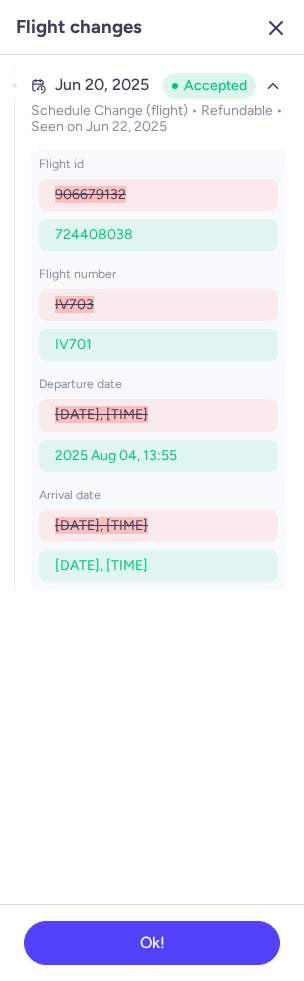 click 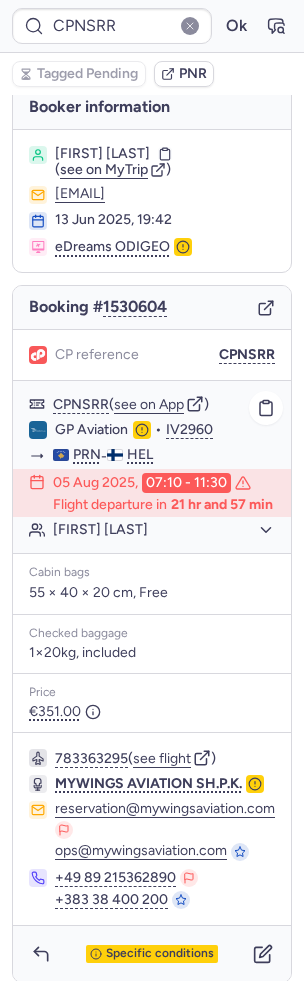 scroll, scrollTop: 38, scrollLeft: 0, axis: vertical 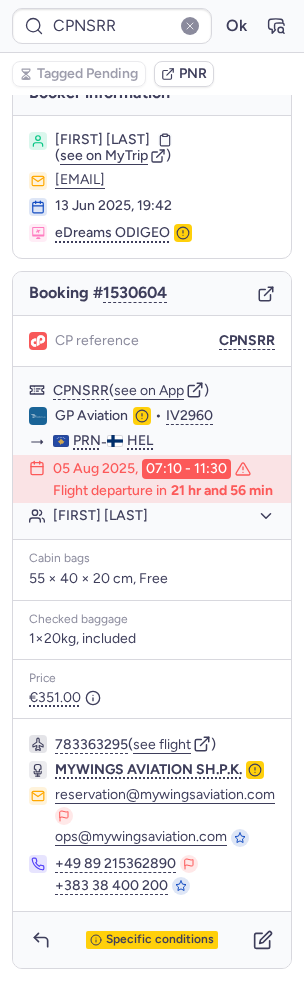 click on "Booking # 1530604 CP reference CPNSRR CPNSRR  ( see on App )  GP Aviation  •  IV2960 PRN  -  HEL 05 Aug 2025,  07:10 - 11:30  Flight departure in  21 hr and 56 min Egzon BEQIRI   Cabin bags  55 × 40 × 20 cm, Free Checked baggage 1×20kg, included Price €351.00  783363295  ( see flight )  MYWINGS AVIATION SH.P.K. reservation@mywingsaviation.com ops@mywingsaviation.com +49 89 215362890 +383 38 400 200 Specific conditions" 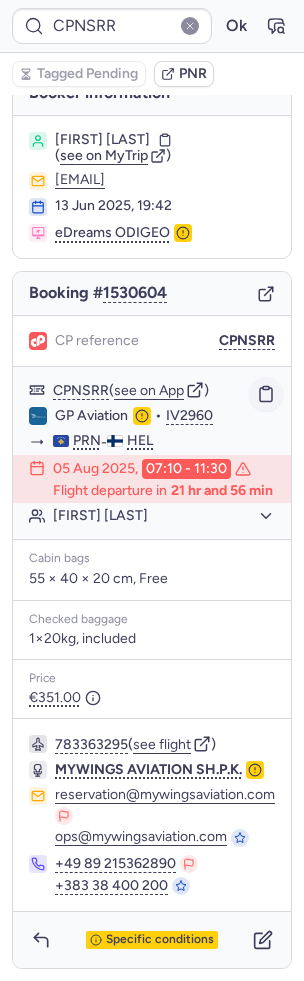 click 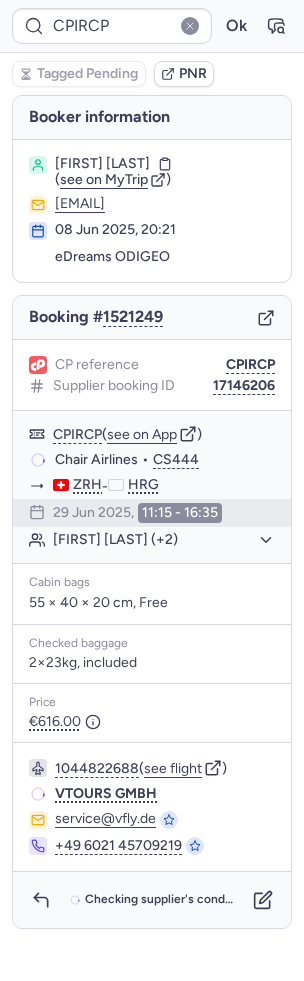 scroll, scrollTop: 0, scrollLeft: 0, axis: both 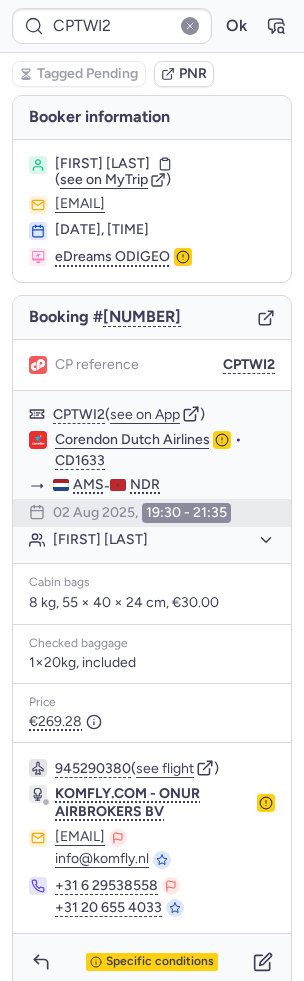 type on "CPV7P3" 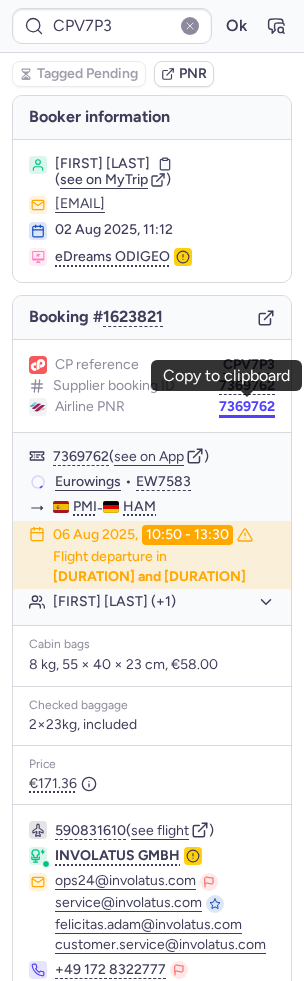 click on "7369762" at bounding box center (247, 407) 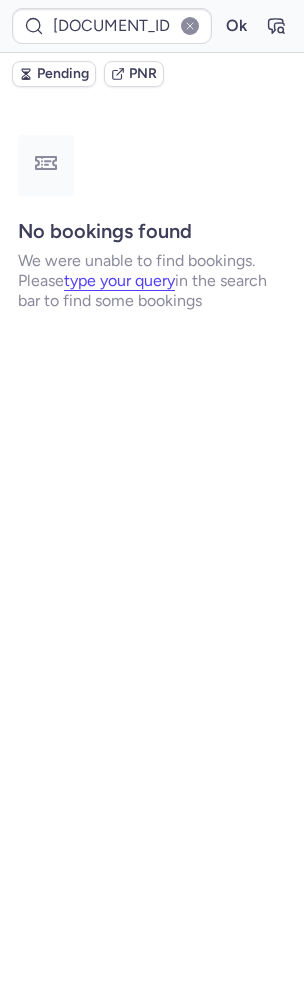 type on "CPRFBI" 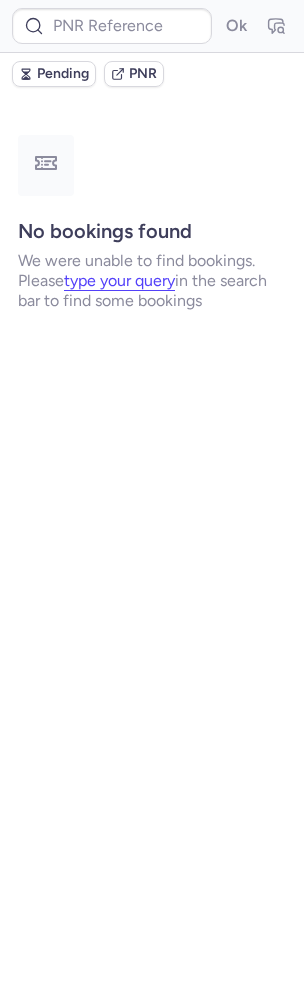 scroll, scrollTop: 0, scrollLeft: 0, axis: both 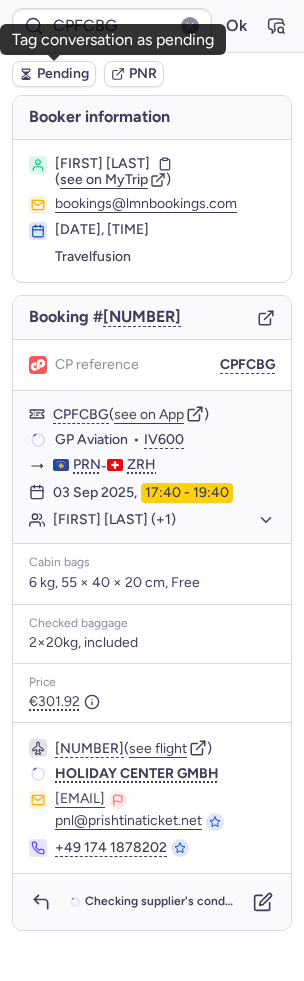 click on "Pending" at bounding box center [63, 74] 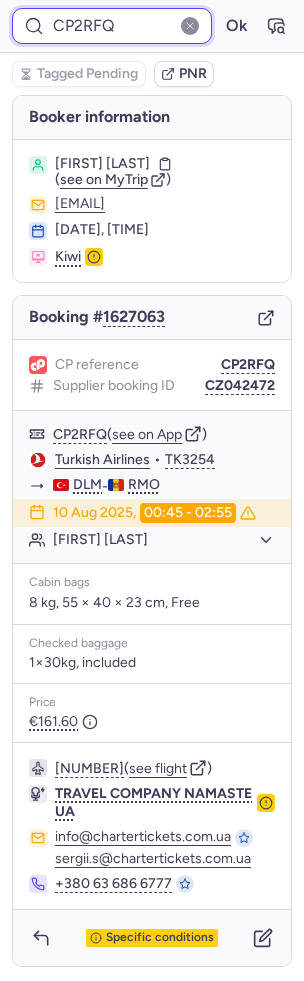 click on "CP2RFQ" at bounding box center (112, 26) 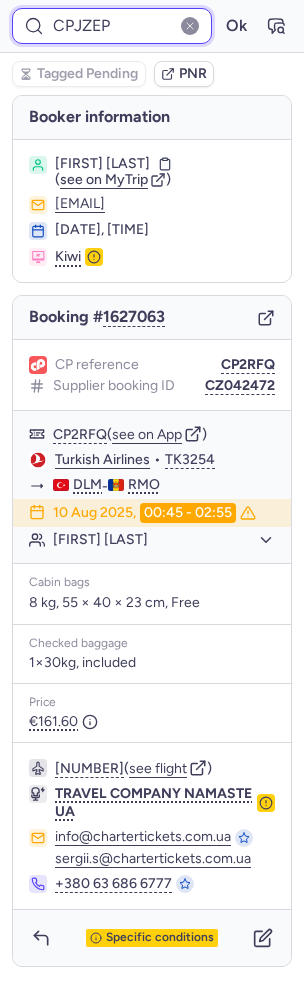 click on "Ok" at bounding box center (236, 26) 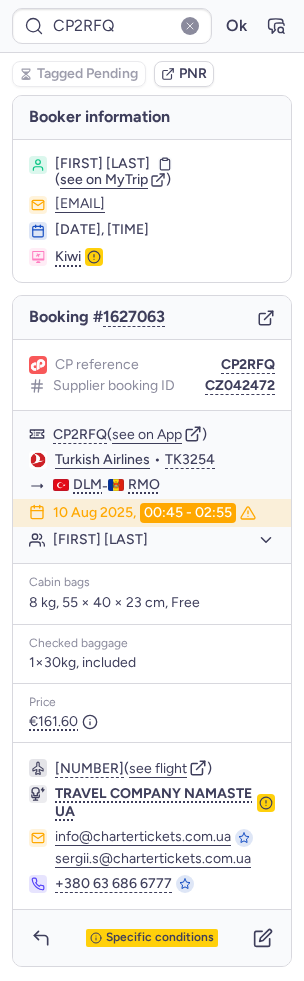type on "CP9BCF" 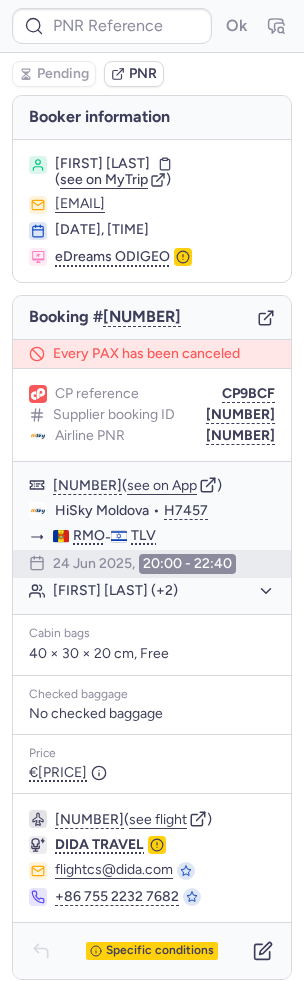 type on "[CODE]" 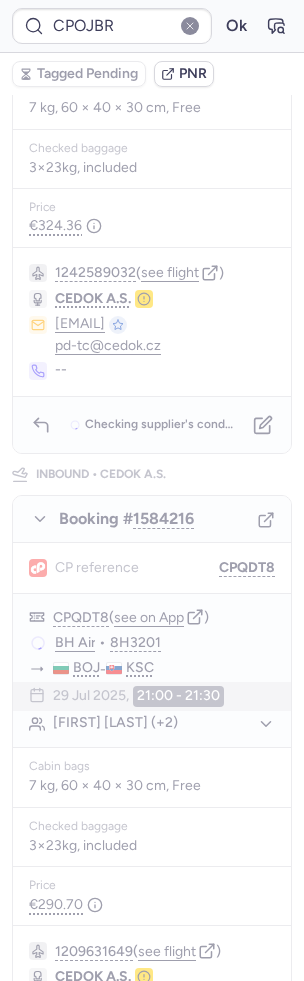 scroll, scrollTop: 0, scrollLeft: 0, axis: both 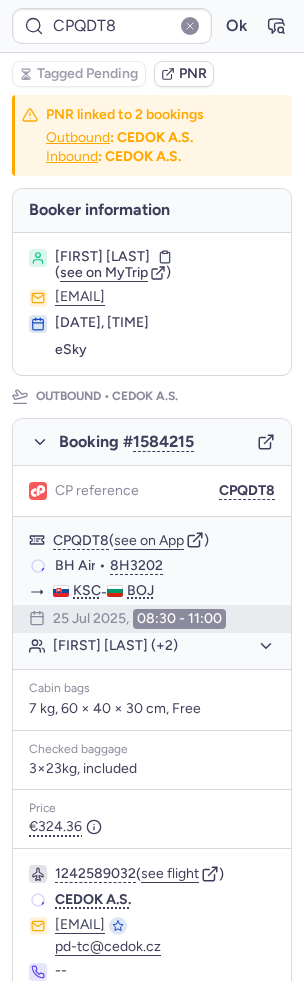 type on "CPVW9M" 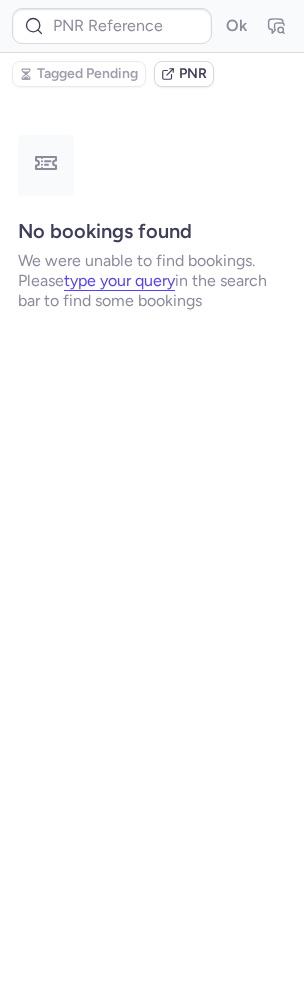 type on "CP7FWJ" 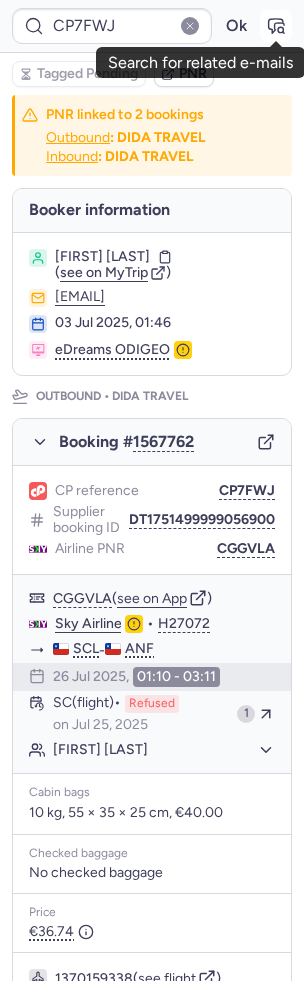 click 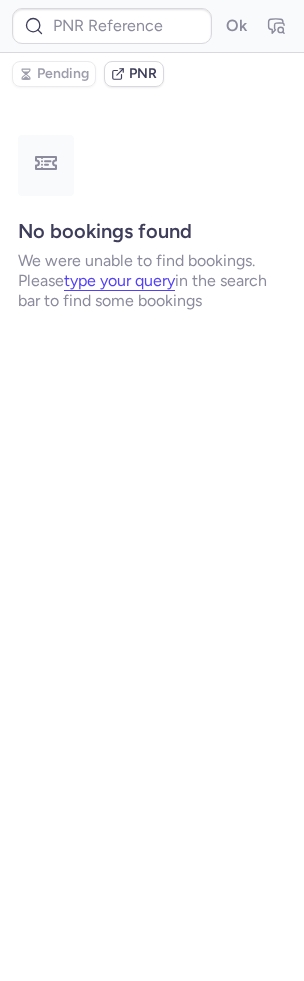 type on "CP7FWJ" 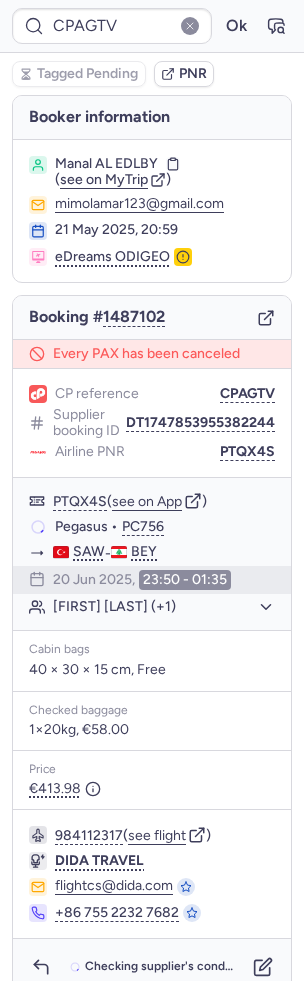 scroll, scrollTop: 21, scrollLeft: 0, axis: vertical 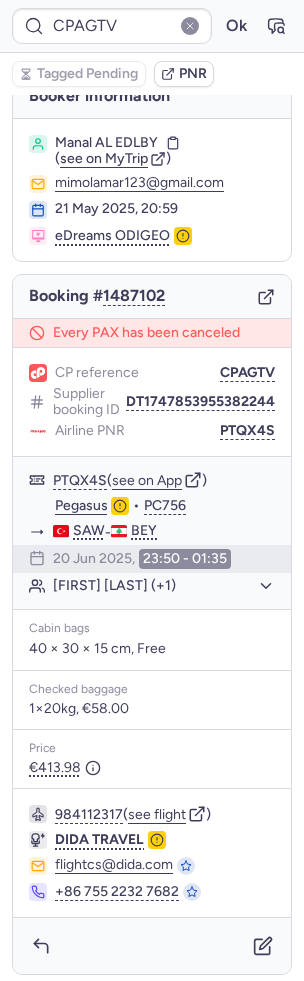 type on "CPGTAT" 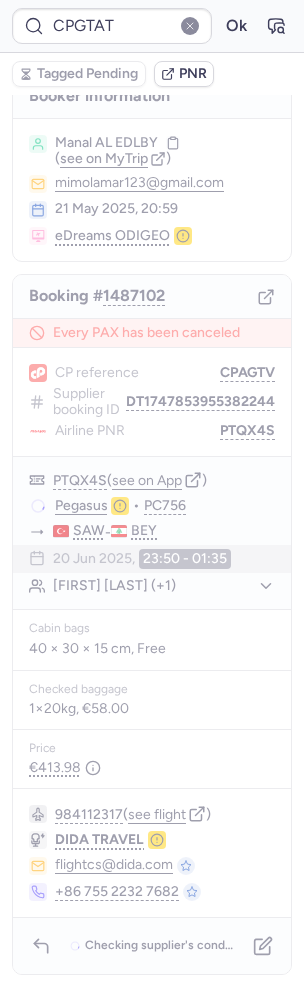 scroll, scrollTop: 0, scrollLeft: 0, axis: both 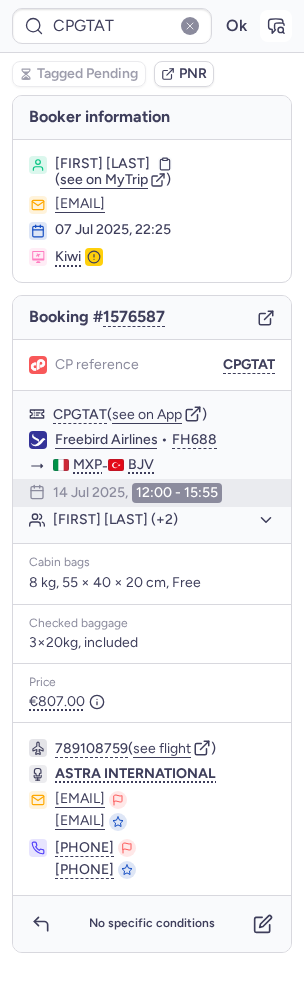 click 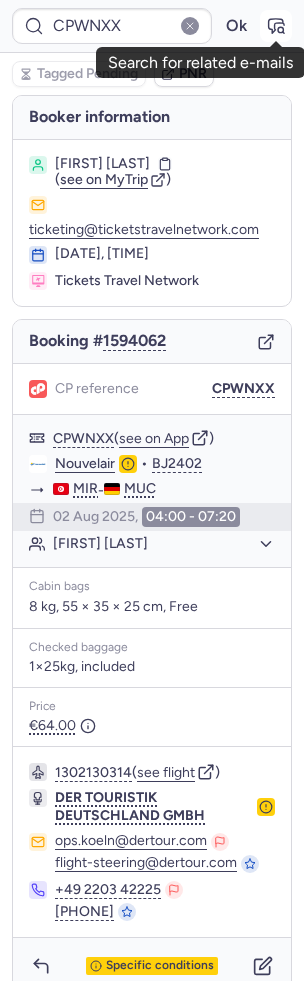 click 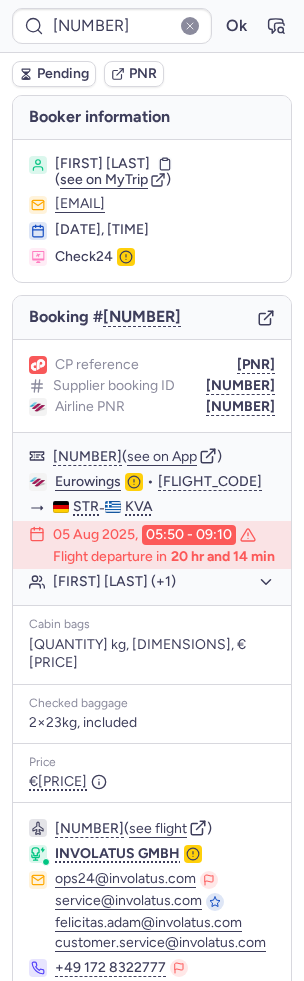 click on "CP reference CPH6G2 Supplier booking ID 7243363 Airline PNR 7243363" at bounding box center [152, 386] 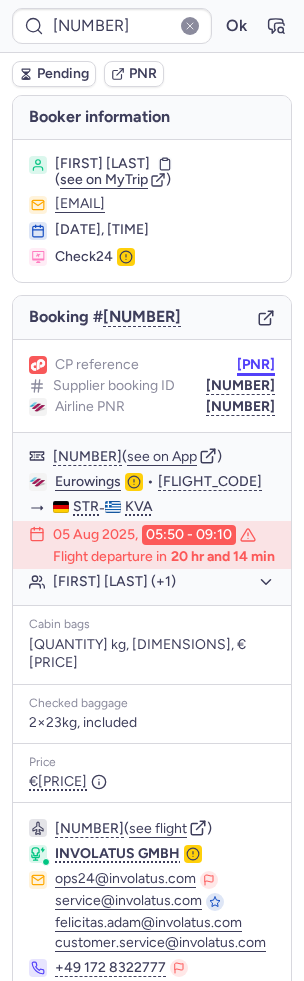 click on "CPH6G2" at bounding box center [256, 365] 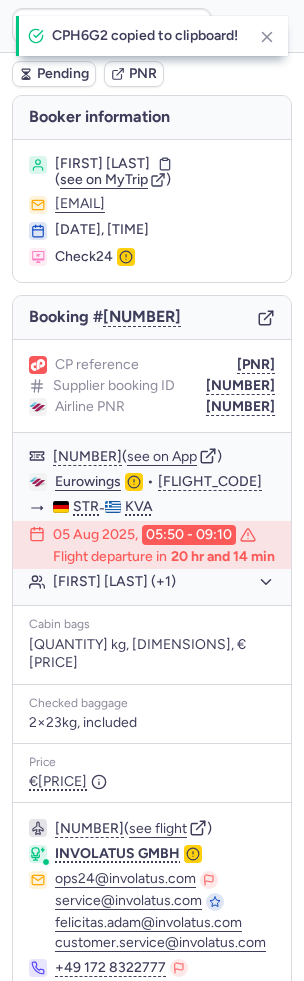 type on "CPH6G2" 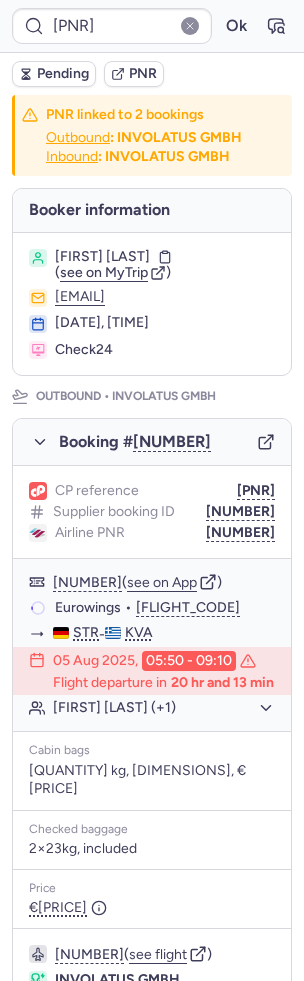 click on "Airline PNR 7243363" 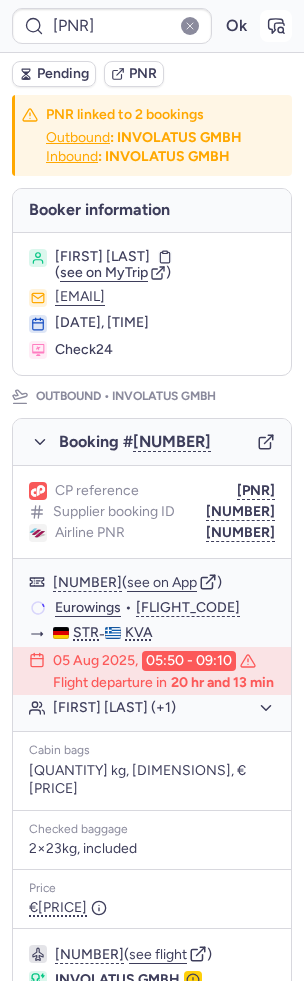 click 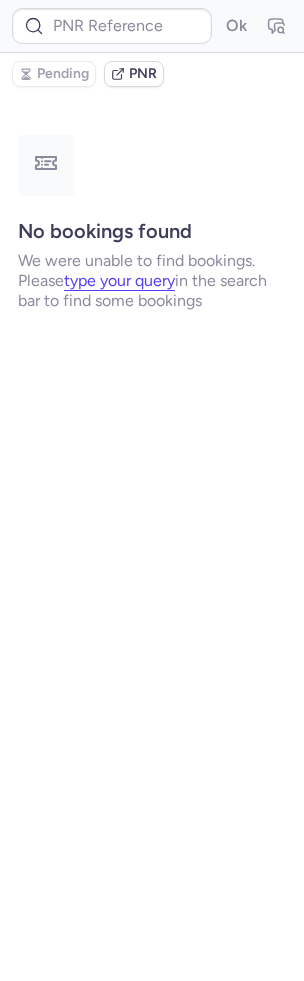 type on "7243363" 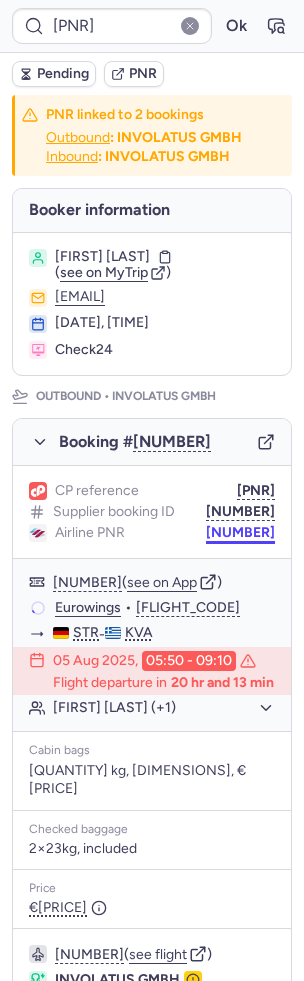 click on "7243363" at bounding box center [240, 533] 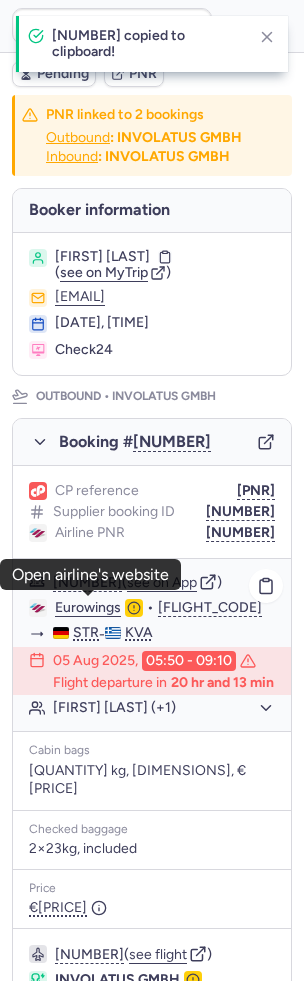 click on "Eurowings" 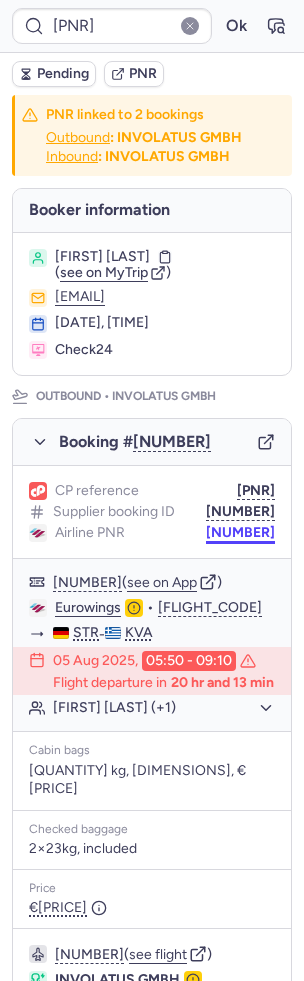 click on "7243363" at bounding box center [240, 533] 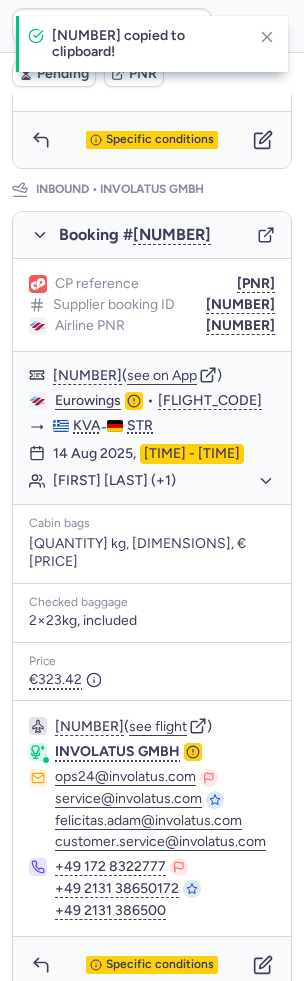 scroll, scrollTop: 765, scrollLeft: 0, axis: vertical 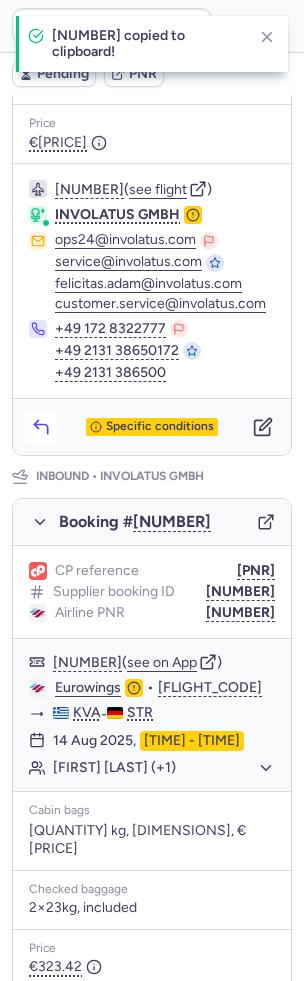 click 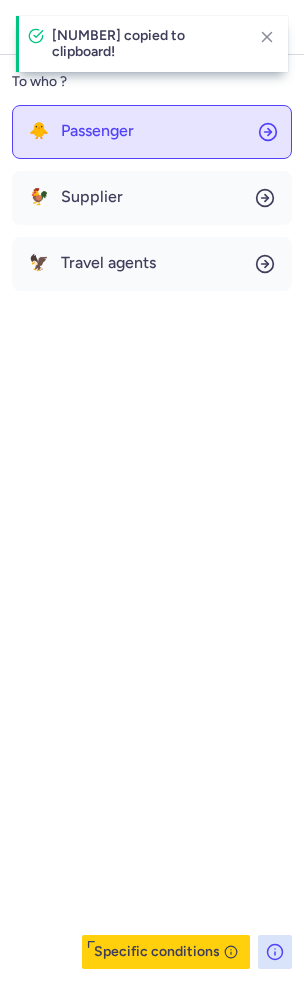 click on "🐥 Passenger" 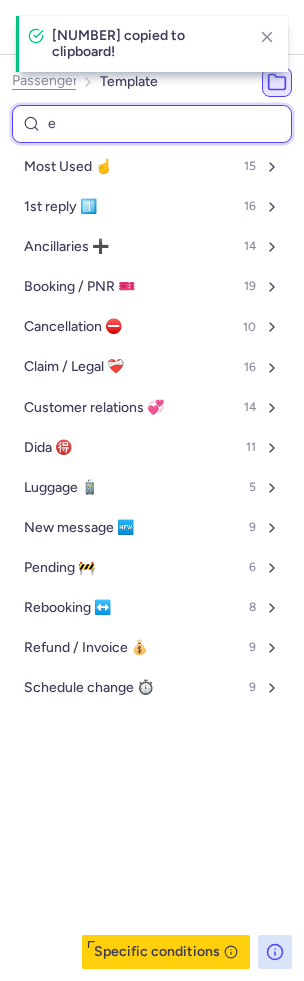 type on "eu" 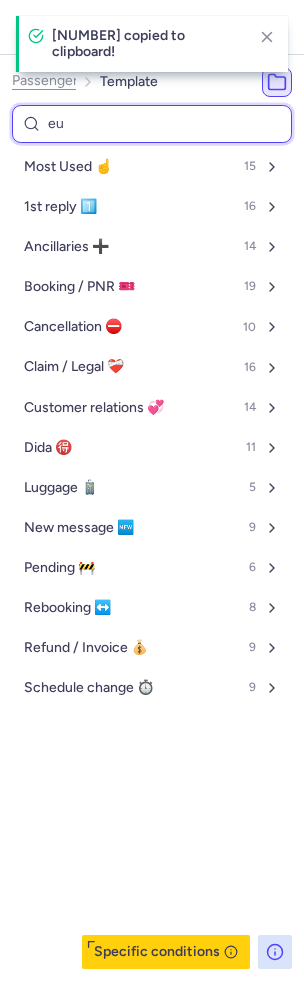 select on "en" 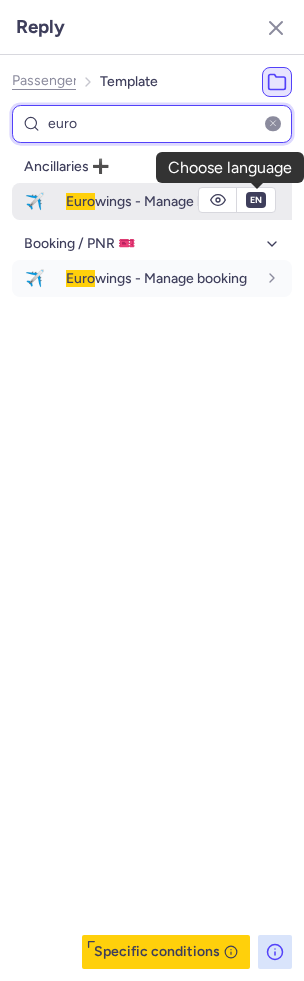 type on "euro" 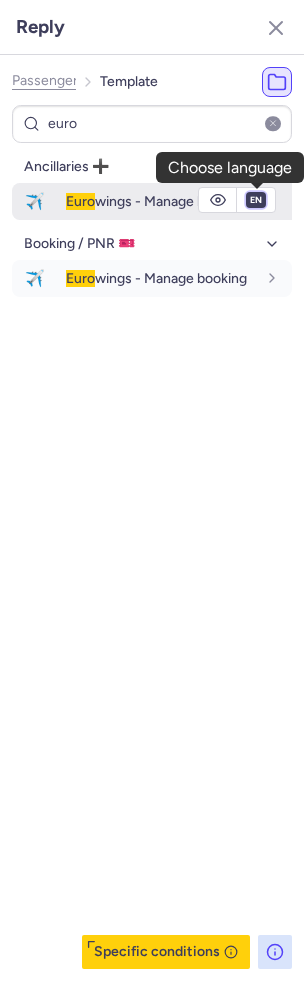 click on "fr en de nl pt es it ru" at bounding box center (256, 200) 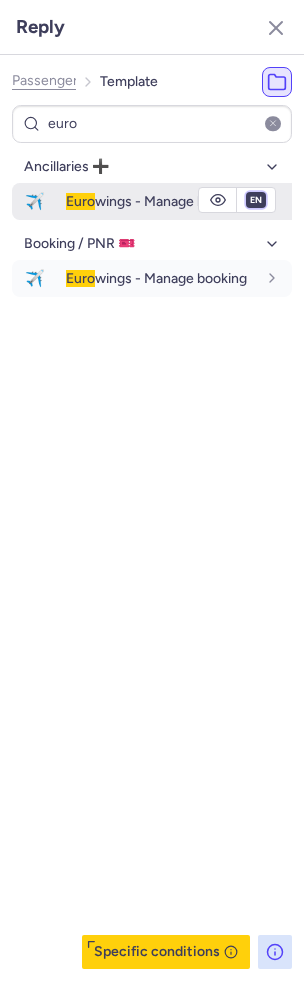 select on "de" 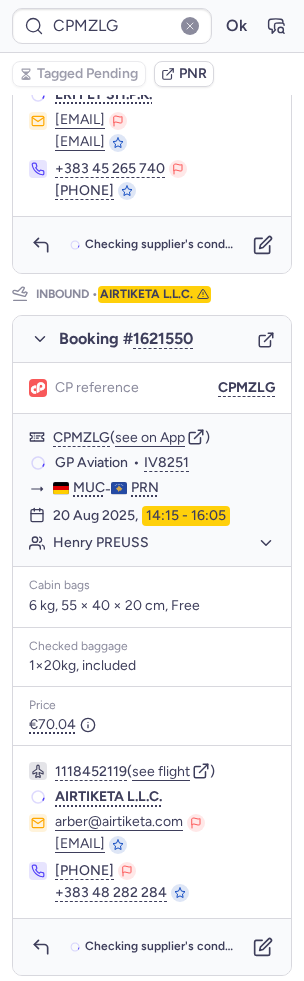 scroll, scrollTop: 0, scrollLeft: 0, axis: both 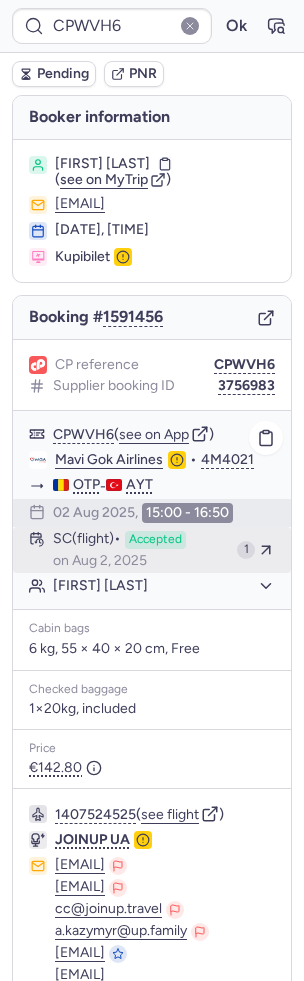 click on "Accepted" at bounding box center (155, 540) 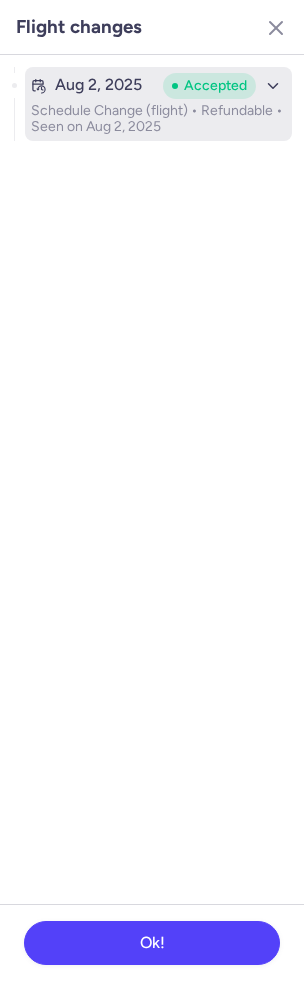 click on "Accepted" at bounding box center (215, 86) 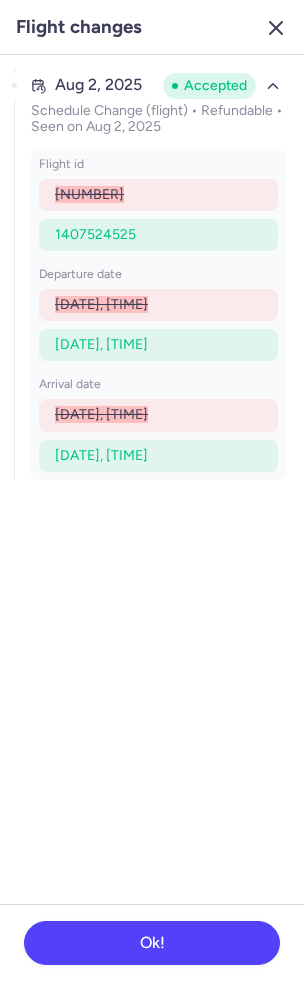 click 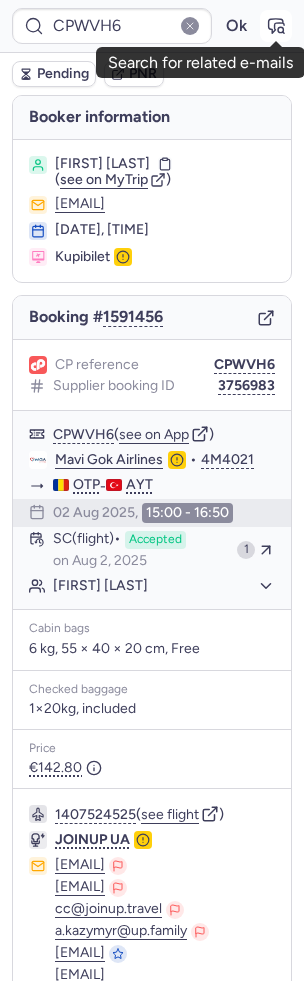 click at bounding box center [276, 26] 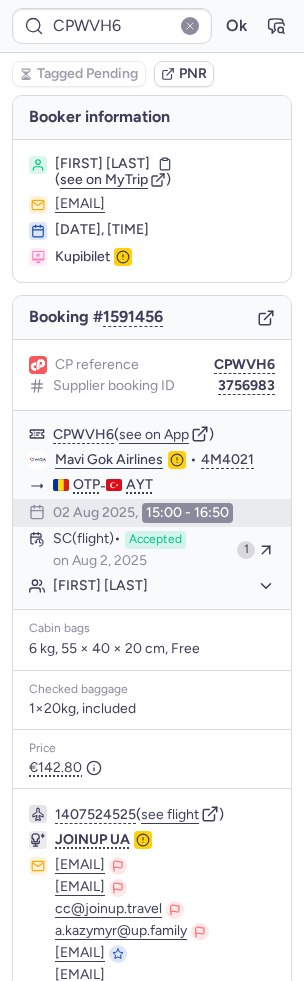 type on "CPWQWC" 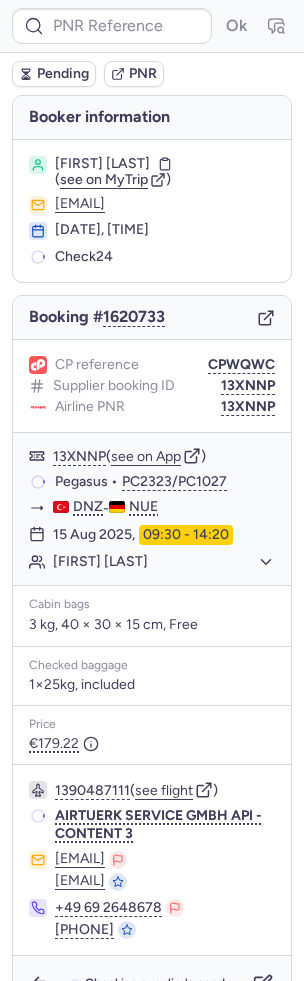 type on "CP5ACJ" 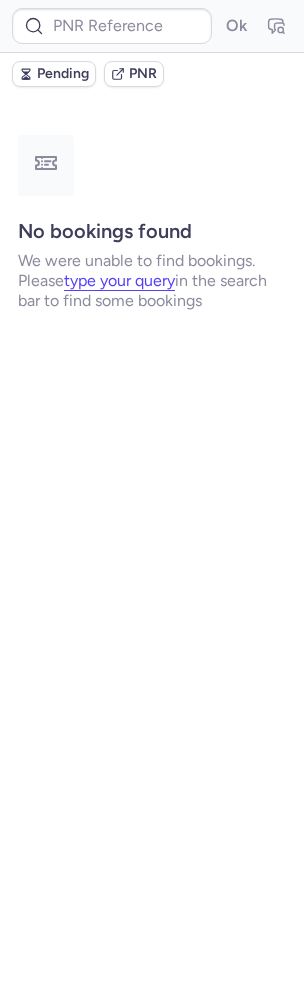 type on "CPQI7Z" 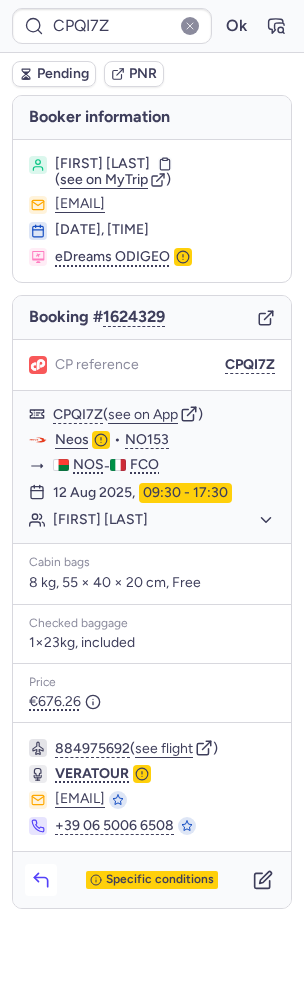 click at bounding box center [41, 880] 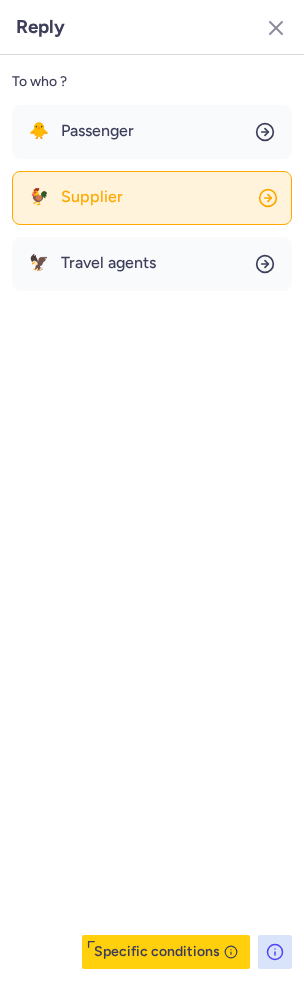 click on "🐓 Supplier" 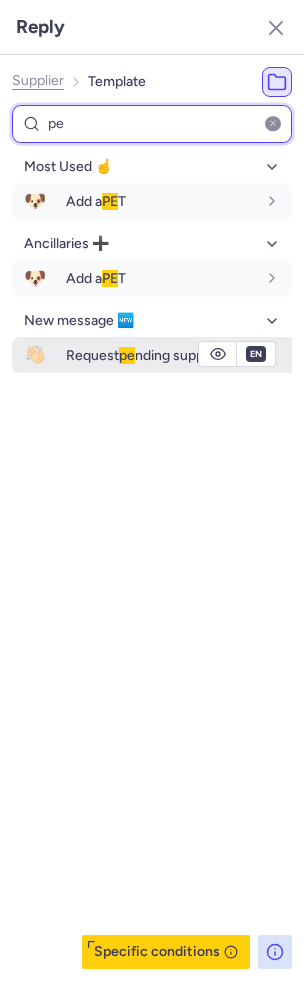 type on "pe" 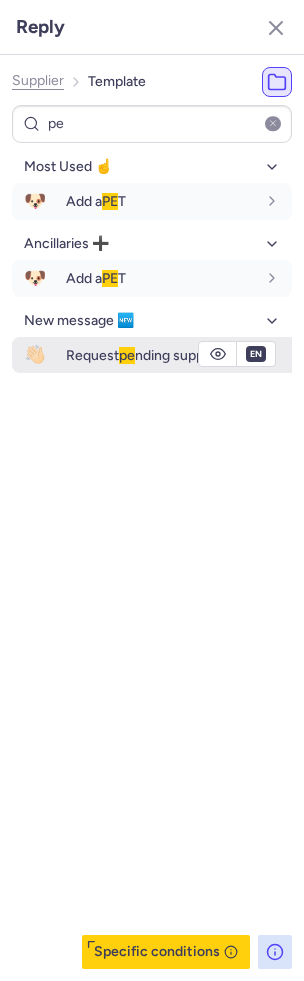 click on "Request  pe nding supplier" at bounding box center (161, 355) 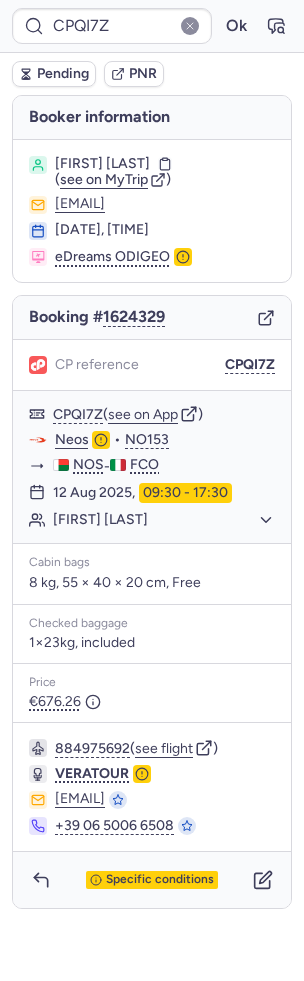 click on "Pending PNR" at bounding box center [152, 74] 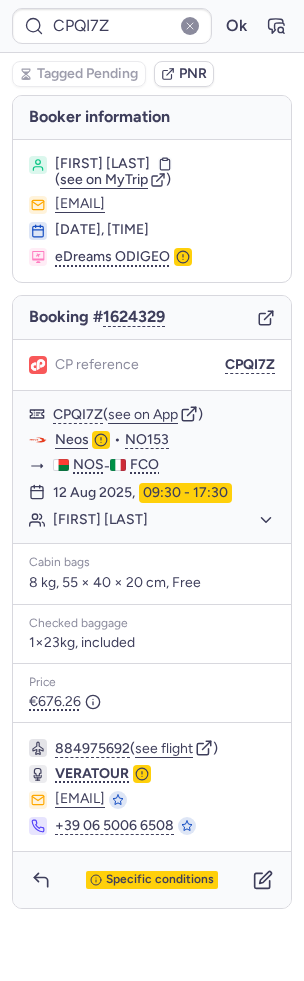 click on "Specific conditions" at bounding box center (152, 880) 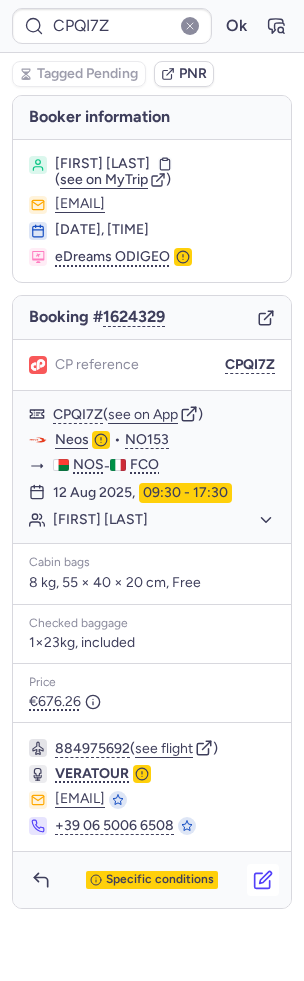 click at bounding box center (263, 880) 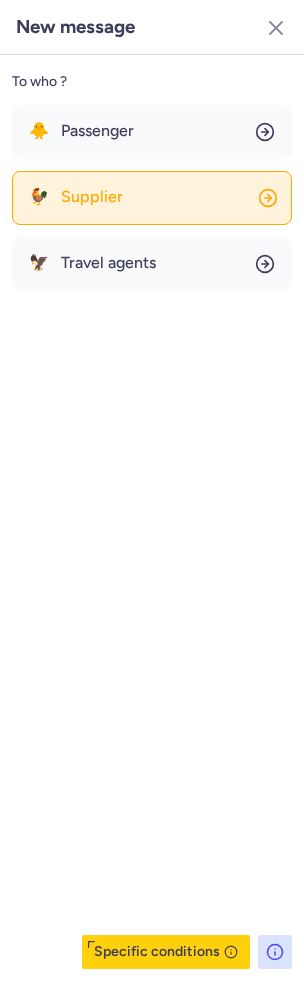click on "🐓 Supplier" 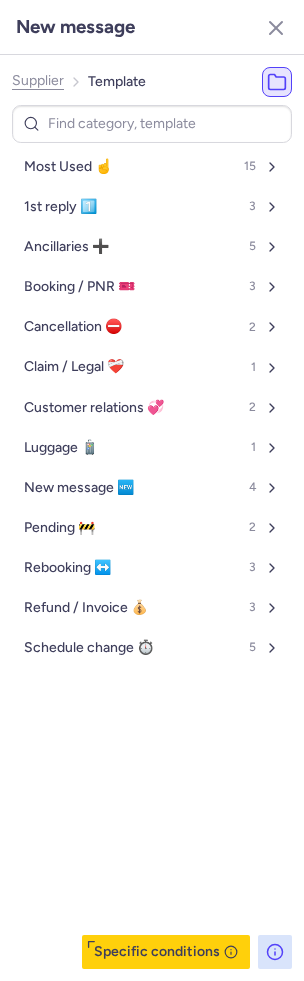 click on "Supplier" 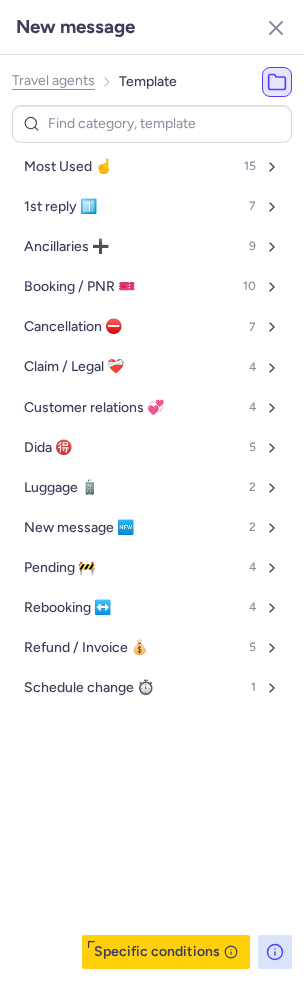 click on "Travel agents" 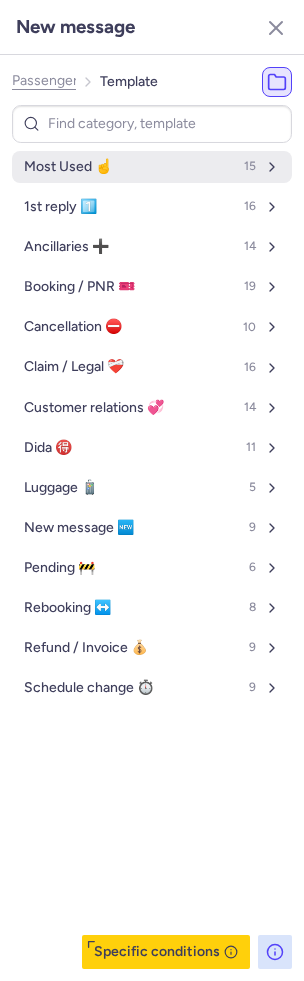 click on "Most Used ☝️" at bounding box center [68, 167] 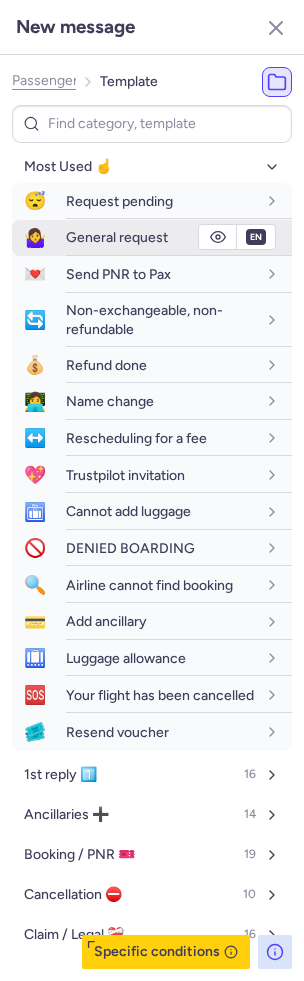 click on "General request" at bounding box center (117, 237) 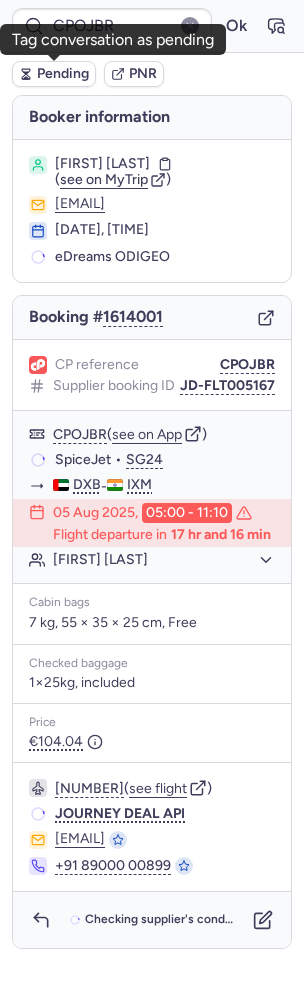 click on "Pending" at bounding box center (63, 74) 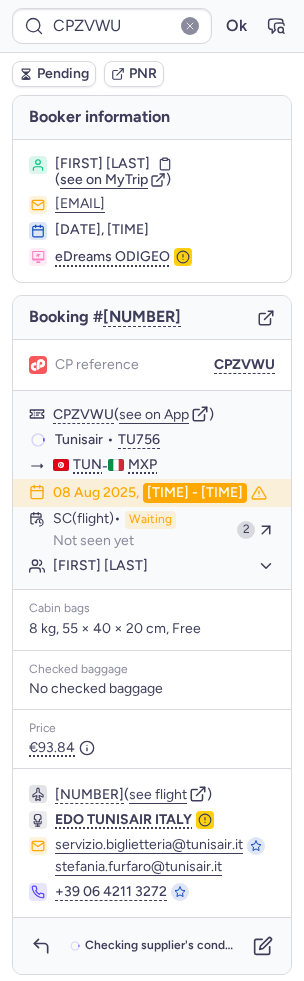 type on "CPLLJA" 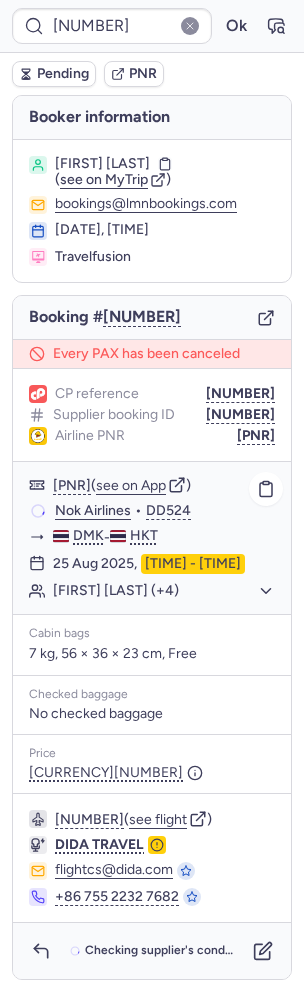 scroll, scrollTop: 21, scrollLeft: 0, axis: vertical 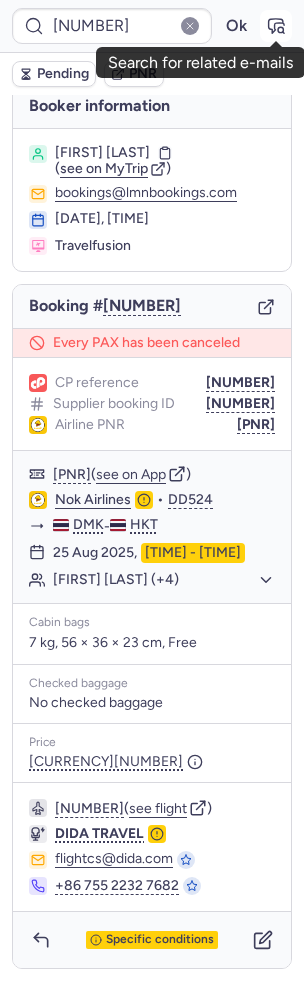 click 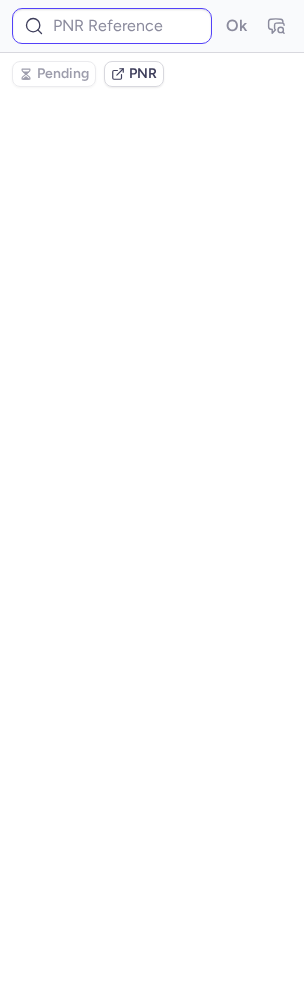 scroll, scrollTop: 0, scrollLeft: 0, axis: both 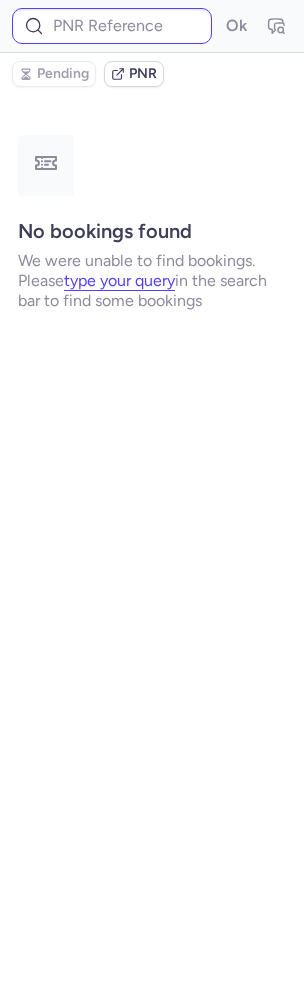 type on "CPLLJA" 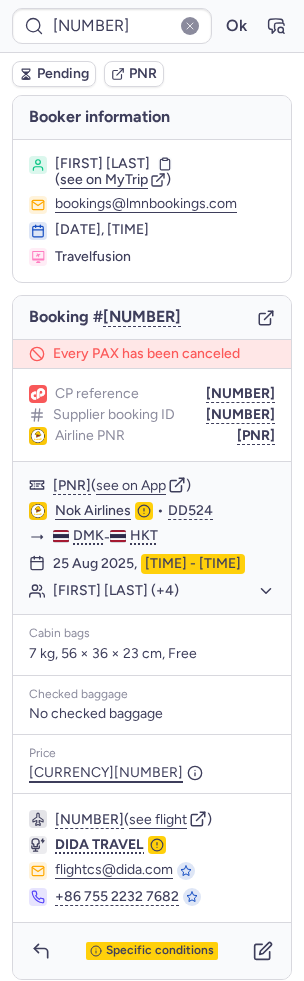 scroll, scrollTop: 21, scrollLeft: 0, axis: vertical 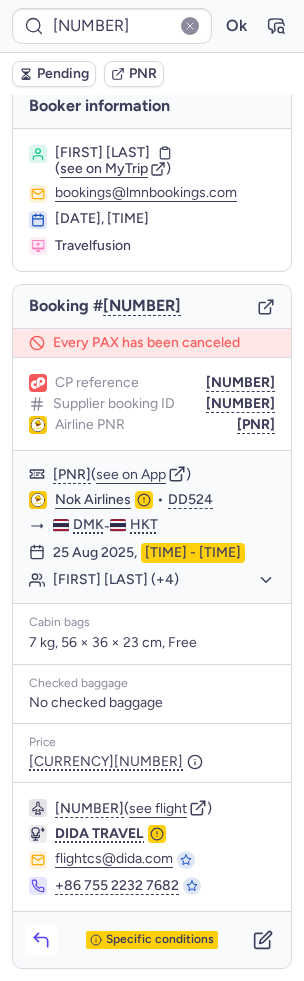 click 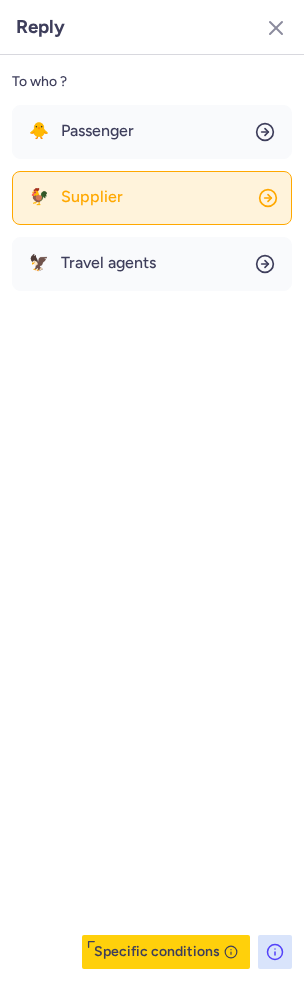 click on "🐓 Supplier" 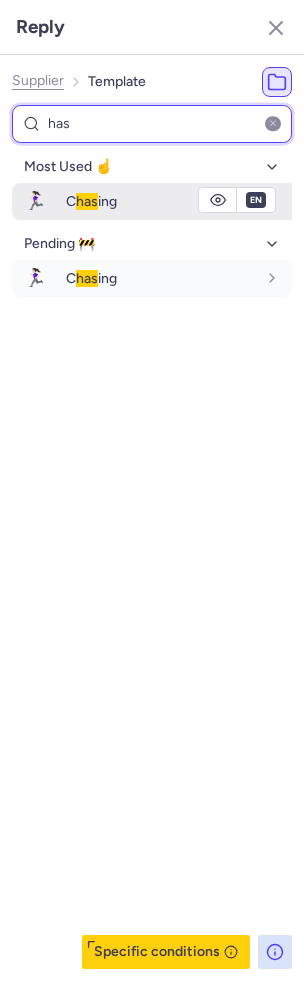 type on "has" 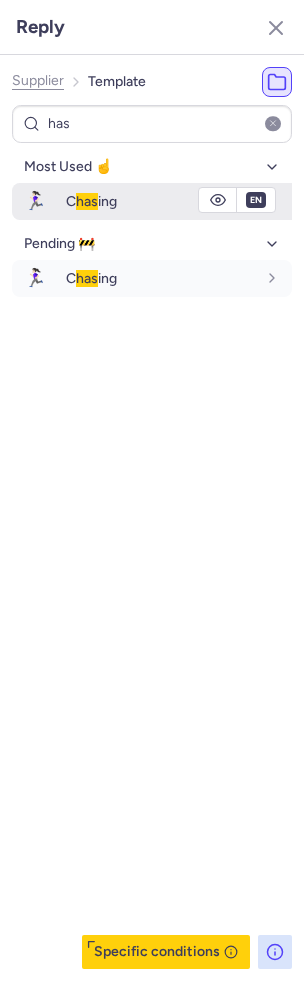click on "C has ing" at bounding box center [91, 201] 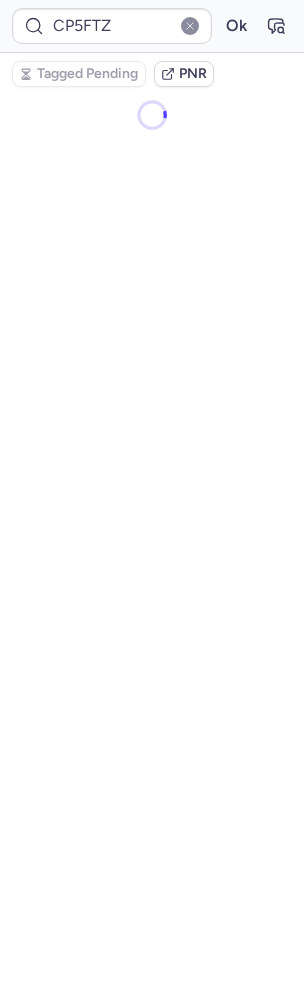 scroll, scrollTop: 0, scrollLeft: 0, axis: both 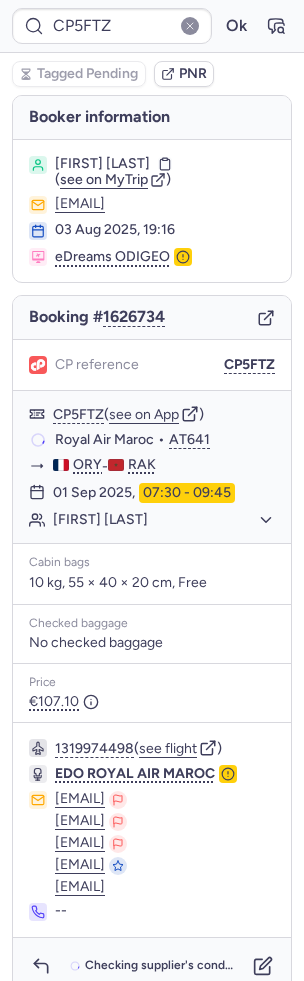 type on "CPMENW" 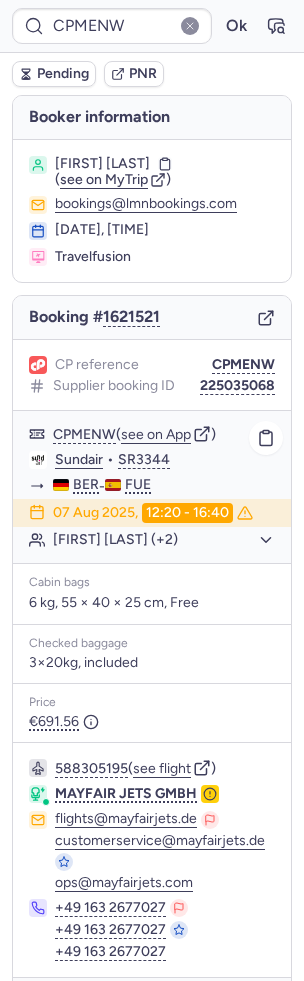 click on "Sheona HAUGHTON (+2)" 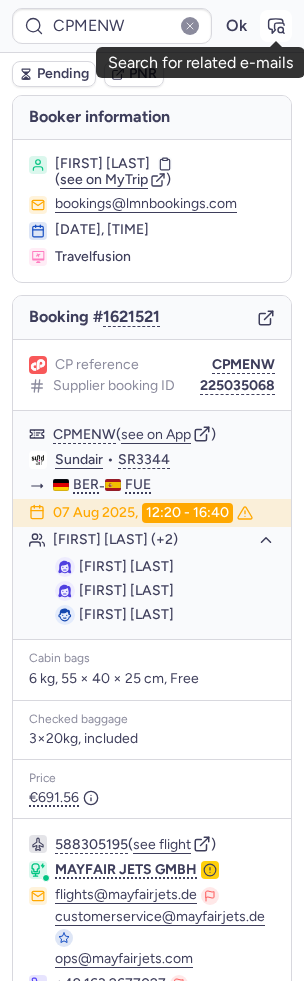 click 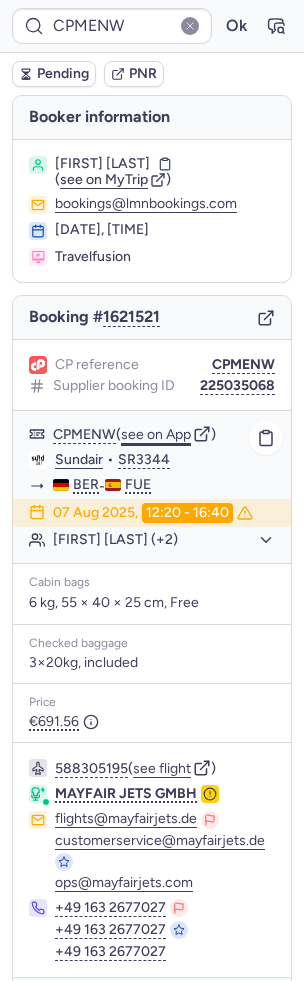 click on "see on App" 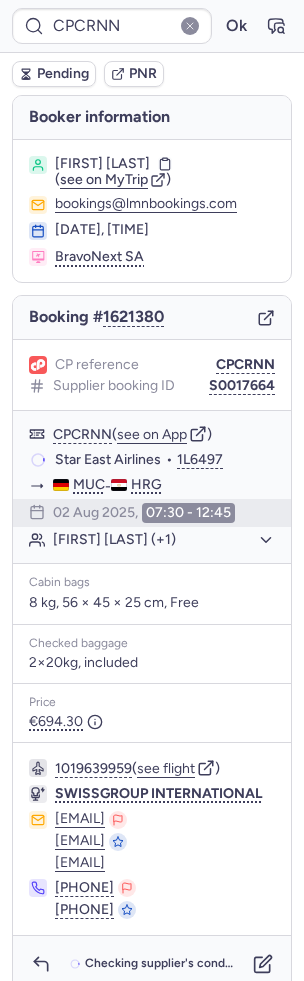 type on "CP7NGQ" 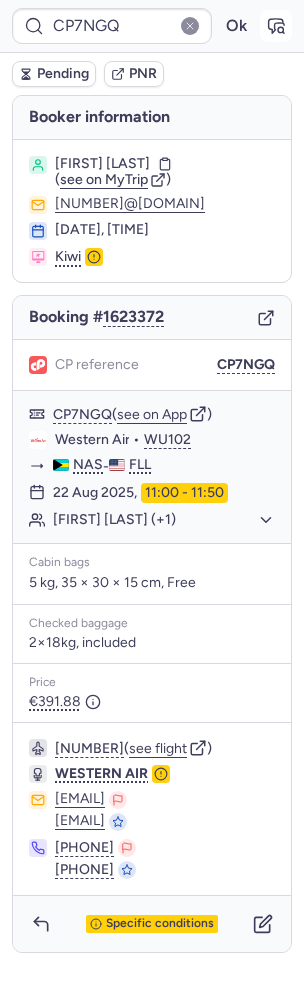 click 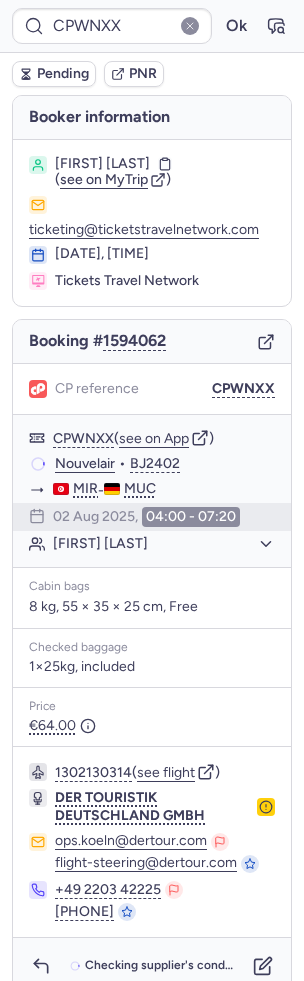 type on "CPWQWC" 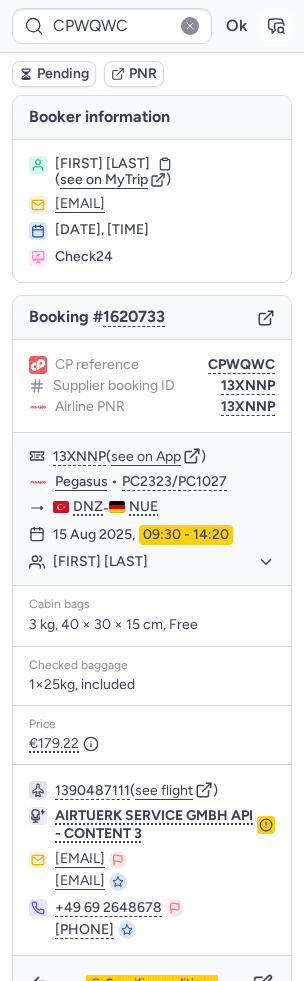 click 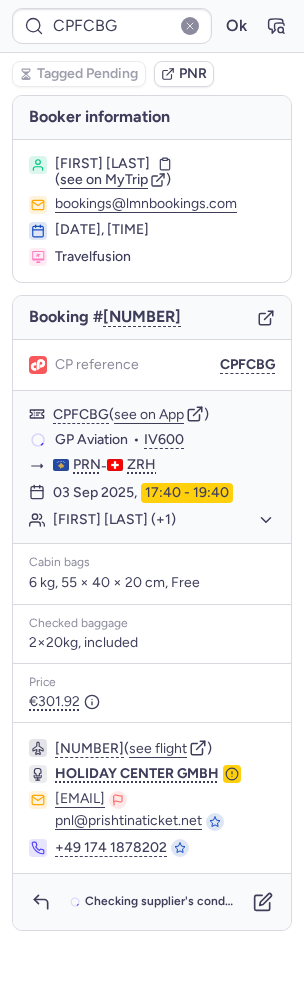 type on "CPPLNL" 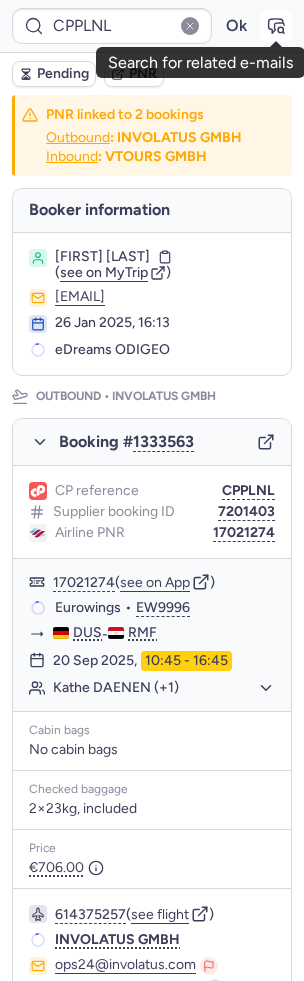click 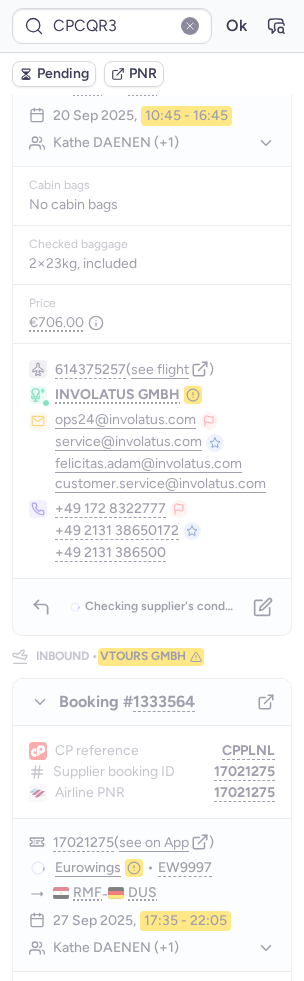 scroll, scrollTop: 0, scrollLeft: 0, axis: both 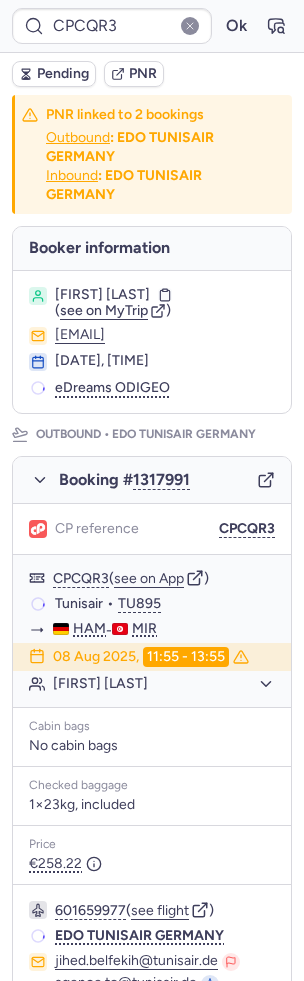 type on "CPWSKY" 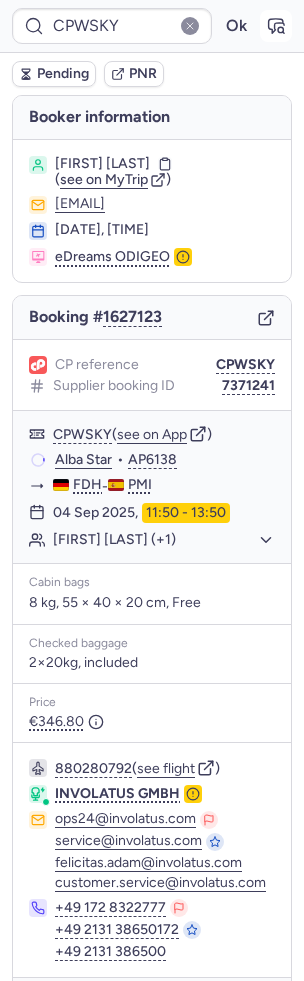 click 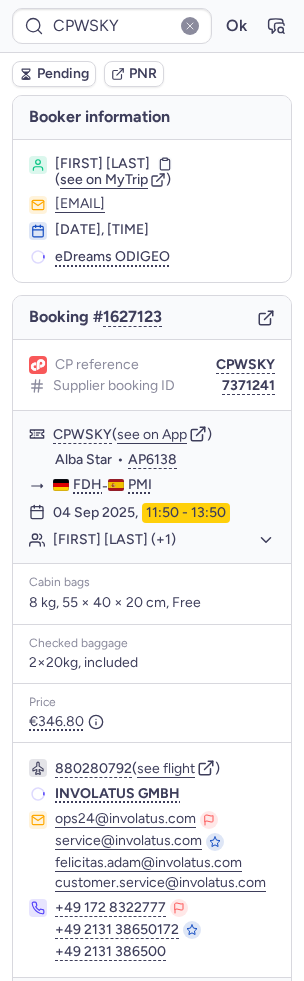 scroll, scrollTop: 60, scrollLeft: 0, axis: vertical 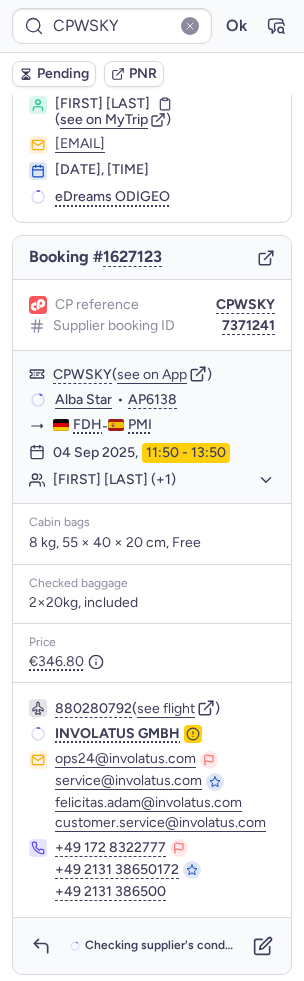 click on "Checking supplier's conditions..." at bounding box center [160, 946] 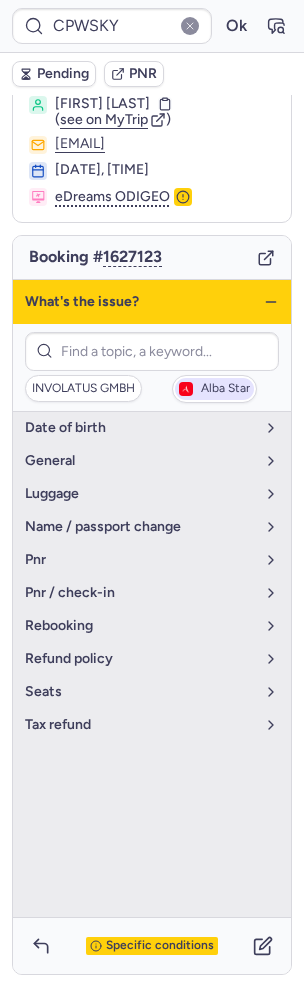 click on "Alba Star" at bounding box center (214, 389) 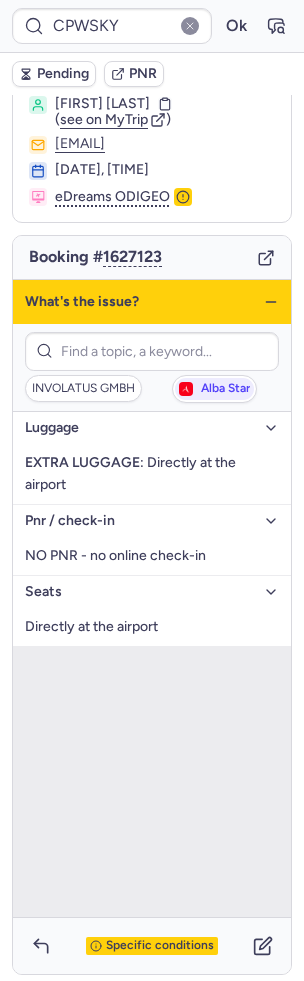 click 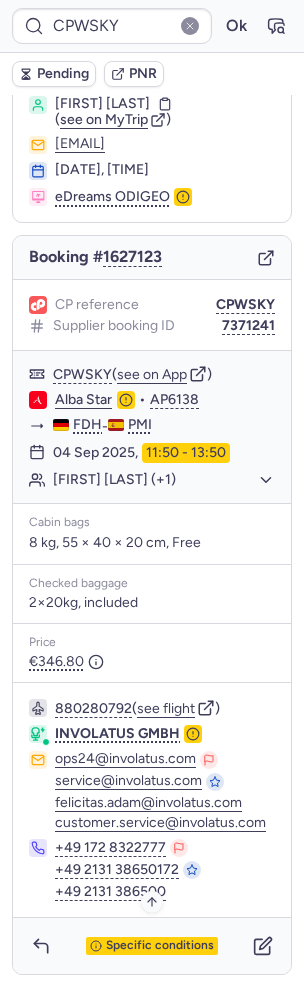 type on "CPPLNL" 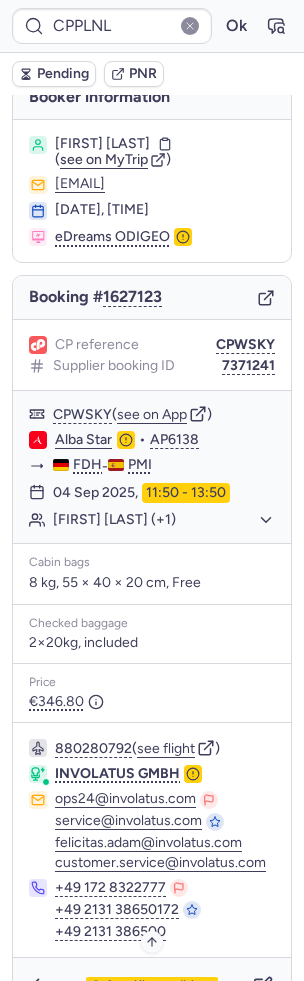 scroll, scrollTop: 100, scrollLeft: 0, axis: vertical 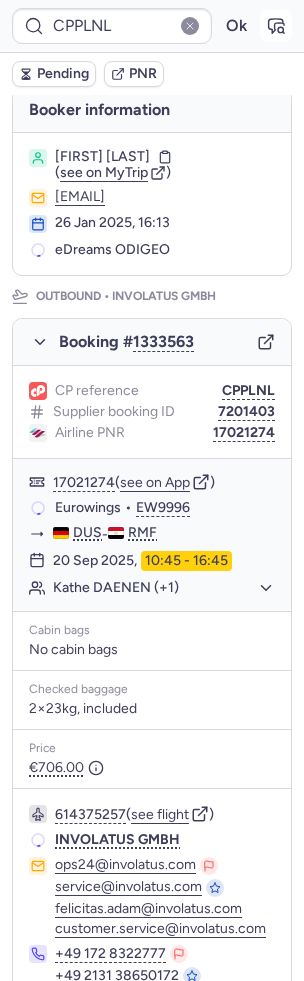 click 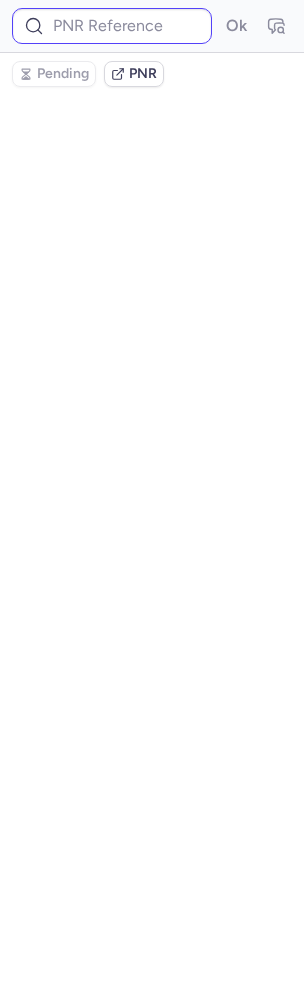 scroll, scrollTop: 0, scrollLeft: 0, axis: both 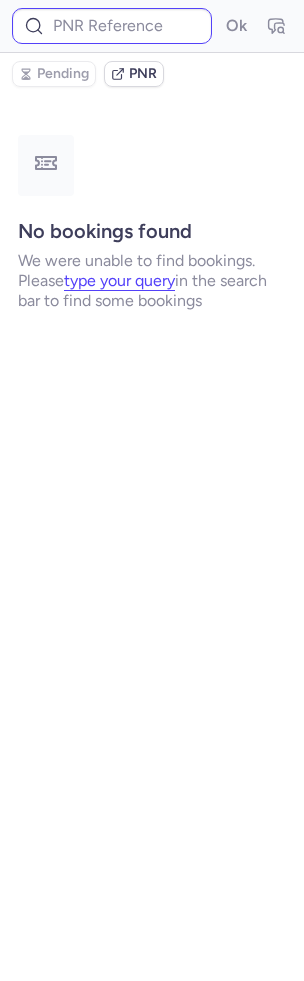 type on "CPPLNL" 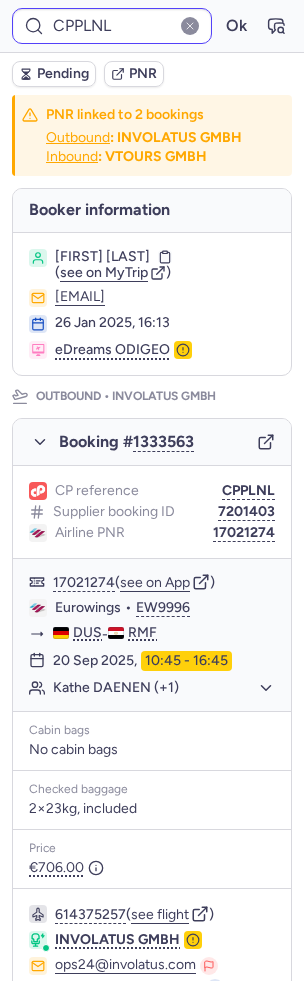 type on "CP5FTZ" 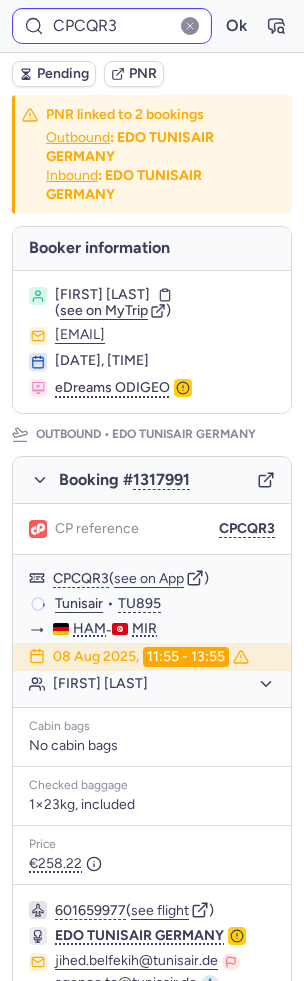 type on "02702578" 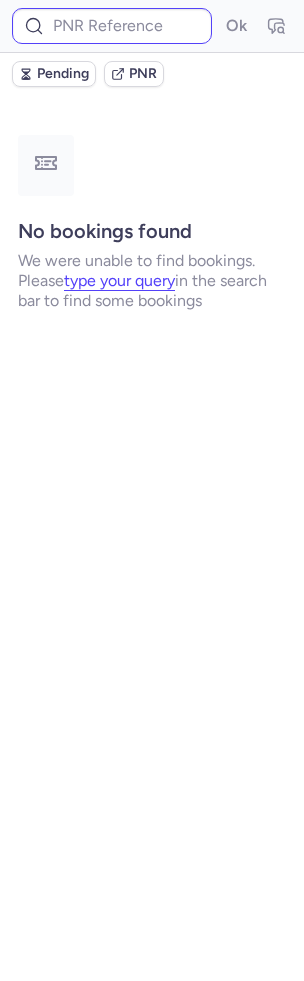 type on "CPV9ND" 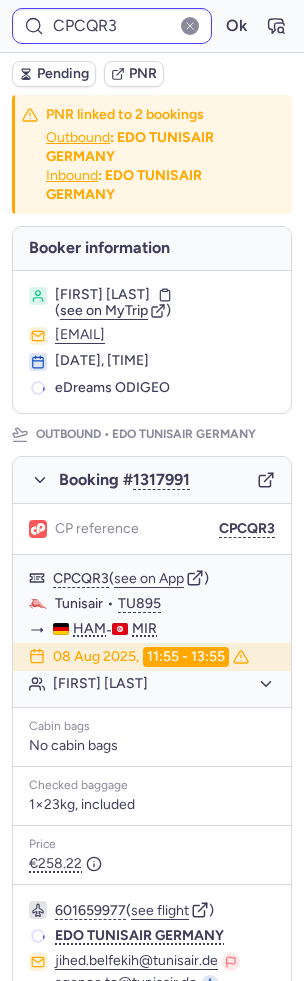 type on "CPV9ND" 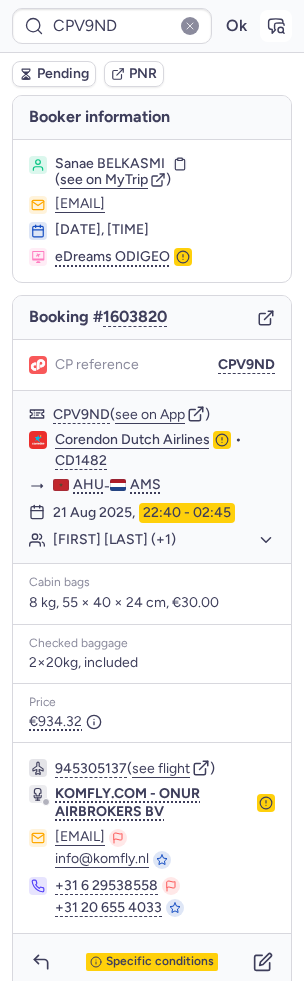 click 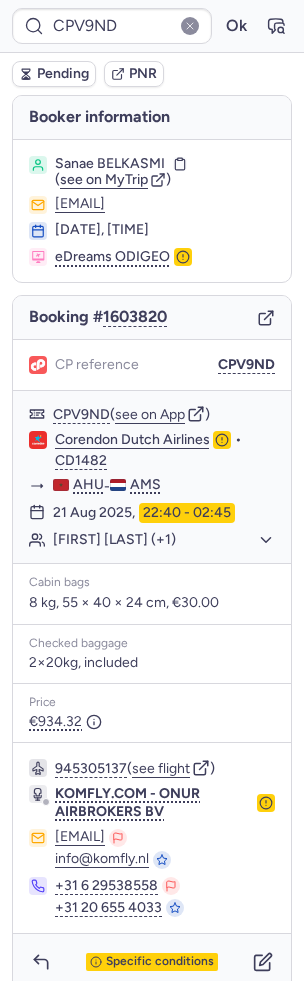 click on "Pending" at bounding box center (63, 74) 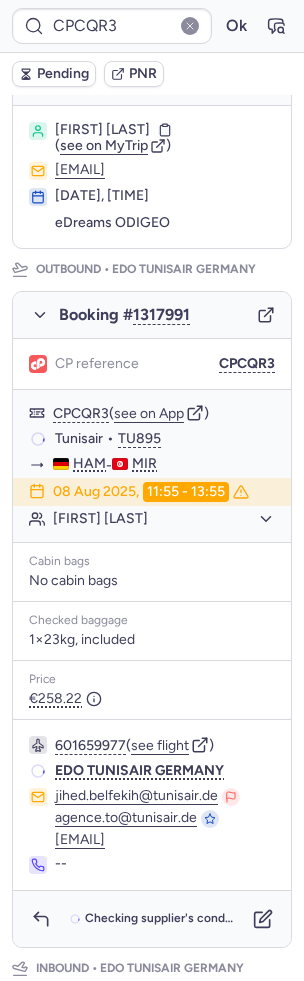 scroll, scrollTop: 165, scrollLeft: 0, axis: vertical 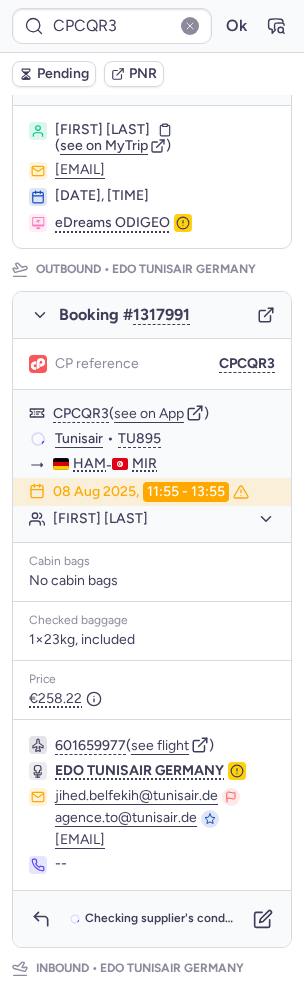 type on "CPWSKY" 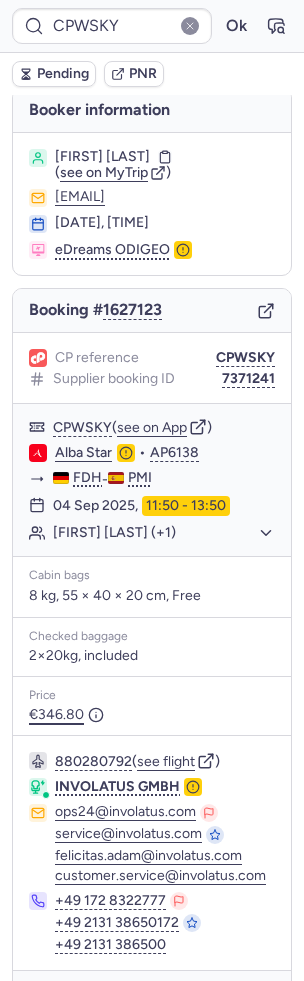 scroll, scrollTop: 60, scrollLeft: 0, axis: vertical 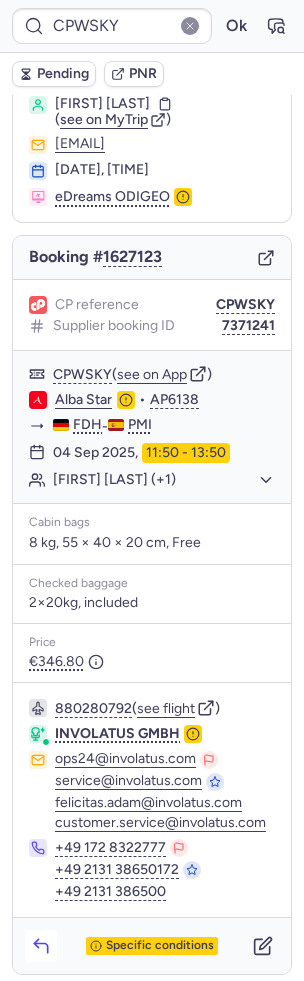 click 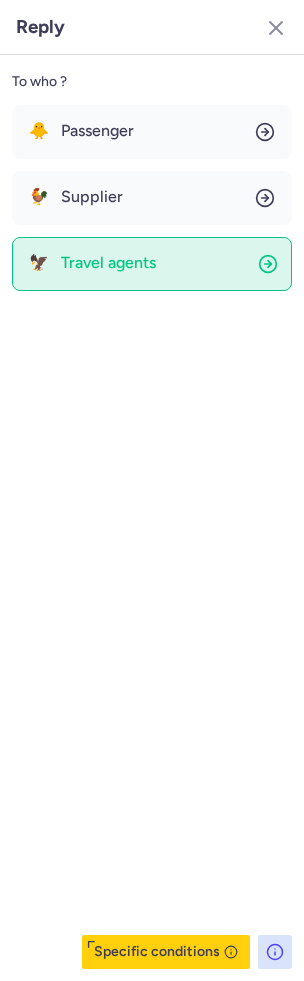 click on "Travel agents" at bounding box center (108, 263) 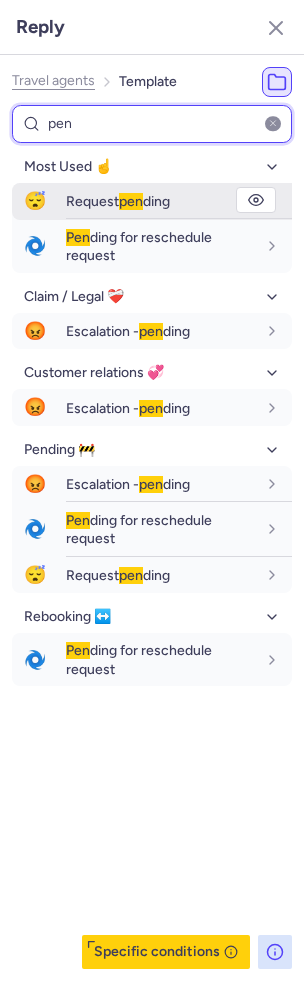 type on "pen" 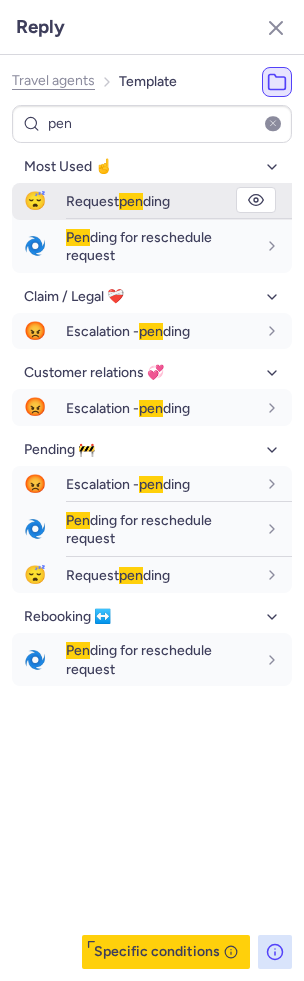 click on "Request  pen ding" at bounding box center (179, 201) 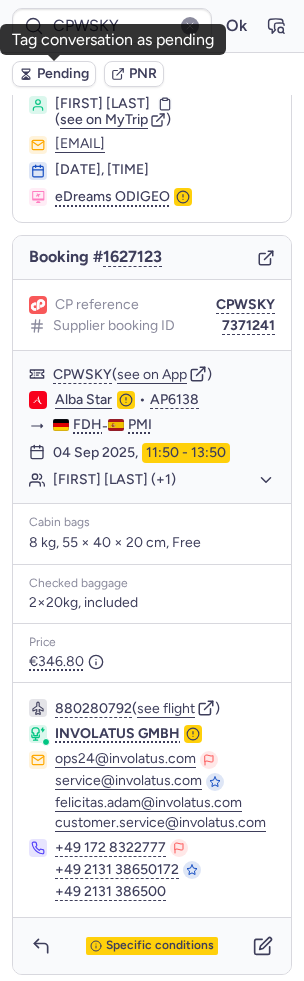 click on "Pending" at bounding box center [63, 74] 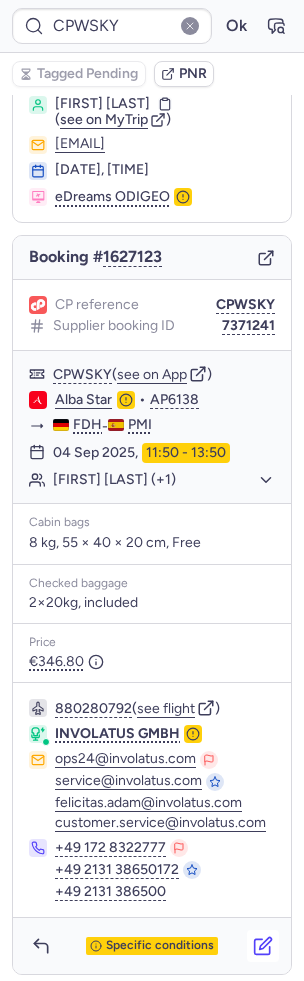 click 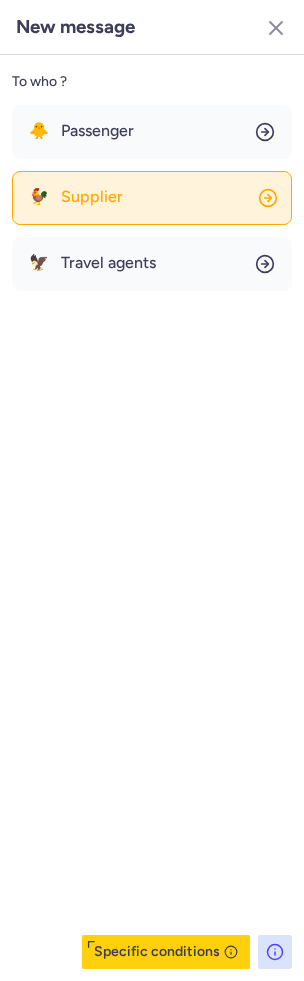 click on "🐓 Supplier" 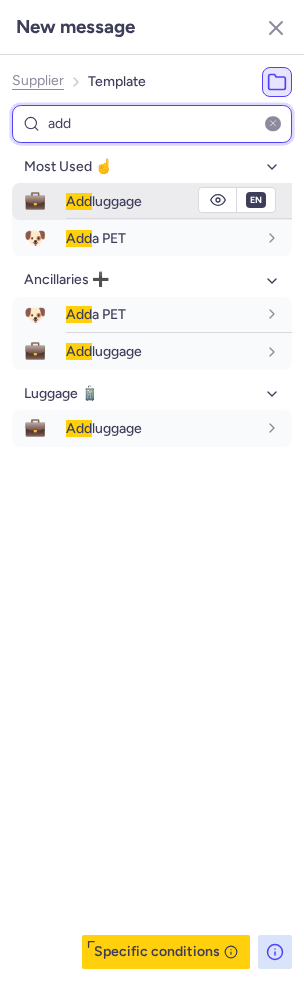 type on "add" 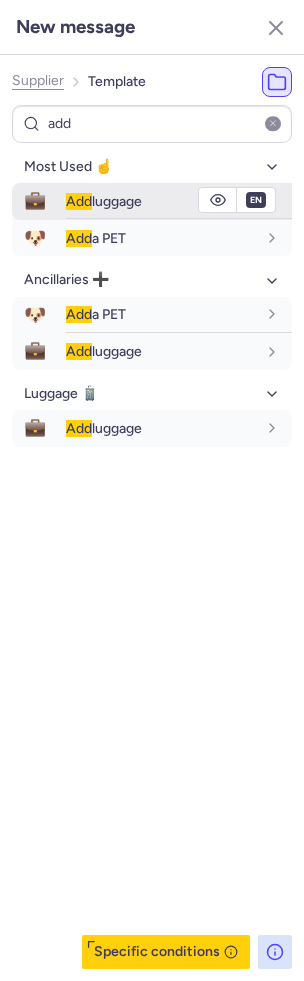 click on "Add  luggage" at bounding box center [104, 201] 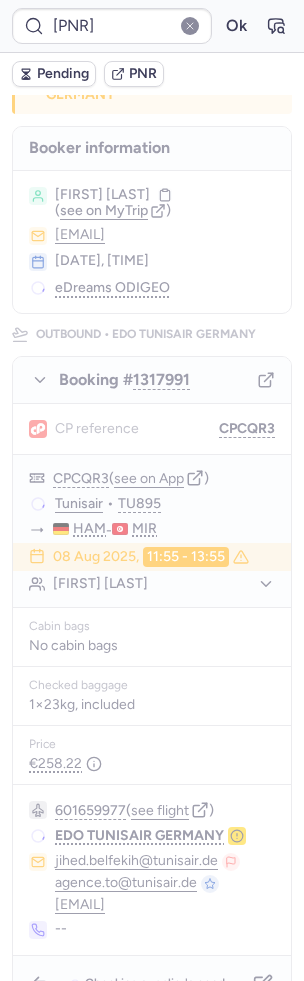 scroll, scrollTop: 0, scrollLeft: 0, axis: both 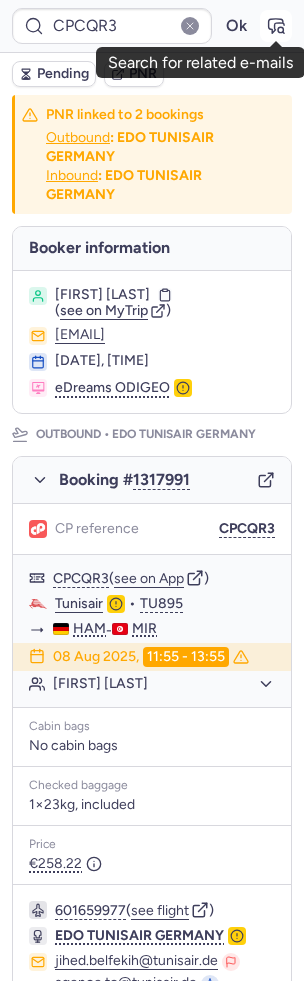 click 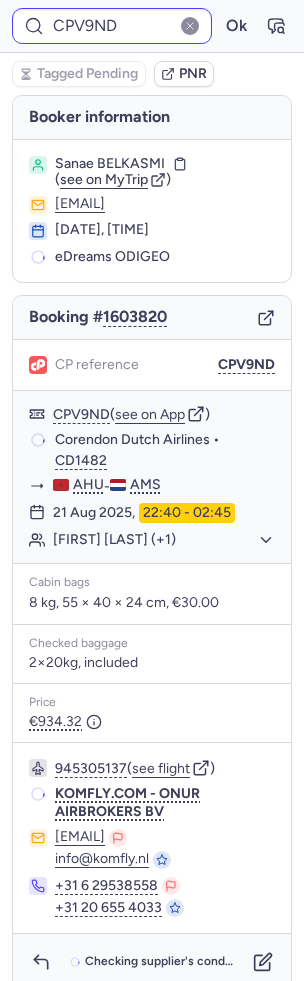 type on "CPKXOM" 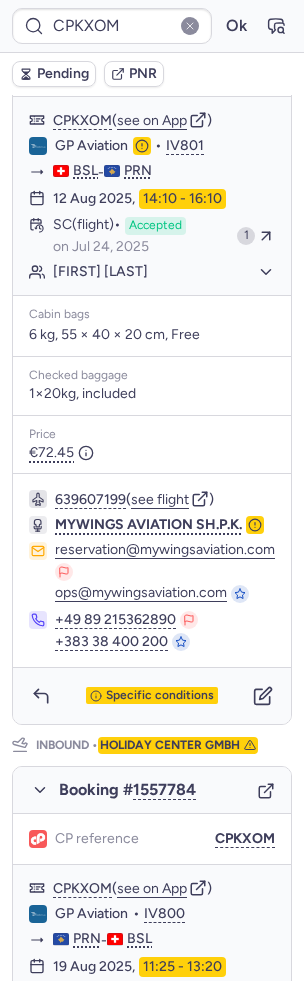 scroll, scrollTop: 574, scrollLeft: 0, axis: vertical 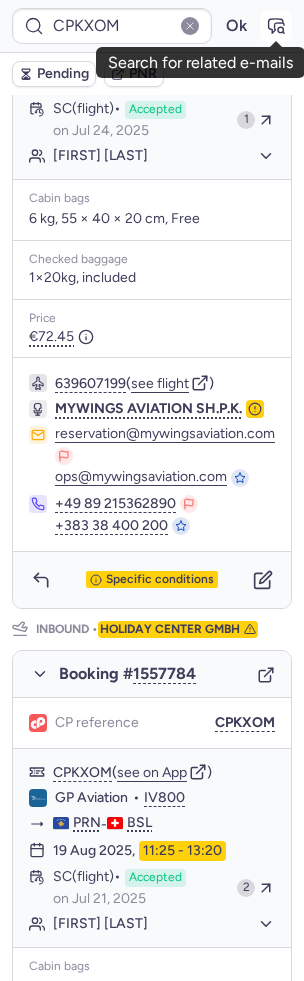 click 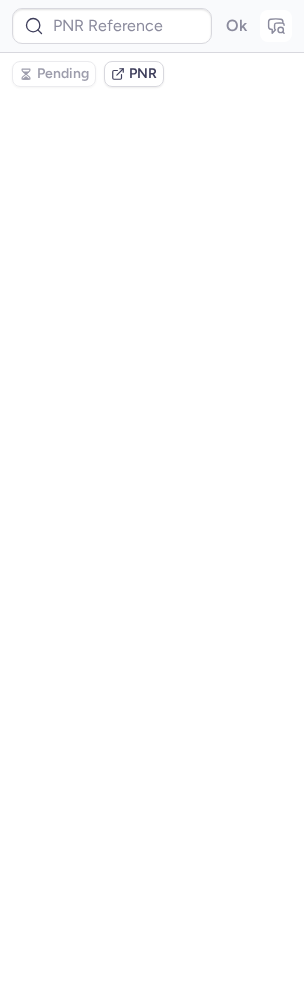 scroll, scrollTop: 0, scrollLeft: 0, axis: both 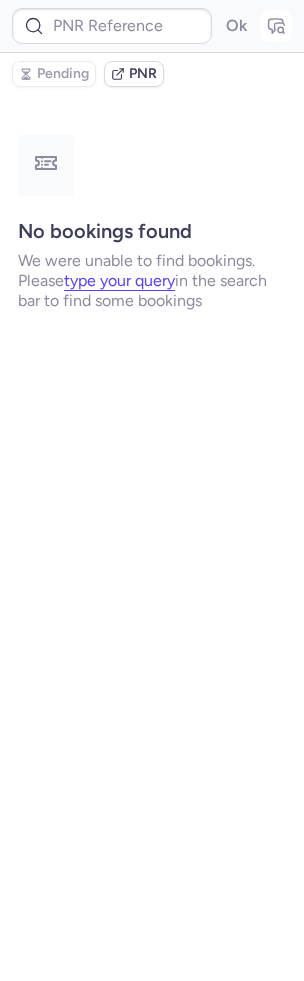 type on "CPKXOM" 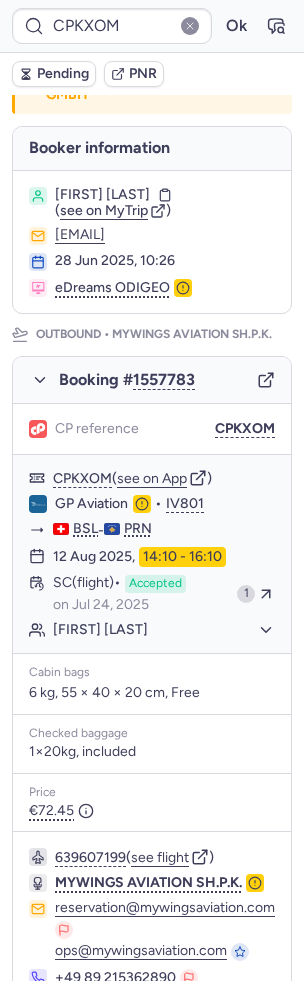 scroll, scrollTop: 160, scrollLeft: 0, axis: vertical 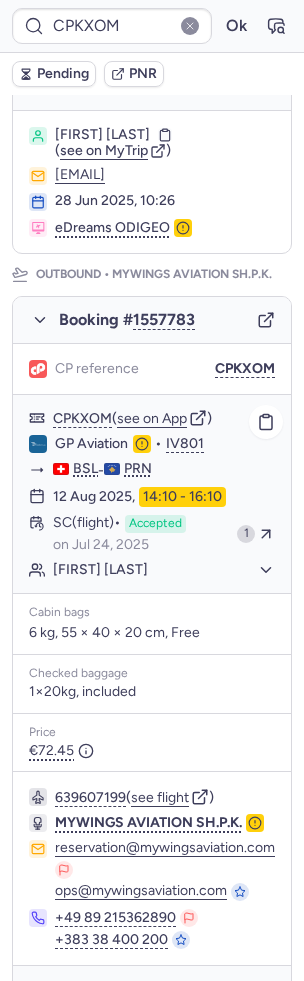 click on "CPKXOM  ( see on App )" 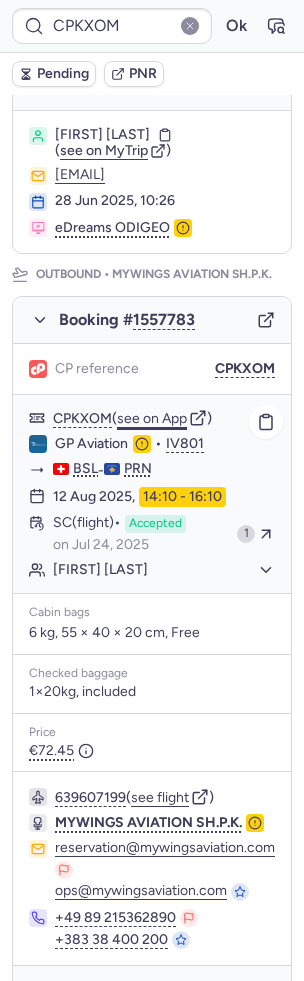 click on "see on App" 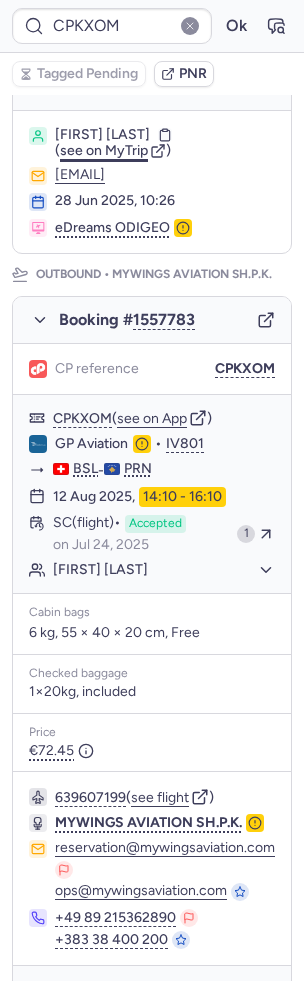 click on "see on MyTrip" at bounding box center (104, 150) 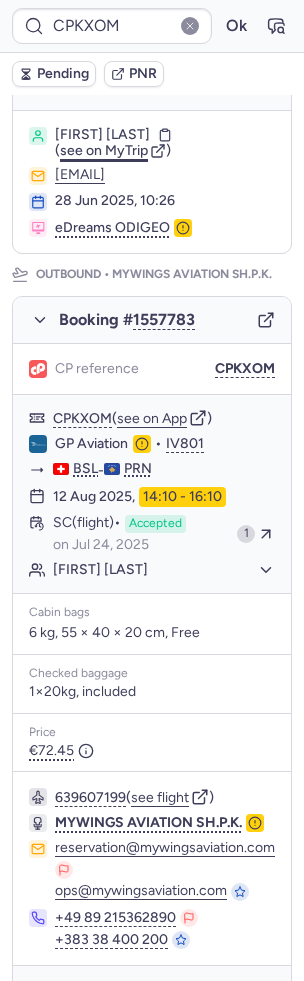 type on "CPIR24" 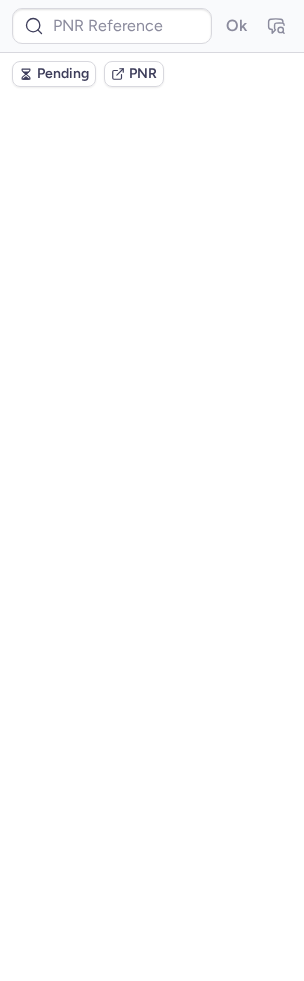 scroll, scrollTop: 0, scrollLeft: 0, axis: both 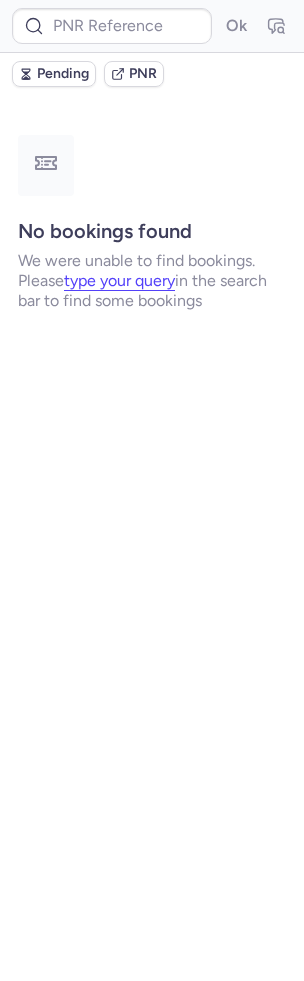 type on "CPDL43" 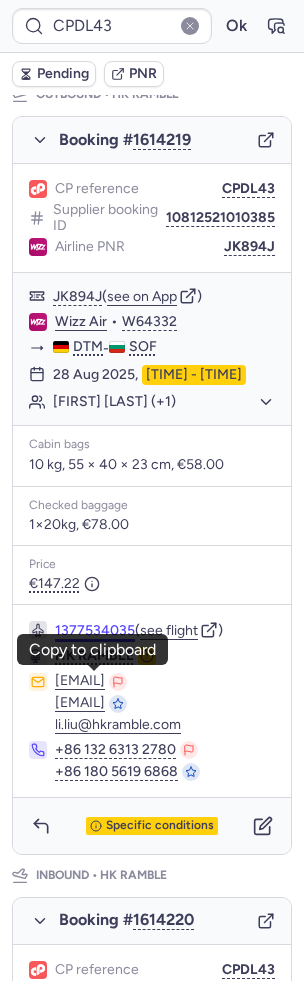 scroll, scrollTop: 366, scrollLeft: 0, axis: vertical 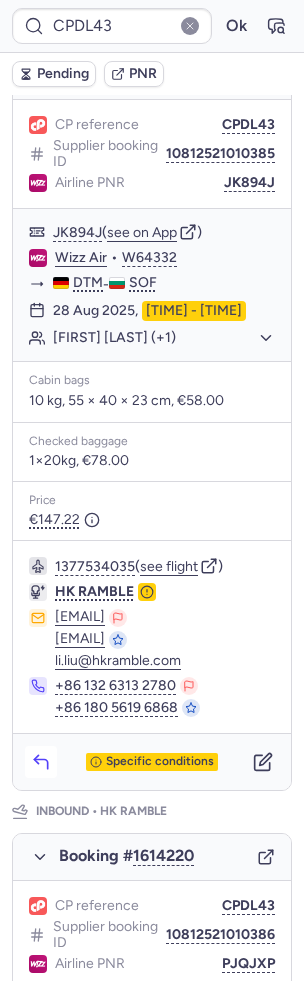 click 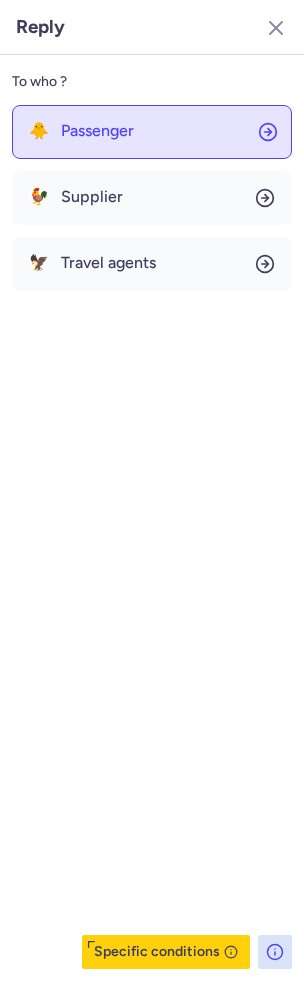 click on "🐥 Passenger" 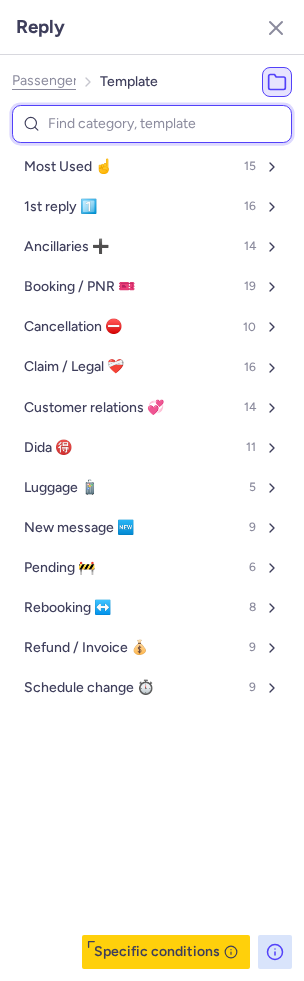 type on "p" 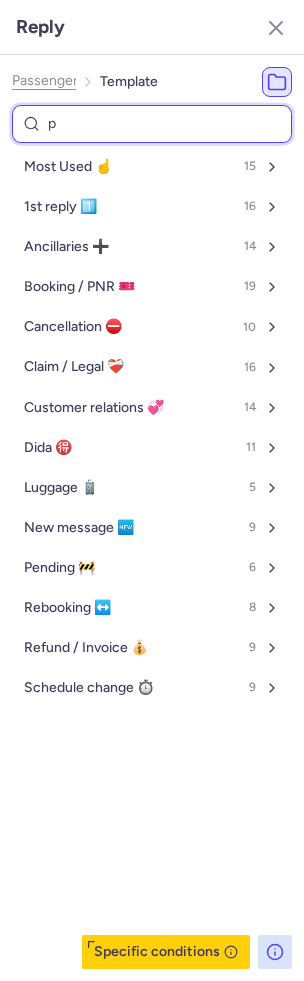 select on "en" 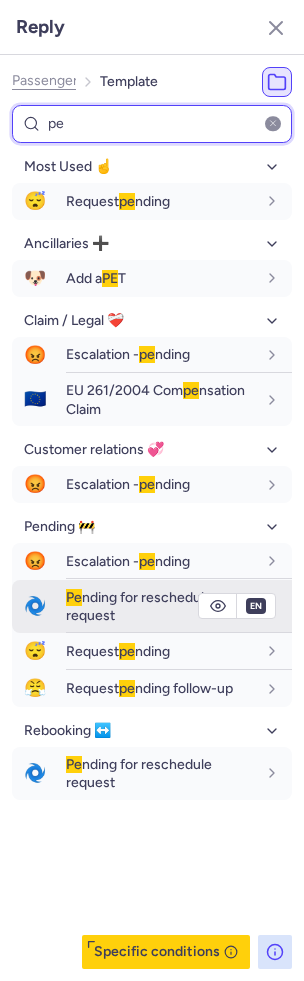 type on "pe" 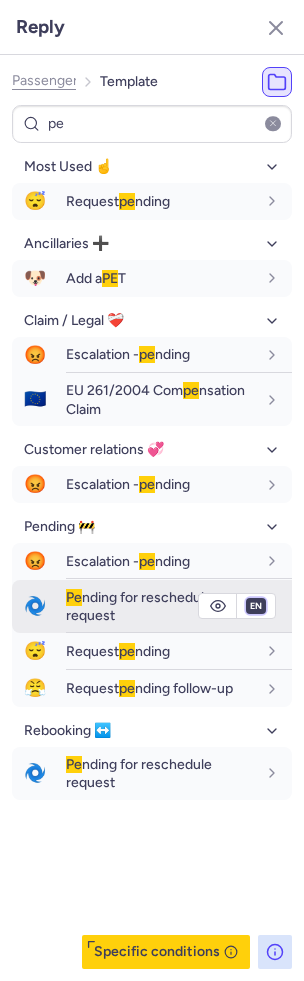 click on "fr en de nl pt es it ru" at bounding box center (256, 606) 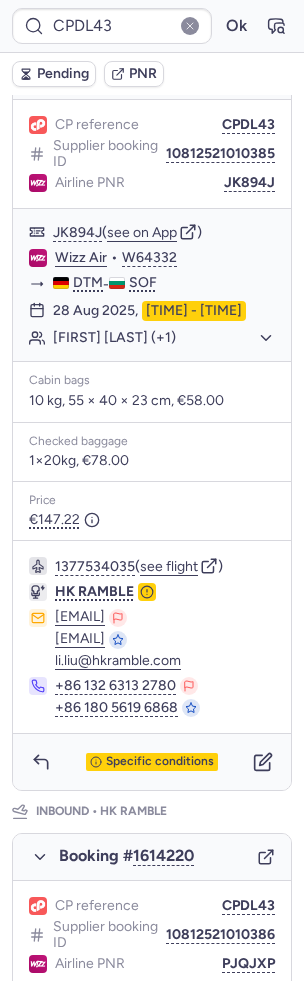 click on "Pending" at bounding box center [63, 74] 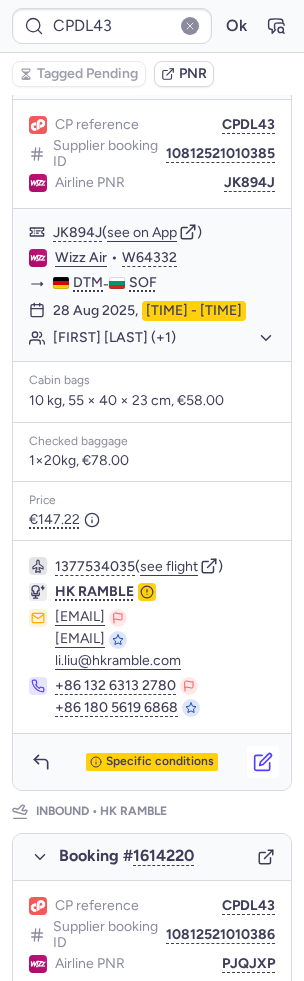 click 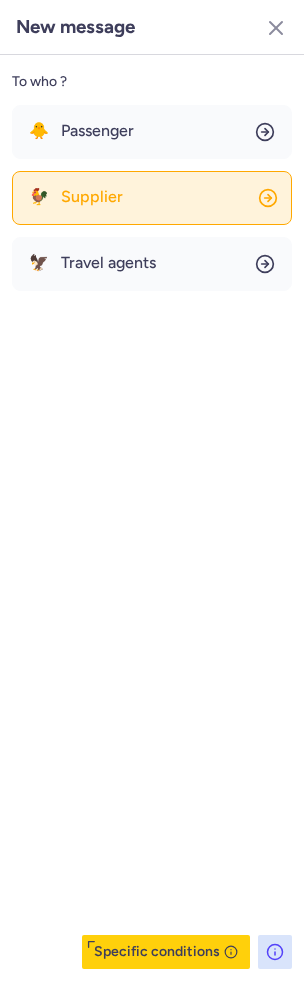 click on "🐓 Supplier" 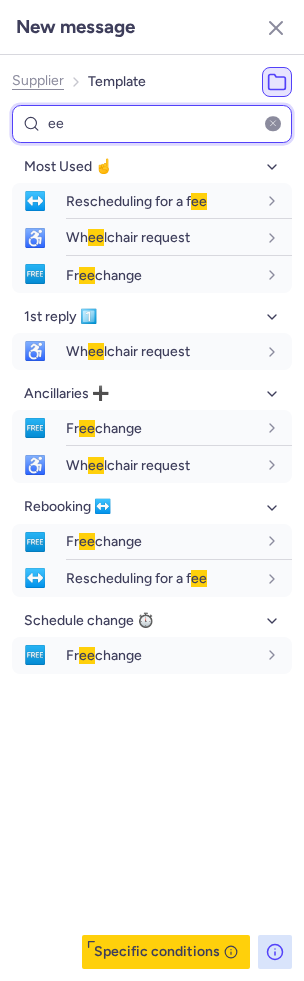 type on "e" 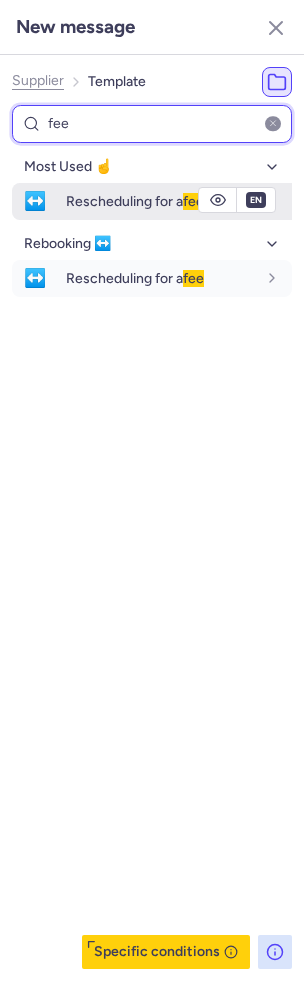 type on "fee" 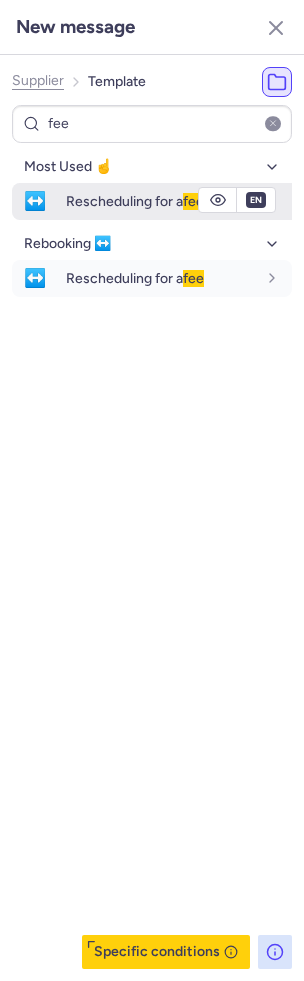 click on "Rescheduling for a  fee" at bounding box center (161, 201) 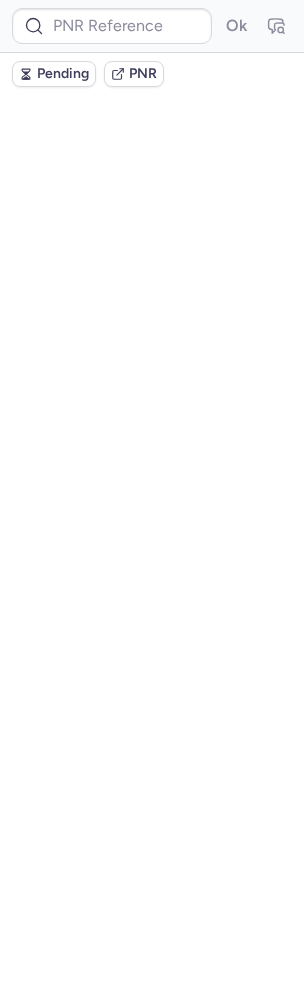 scroll, scrollTop: 0, scrollLeft: 0, axis: both 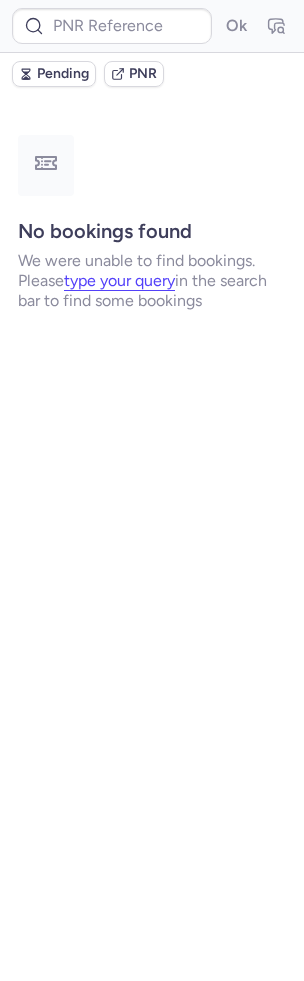 type on "CPCRNN" 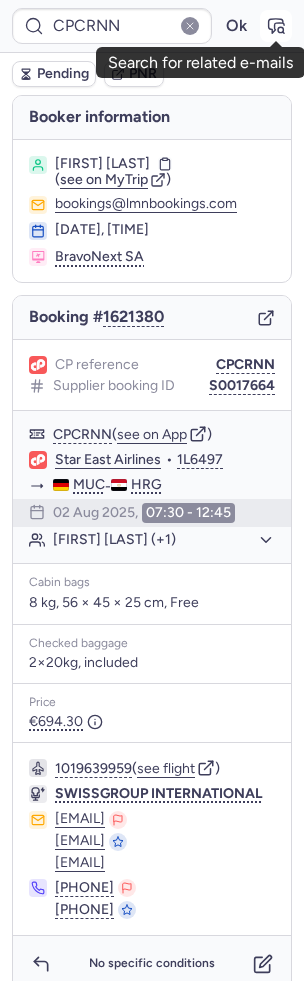 click 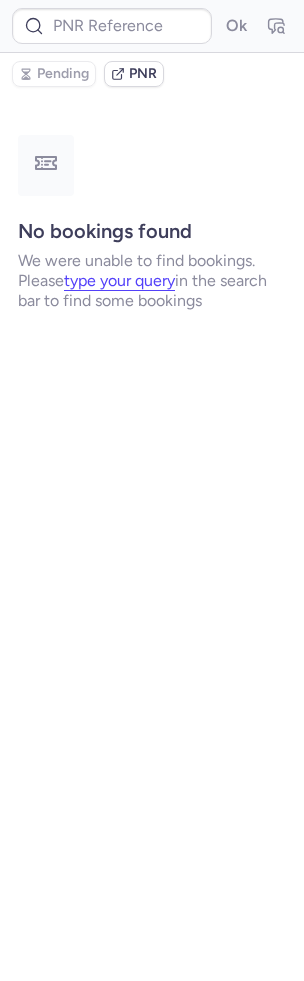 type on "CPCRNN" 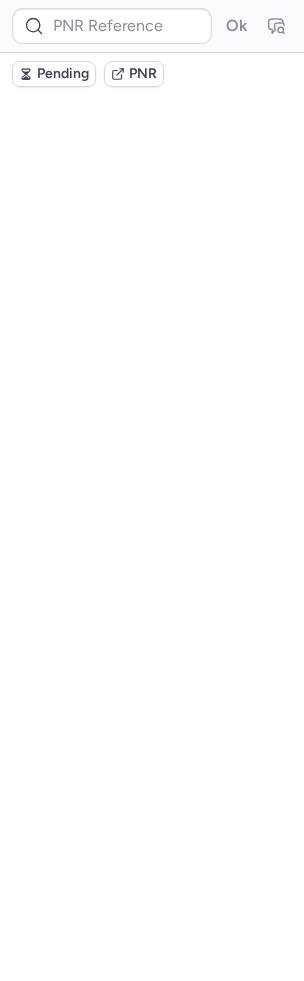 scroll, scrollTop: 0, scrollLeft: 0, axis: both 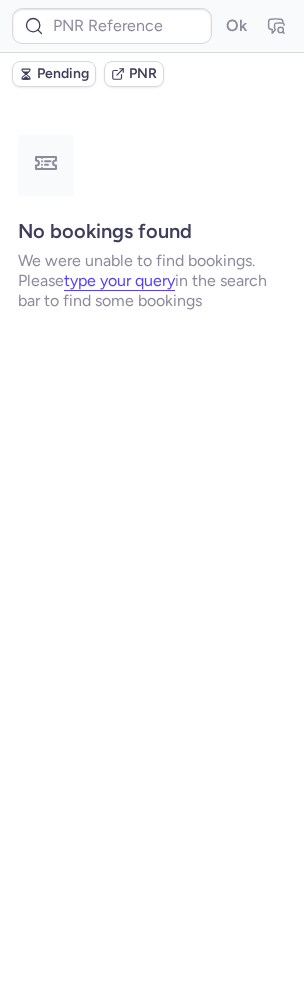 type on "CPXYNZ" 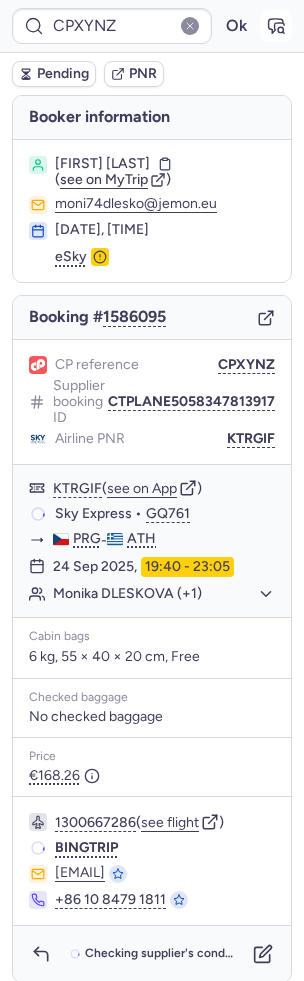 click 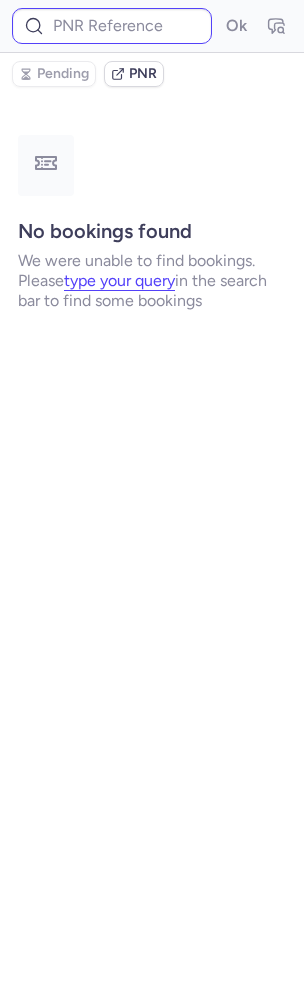 type on "CPXYNZ" 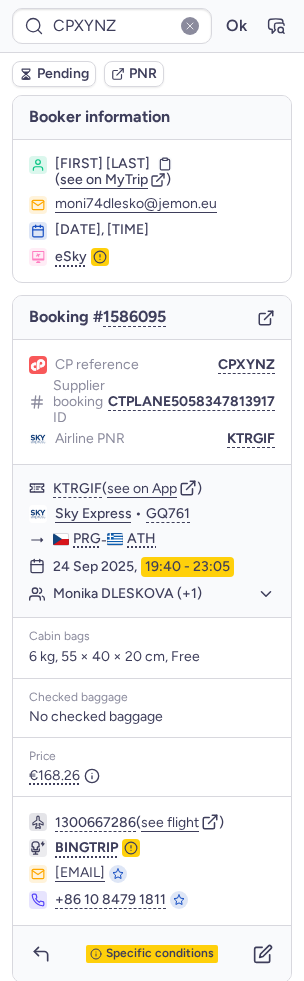click on "Pending" at bounding box center [63, 74] 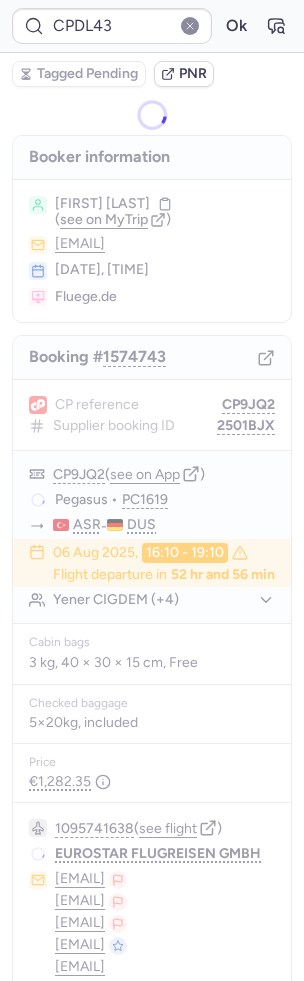 type on "CPC8WT" 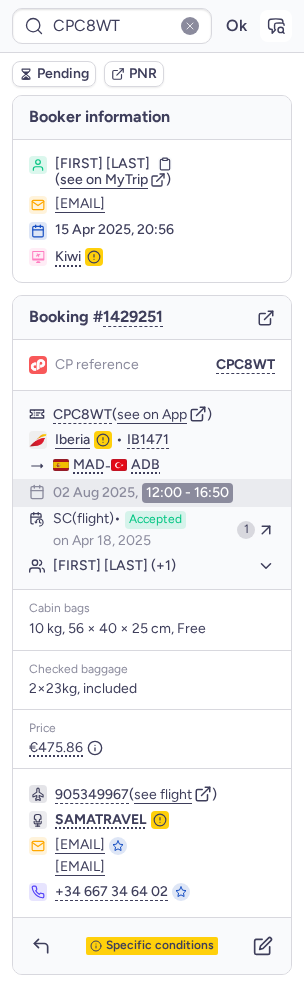 click 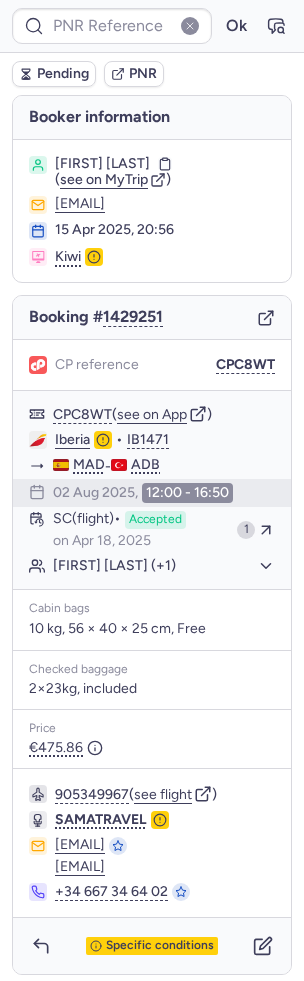 type on "CPC8WT" 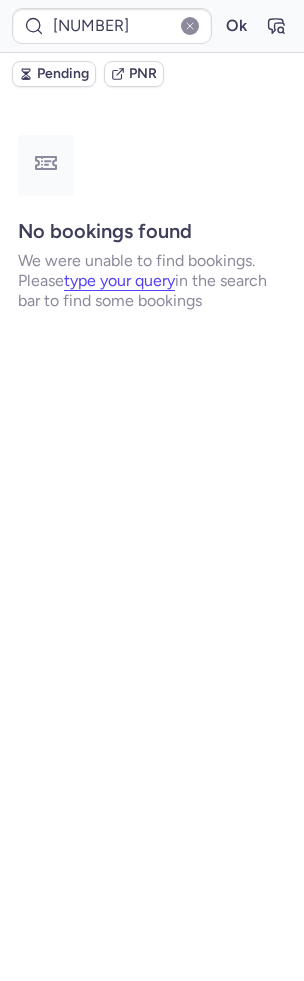 scroll, scrollTop: 0, scrollLeft: 0, axis: both 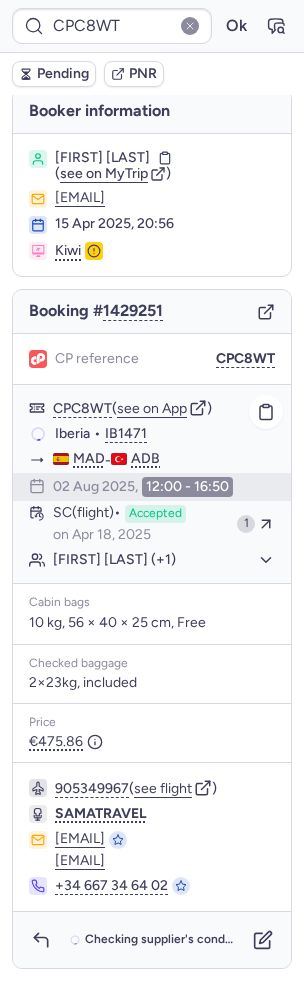 click on "CPC8WT  ( see on App )" 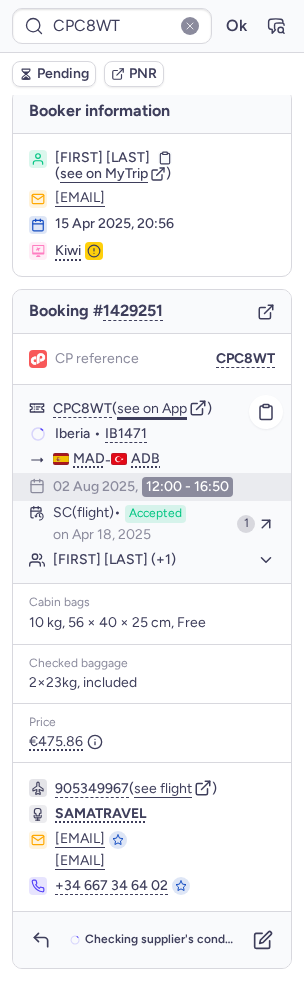 click on "see on App" 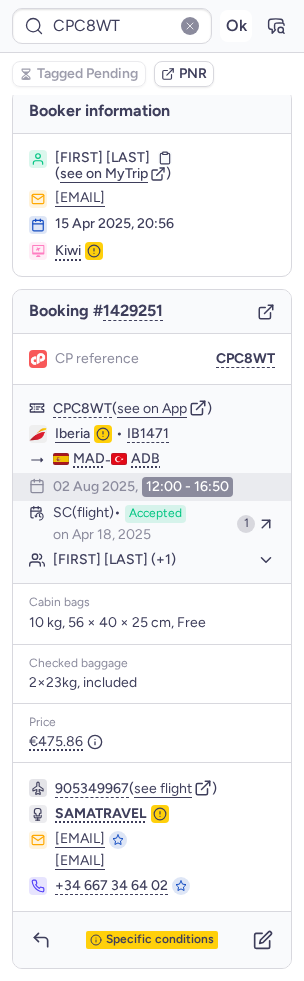 click on "Ok" at bounding box center [236, 26] 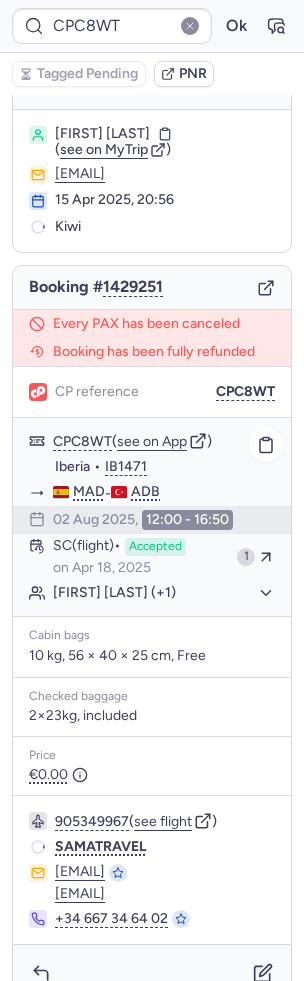 scroll, scrollTop: 87, scrollLeft: 0, axis: vertical 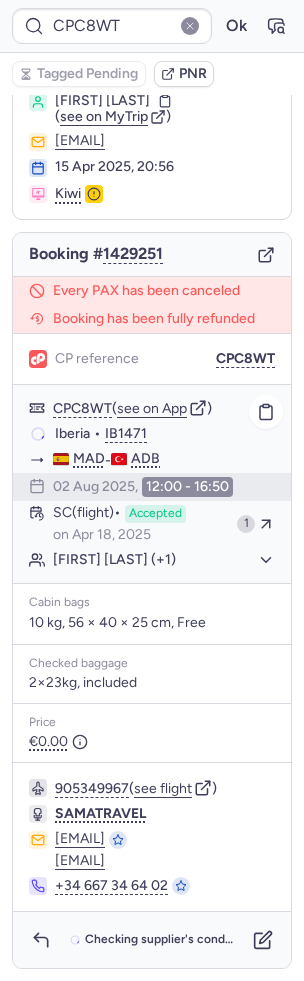 type 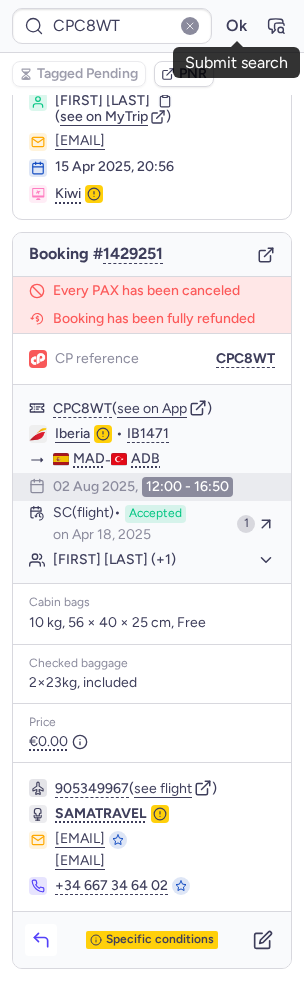 click 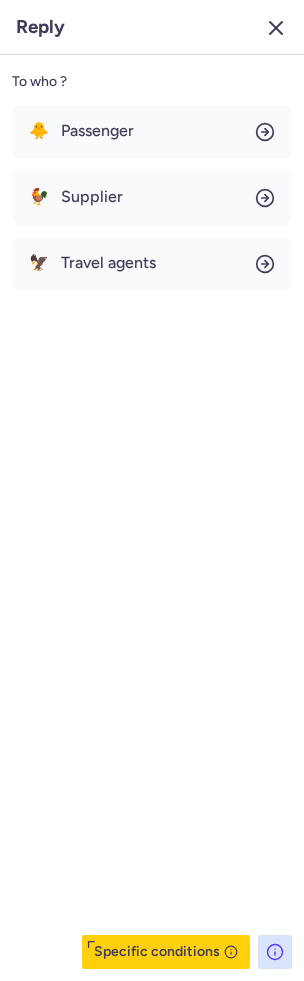 click 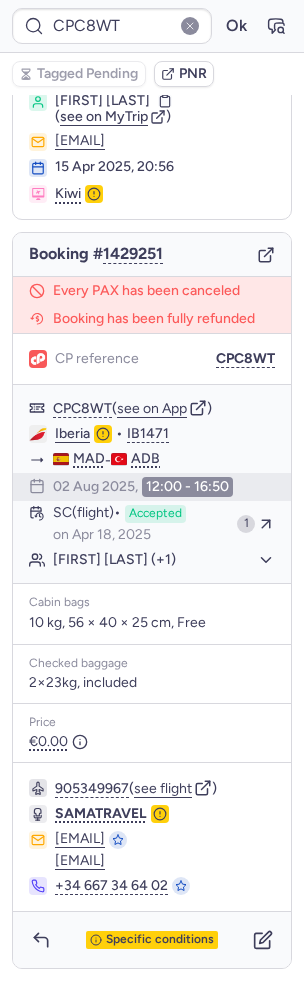 type on "[NUMBER]" 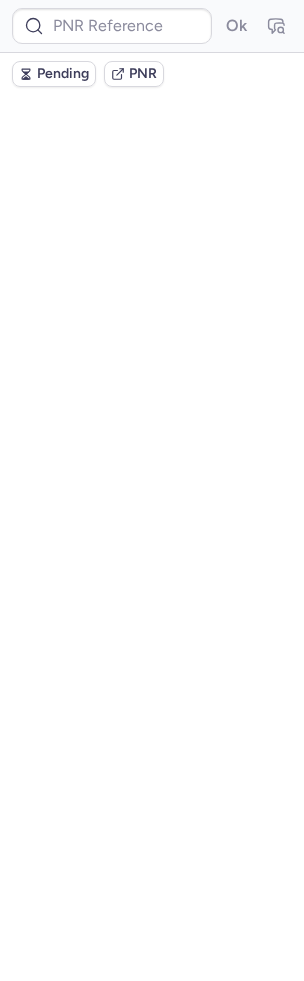 scroll, scrollTop: 0, scrollLeft: 0, axis: both 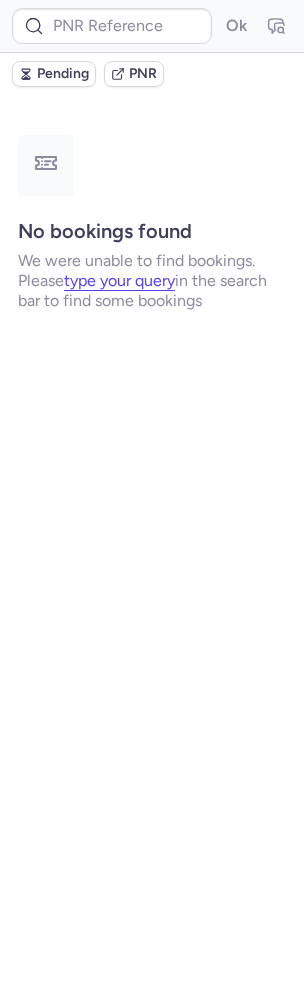 type on "CPIR24" 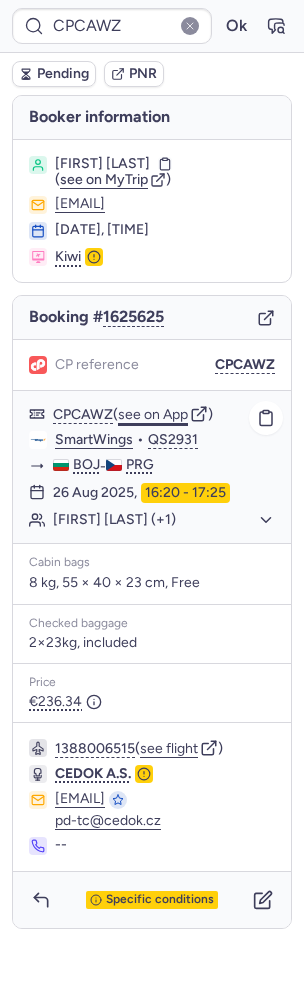 click on "see on App" 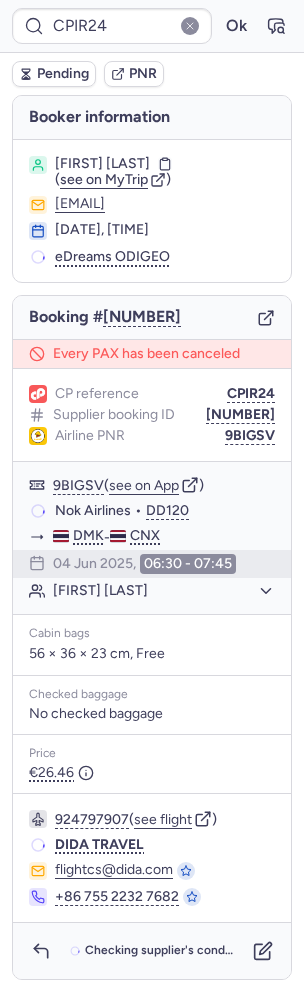 type on "CPDL43" 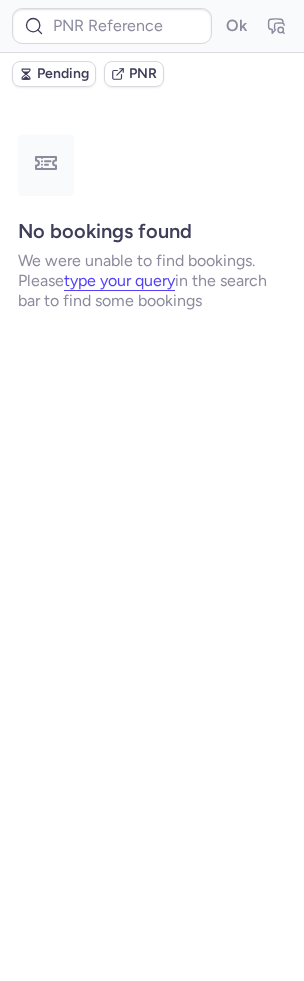 type on "CPDL43" 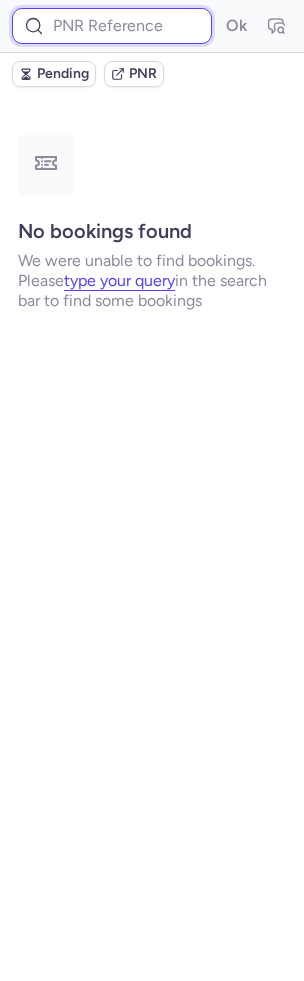 click at bounding box center [112, 26] 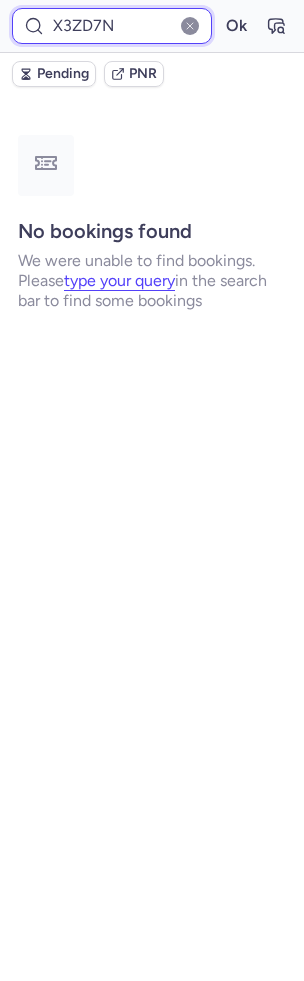click on "Ok" at bounding box center [236, 26] 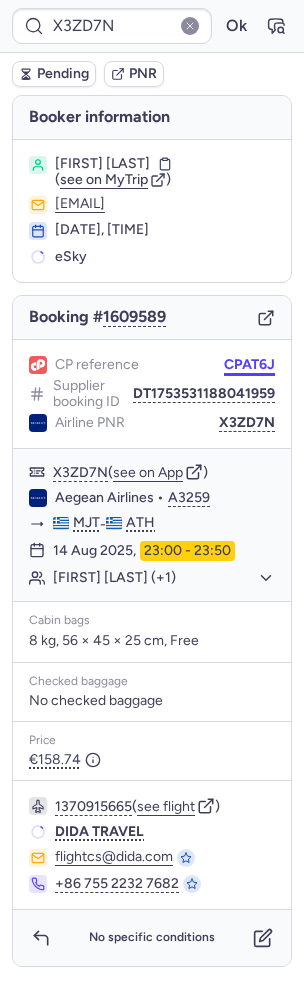 click on "CPAT6J" at bounding box center (249, 365) 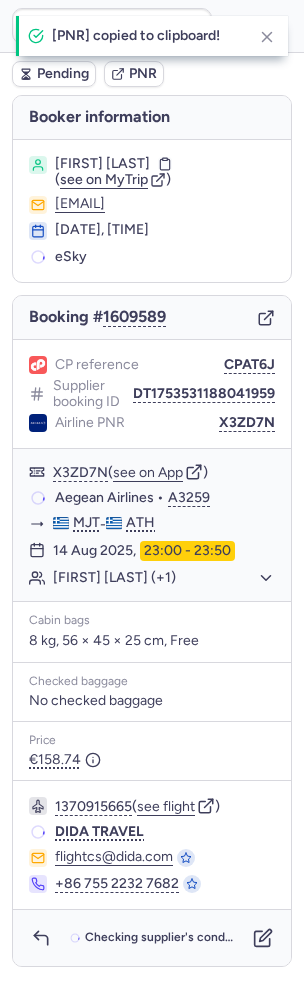 type on "CP9JQ2" 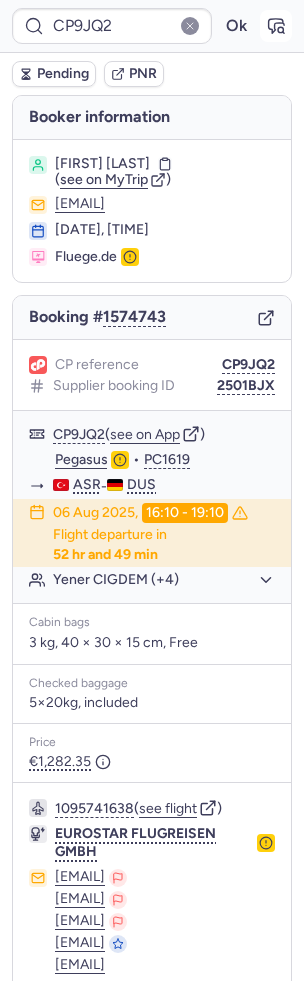 click 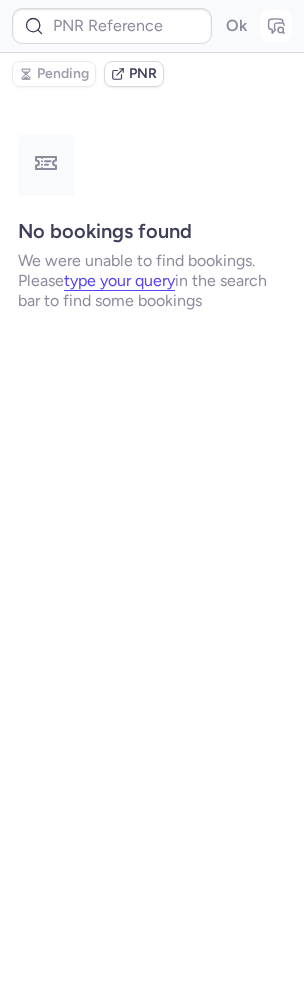 type on "CP9JQ2" 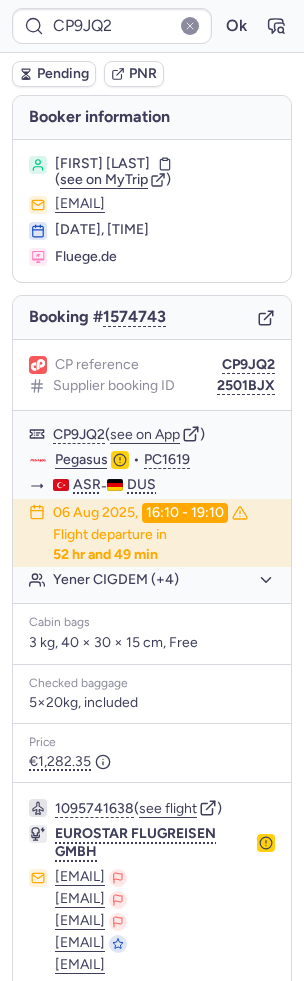 type on "CPRQQY" 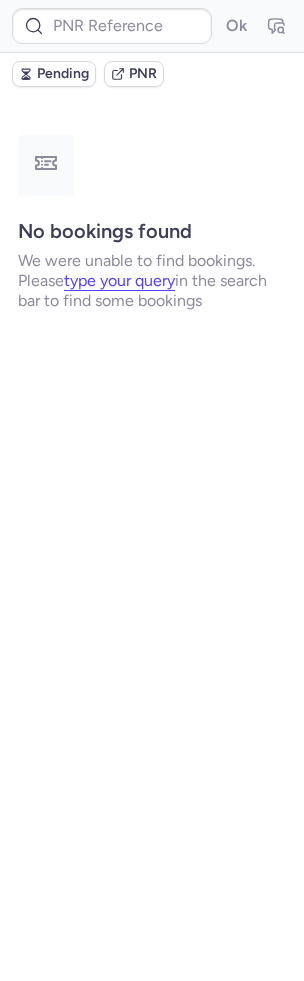type on "CPVSBM" 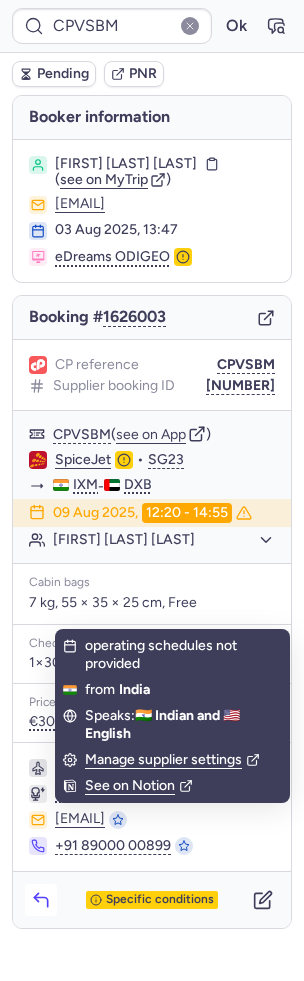 click 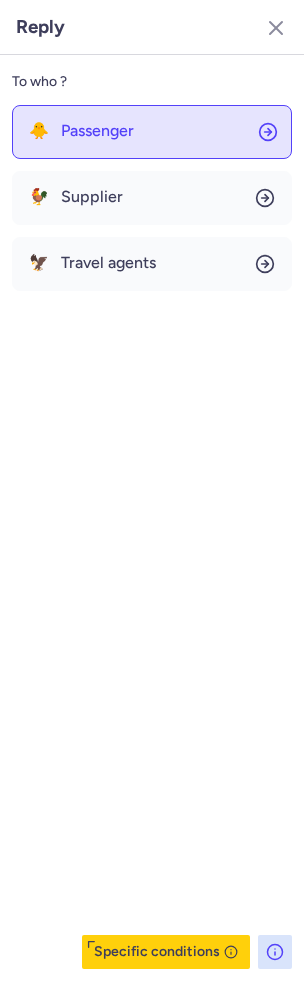 click on "🐥 Passenger" 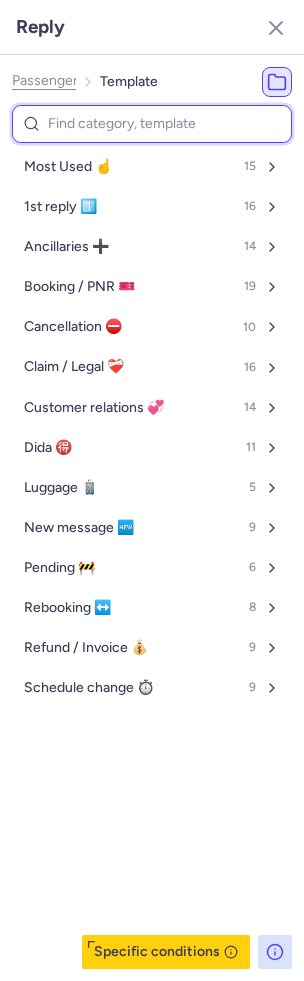 type on "p" 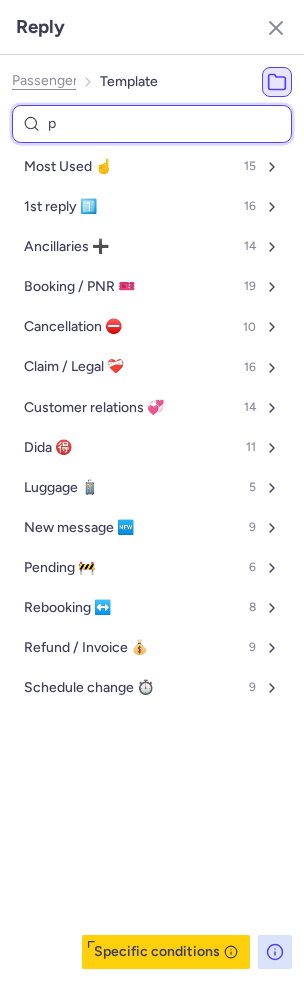 select on "en" 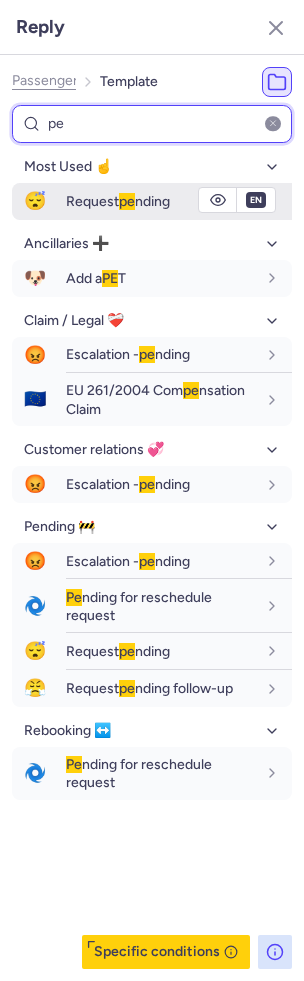type on "pe" 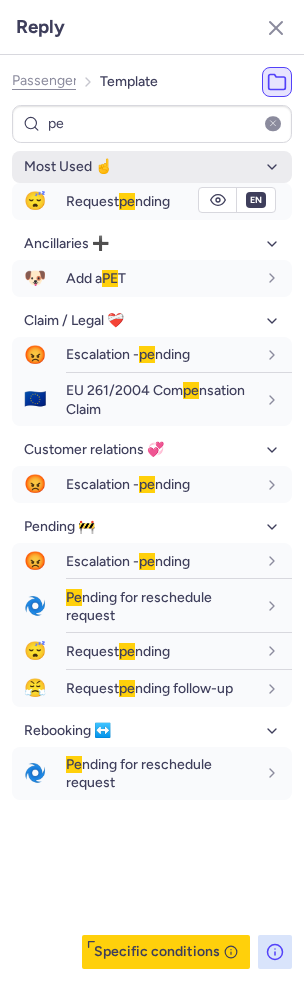 drag, startPoint x: 88, startPoint y: 209, endPoint x: 108, endPoint y: 166, distance: 47.423622 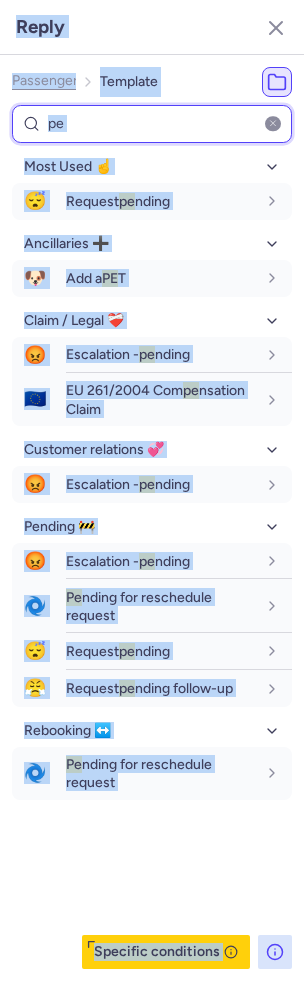 click on "pe" at bounding box center [152, 124] 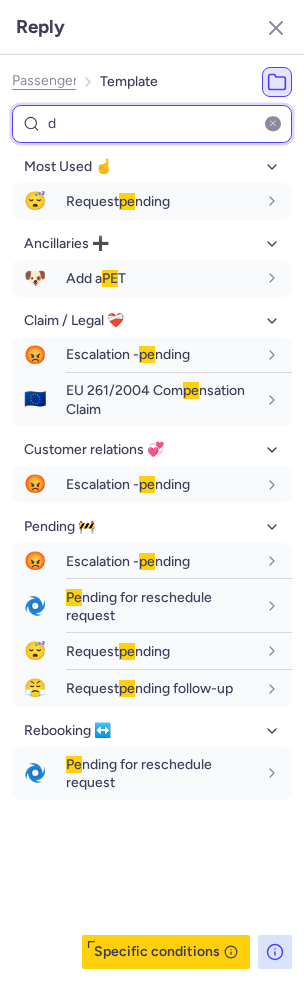 type on "de" 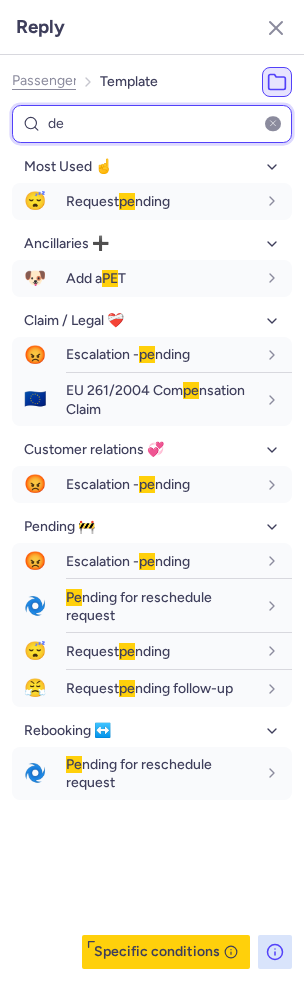 select on "en" 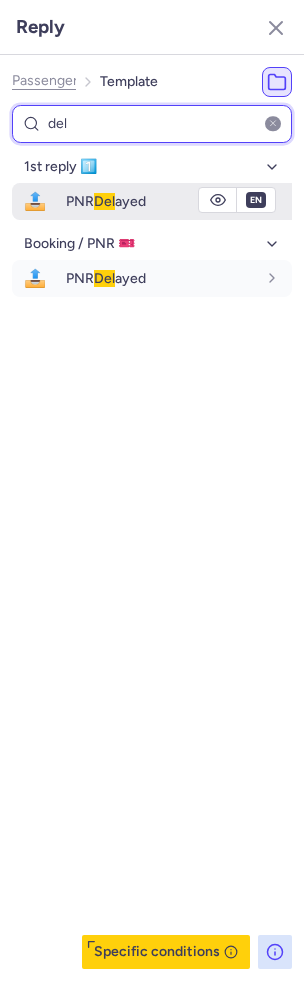 type on "del" 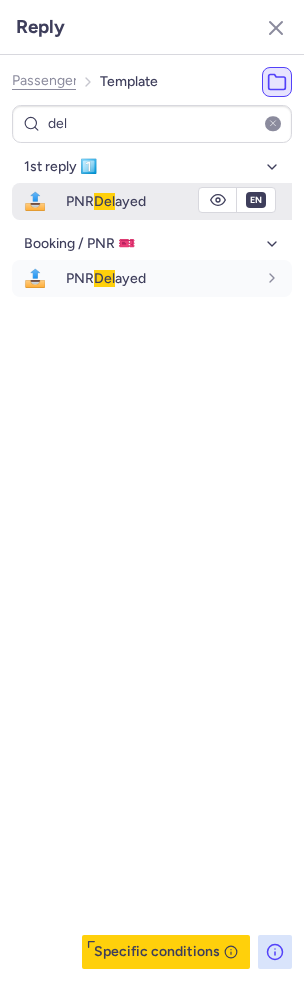 click on "PNR  Del ayed" at bounding box center (106, 201) 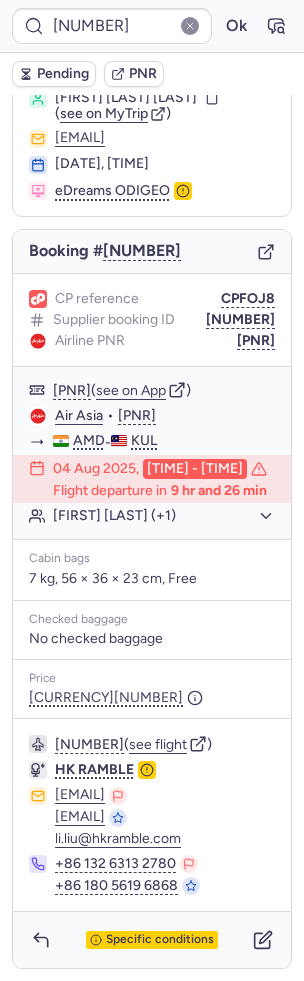 scroll, scrollTop: 112, scrollLeft: 0, axis: vertical 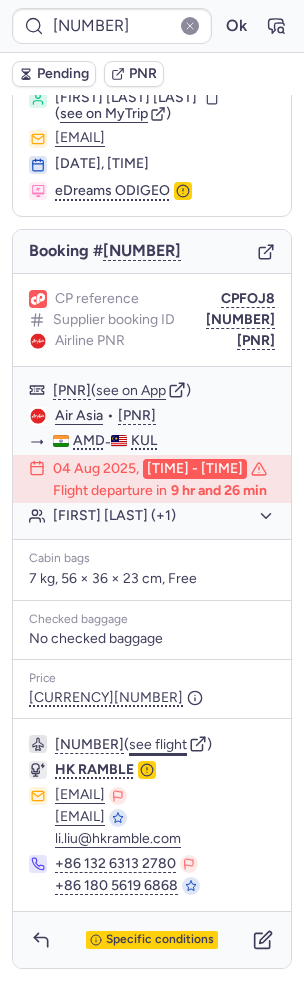 click on "see flight" 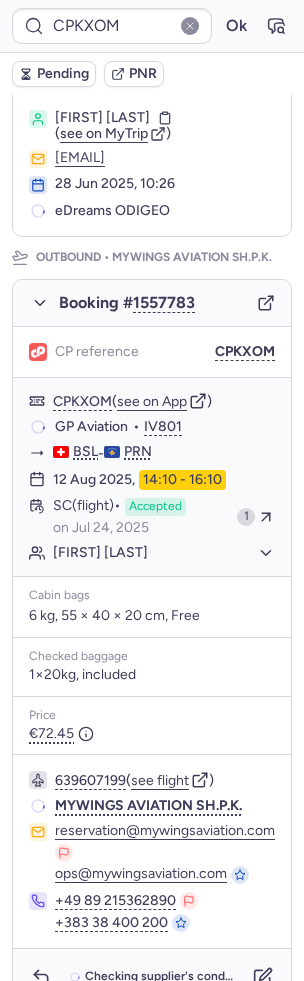 scroll, scrollTop: 137, scrollLeft: 0, axis: vertical 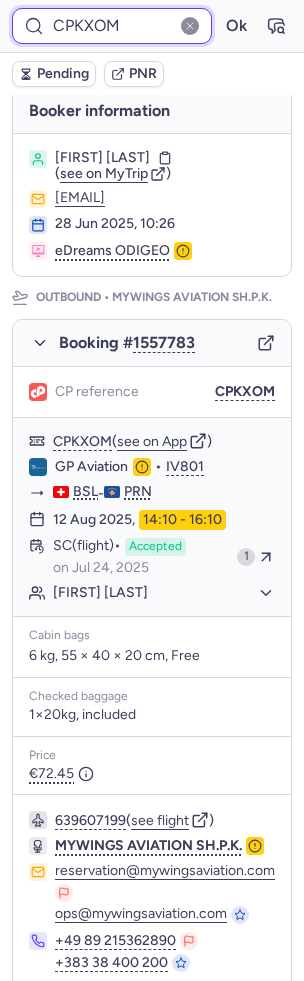 click on "CPKXOM" at bounding box center [112, 26] 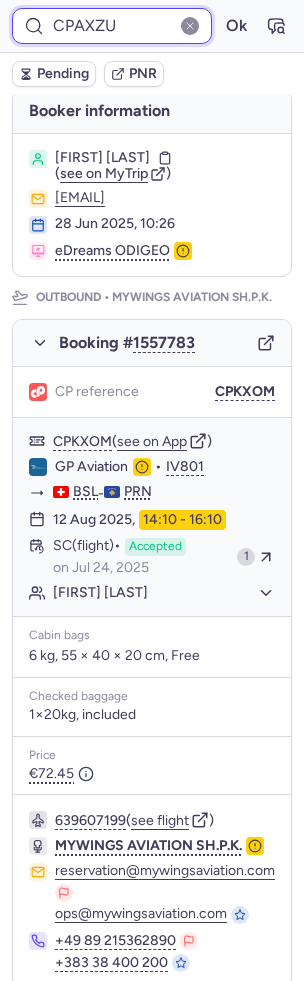 type on "CPAXZU" 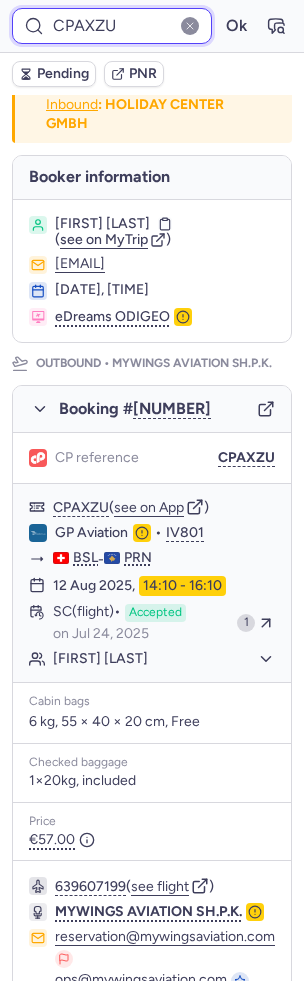 scroll, scrollTop: 191, scrollLeft: 0, axis: vertical 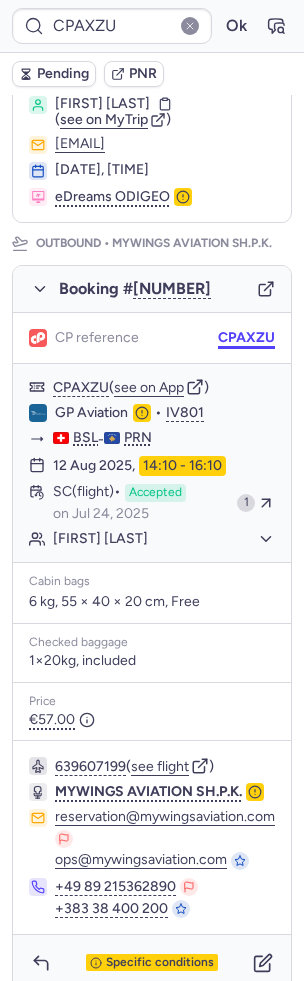 click on "CPAXZU  Ok  Pending PNR PNR linked to 2 bookings Outbound : MYWINGS AVIATION SH.P.K. Inbound : HOLIDAY CENTER GMBH Booker information Rinesa KOSUMI  ( see on MyTrip  )  rinesagashi1200@gmail.com 27 Jun 2025, 11:22 eDreams ODIGEO Outbound •  MYWINGS AVIATION SH.P.K.  Booking # 1555931 CP reference CPAXZU CPAXZU  ( see on App )  GP Aviation  •  IV801 BSL  -  PRN 12 Aug 2025,  14:10 - 16:10 SC   (flight)  Accepted  on Jul 24, 2025 1 Rinesa KOSUMI   Cabin bags  6 kg, 55 × 40 × 20 cm, Free Checked baggage 1×20kg, included Price €57.00  639607199  ( see flight )  MYWINGS AVIATION SH.P.K. reservation@mywingsaviation.com ops@mywingsaviation.com +49 89 215362890 +383 38 400 200 Specific conditions Inbound •  HOLIDAY CENTER GMBH  Booking # 1555932 CP reference CPAXZU CPAXZU  ( see on App )  GP Aviation  •  IV800 PRN  -  BSL 21 Aug 2025,  11:25 - 13:20 Rinesa KOSUMI   Cabin bags  6 kg, 55 × 40 × 20 cm, Free Checked baggage 1×20kg, included Price €189.00  564530624  ( see flight )  HOLIDAY CENTER GMBH" at bounding box center (152, 0) 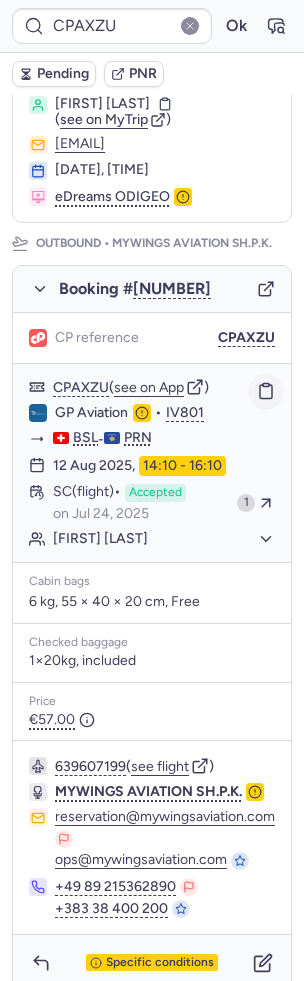 click 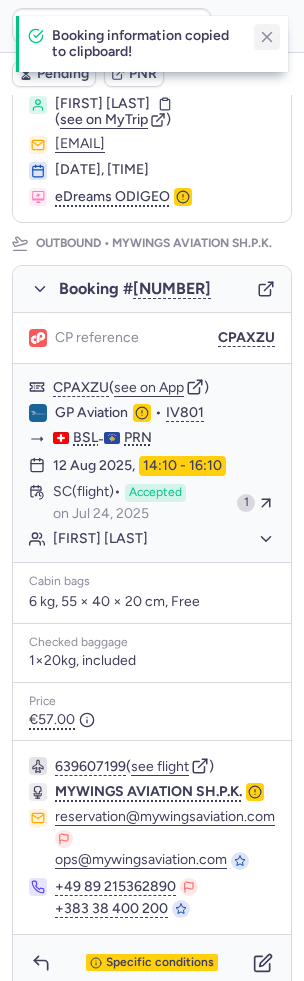 click 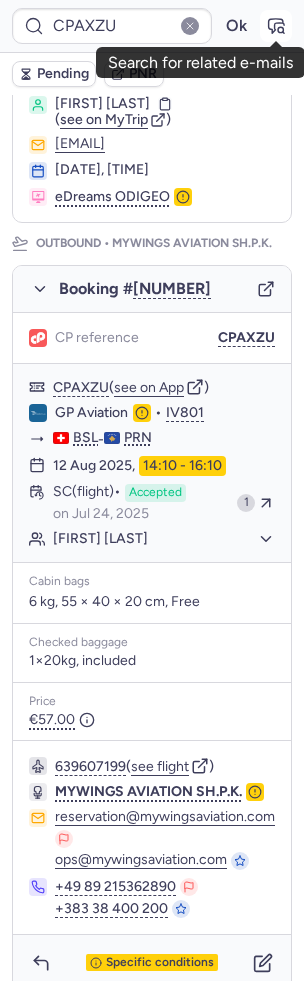 click 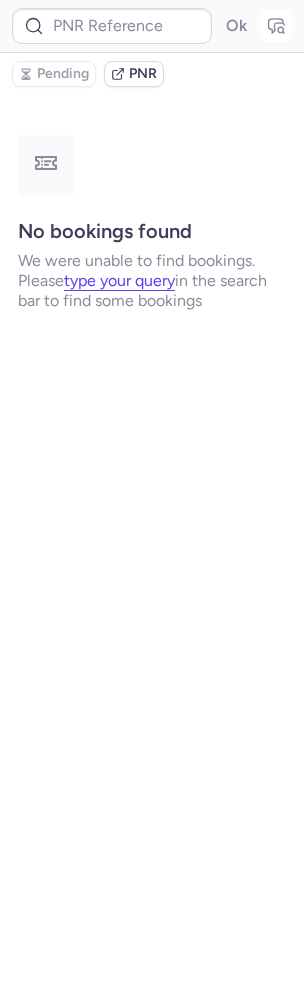 scroll, scrollTop: 0, scrollLeft: 0, axis: both 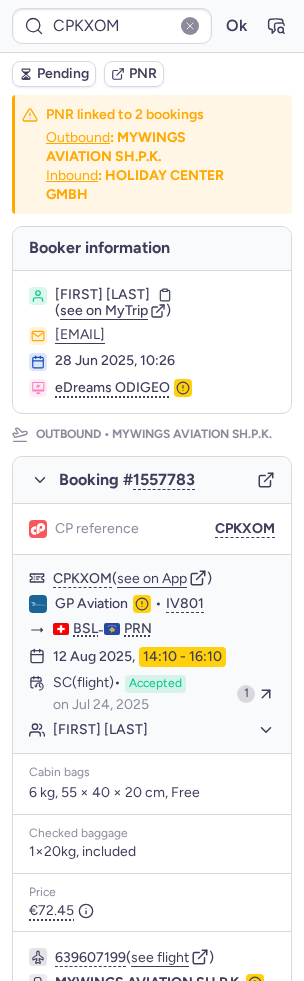 click on "Pending PNR" at bounding box center [152, 74] 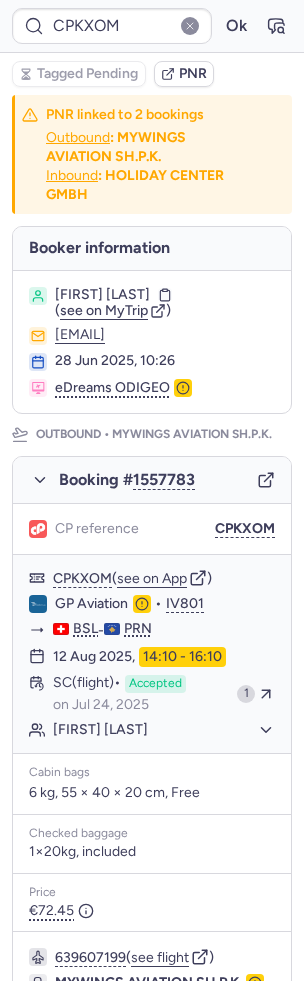 type on "CPAT6J" 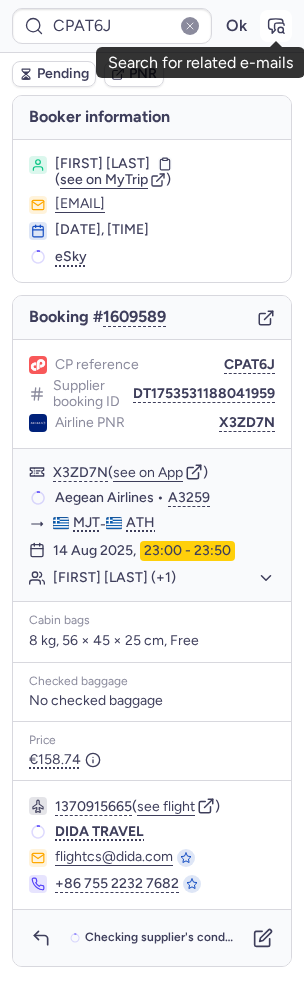 click at bounding box center [276, 26] 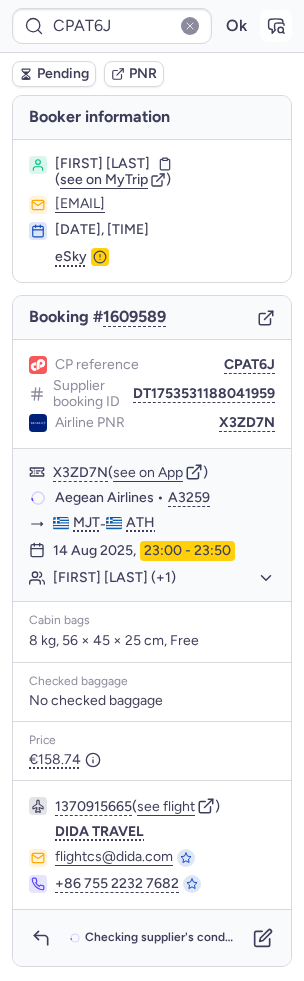 click at bounding box center [276, 26] 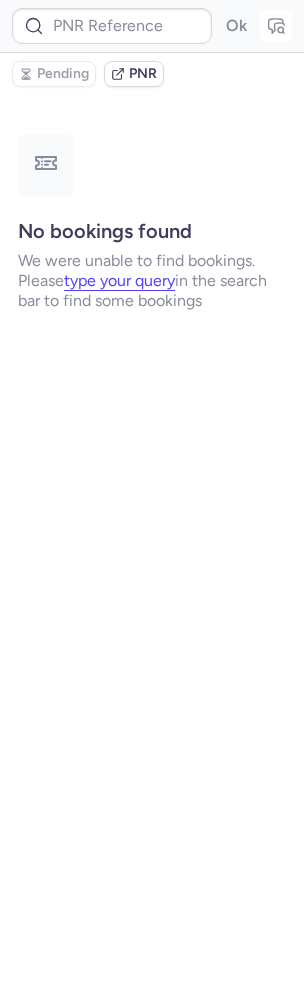 type on "CPAT6J" 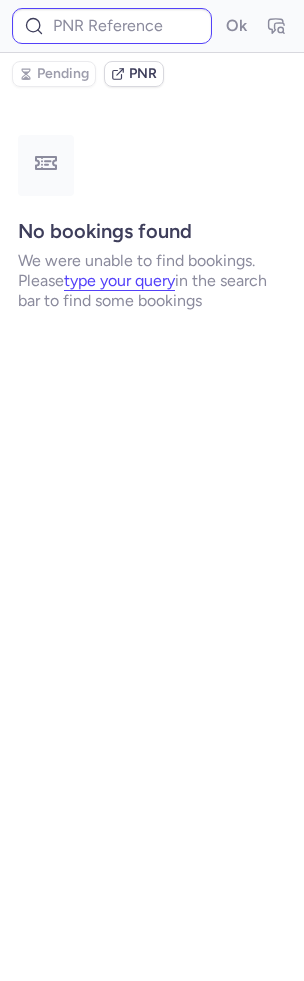 type on "CPAT6J" 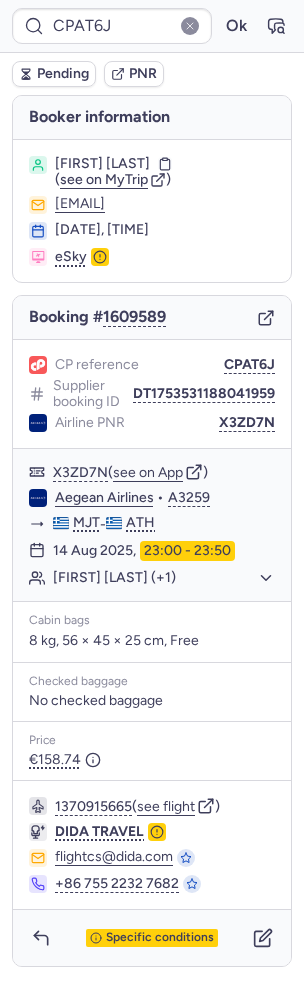 click on "Specific conditions" at bounding box center [152, 938] 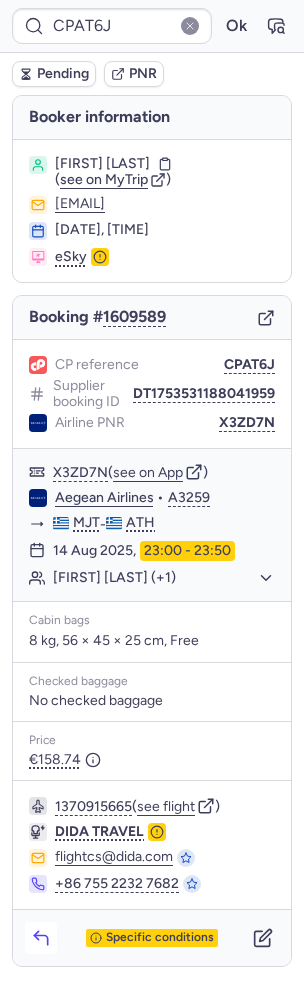click 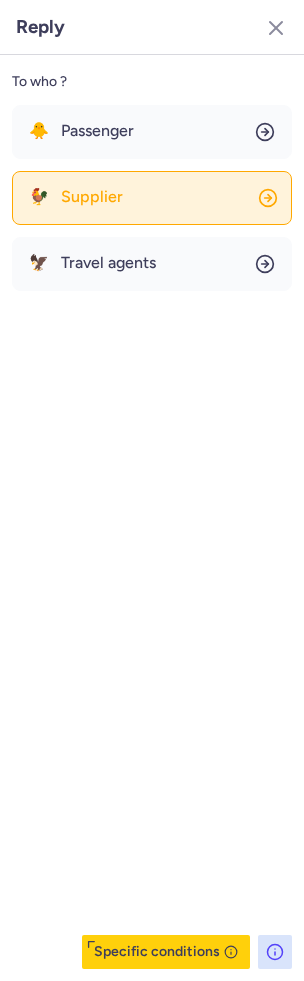 click on "Supplier" at bounding box center (92, 197) 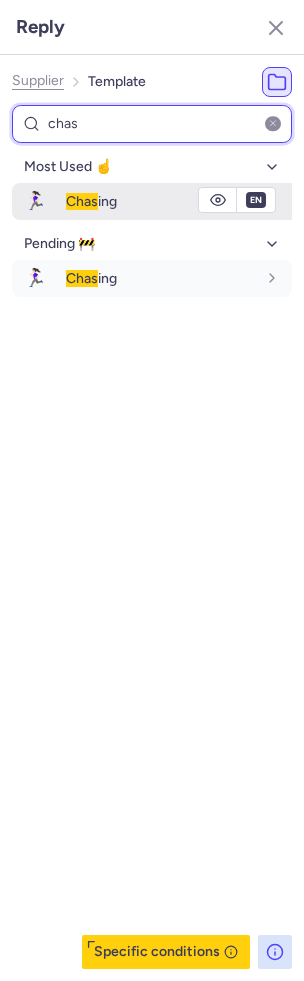 type on "chas" 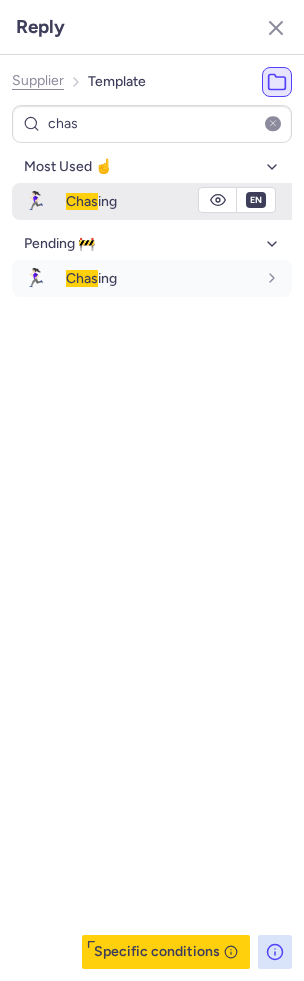 click on "Chas ing" at bounding box center [91, 201] 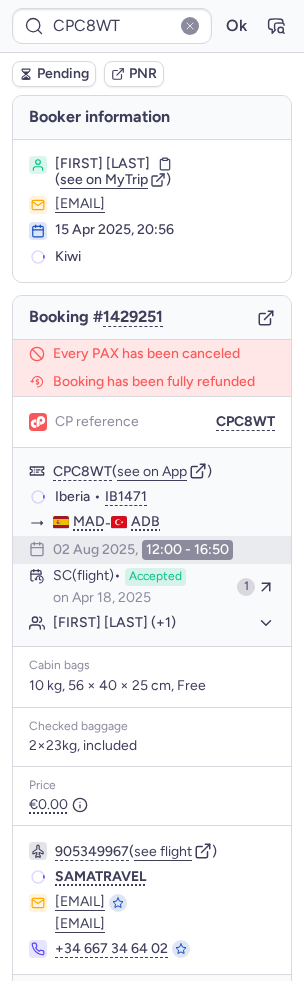type on "CPXCVC" 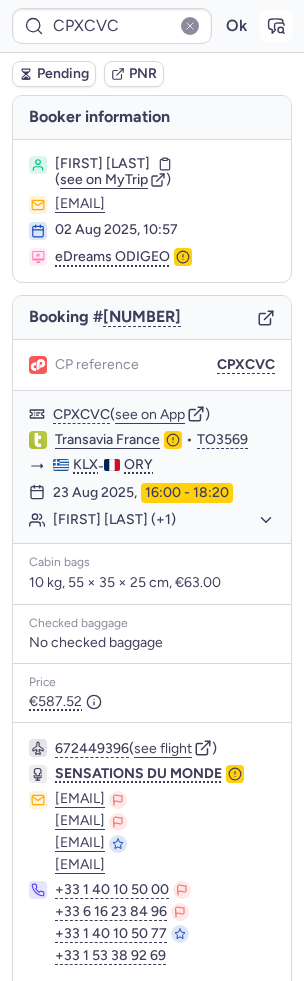 click at bounding box center (276, 26) 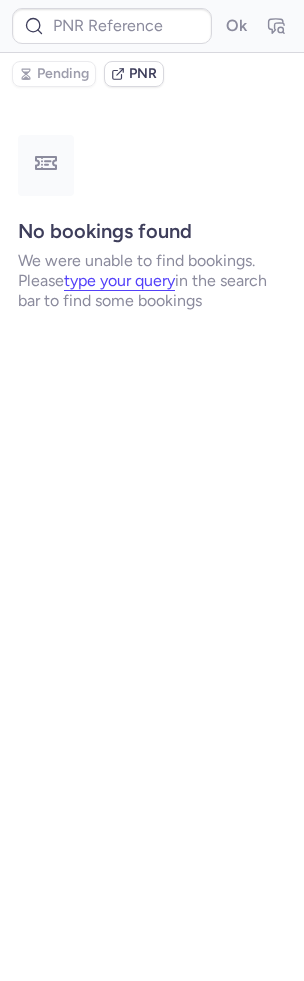 type on "CPXCVC" 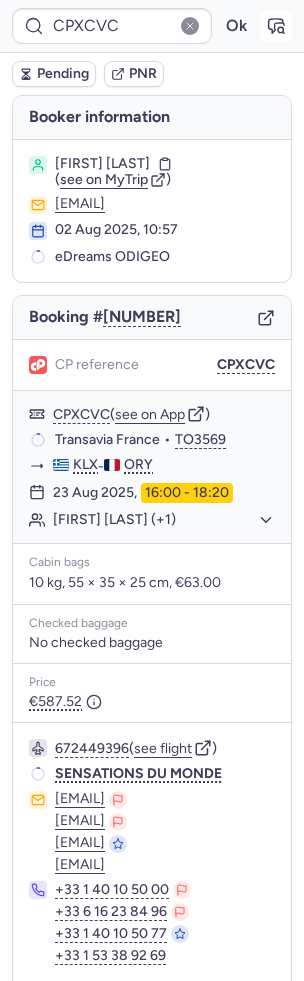 click 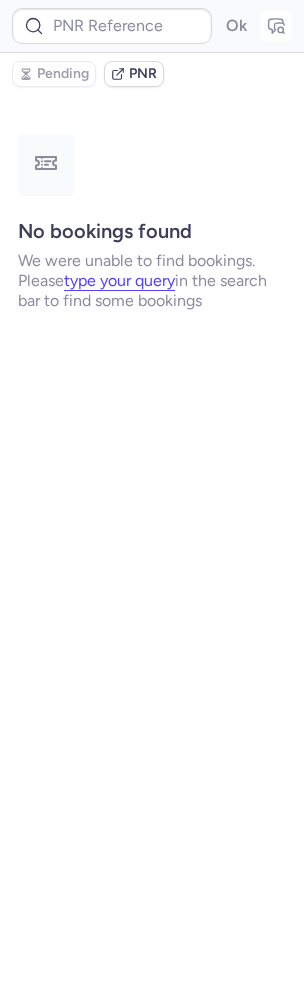 type on "CPXCVC" 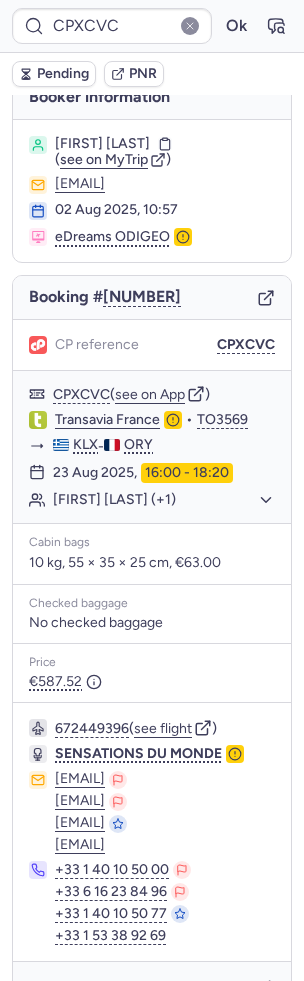 scroll, scrollTop: 4, scrollLeft: 0, axis: vertical 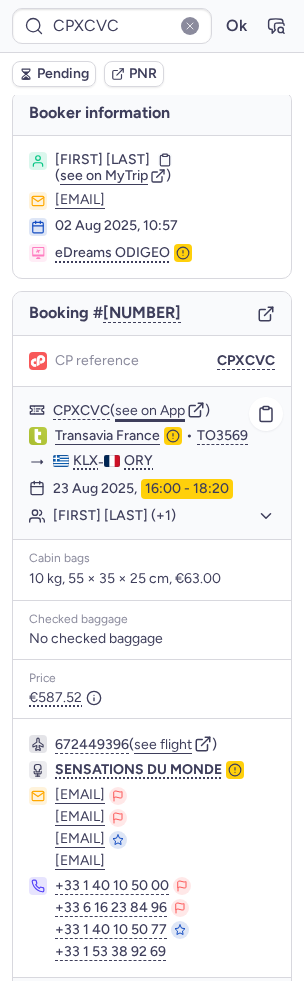 click on "see on App" 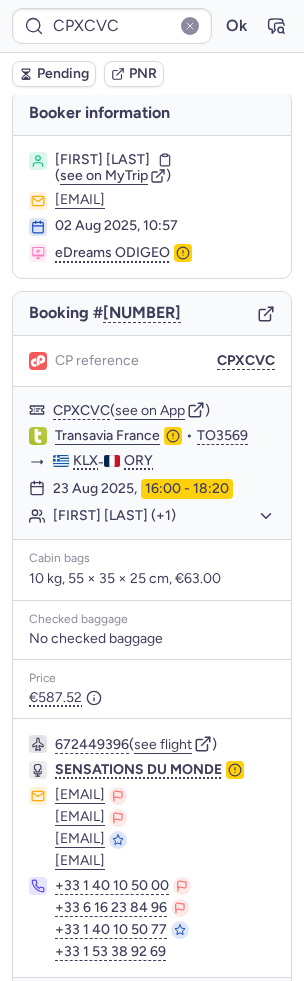 scroll, scrollTop: 130, scrollLeft: 0, axis: vertical 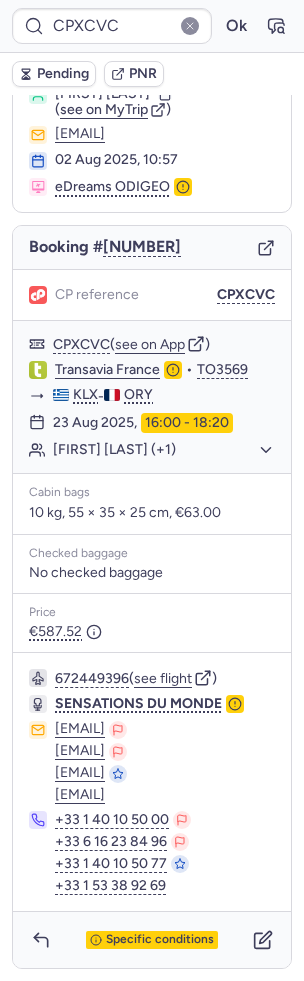type 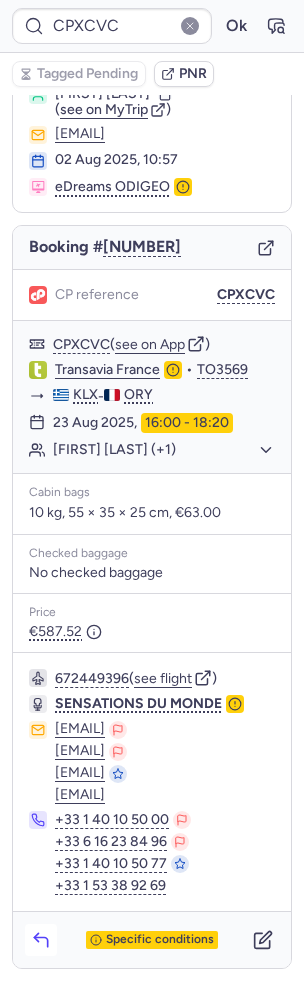 click 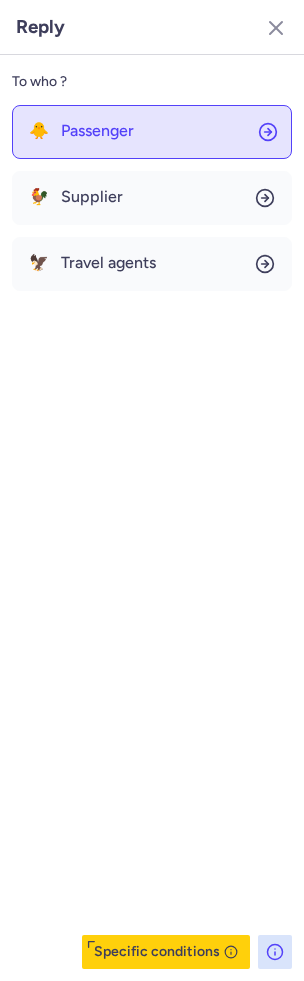 click on "Passenger" at bounding box center [97, 131] 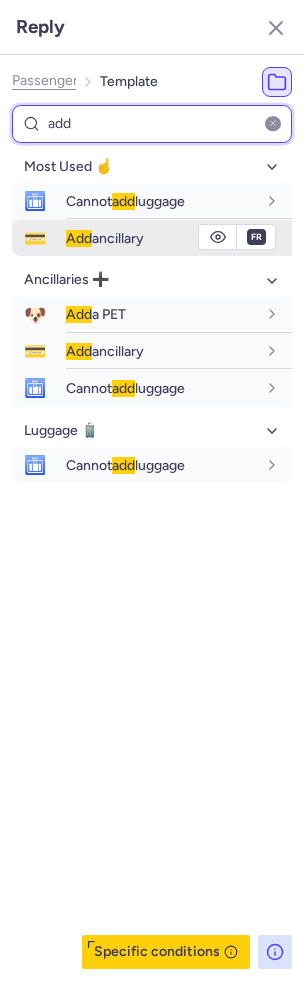 type on "add" 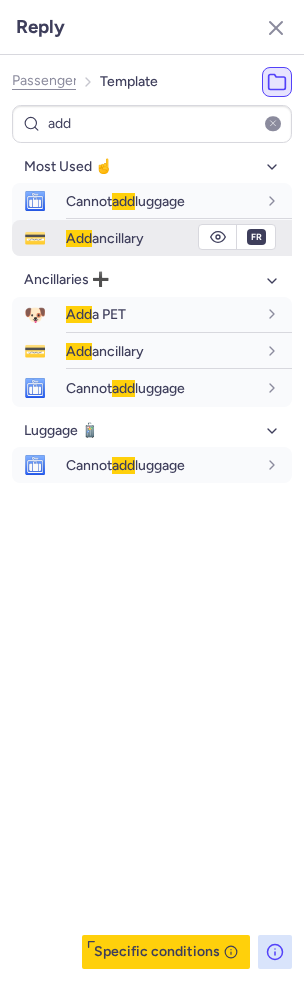 click on "Add  ancillary" at bounding box center [161, 238] 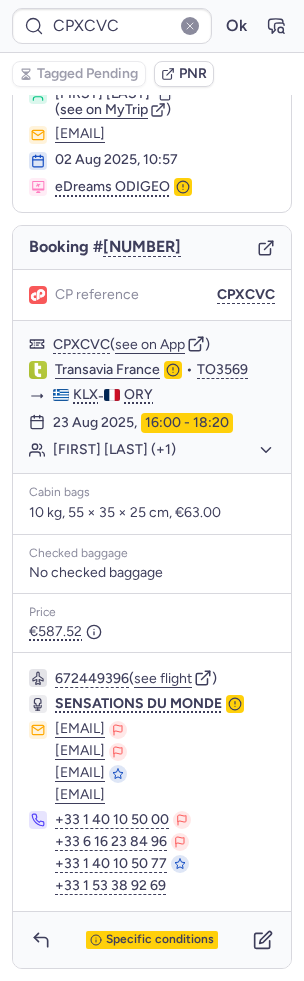 scroll, scrollTop: 0, scrollLeft: 0, axis: both 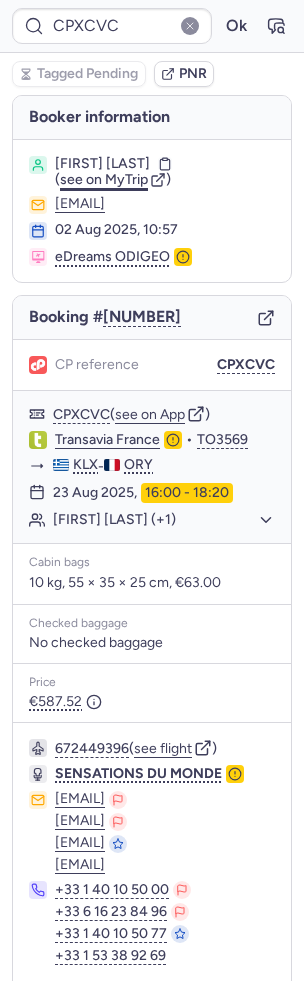 click on "see on MyTrip" at bounding box center [104, 179] 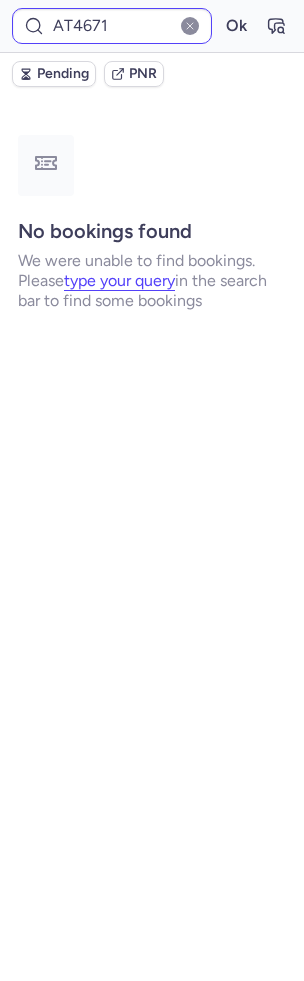 type on "CPPBKD" 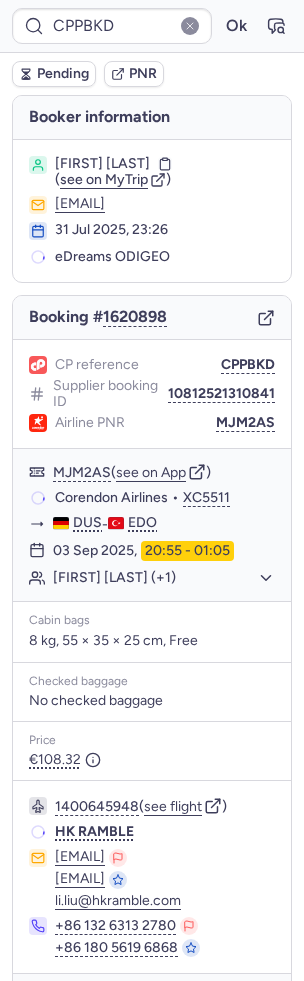 scroll, scrollTop: 96, scrollLeft: 0, axis: vertical 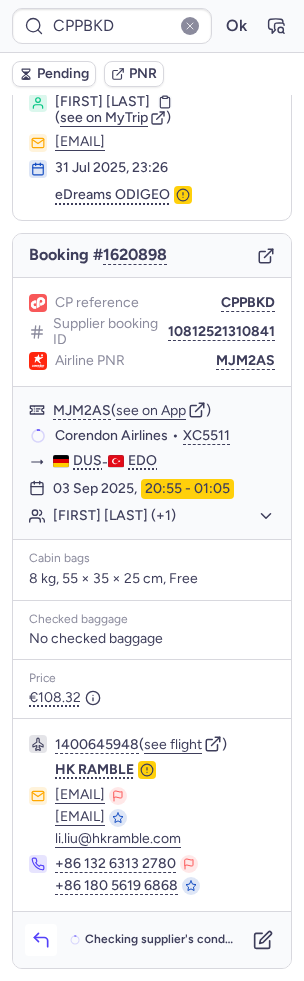 click 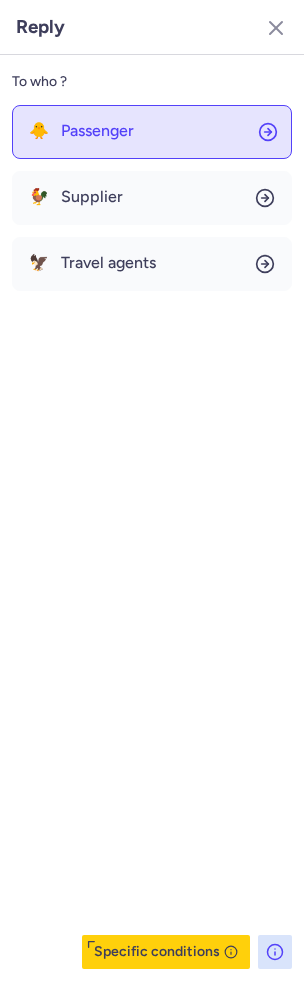 click on "Passenger" at bounding box center (97, 131) 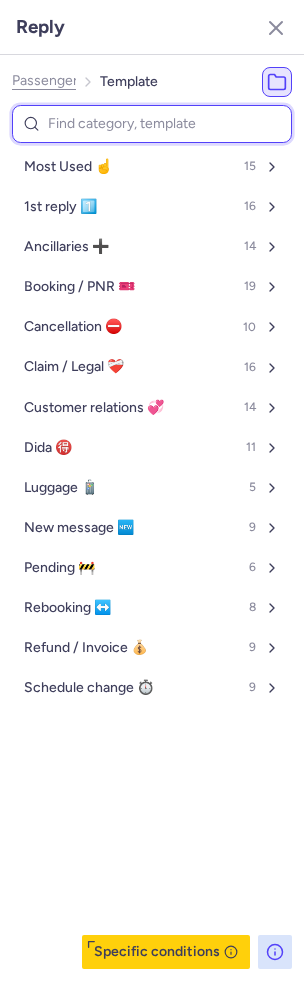type on "w" 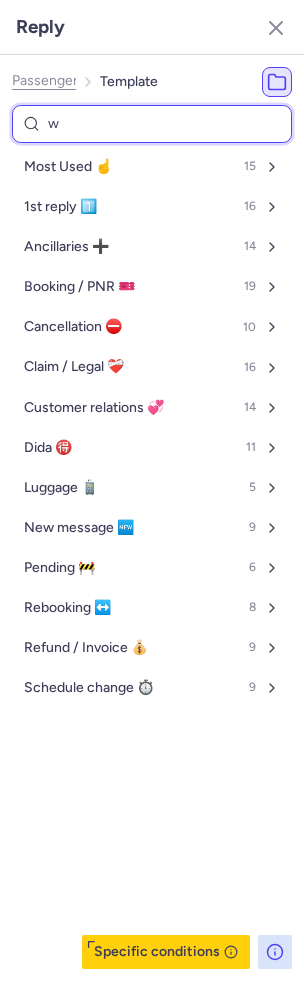 select on "nl" 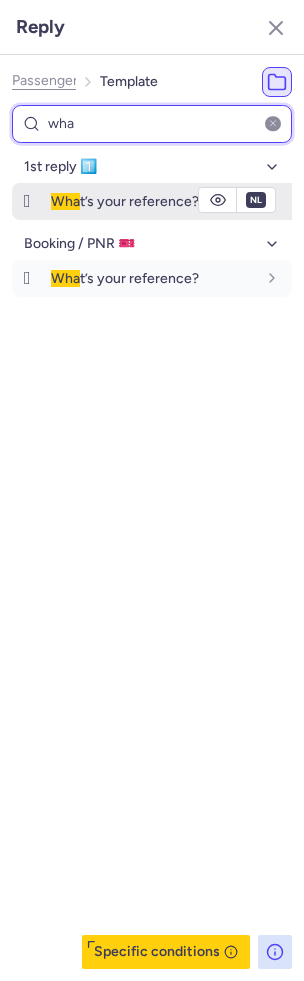 type on "wha" 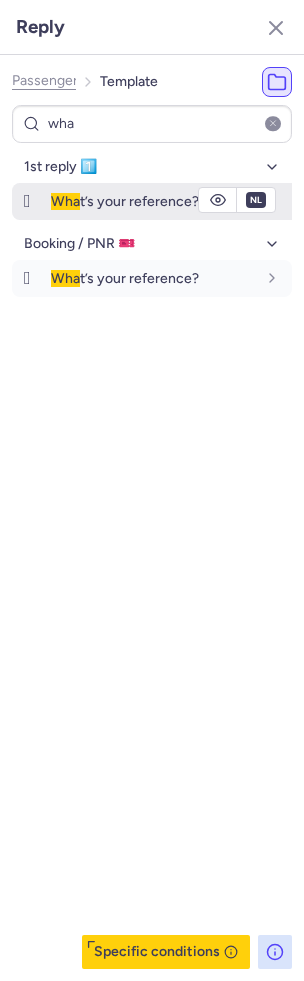 click on "Wha t’s your reference?" at bounding box center [125, 201] 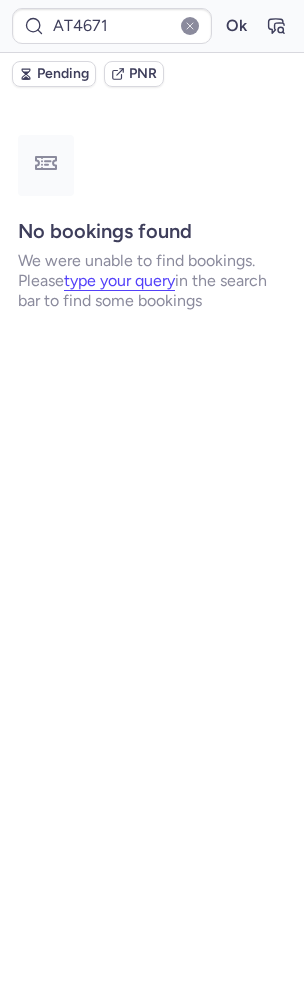scroll, scrollTop: 0, scrollLeft: 0, axis: both 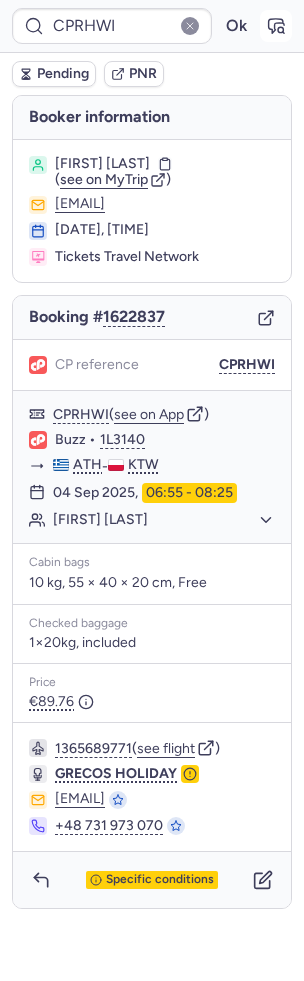 click 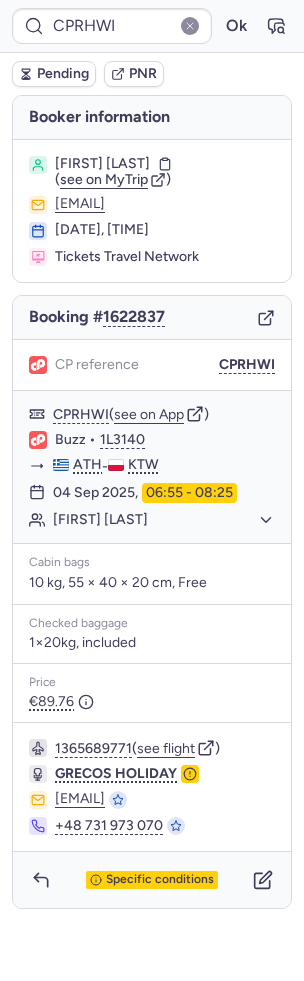 type on "CPXCVC" 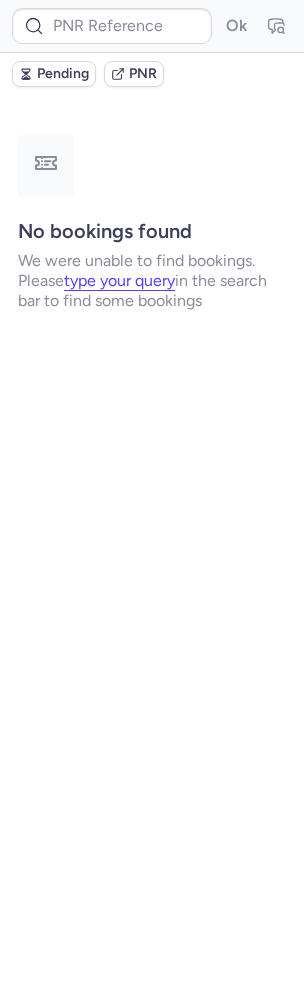 type on "CPPBKD" 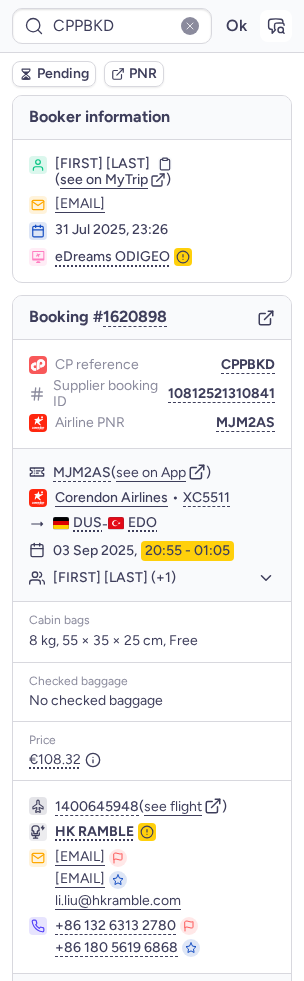 click 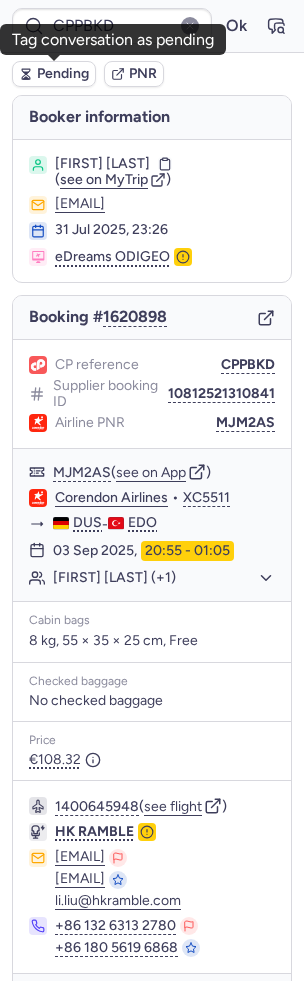 click on "Pending" at bounding box center [63, 74] 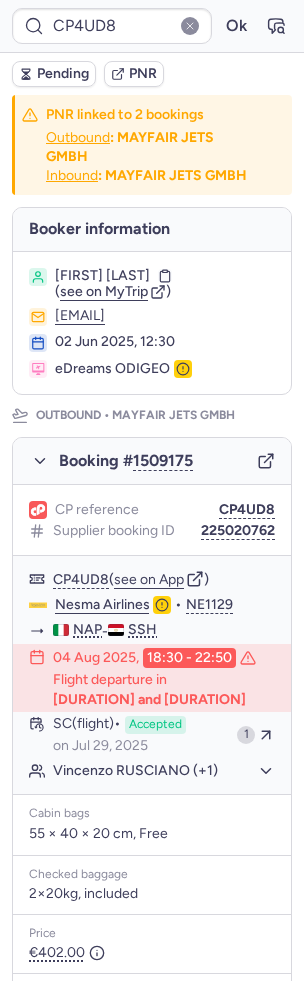 type on "[NUMBER]" 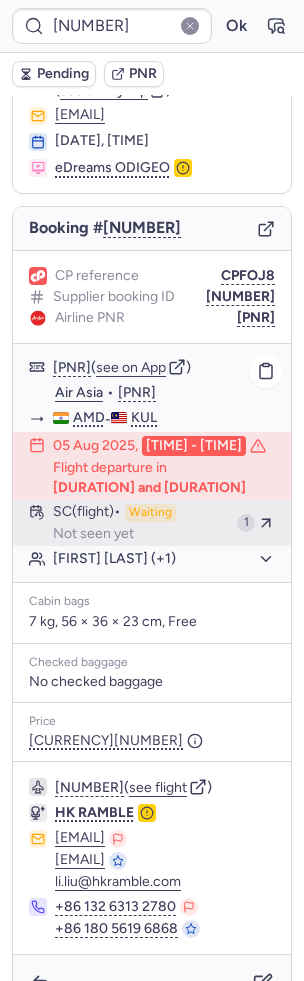 scroll, scrollTop: 182, scrollLeft: 0, axis: vertical 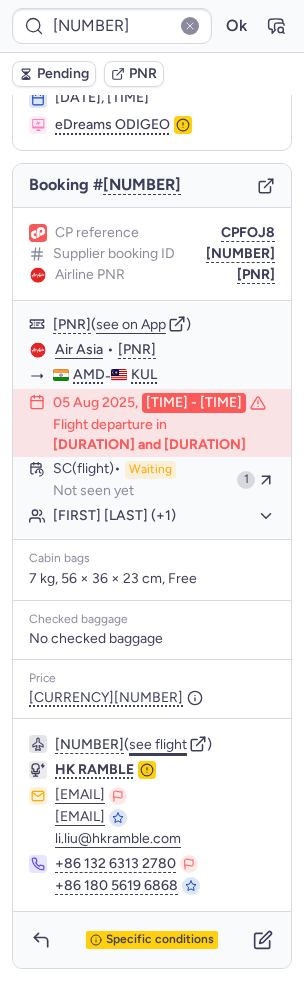 click on "see flight" 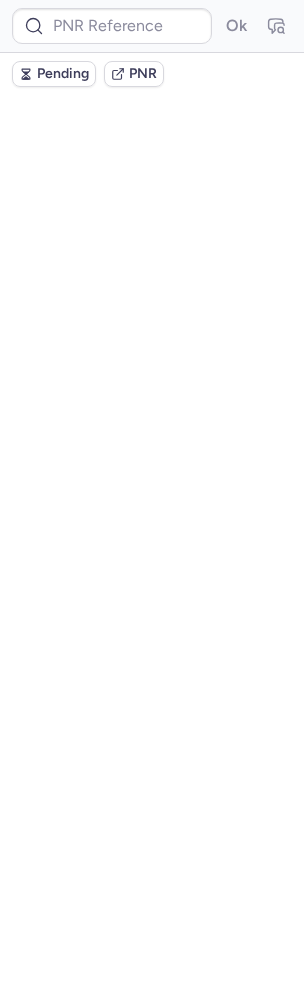 scroll, scrollTop: 0, scrollLeft: 0, axis: both 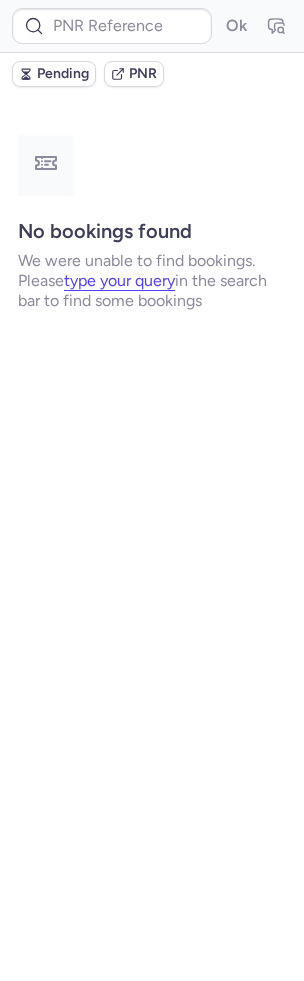 type on "10812520910880" 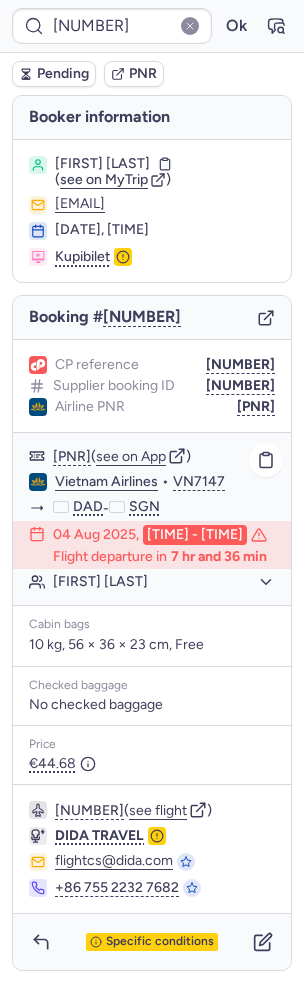 scroll, scrollTop: 12, scrollLeft: 0, axis: vertical 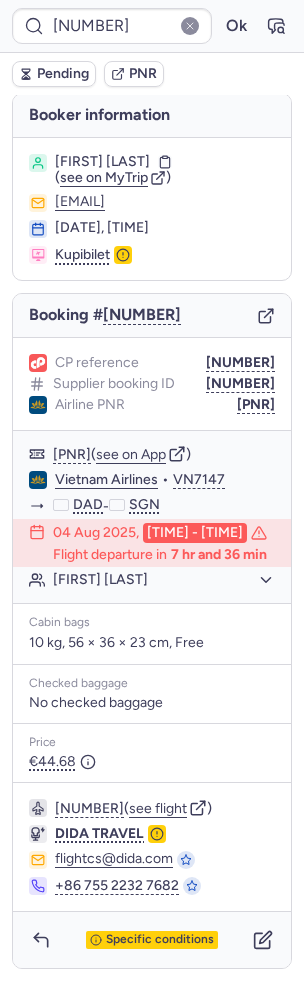 type on "CPAT6J" 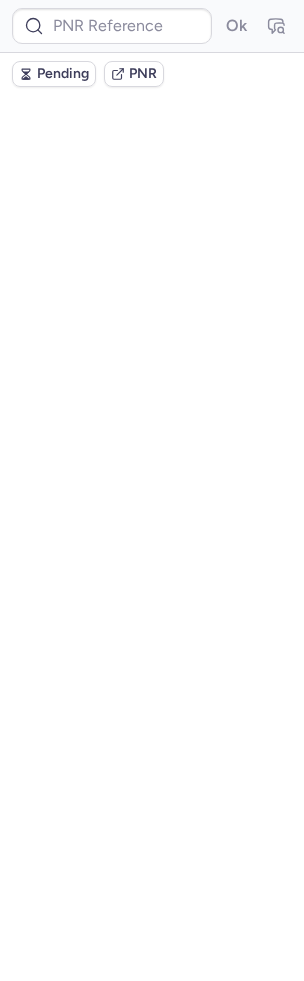 scroll, scrollTop: 0, scrollLeft: 0, axis: both 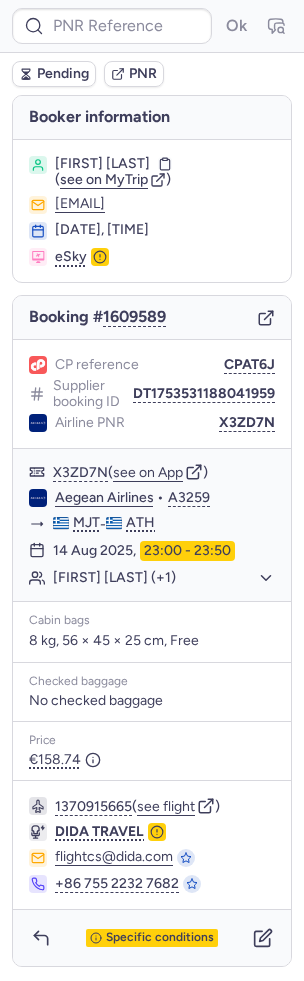 type on "CPNISD" 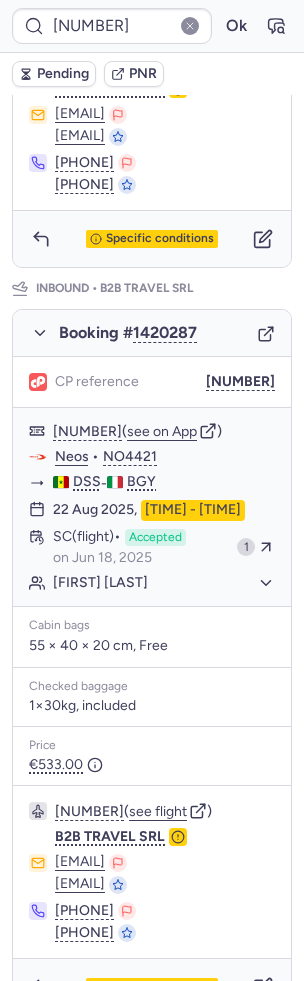 scroll, scrollTop: 877, scrollLeft: 0, axis: vertical 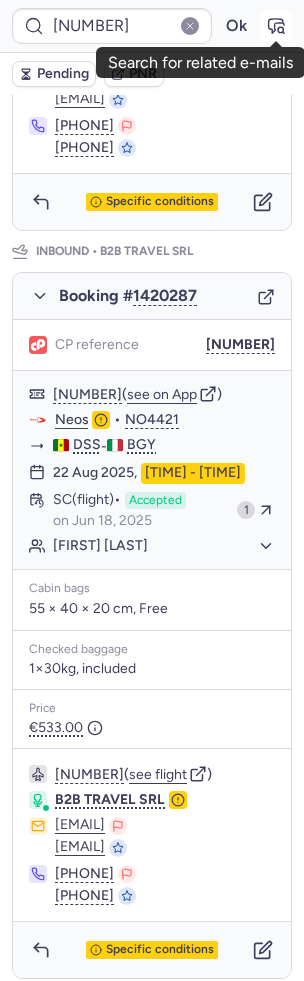 click 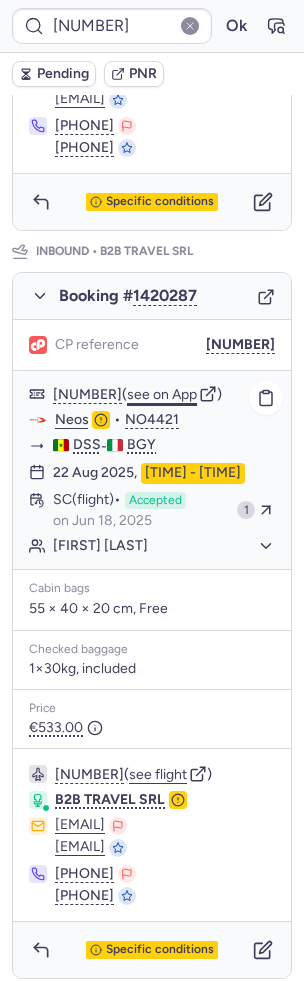click on "see on App" 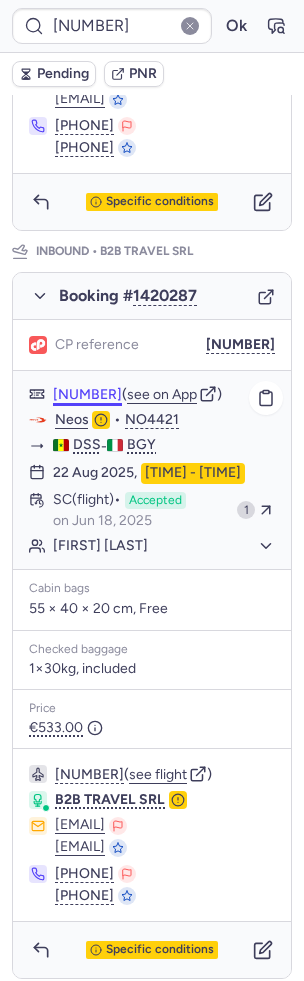 scroll, scrollTop: 0, scrollLeft: 0, axis: both 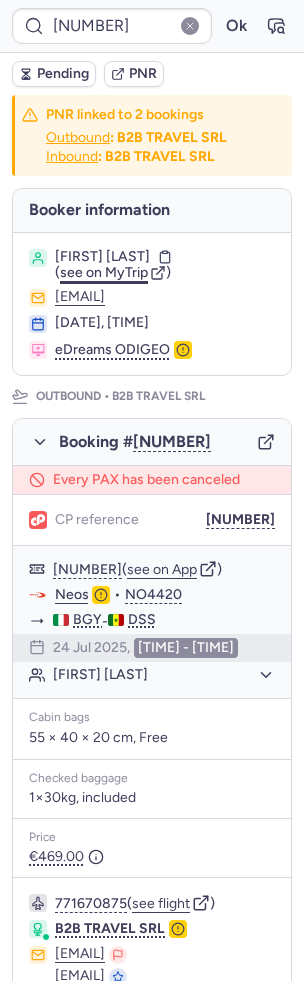 click on "see on MyTrip" at bounding box center [104, 272] 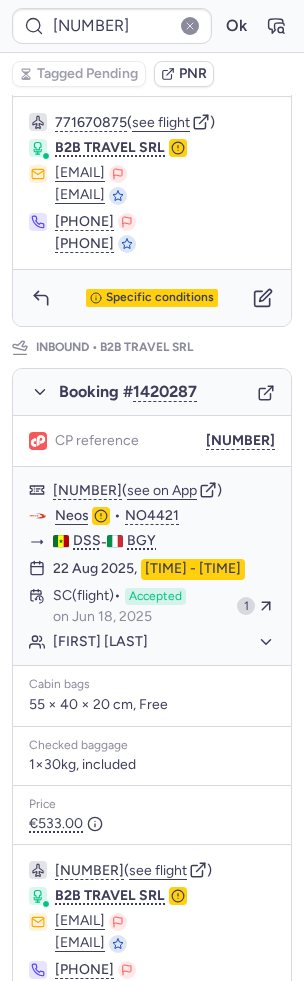 scroll, scrollTop: 877, scrollLeft: 0, axis: vertical 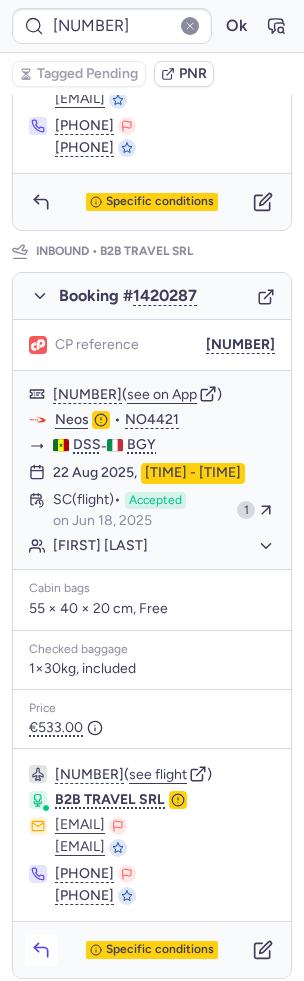 click 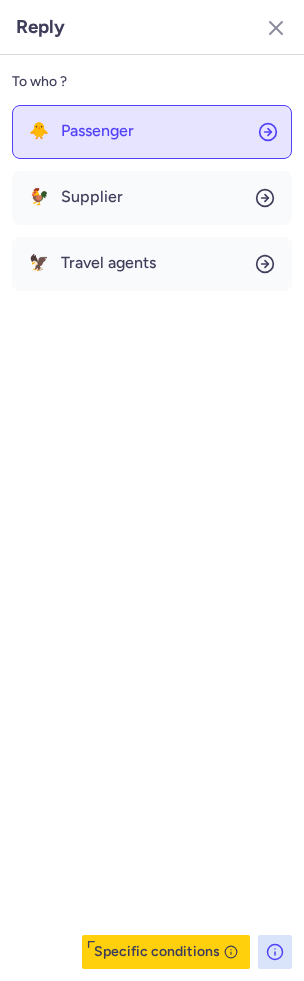 click on "🐥 Passenger" 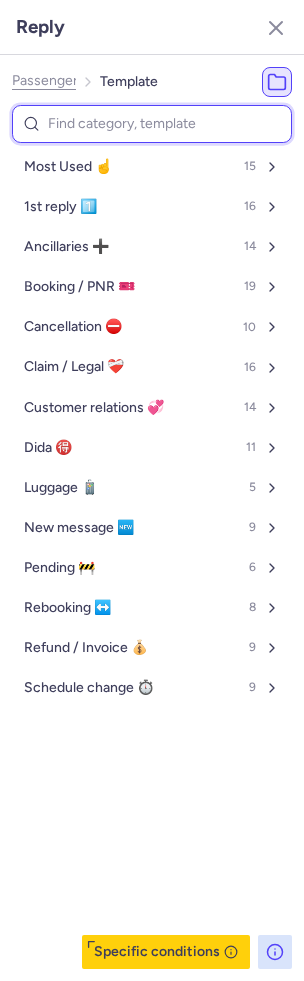 type on "f" 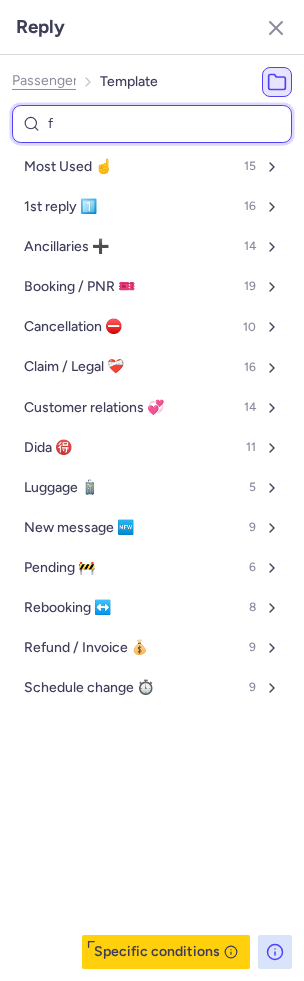 select on "en" 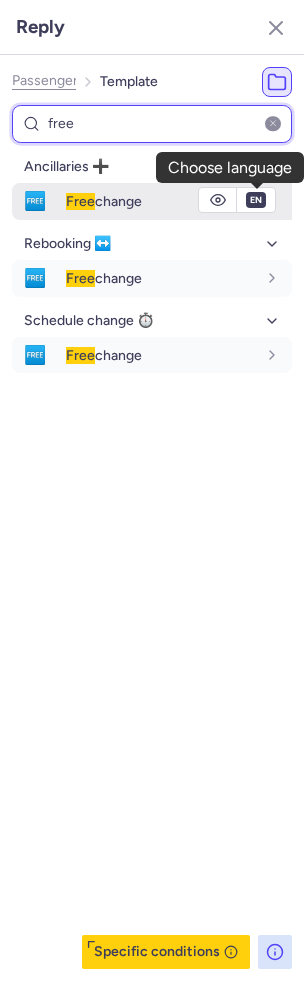 type on "free" 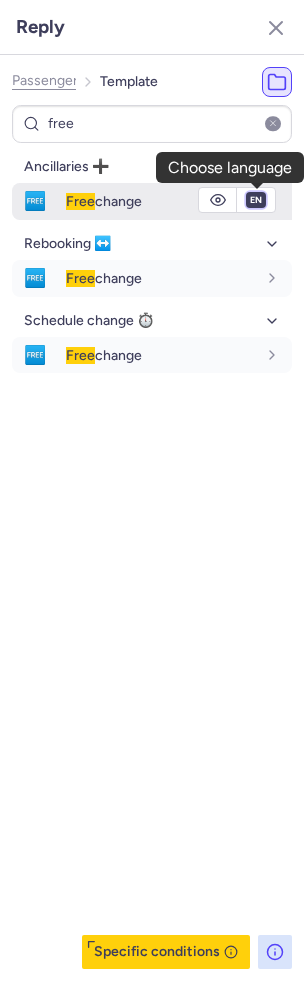 click on "fr en de nl pt es it ru" at bounding box center (256, 200) 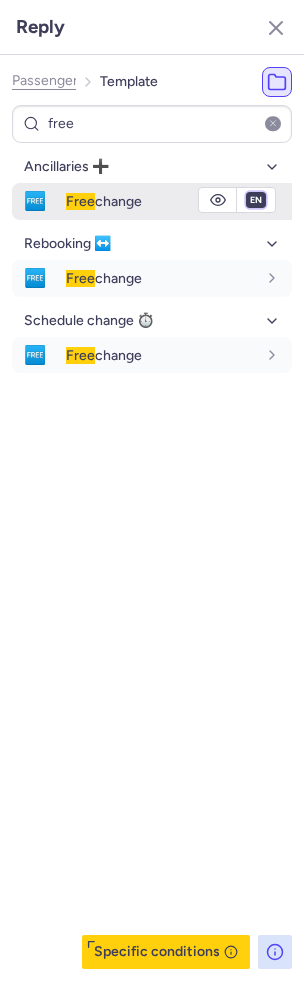 select on "it" 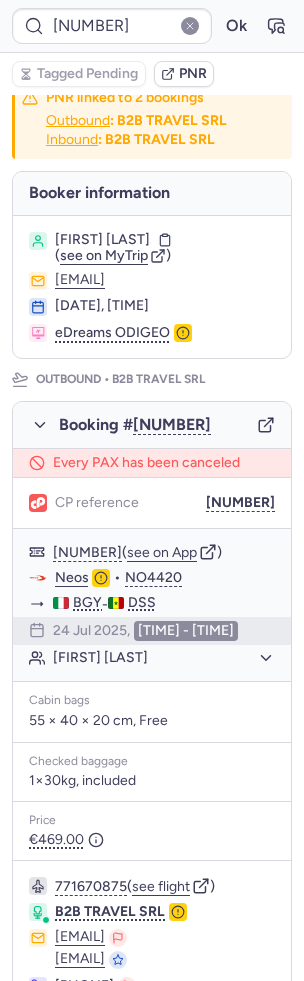 scroll, scrollTop: 0, scrollLeft: 0, axis: both 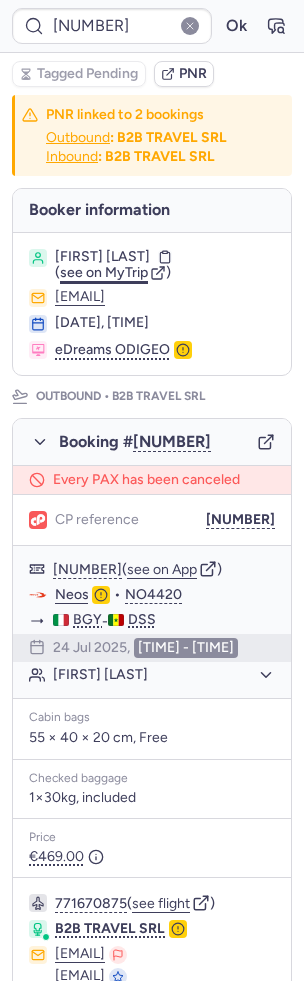 click on "see on MyTrip" at bounding box center (104, 272) 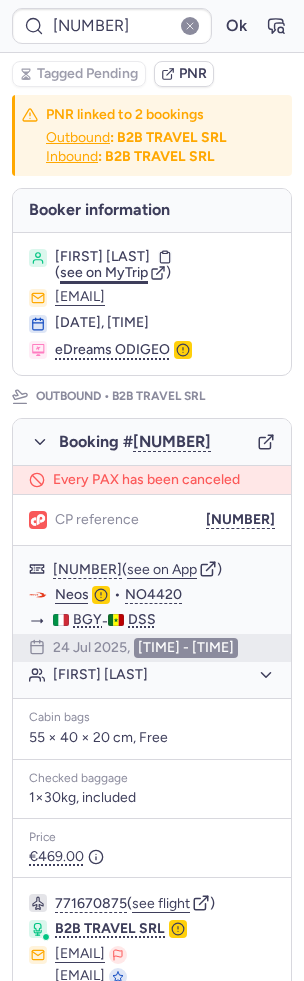 type 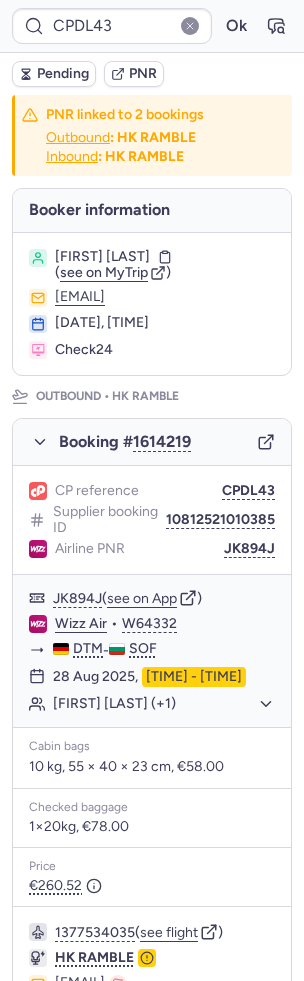 type on "CPNISD" 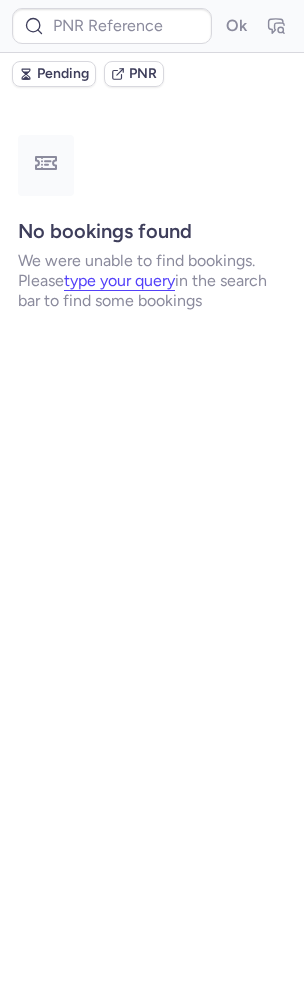 type on "CP9JQ2" 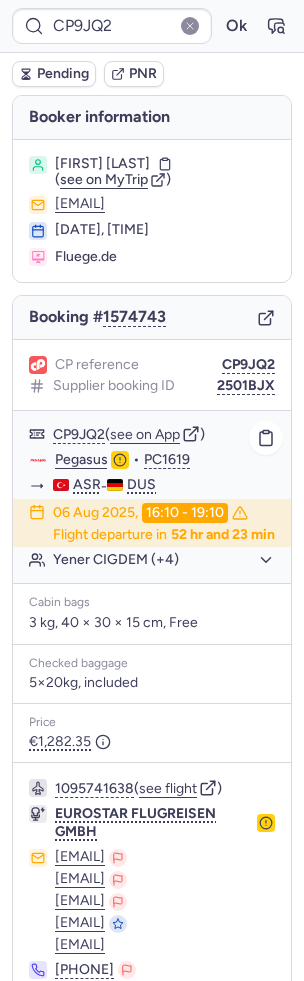 click on "Yener CIGDEM (+4)" 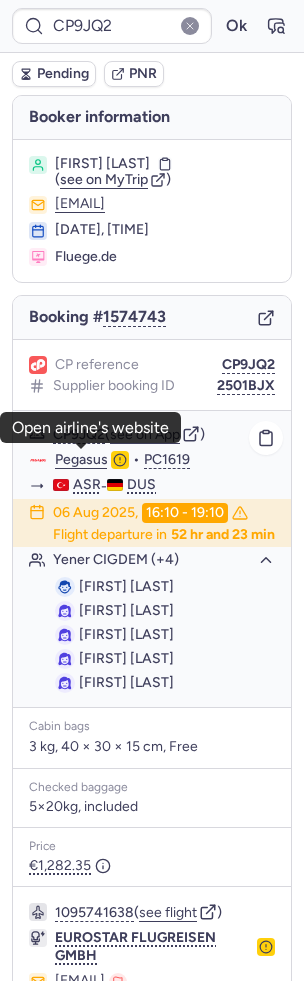click on "Pegasus" 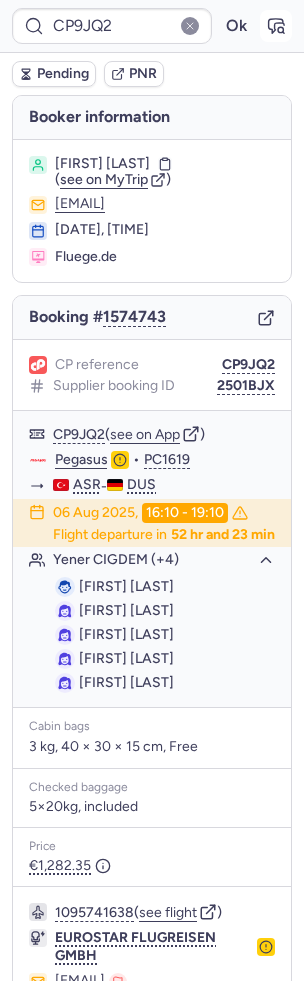 click 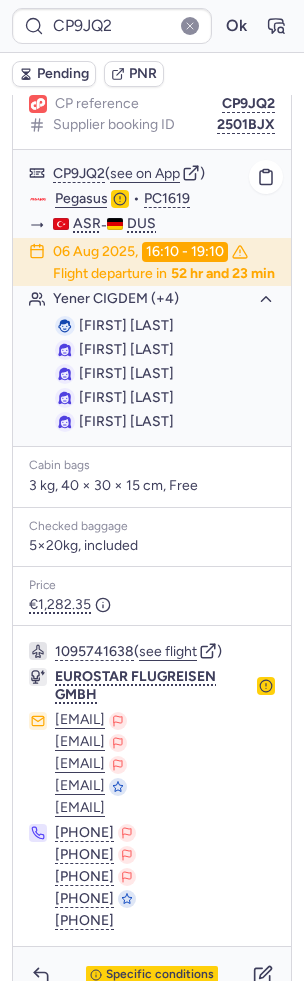 scroll, scrollTop: 278, scrollLeft: 0, axis: vertical 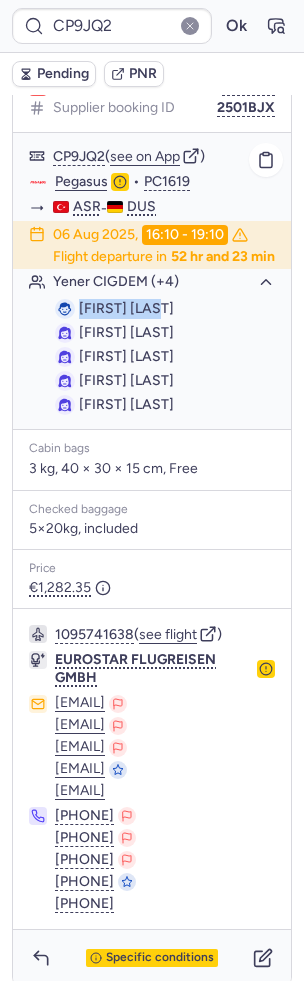 drag, startPoint x: 182, startPoint y: 327, endPoint x: 77, endPoint y: 335, distance: 105.30432 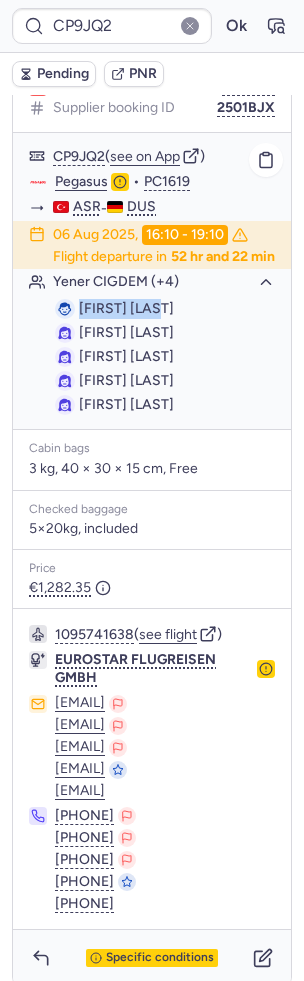 click on "Yener CIGDEM" at bounding box center (126, 308) 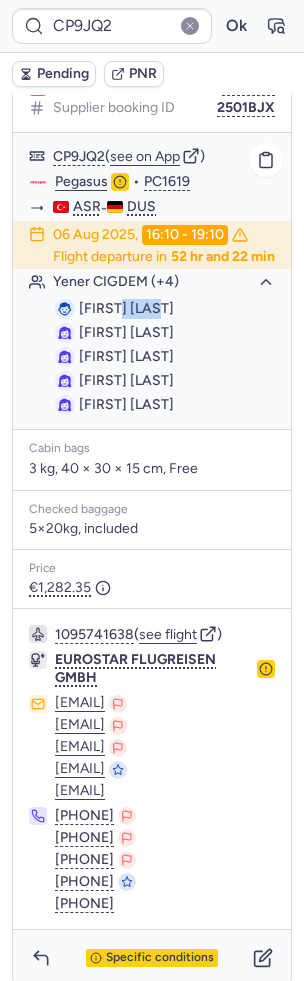 click on "Yener CIGDEM" at bounding box center [126, 308] 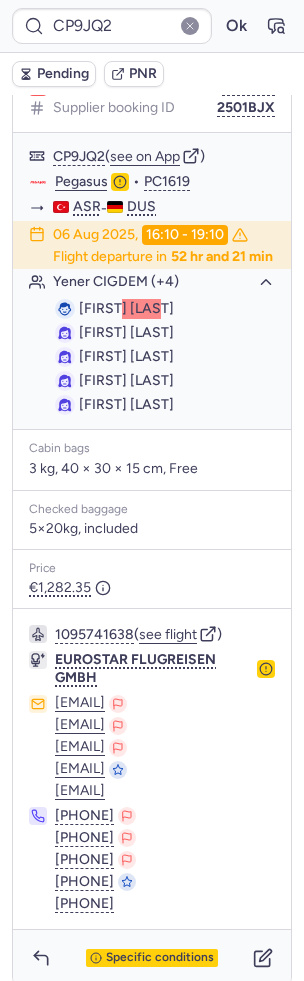 scroll, scrollTop: 310, scrollLeft: 0, axis: vertical 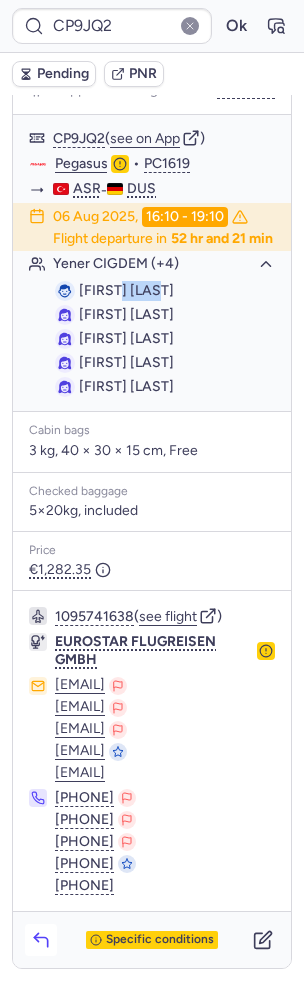 click 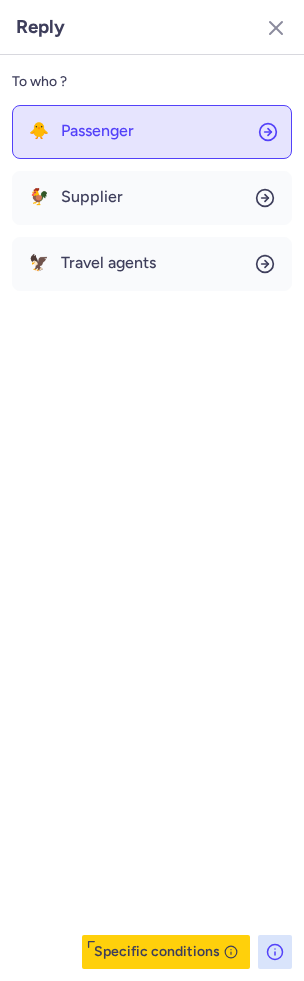 click on "Passenger" at bounding box center [97, 131] 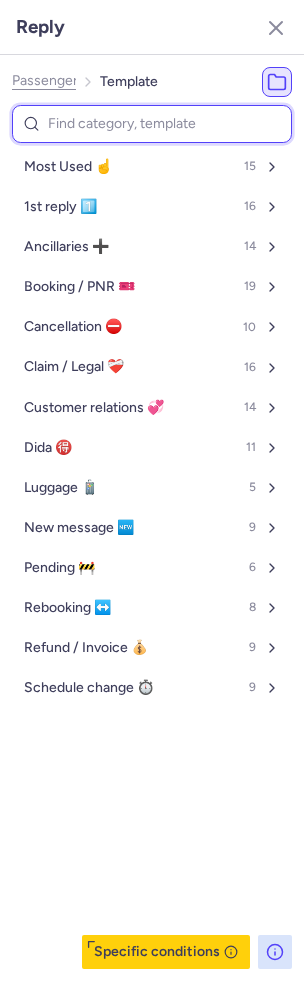 type on "e" 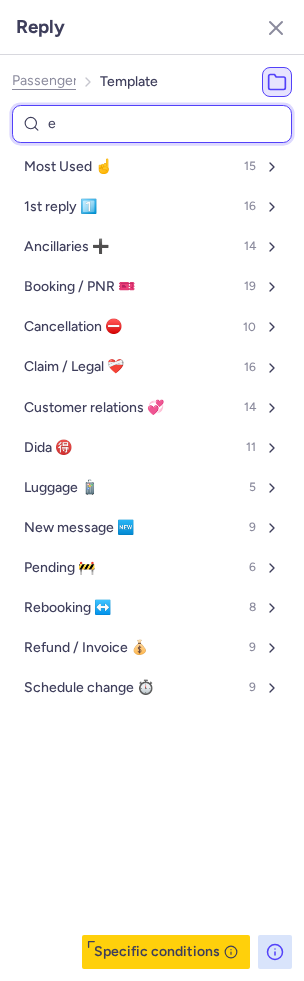 select on "de" 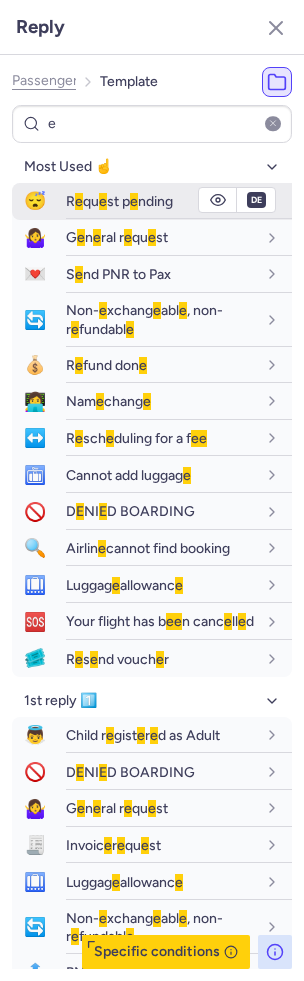 click on "R e qu e st p e nding" at bounding box center [119, 201] 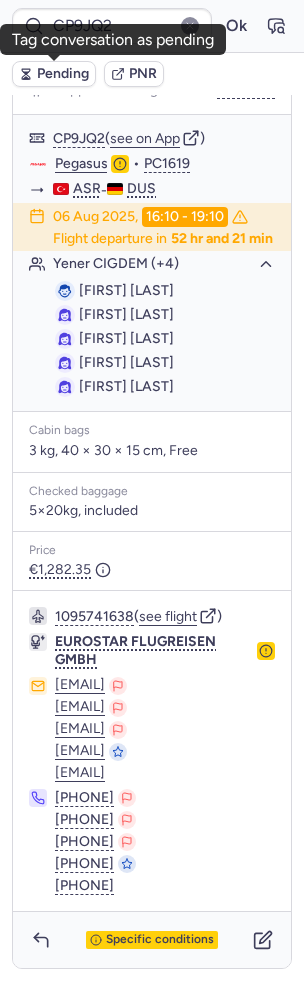 click on "Pending" at bounding box center [54, 74] 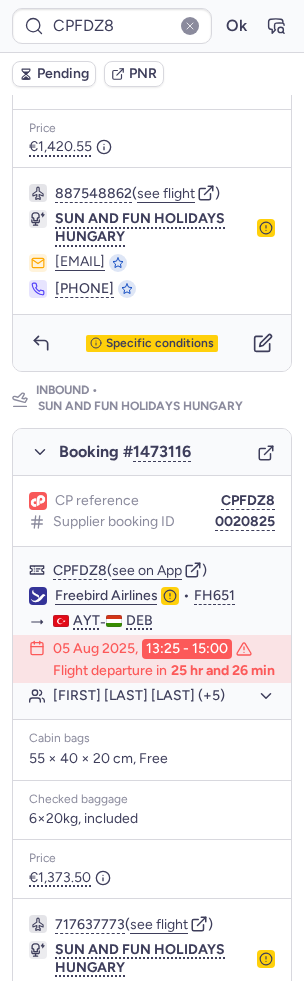 scroll, scrollTop: 802, scrollLeft: 0, axis: vertical 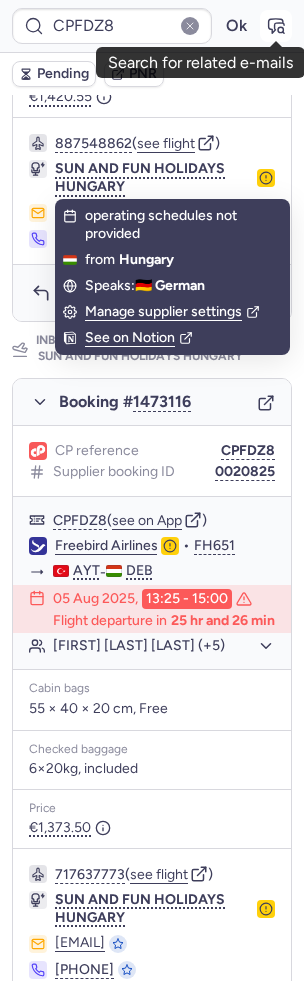 click at bounding box center (276, 26) 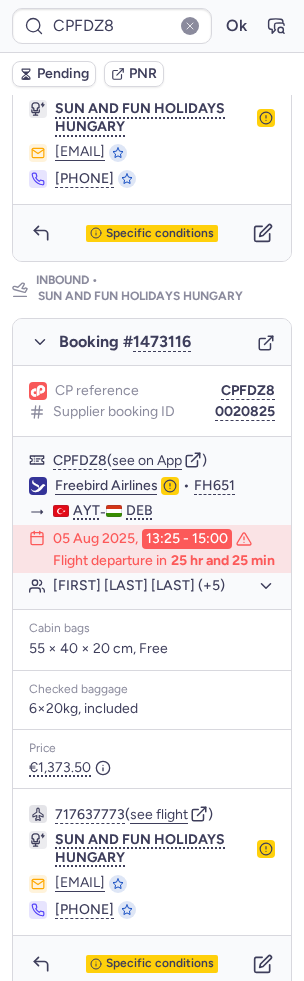 scroll, scrollTop: 896, scrollLeft: 0, axis: vertical 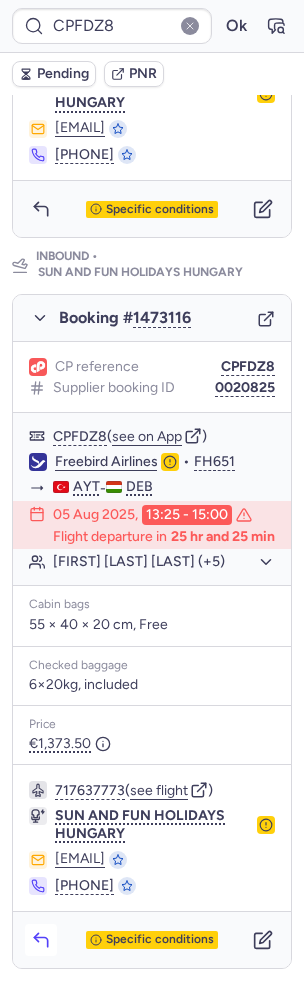 click 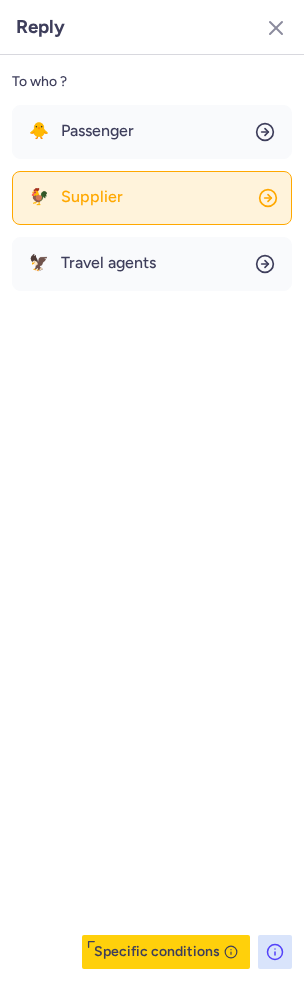 click on "Supplier" at bounding box center [92, 197] 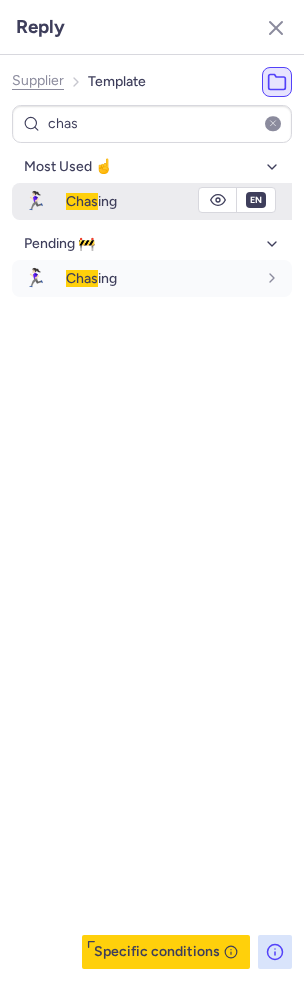 click on "Chas ing" at bounding box center (179, 201) 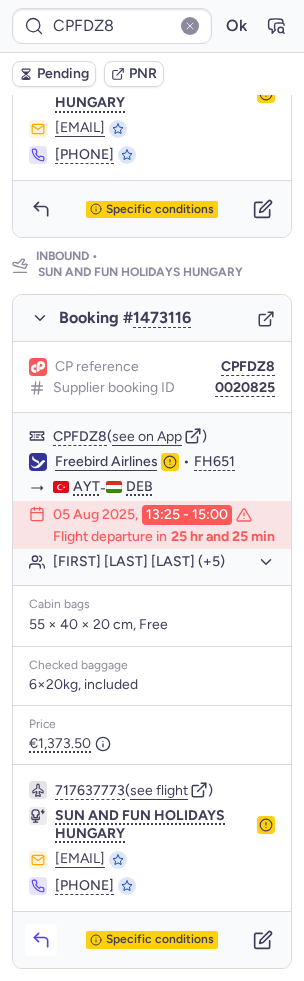 click 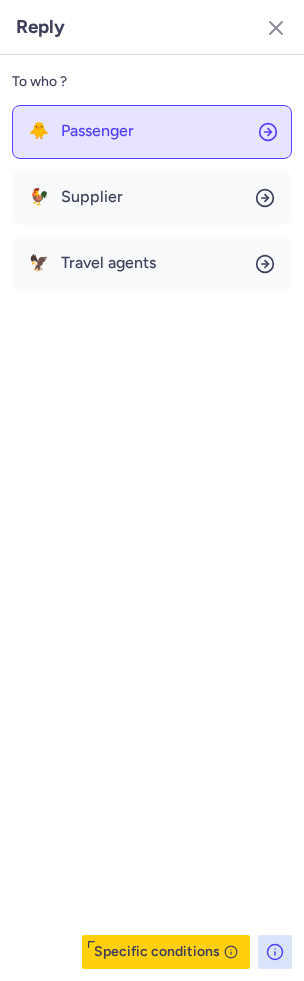 click on "🐥 Passenger" 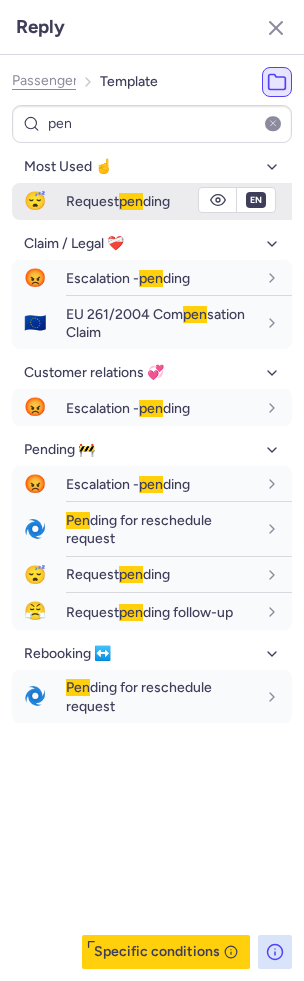 click on "Request  pen ding" at bounding box center (118, 201) 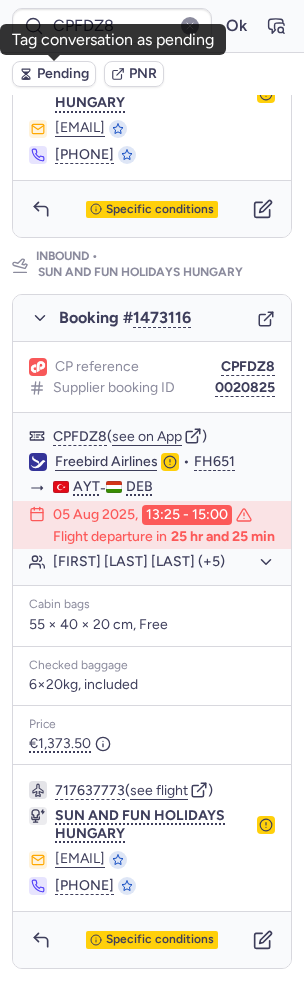 click on "Pending" at bounding box center [63, 74] 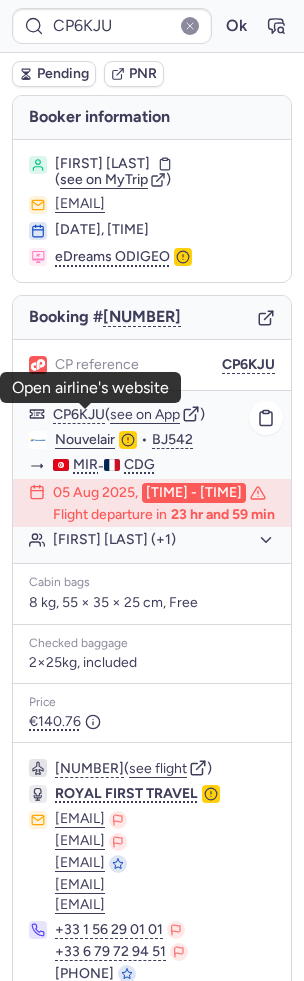 scroll, scrollTop: 102, scrollLeft: 0, axis: vertical 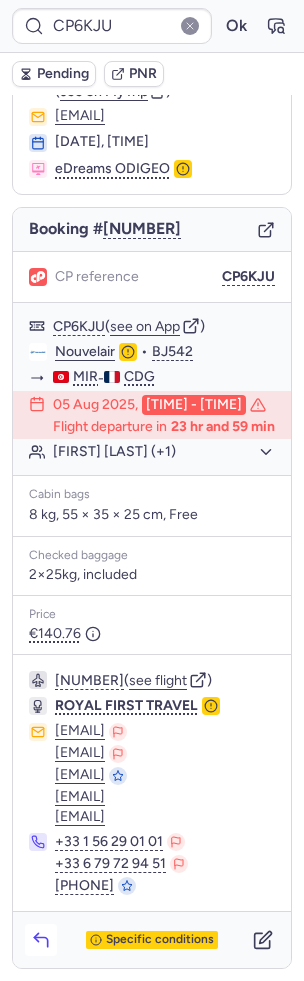 click 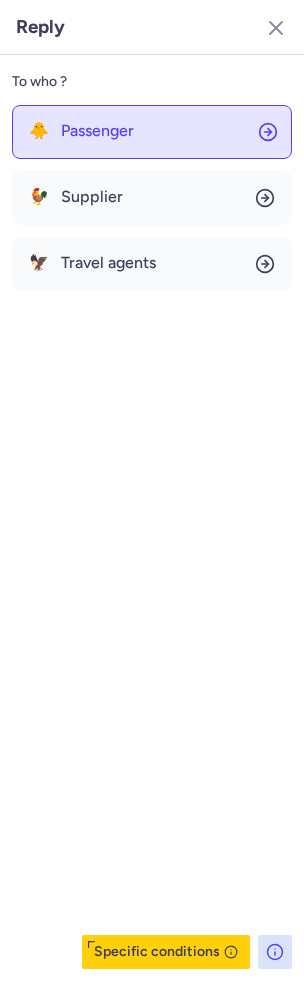 click on "Passenger" at bounding box center (97, 131) 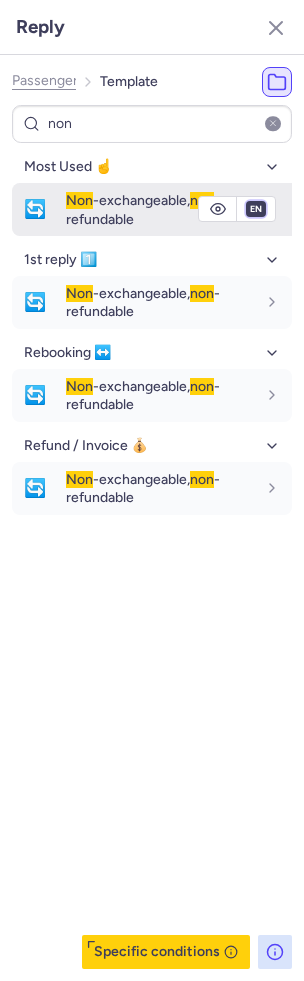 click on "fr en de nl pt es it ru" at bounding box center [256, 209] 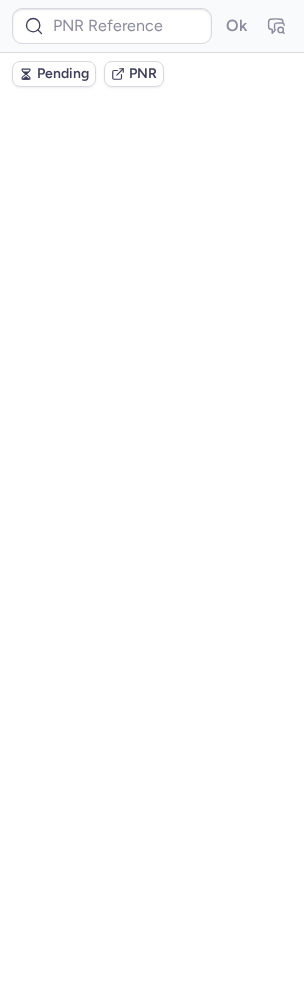 scroll, scrollTop: 0, scrollLeft: 0, axis: both 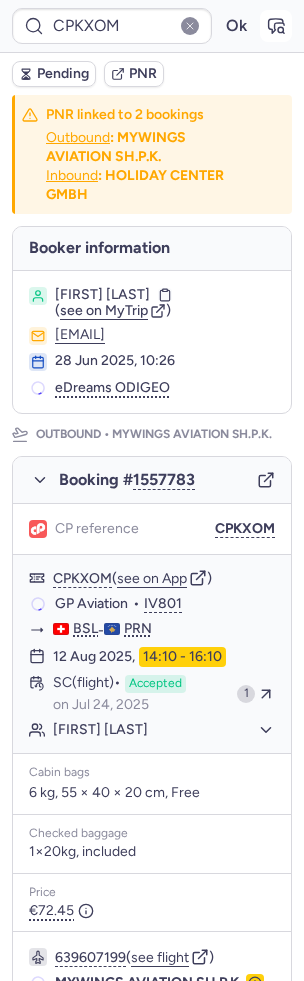 click 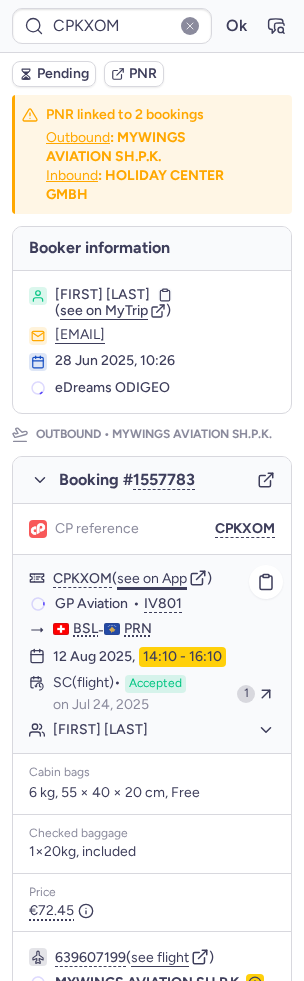 click on "see on App" 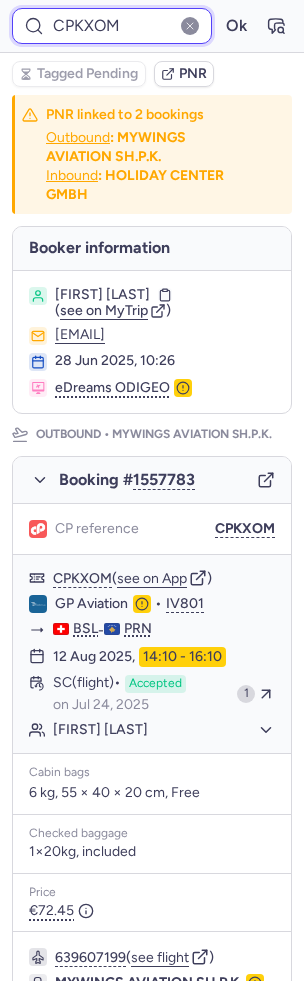 click on "CPKXOM" at bounding box center (112, 26) 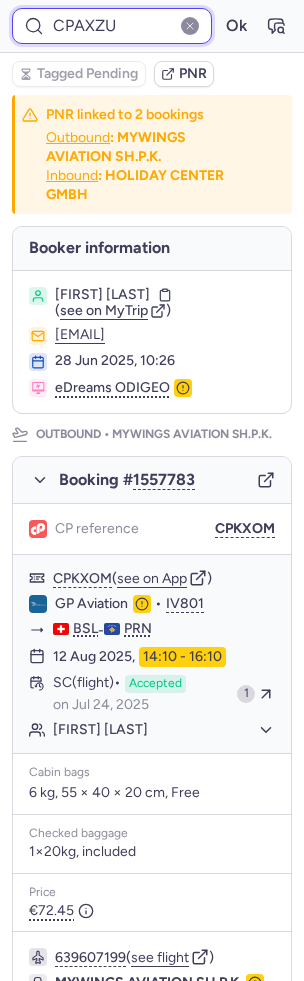 click on "Ok" at bounding box center (236, 26) 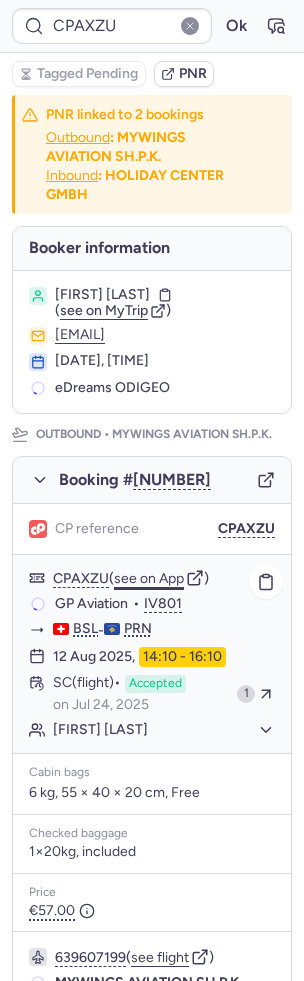 click on "see on App" 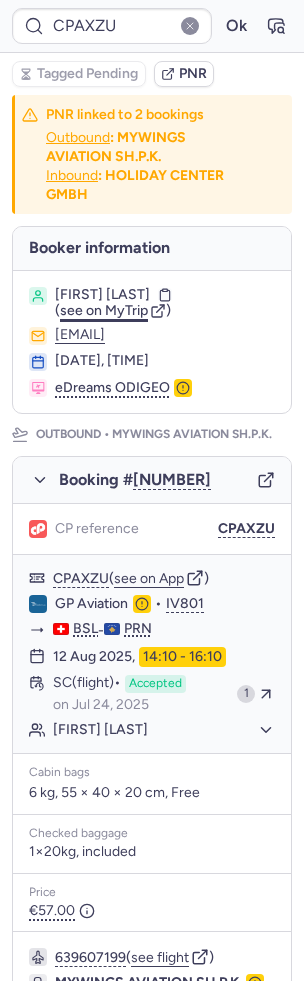 click on "see on MyTrip" at bounding box center [104, 310] 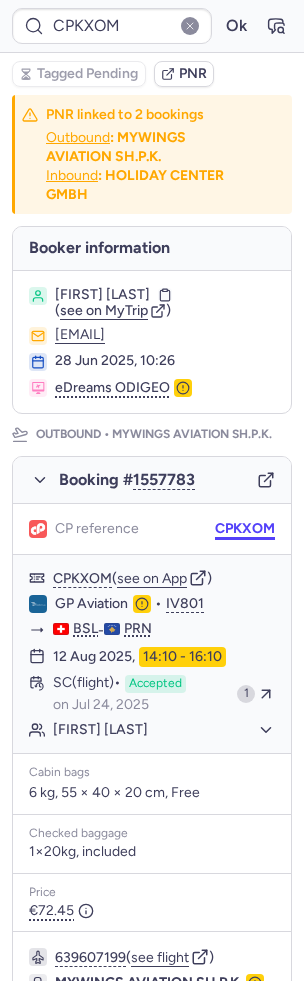 click on "CPKXOM" at bounding box center [245, 529] 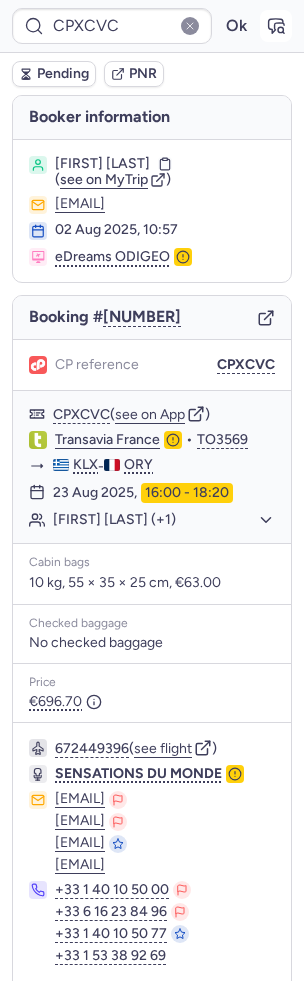 click 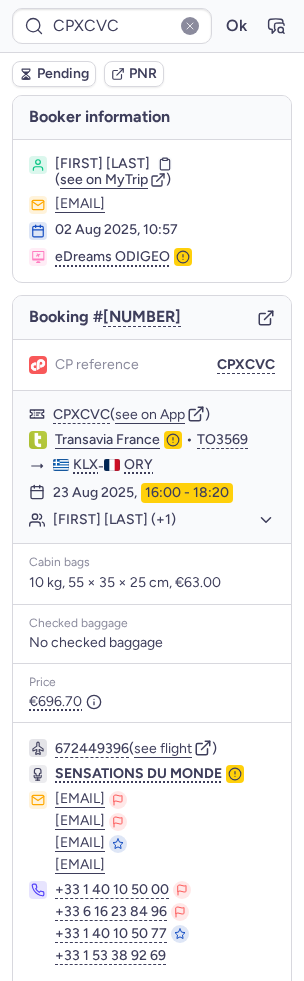 click on "Pending" at bounding box center [63, 74] 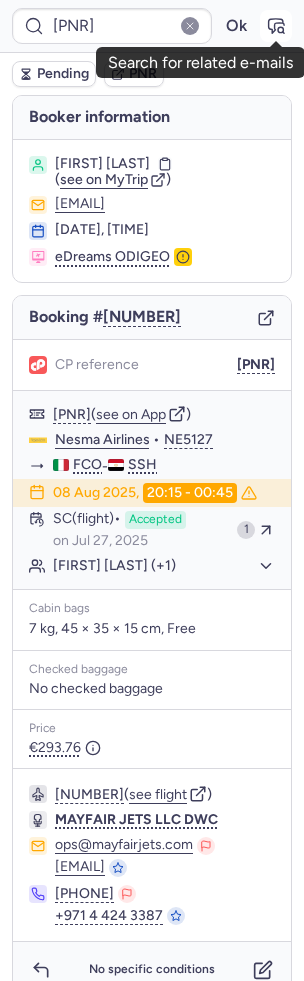 click 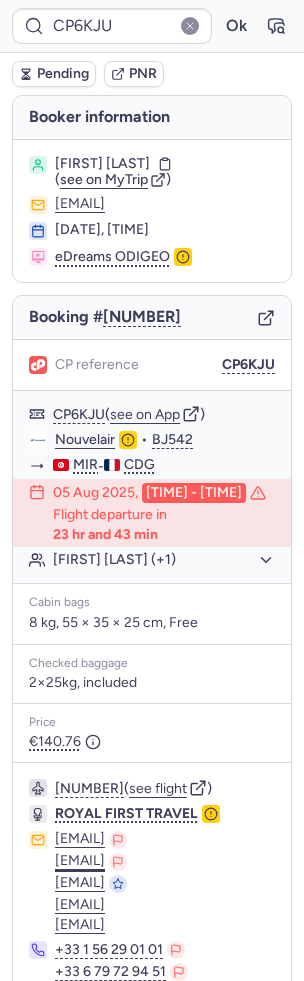 scroll, scrollTop: 102, scrollLeft: 0, axis: vertical 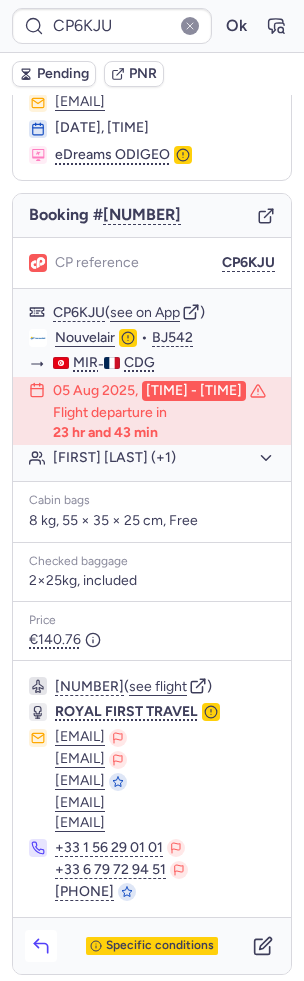 click 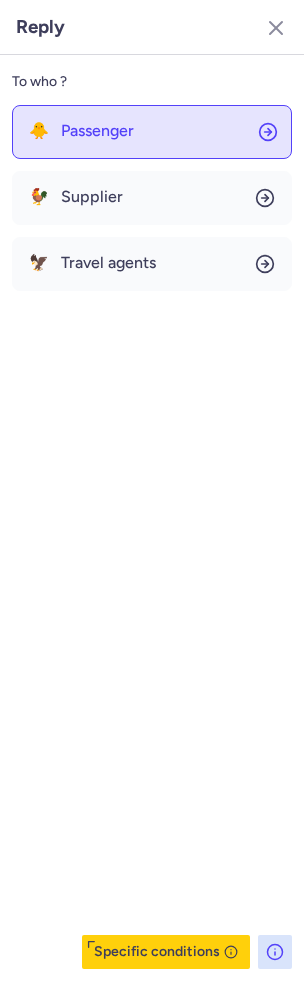 click on "Passenger" at bounding box center (97, 131) 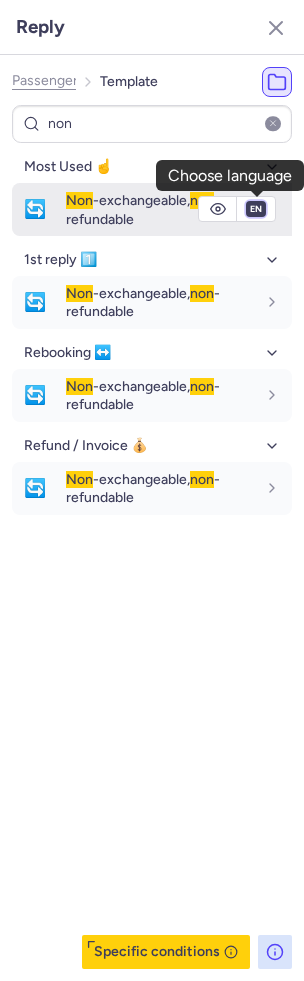 click on "fr en de nl pt es it ru" at bounding box center (256, 209) 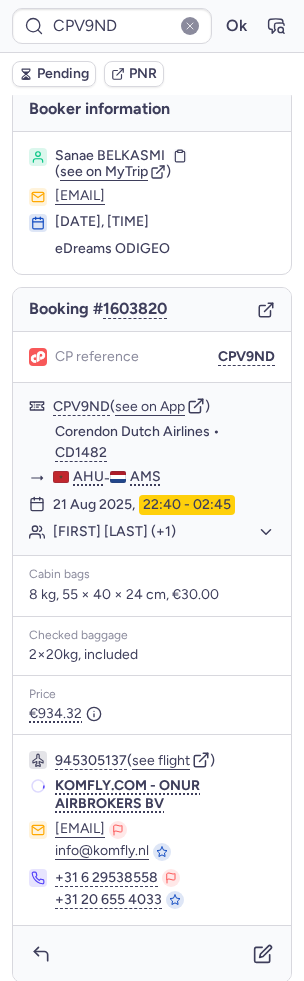 scroll, scrollTop: 0, scrollLeft: 0, axis: both 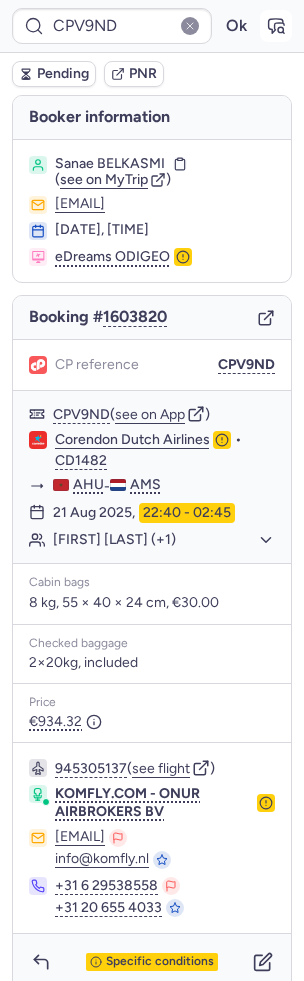 click 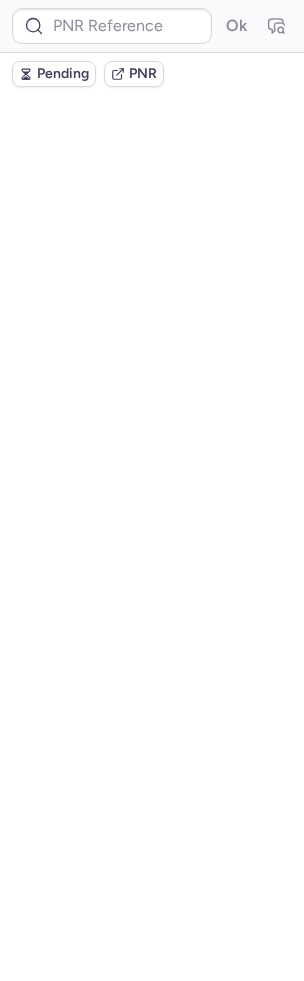 scroll, scrollTop: 0, scrollLeft: 0, axis: both 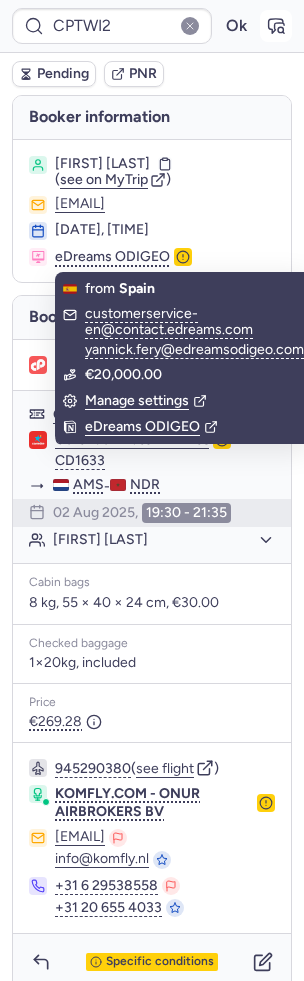 click 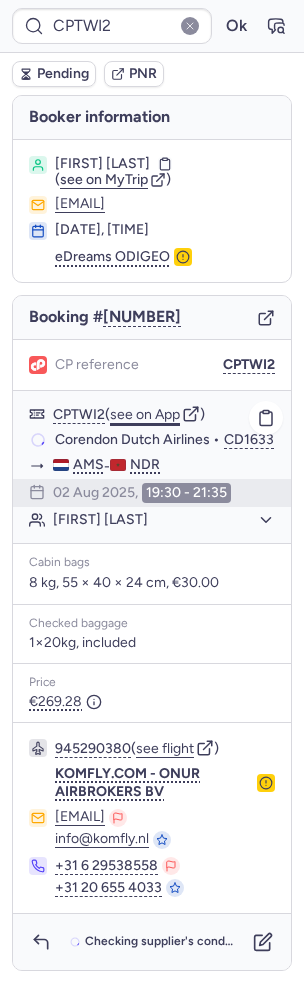 click on "see on App" 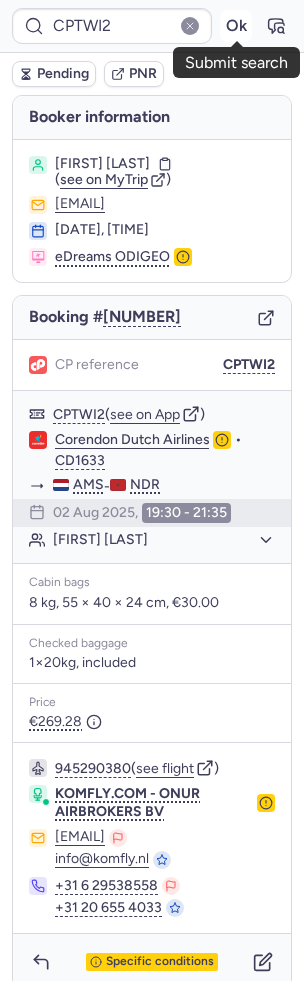 click on "Ok" at bounding box center [236, 26] 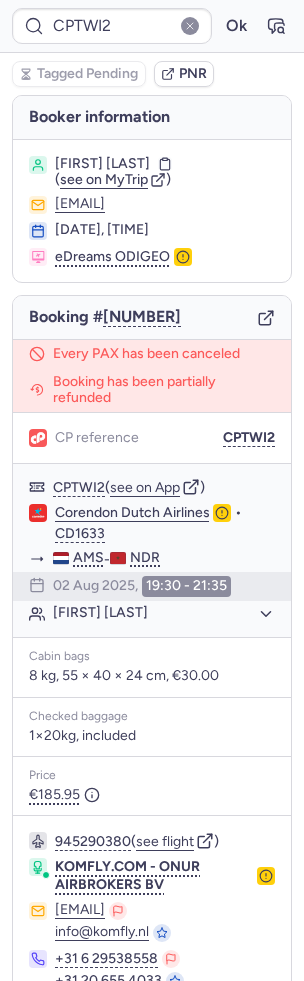 scroll, scrollTop: 89, scrollLeft: 0, axis: vertical 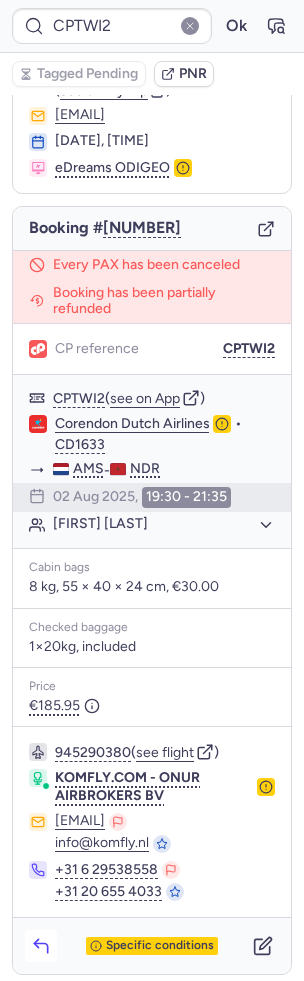 click 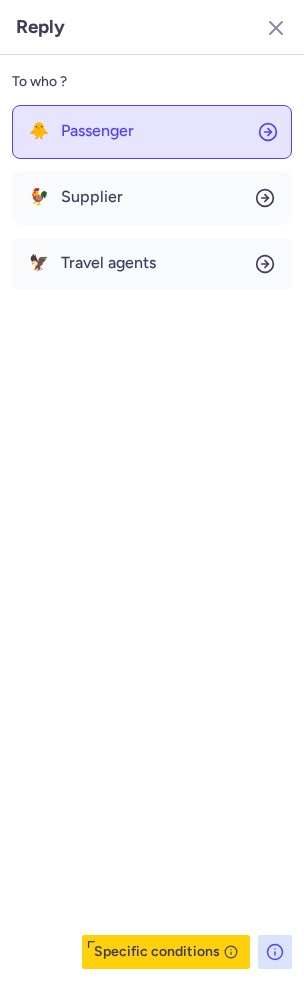 click on "🐥 Passenger" 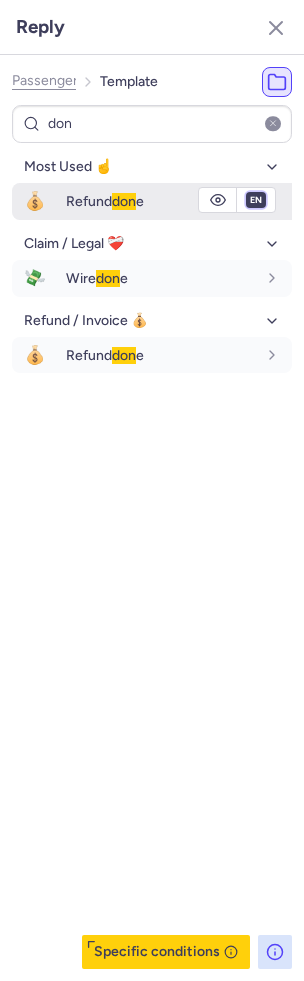 click on "fr en de nl pt es it ru" at bounding box center [256, 200] 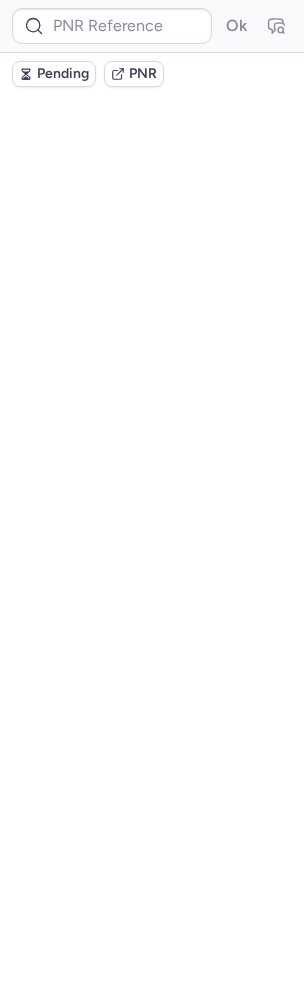 scroll, scrollTop: 0, scrollLeft: 0, axis: both 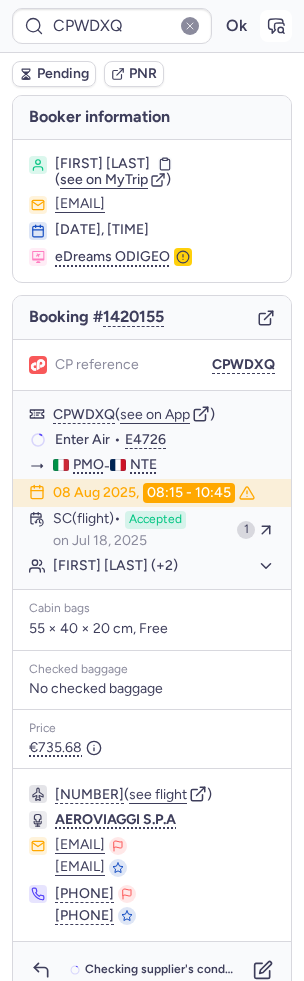 click 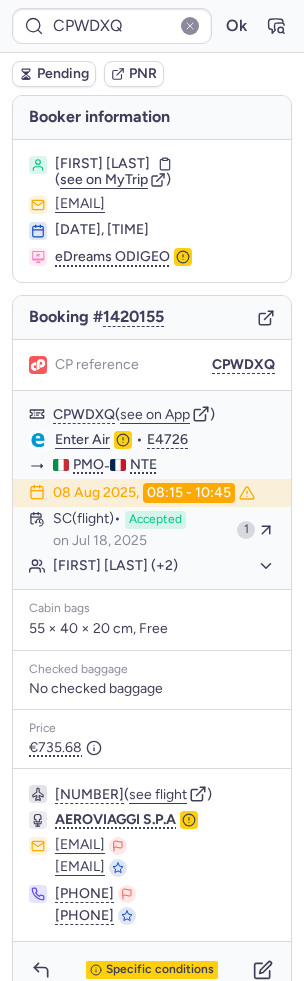 click 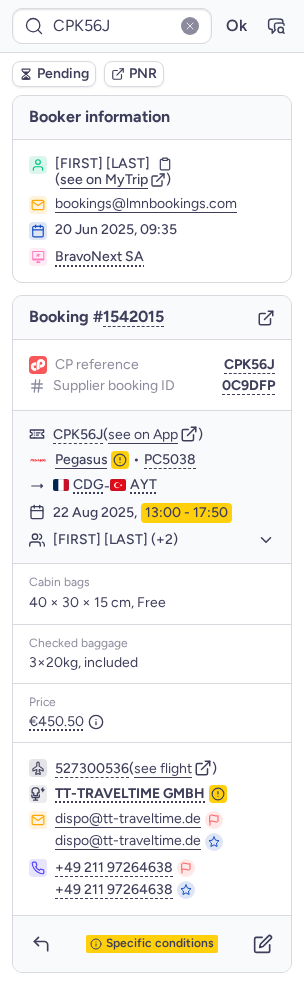 click on "Pending" at bounding box center (63, 74) 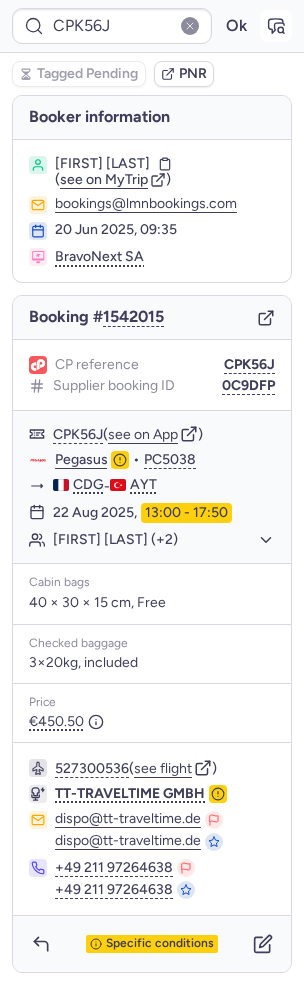 click 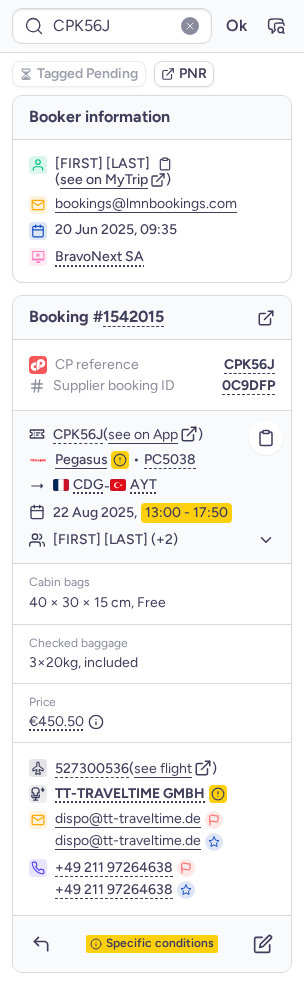 click on "[FIRST] [LAST] (+2)" 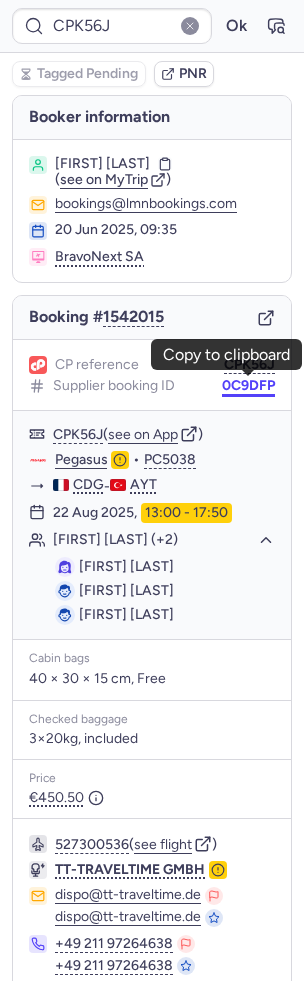 click on "0C9DFP" at bounding box center [248, 386] 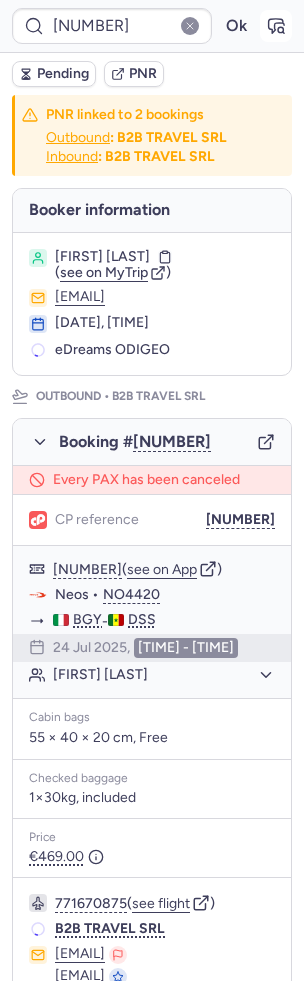 click 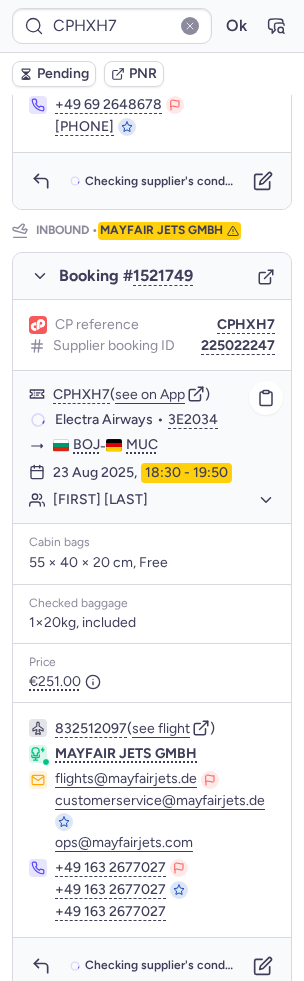 scroll, scrollTop: 978, scrollLeft: 0, axis: vertical 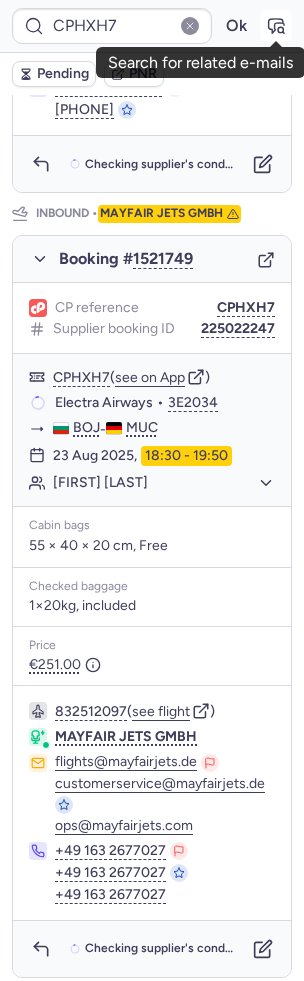 click 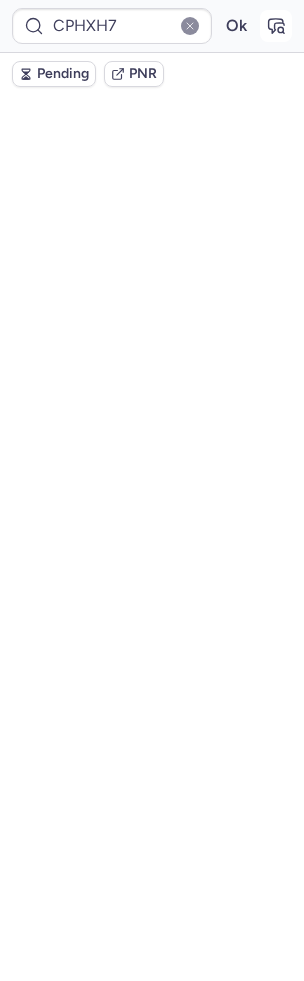 scroll, scrollTop: 0, scrollLeft: 0, axis: both 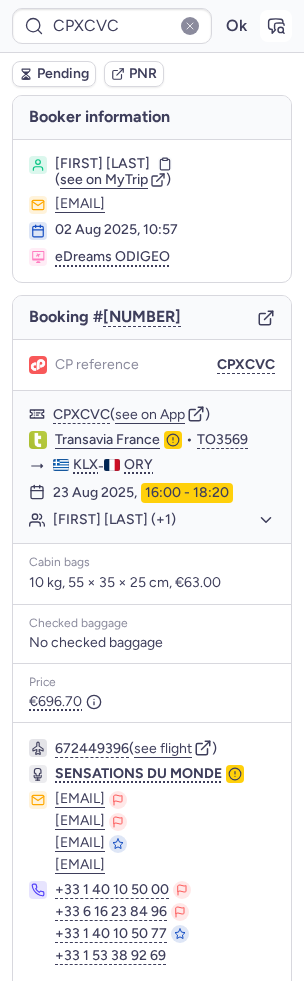 click 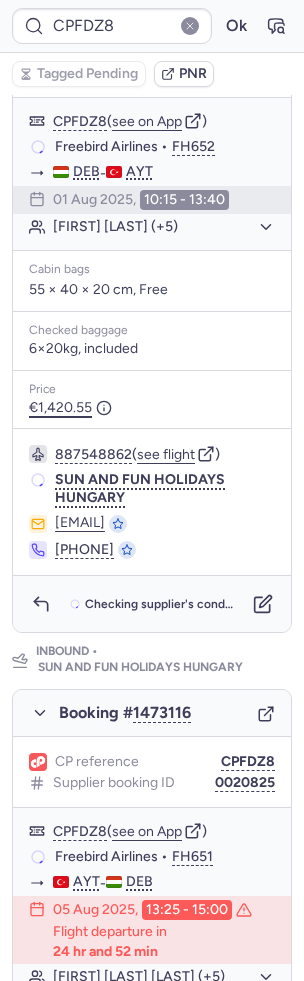 scroll, scrollTop: 620, scrollLeft: 0, axis: vertical 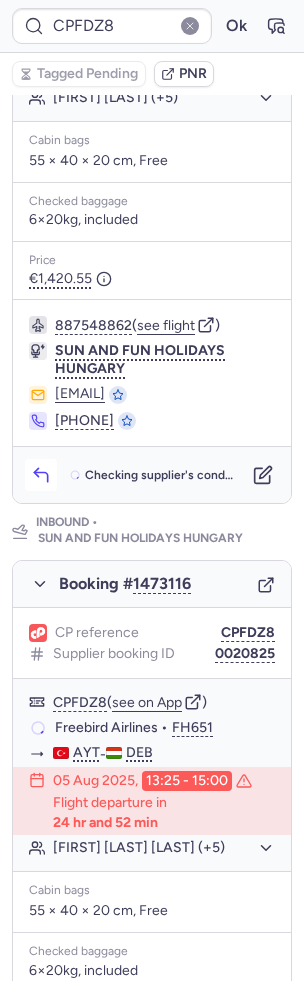 click 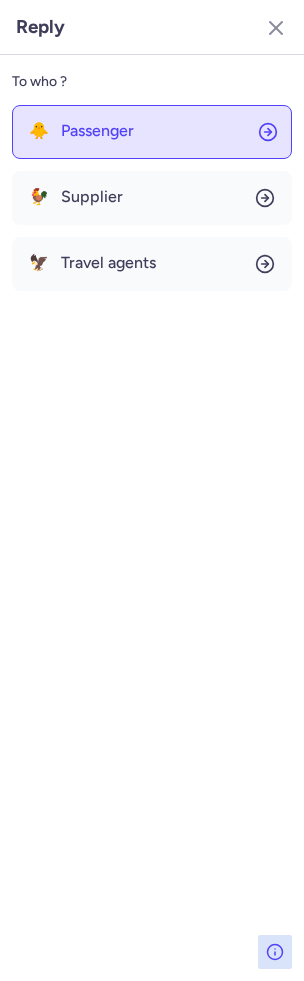 click on "🐥 Passenger" 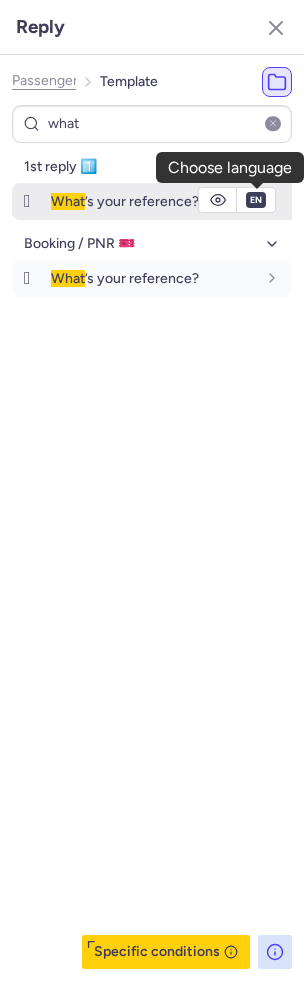 click on "en" at bounding box center (256, 200) 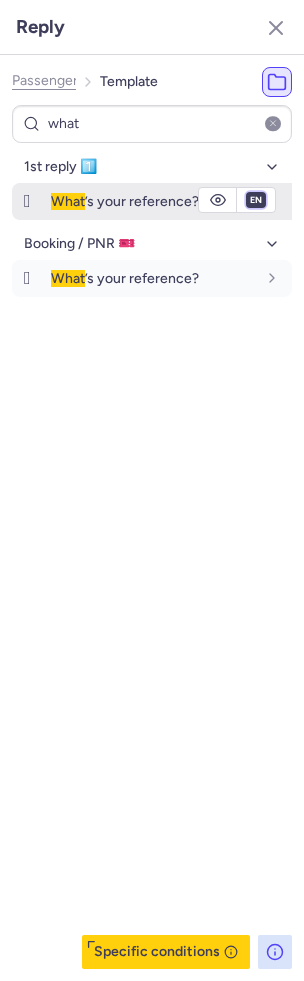 click on "fr en de nl pt es it ru" at bounding box center (256, 200) 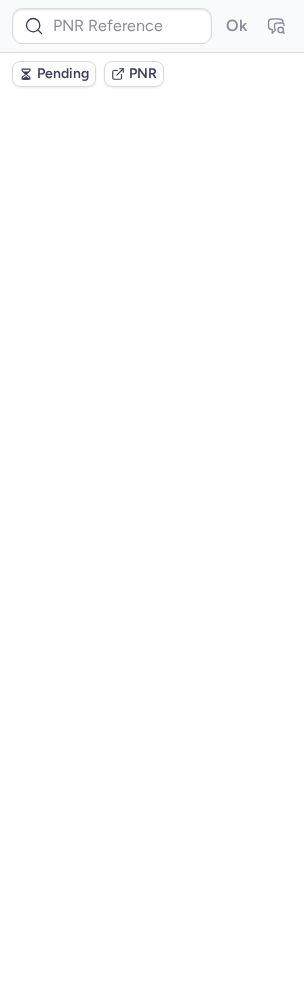 scroll, scrollTop: 0, scrollLeft: 0, axis: both 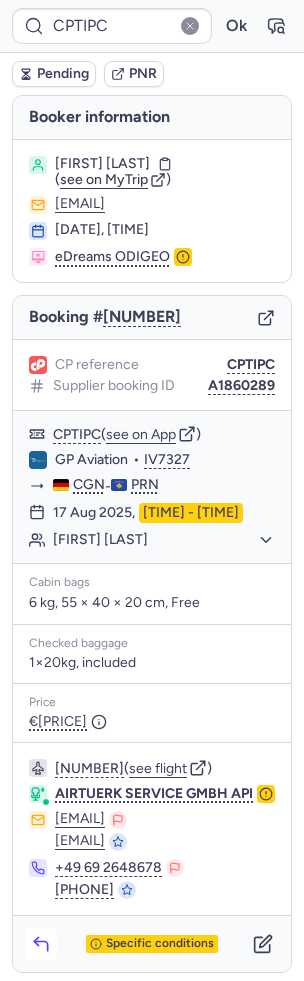 click 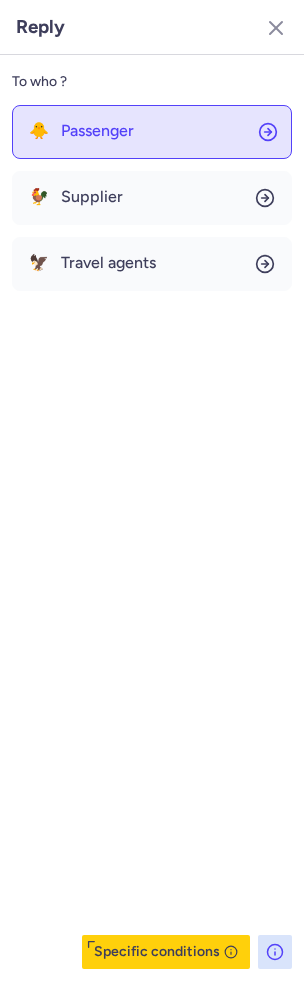 click on "🐥 Passenger" 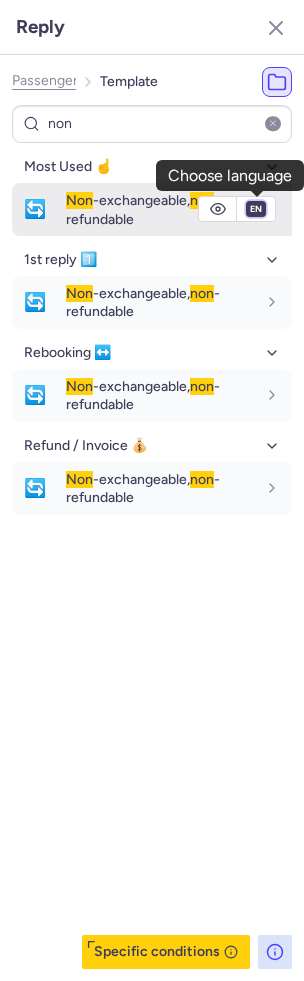 click on "fr en de nl pt es it ru" at bounding box center (256, 209) 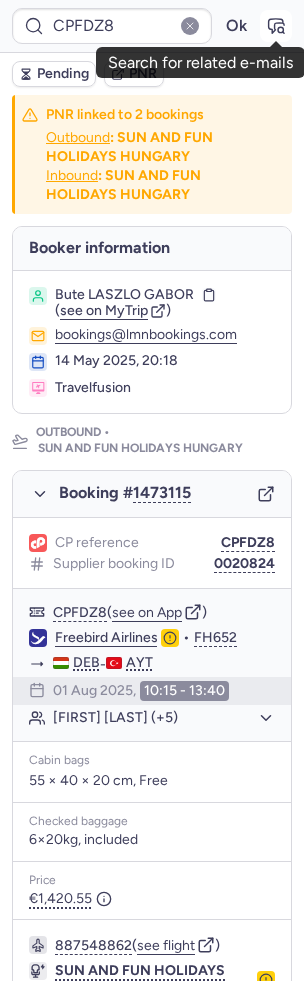 click 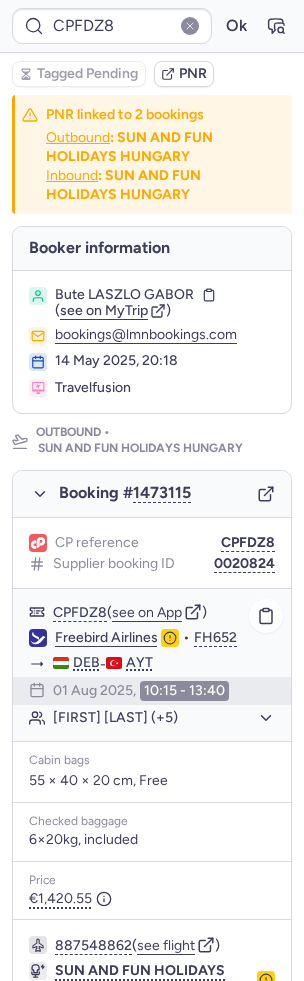 click on "01 Aug 2025,  10:15 - 13:40" at bounding box center (141, 691) 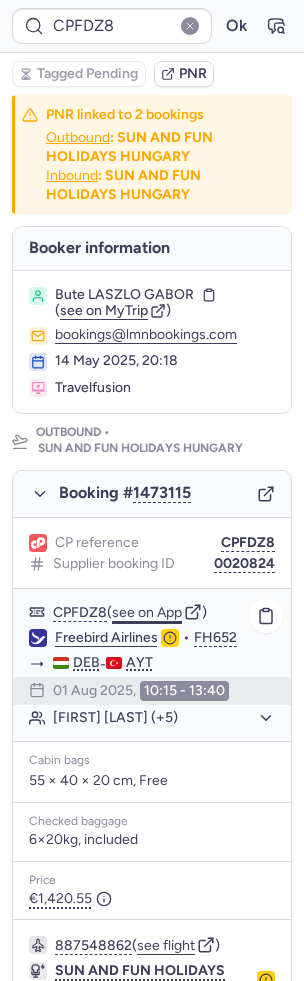click on "see on App" 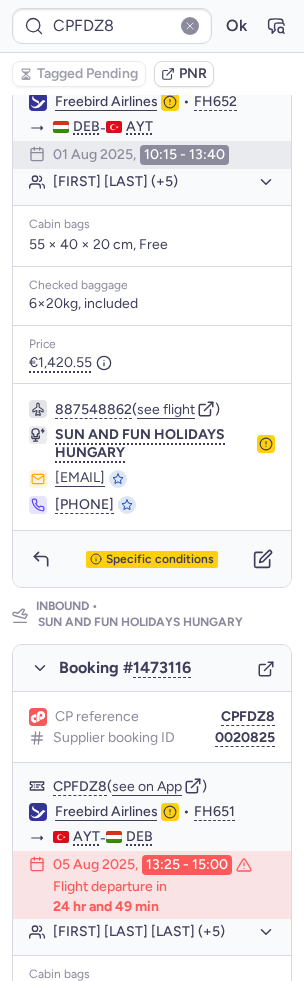 scroll, scrollTop: 896, scrollLeft: 0, axis: vertical 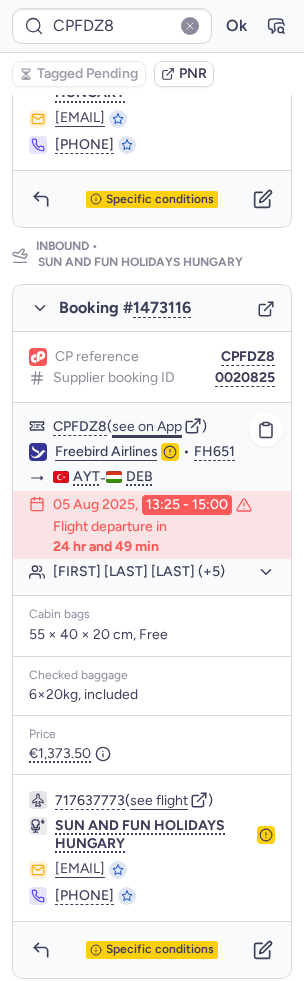 click on "see on App" 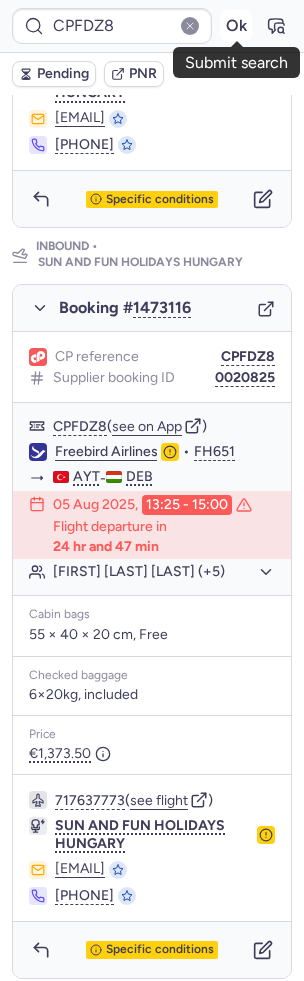 click on "Ok" at bounding box center [236, 26] 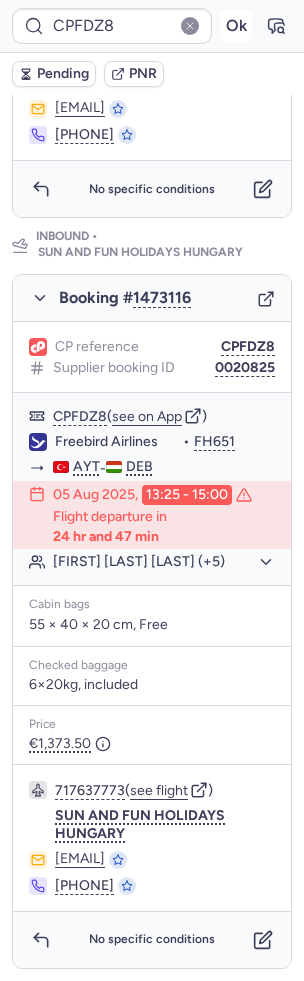 scroll, scrollTop: 896, scrollLeft: 0, axis: vertical 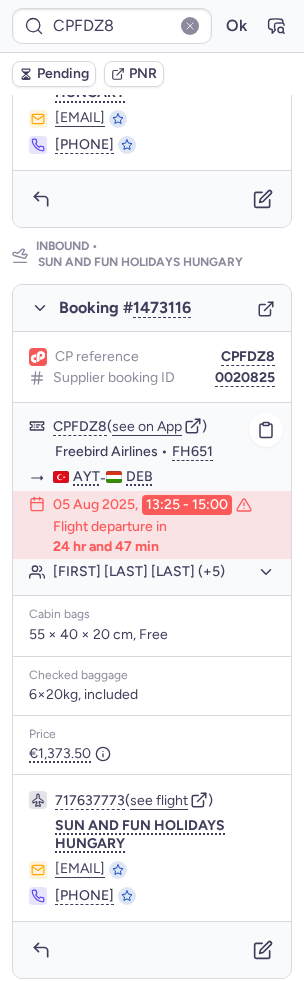 click on "Bute LASZLO GARBORNE (+5)" 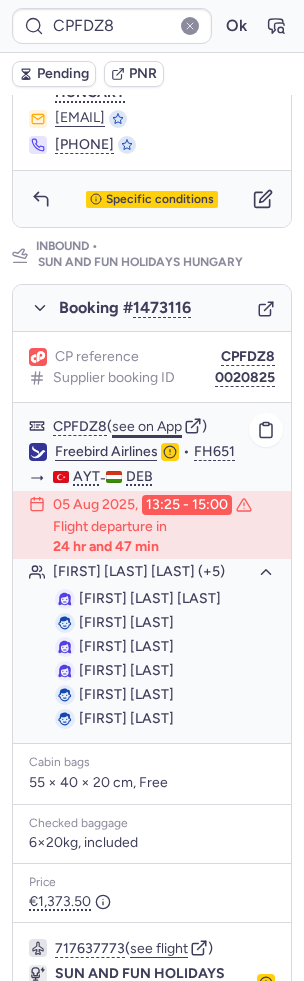 click on "see on App" 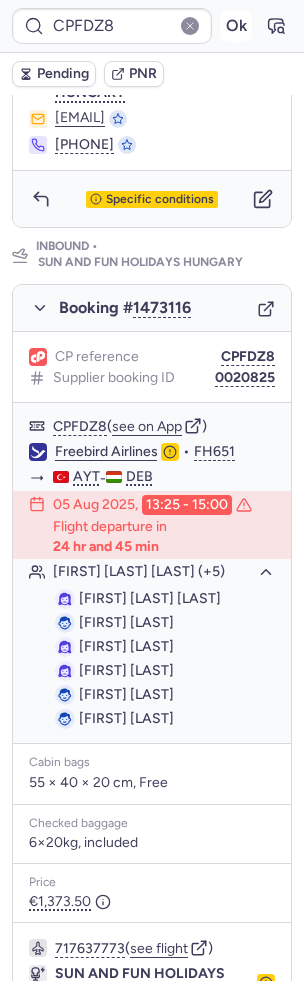 click on "Ok" at bounding box center (236, 26) 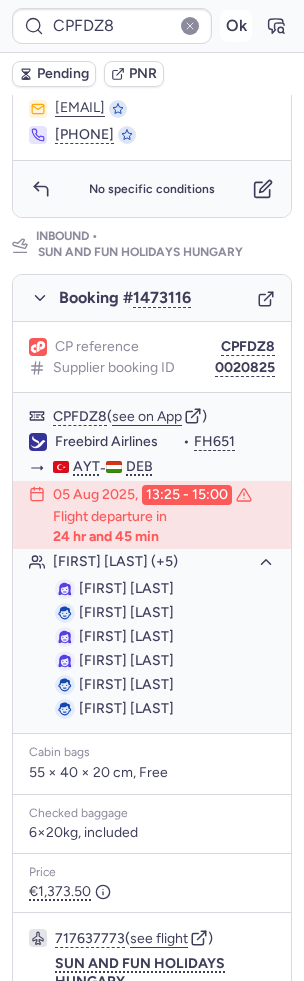 scroll, scrollTop: 896, scrollLeft: 0, axis: vertical 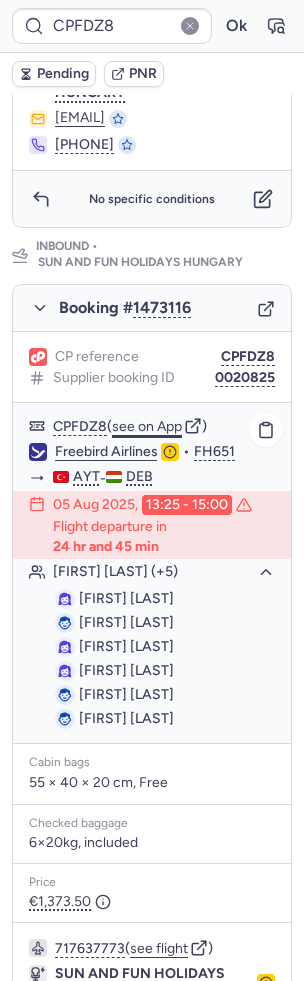 click on "see on App" 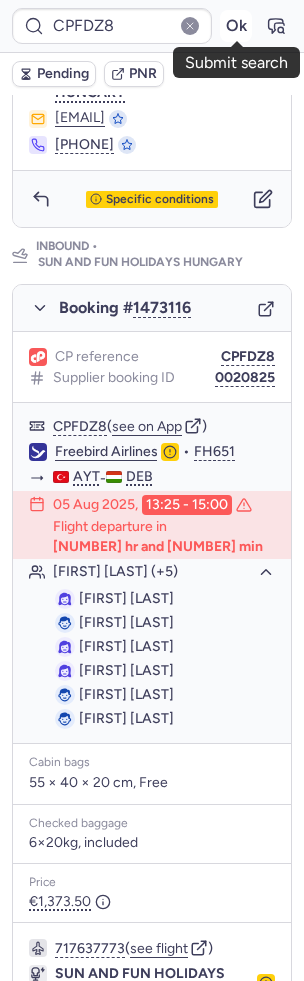 click on "Ok" at bounding box center (236, 26) 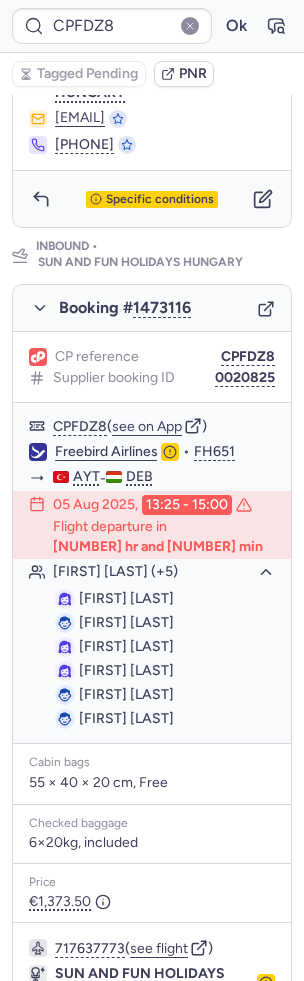 scroll, scrollTop: 1044, scrollLeft: 0, axis: vertical 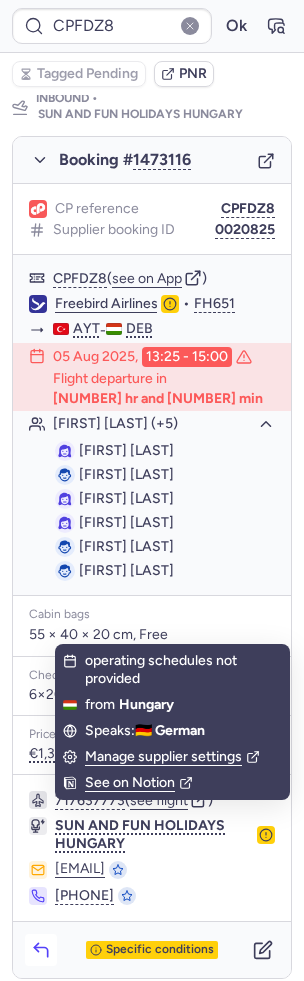 click 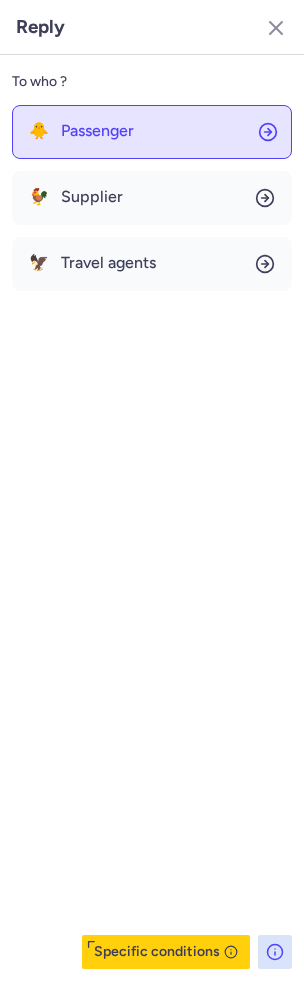 click on "🐥 Passenger" 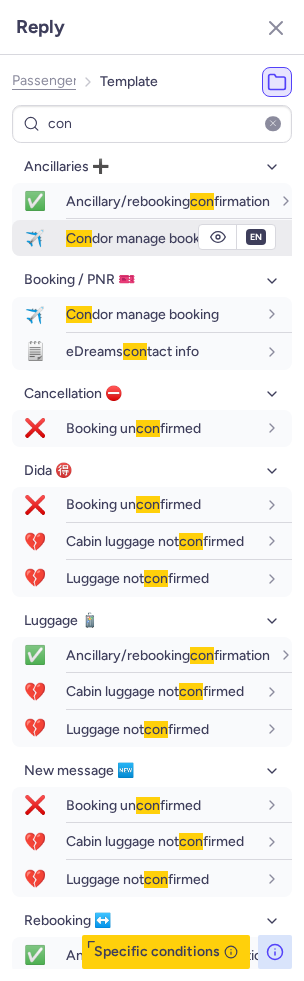 click on "Con dor manage booking" at bounding box center [142, 238] 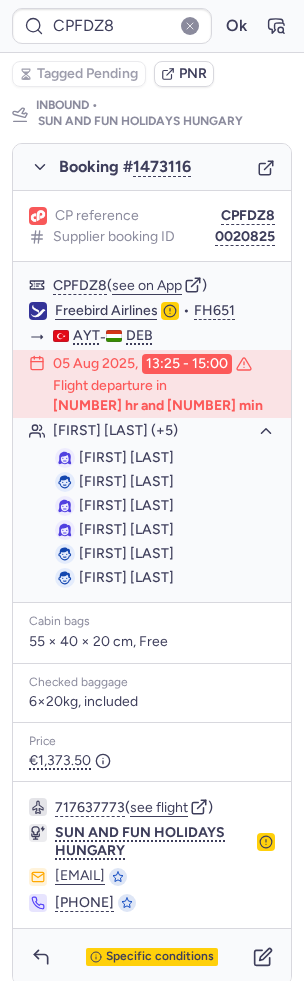 scroll, scrollTop: 1044, scrollLeft: 0, axis: vertical 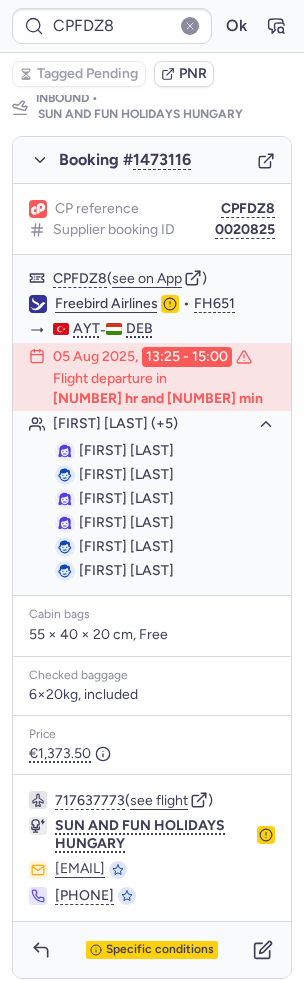 click on "Specific conditions" at bounding box center (152, 950) 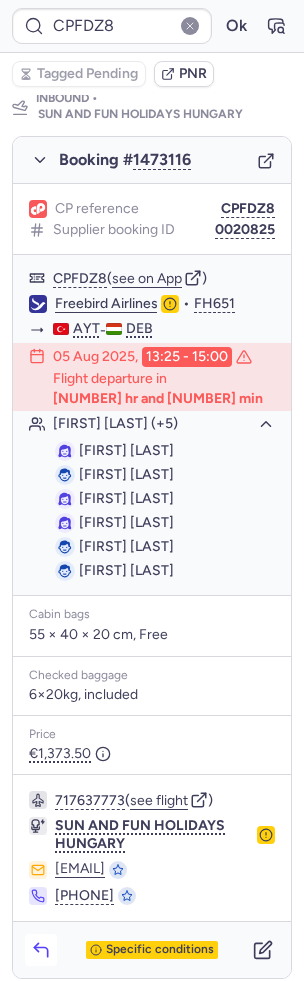 click 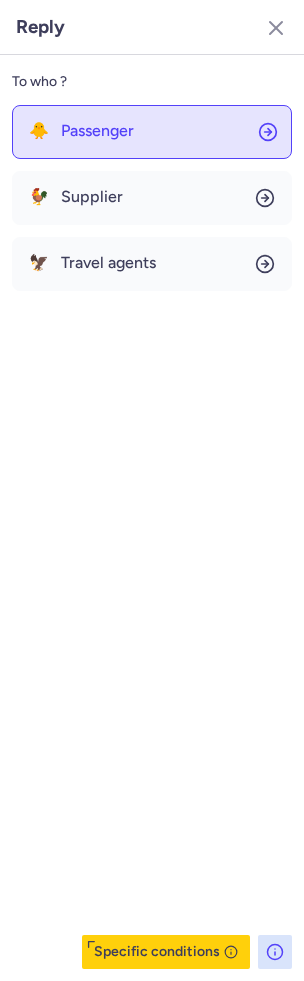 click on "🐥 Passenger" 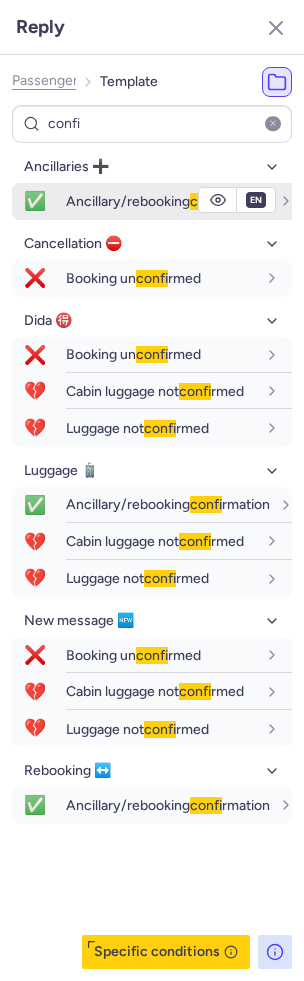 click on "Ancillary/rebooking  confi rmation" at bounding box center [168, 201] 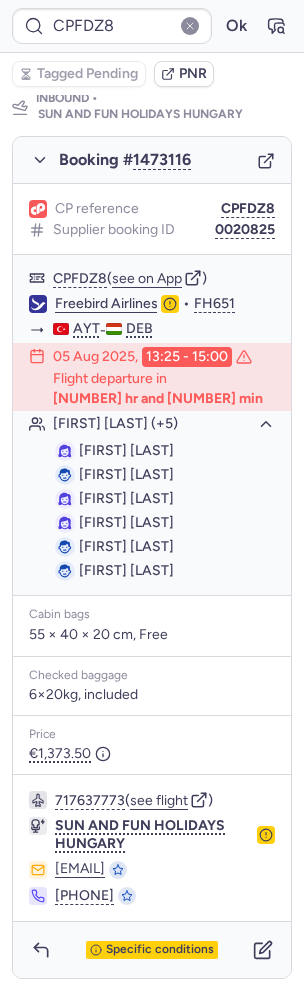 scroll, scrollTop: 0, scrollLeft: 0, axis: both 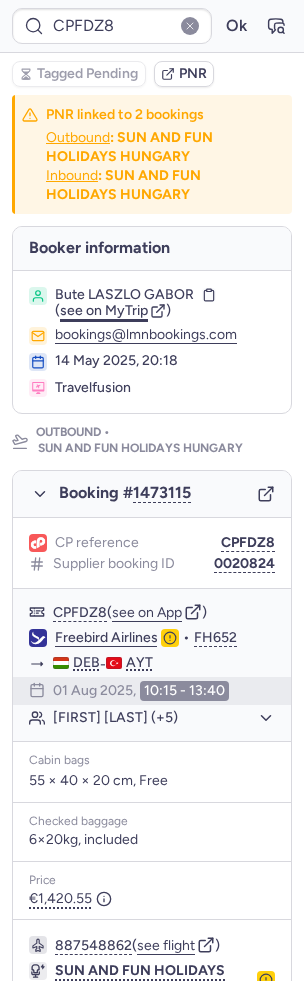 click on "see on MyTrip" at bounding box center (104, 310) 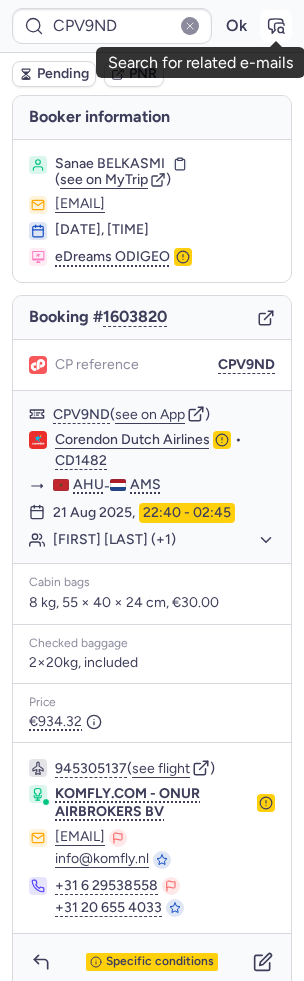 click 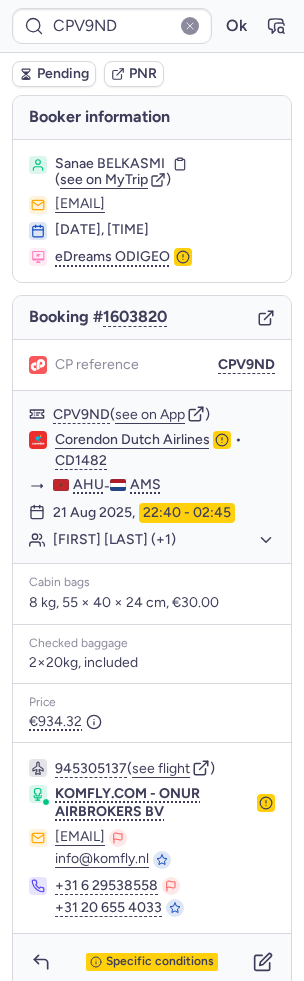 click on "Pending" at bounding box center [54, 74] 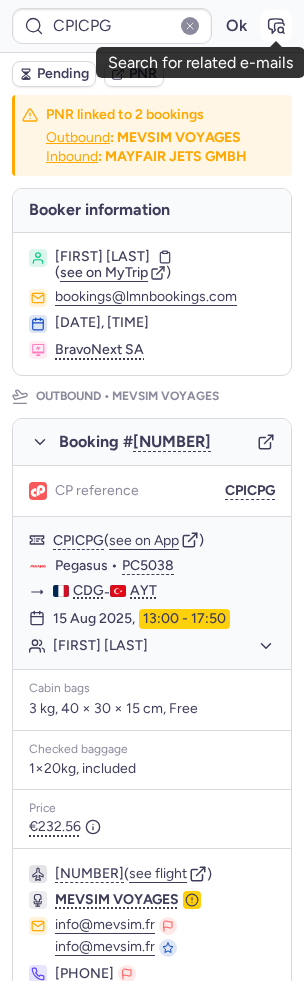 click 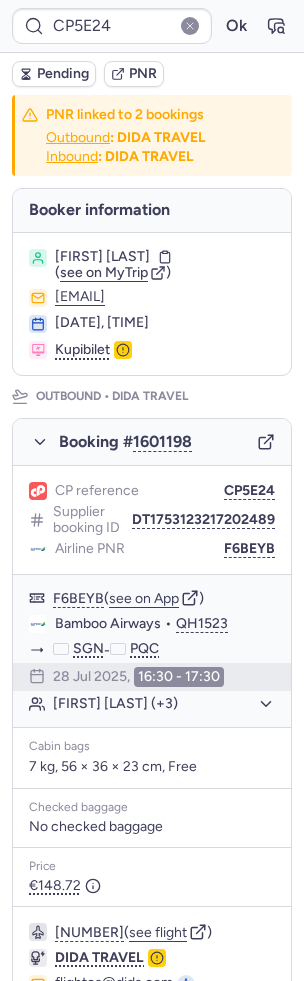 scroll, scrollTop: 0, scrollLeft: 0, axis: both 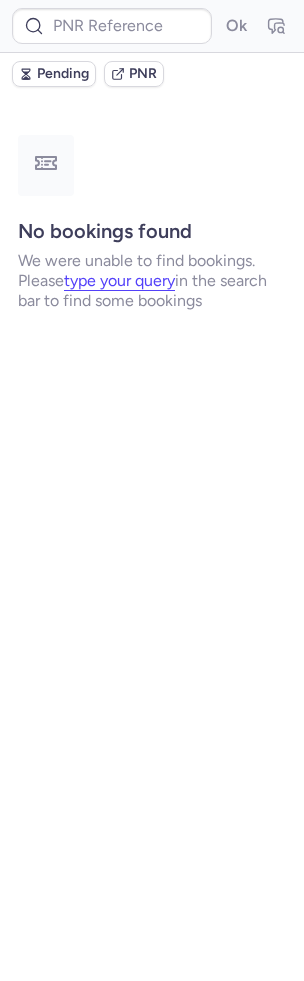 type on "CP2R9G" 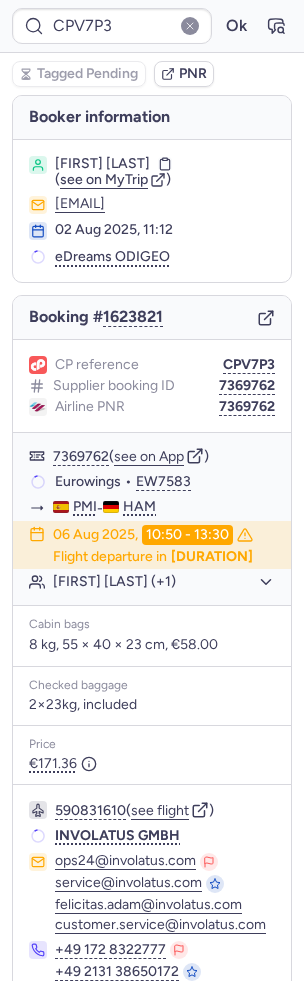 type on "7369762" 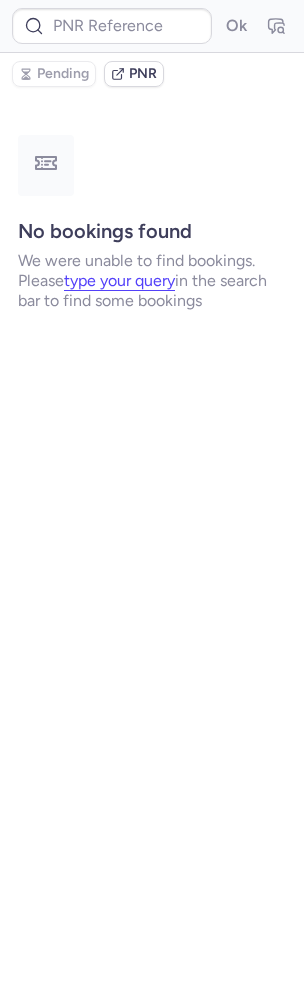 type on "CPNOVB" 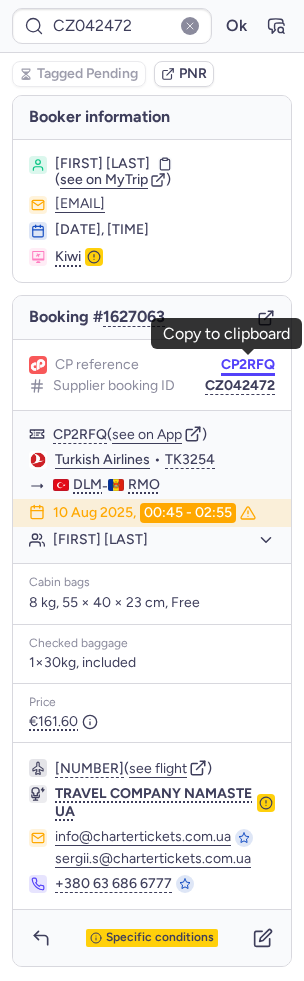 click on "CP2RFQ" at bounding box center [248, 365] 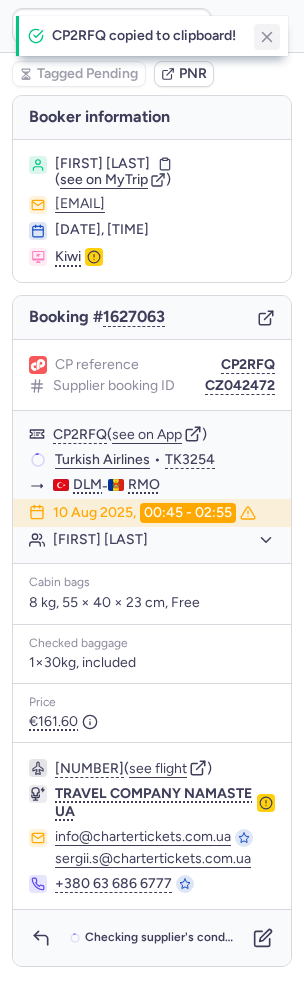 click 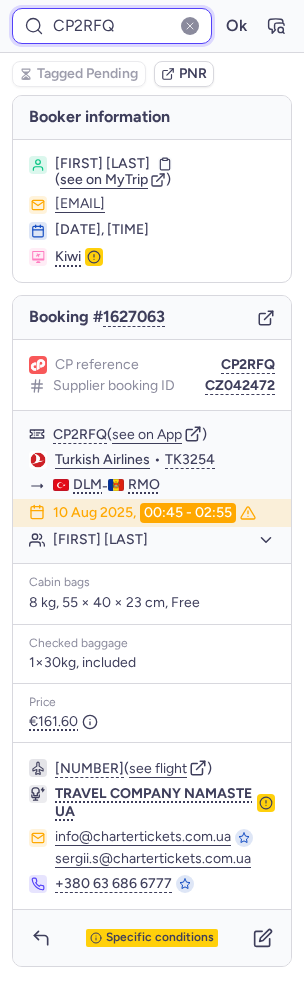 click on "CP2RFQ" at bounding box center (112, 26) 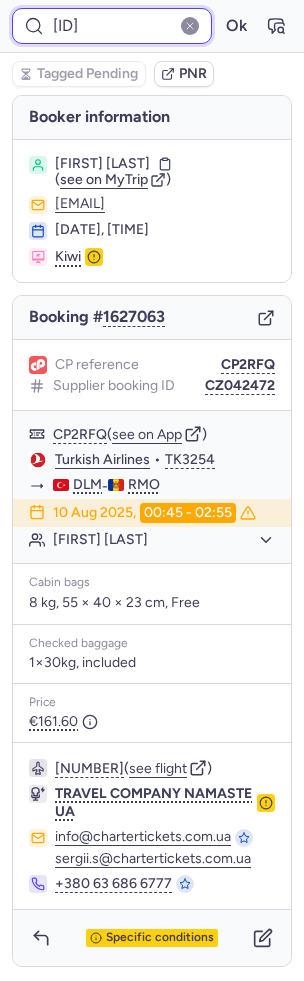 click on "Ok" at bounding box center (236, 26) 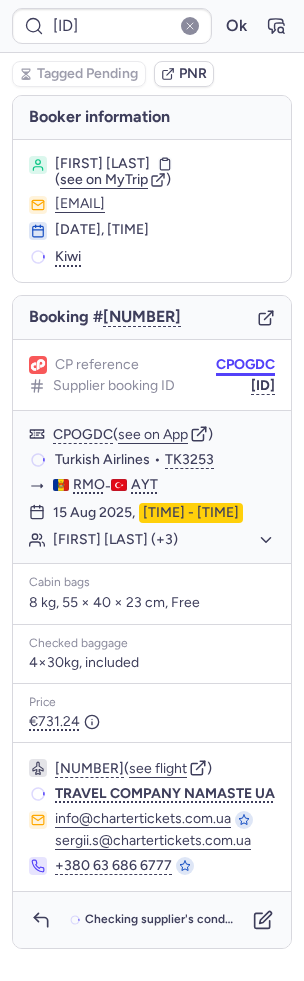 click on "CPOGDC" at bounding box center [245, 365] 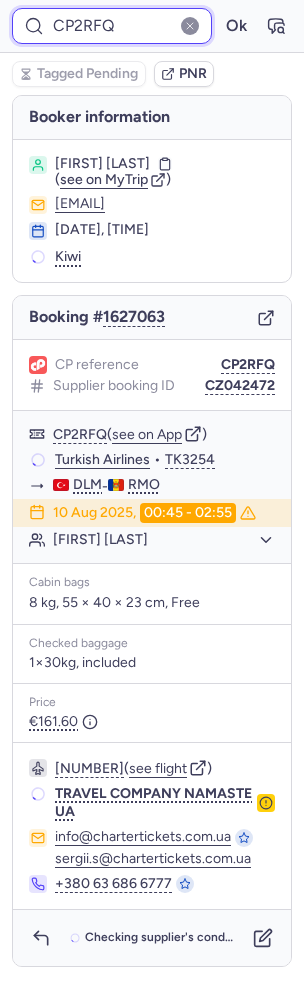 click on "CP2RFQ" at bounding box center [112, 26] 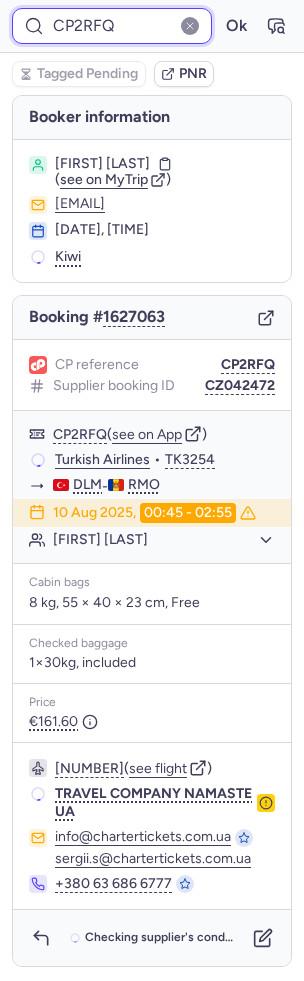click on "CP2RFQ" at bounding box center (112, 26) 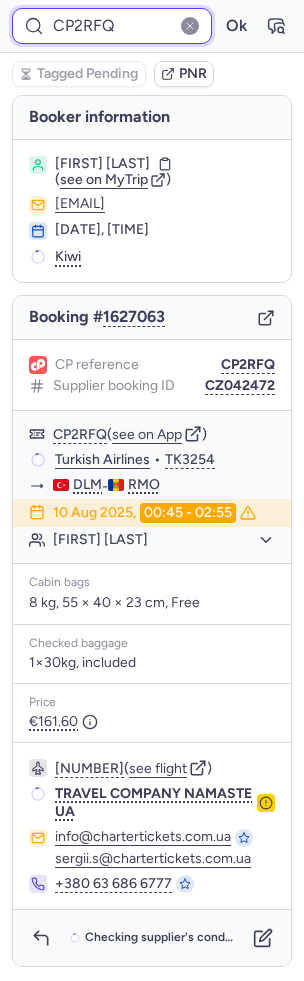 paste on "Z042473" 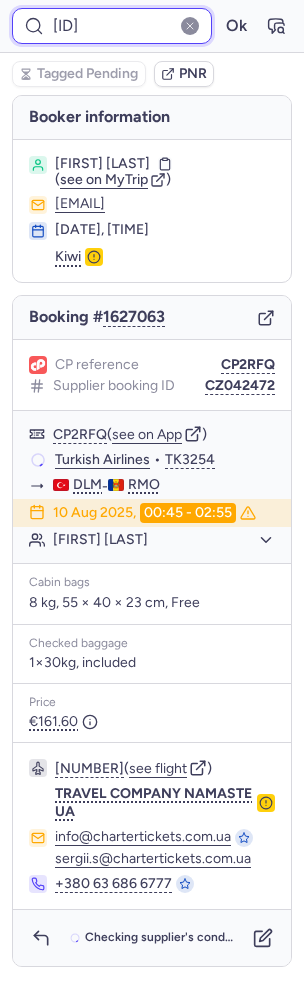 click on "Ok" at bounding box center (236, 26) 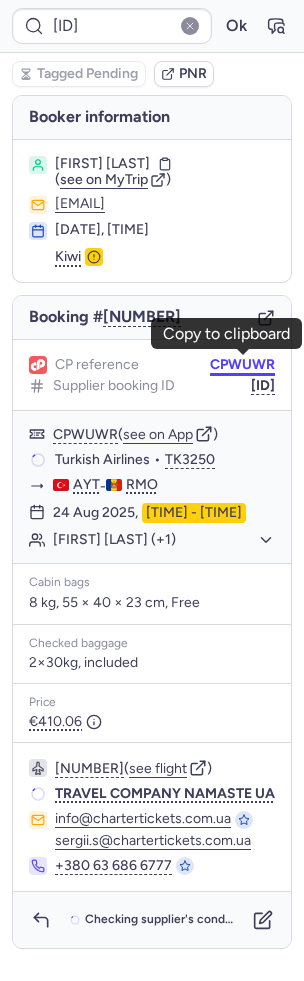 click on "CPWUWR" at bounding box center (242, 365) 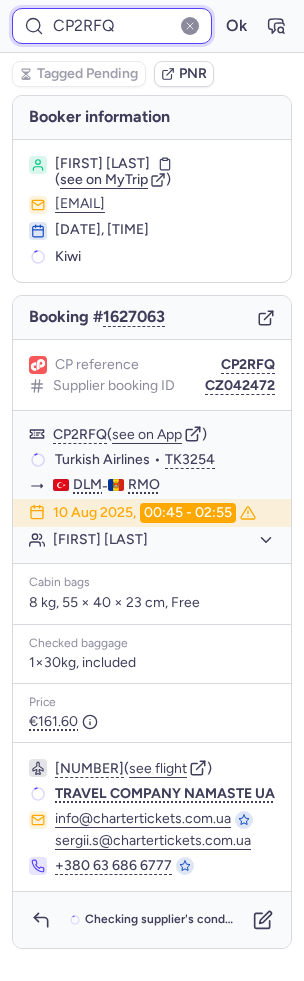 click on "CP2RFQ" at bounding box center [112, 26] 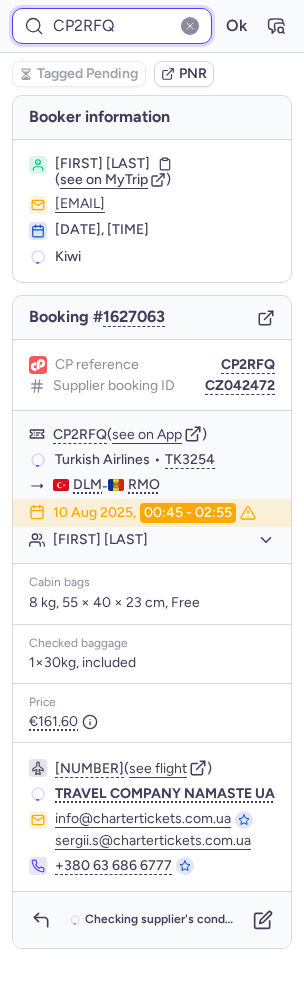 click on "CP2RFQ" at bounding box center [112, 26] 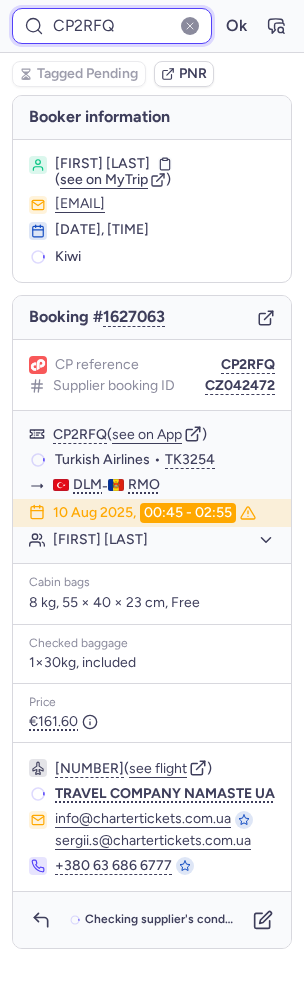 paste on "Z042461" 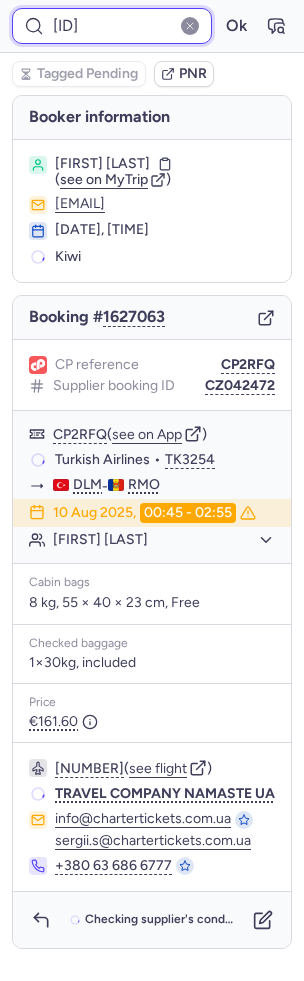 click on "Ok" at bounding box center (236, 26) 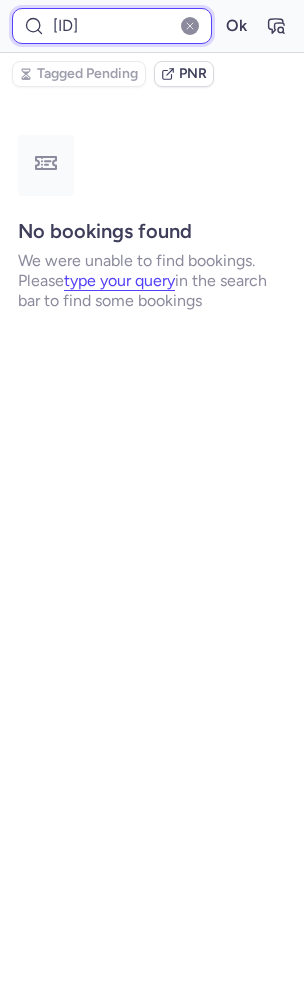 click on "Ok" at bounding box center (236, 26) 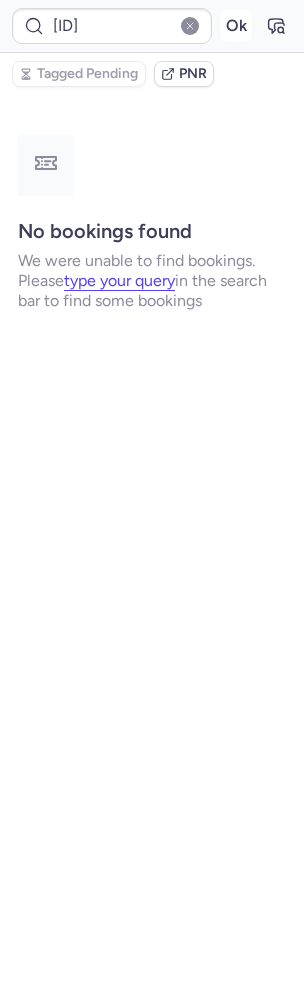 click on "Ok" at bounding box center [236, 26] 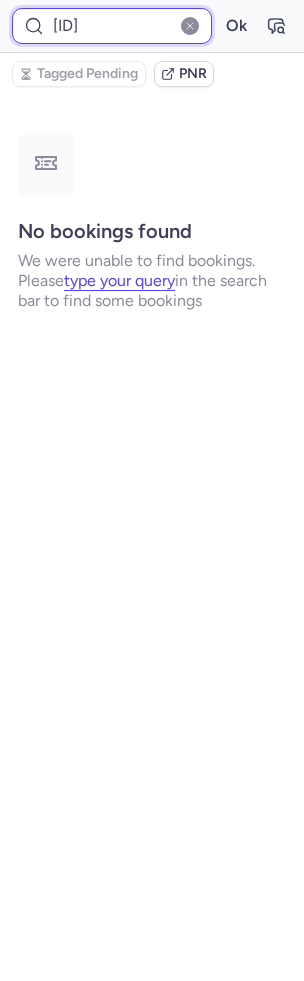 click on "CZ042461" at bounding box center (112, 26) 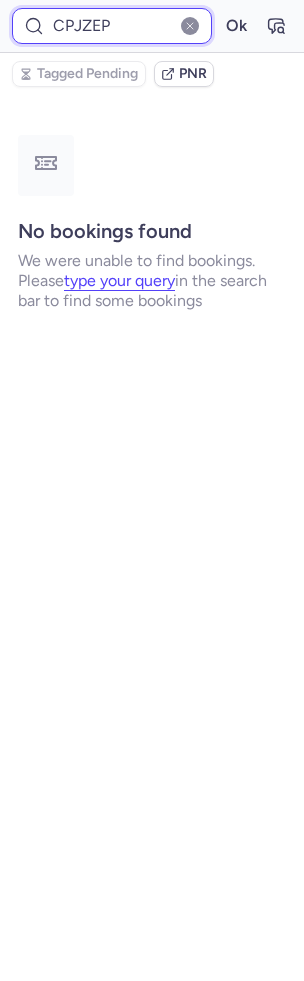 click on "Ok" at bounding box center [236, 26] 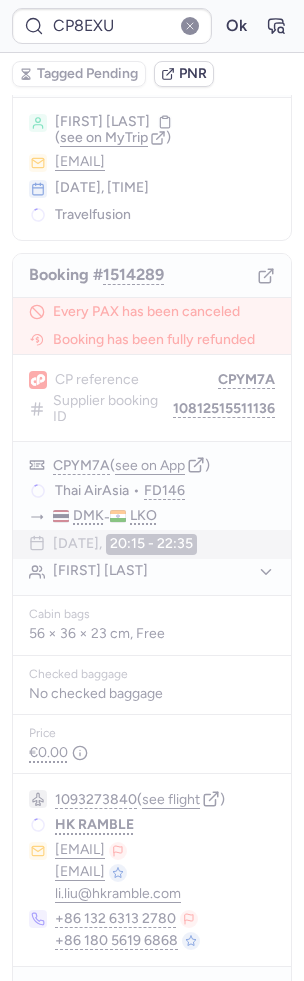 scroll, scrollTop: 0, scrollLeft: 0, axis: both 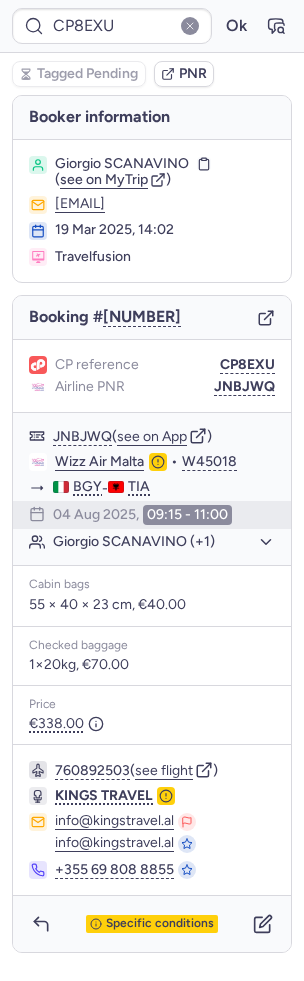 type on "CPFBTP" 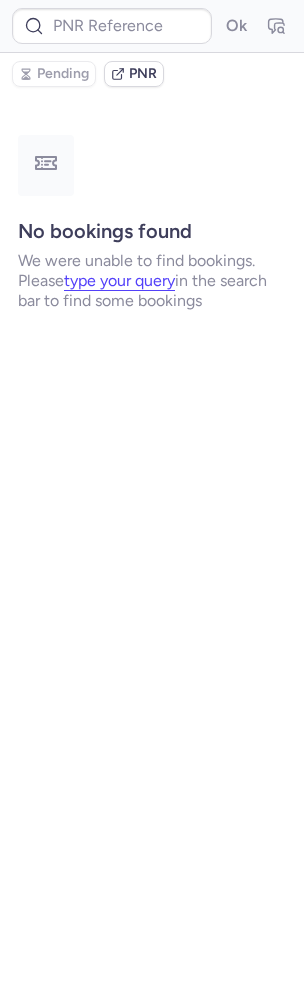 type on "CPH6G2" 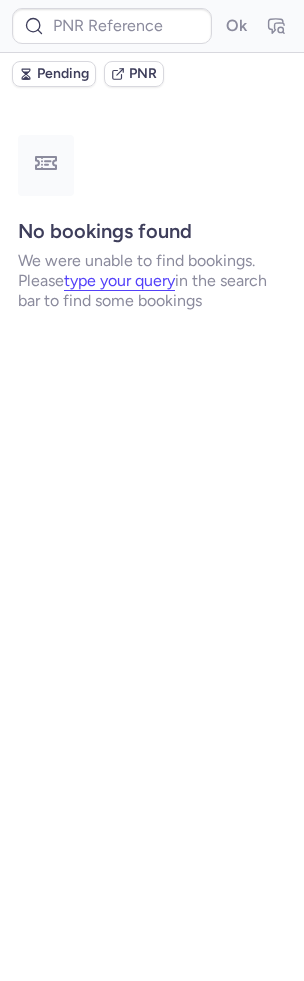 type on "CPQI7Z" 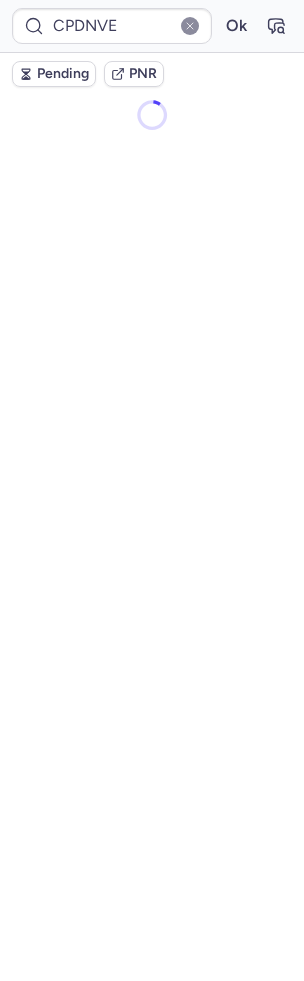 scroll, scrollTop: 0, scrollLeft: 0, axis: both 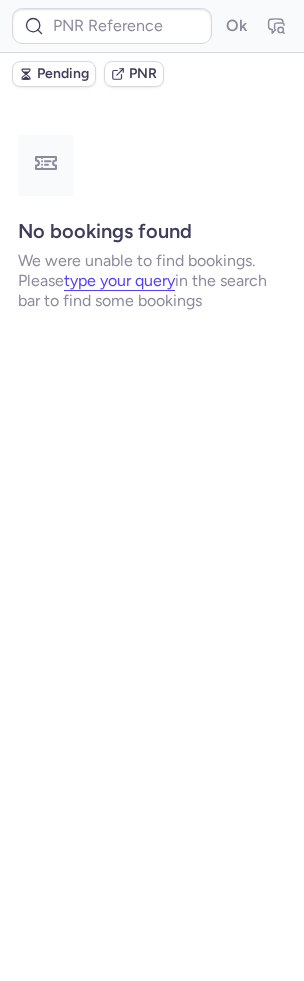 type on "CPWSKY" 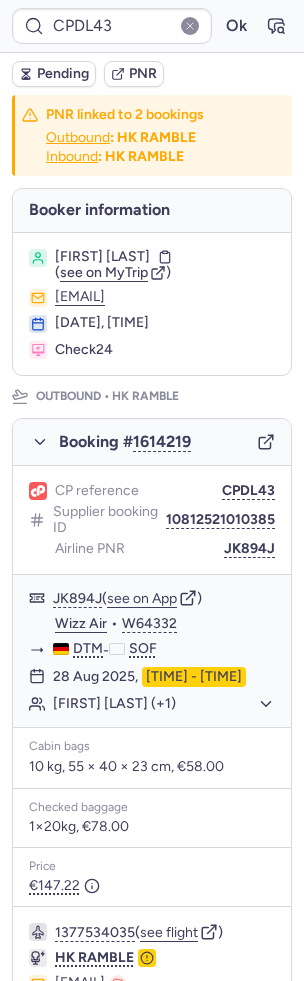 type on "AT4671" 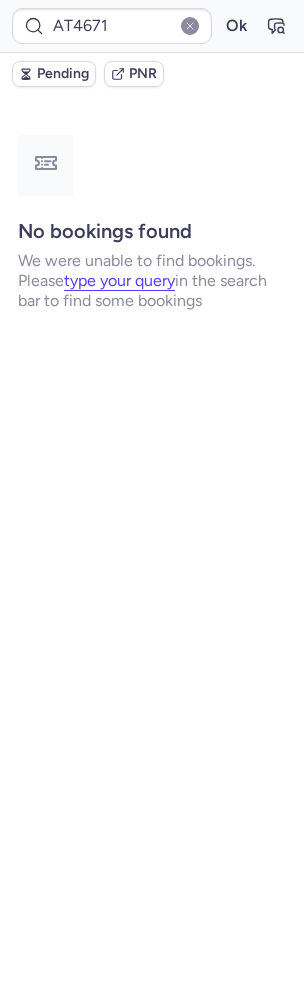 type 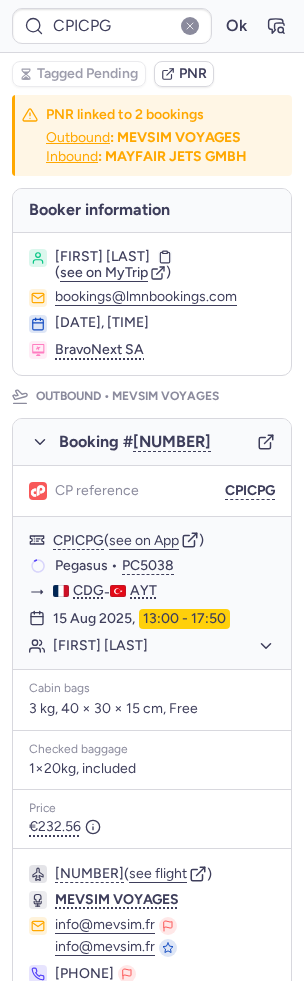 scroll, scrollTop: 0, scrollLeft: 0, axis: both 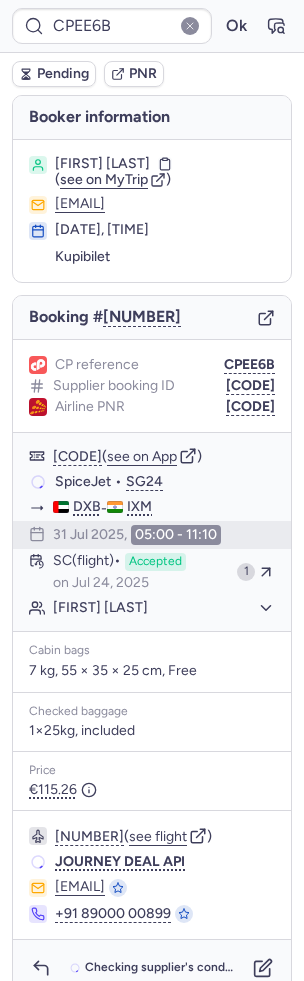 type on "CPI36N" 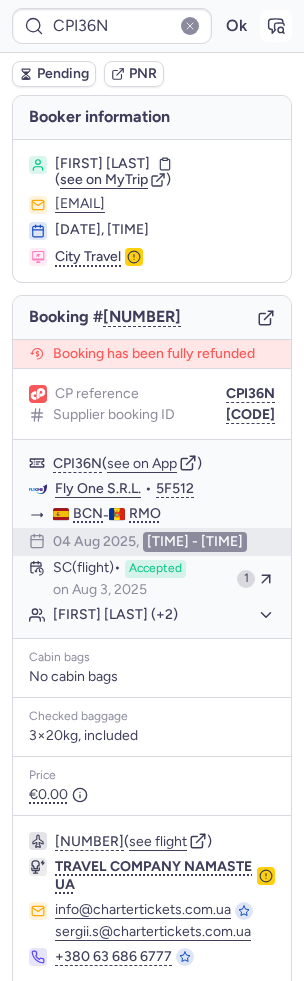 click 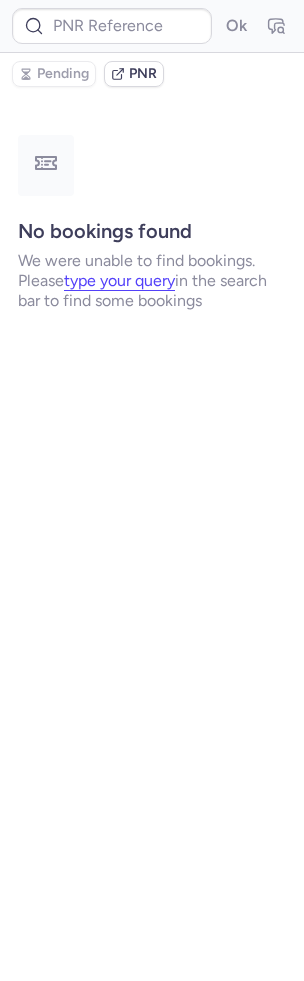 type on "CPI36N" 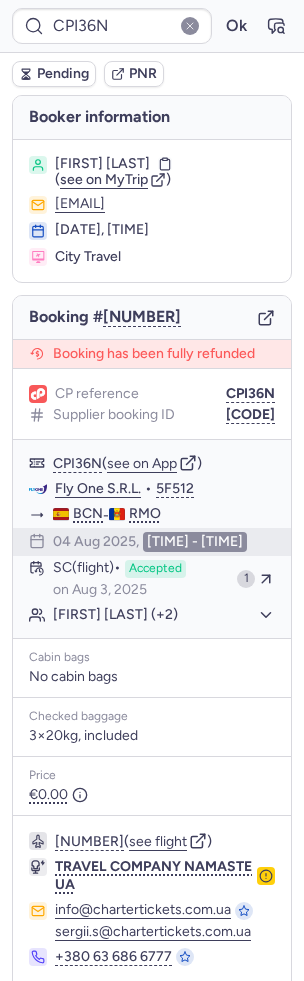 type on "[CODE]" 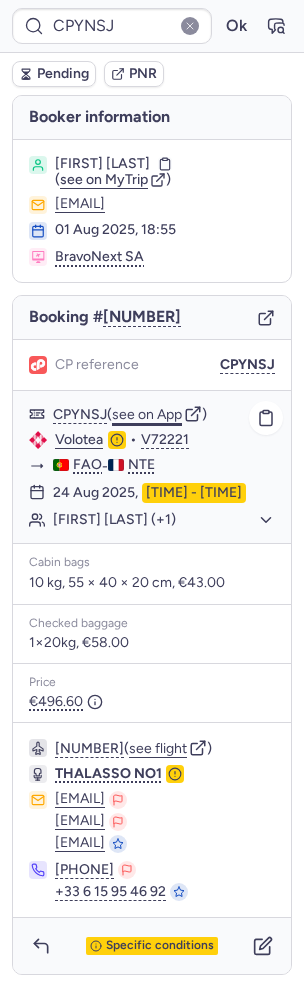 click on "see on App" 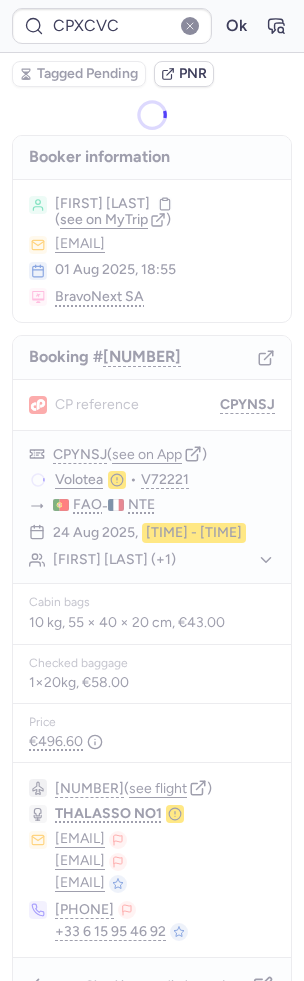 type on "CPWDXQ" 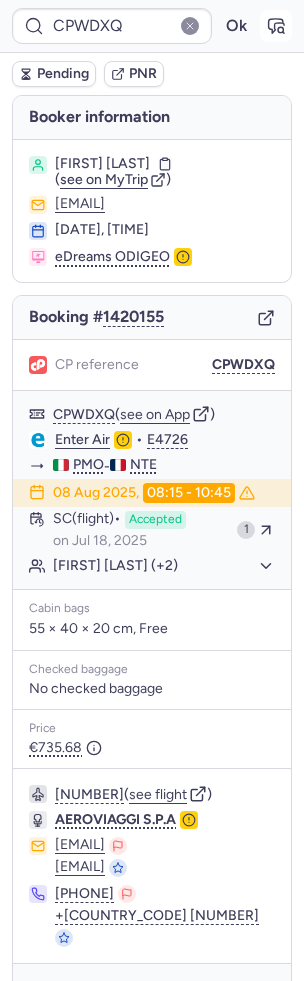 click at bounding box center [276, 26] 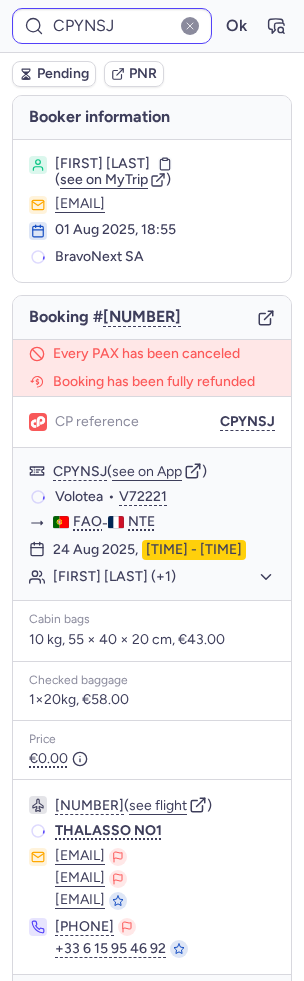 type on "[NUMBER]" 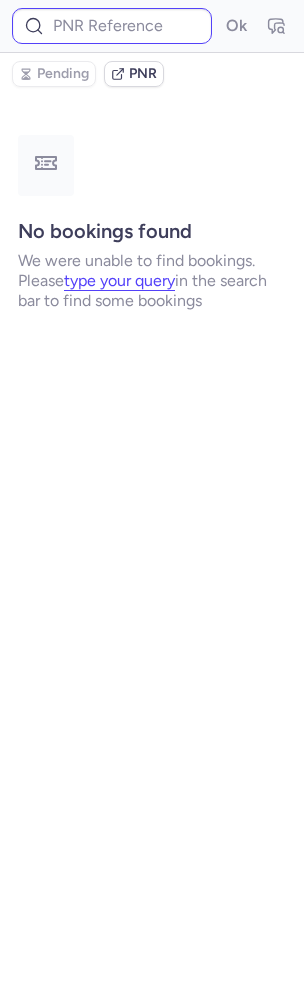 type on "[NUMBER]" 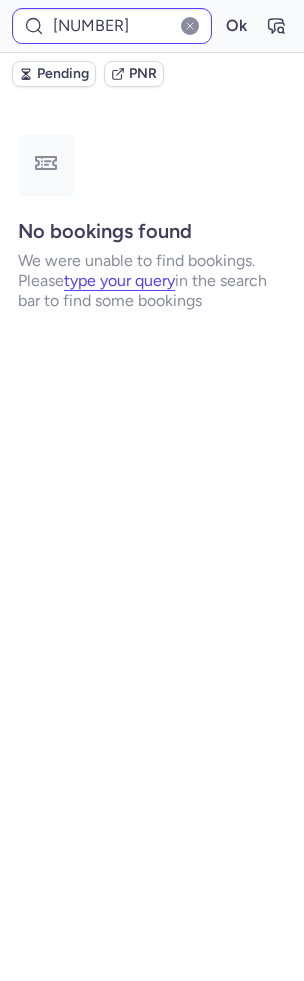 type on "CPKTWD" 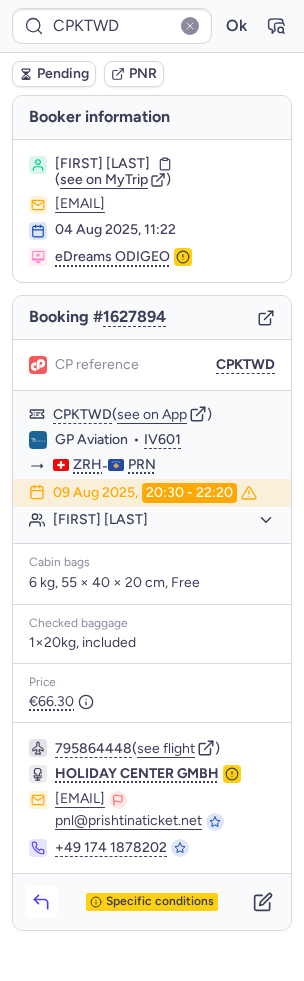 click 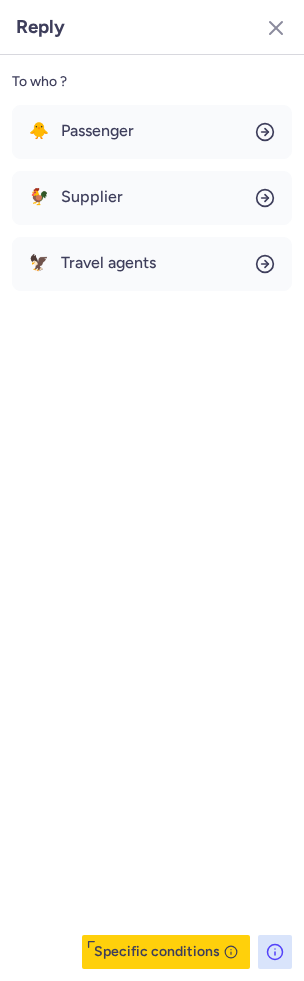 click on "To who ?" at bounding box center (152, 82) 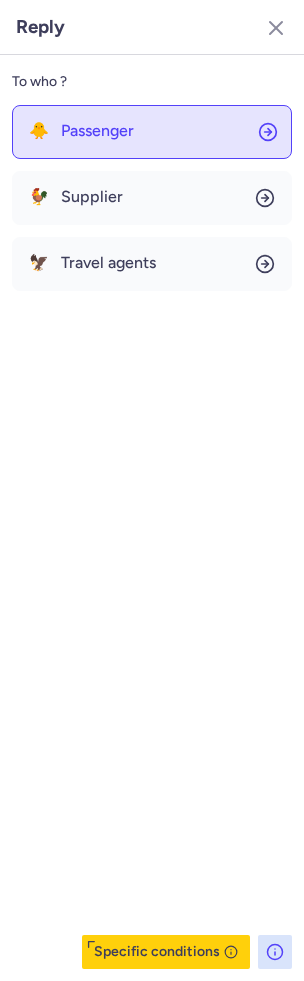 click on "Passenger" at bounding box center (97, 131) 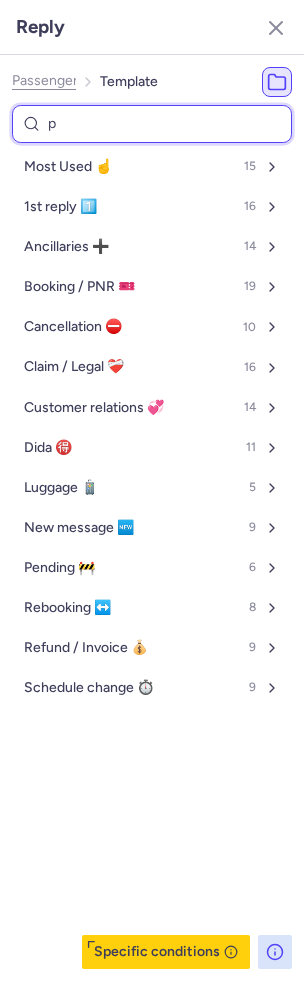 type on "pe" 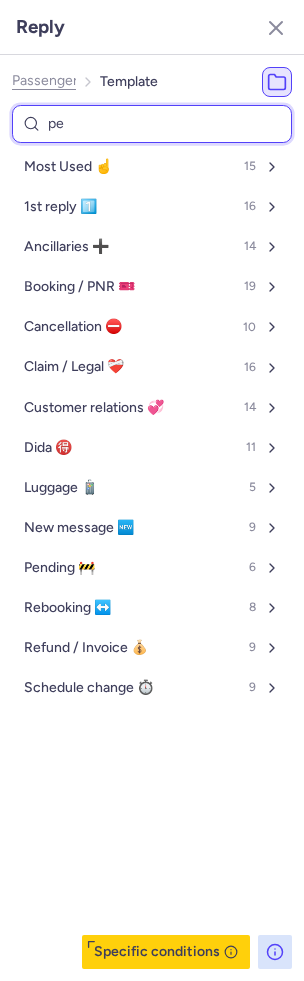 select on "en" 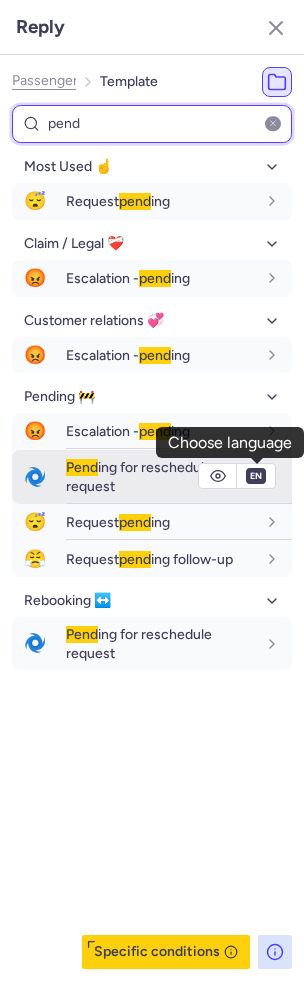 type on "pend" 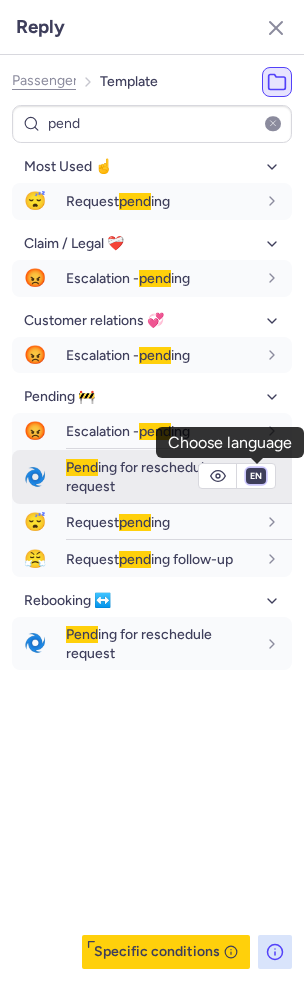 click on "fr en de nl pt es it ru" at bounding box center [256, 476] 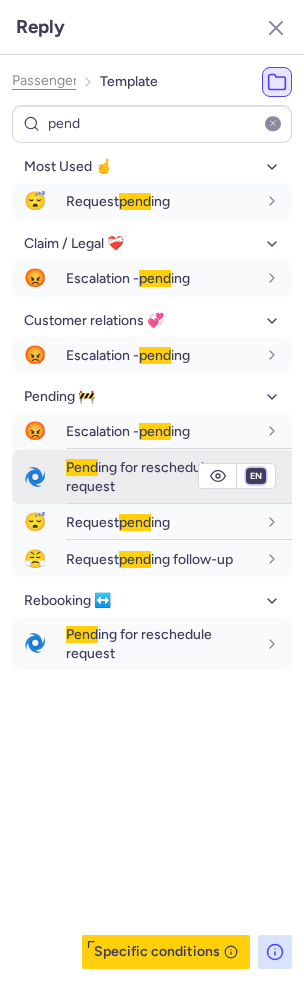 select on "de" 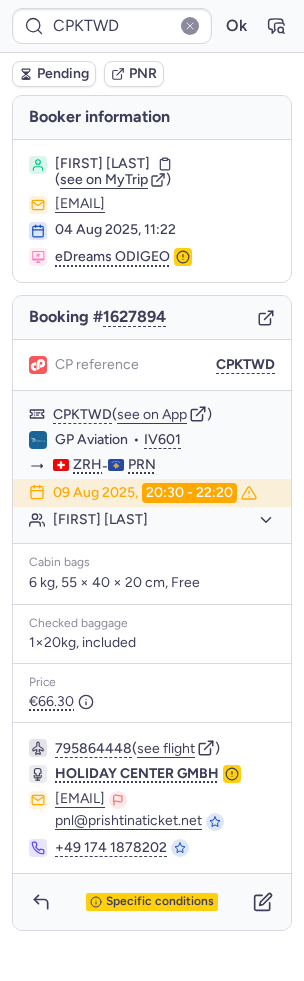 click on "Pending" at bounding box center (63, 74) 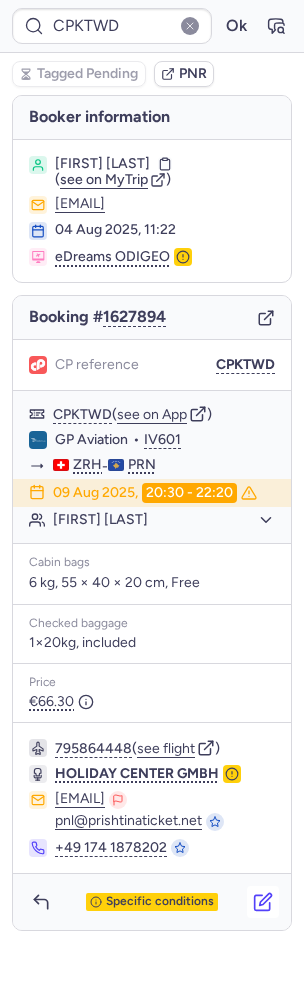 click 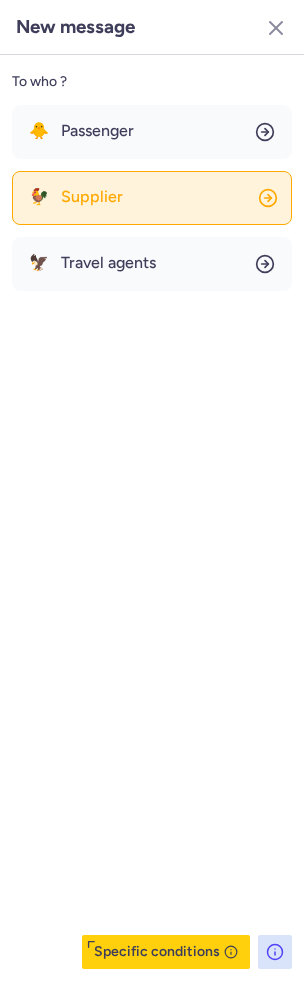click on "🐓 Supplier" 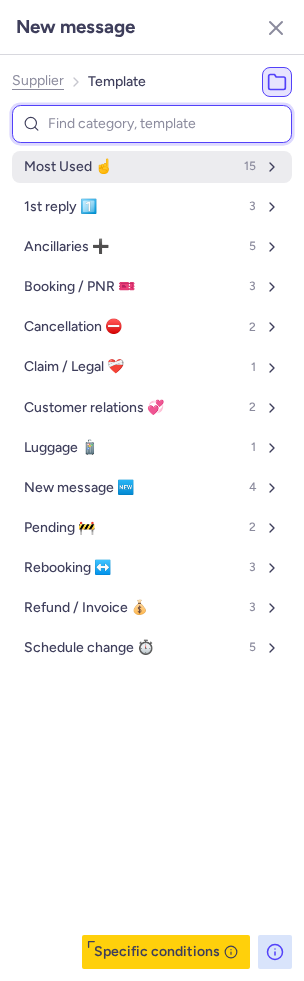 type on "d" 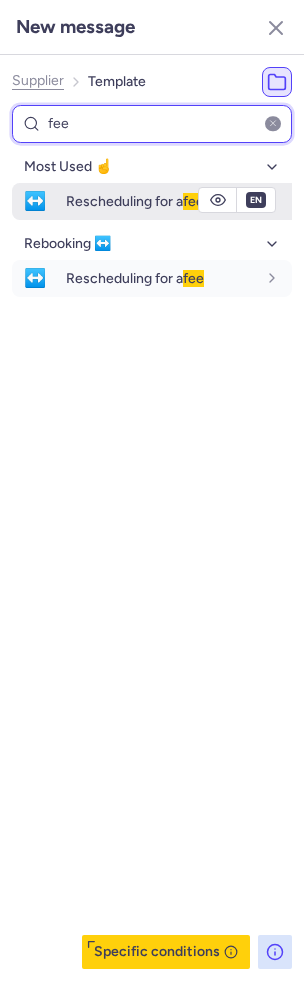 type on "fee" 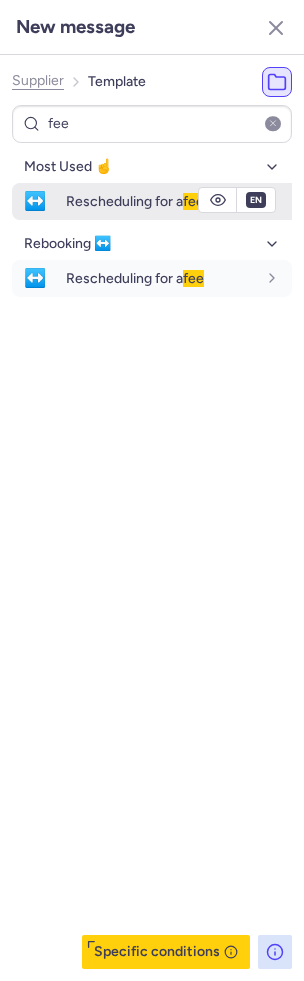 click on "Rescheduling for a  fee" at bounding box center [135, 201] 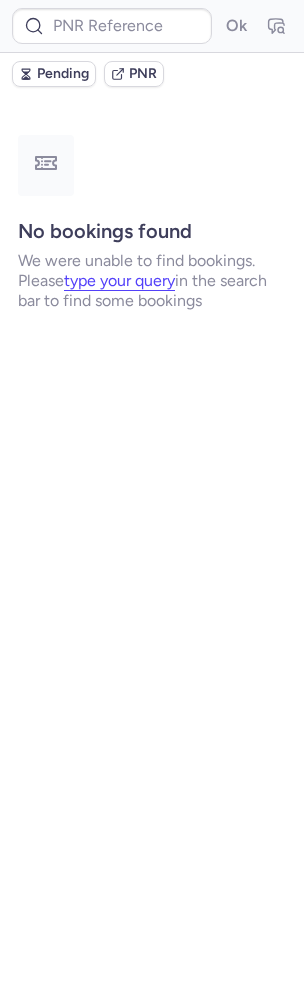 type on "CPV9ND" 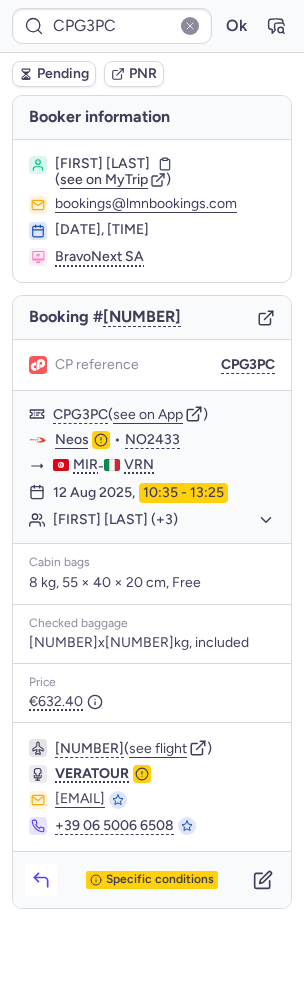 click 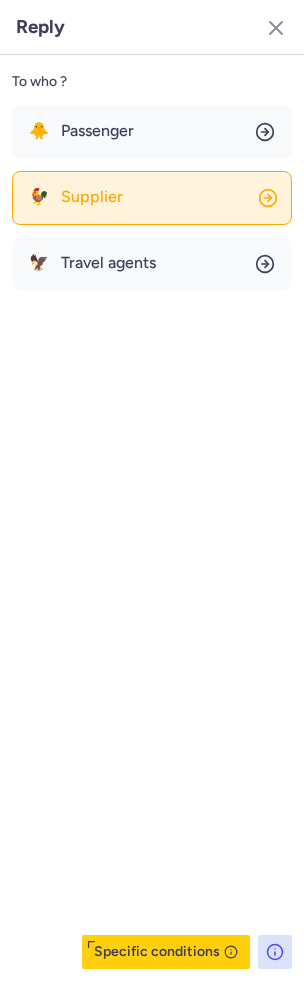 click on "🐓 Supplier" 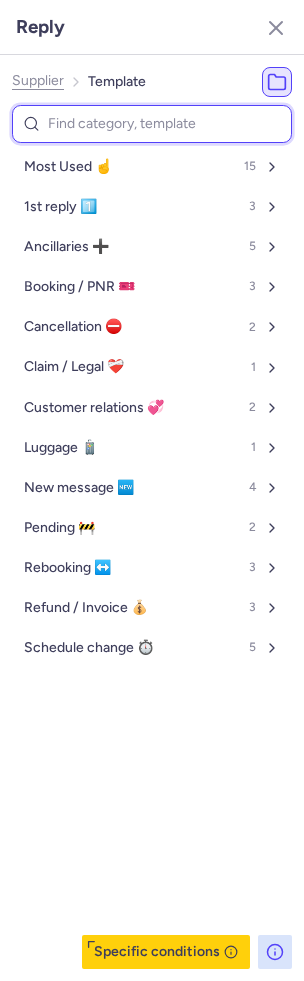 type on "c" 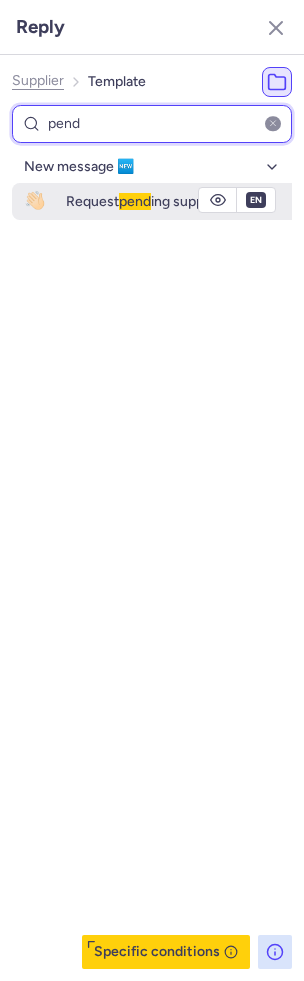 type on "pend" 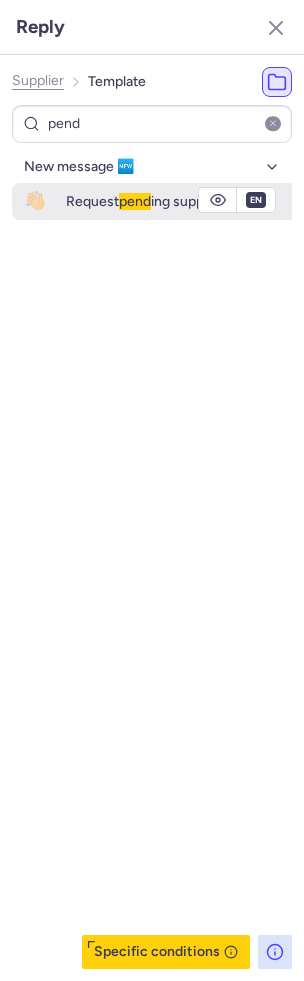 click on "Request  pend ing supplier" at bounding box center [144, 201] 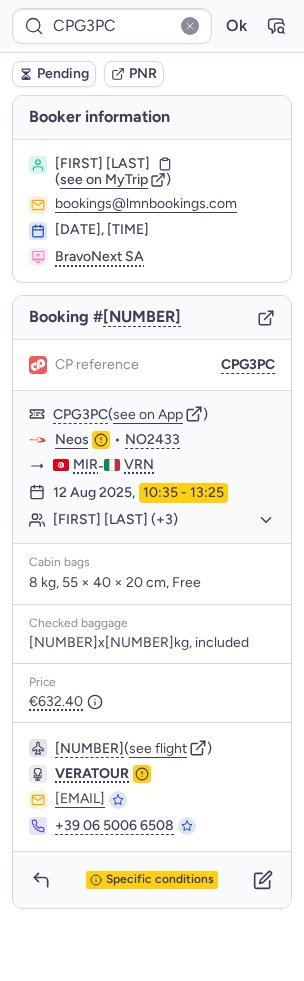 click on "Pending" at bounding box center (63, 74) 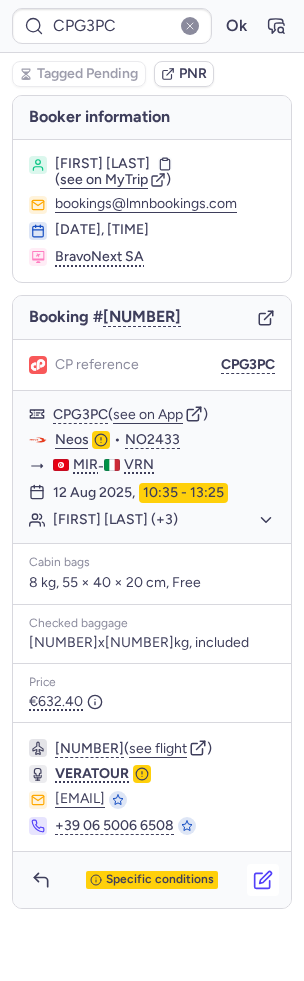 click 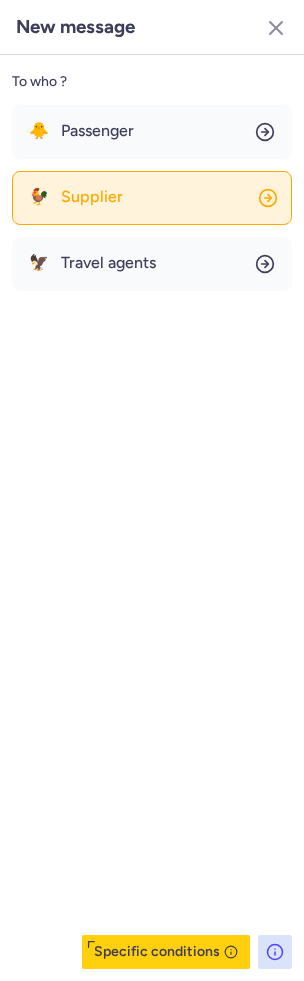click on "🐓 Supplier" 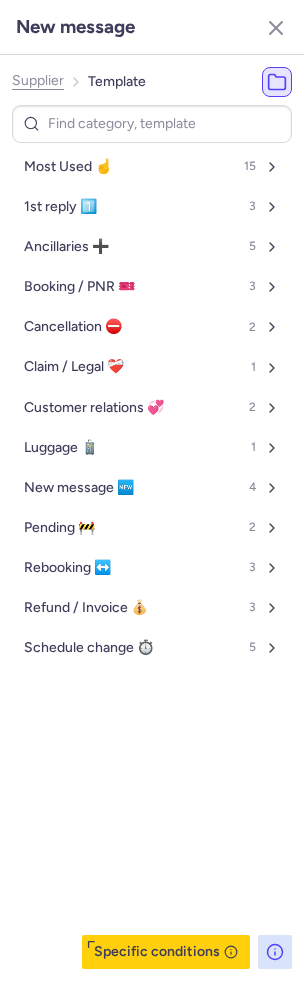 click on "Supplier" 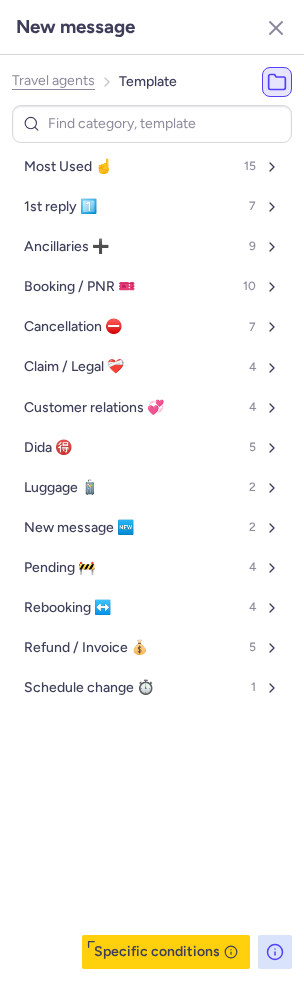 click on "Travel agents" 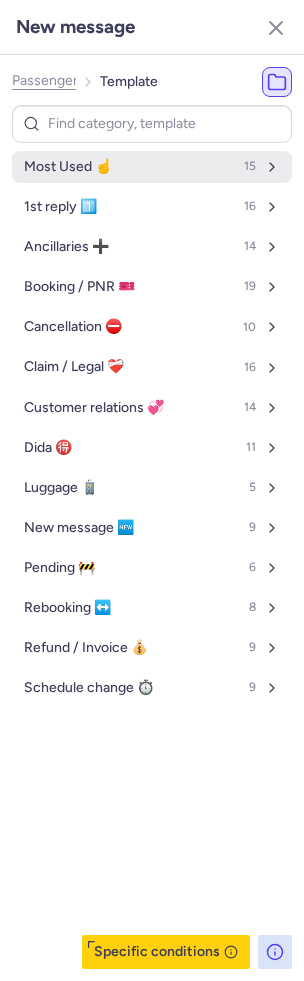 click on "Most Used ☝️ 15" at bounding box center (152, 167) 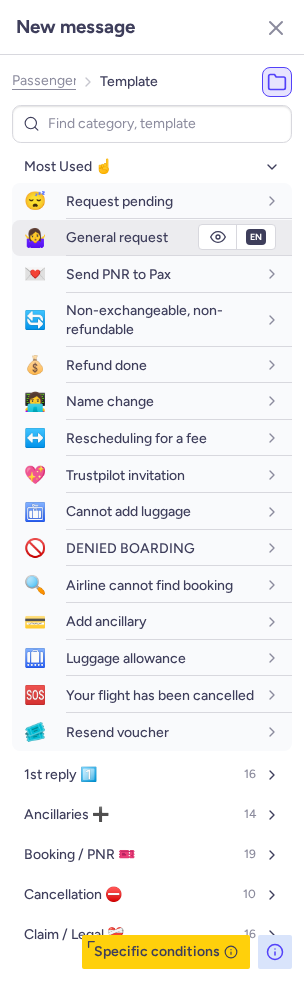 click on "General request" at bounding box center [179, 237] 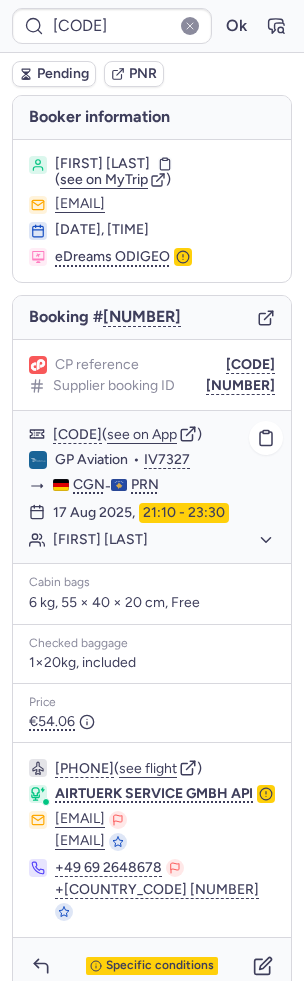 scroll, scrollTop: 16, scrollLeft: 0, axis: vertical 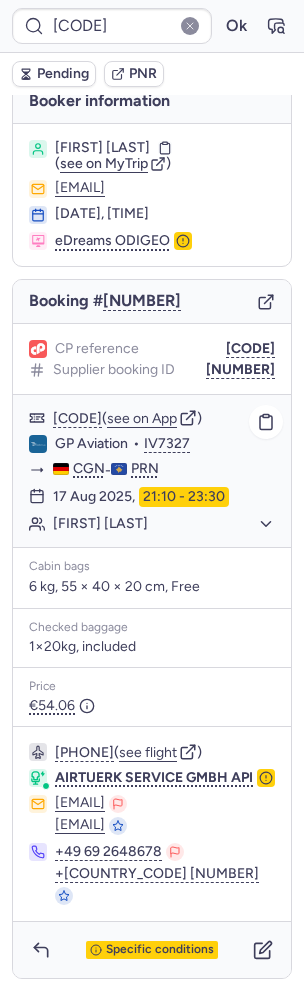 click on "[FIRST] [LAST]" 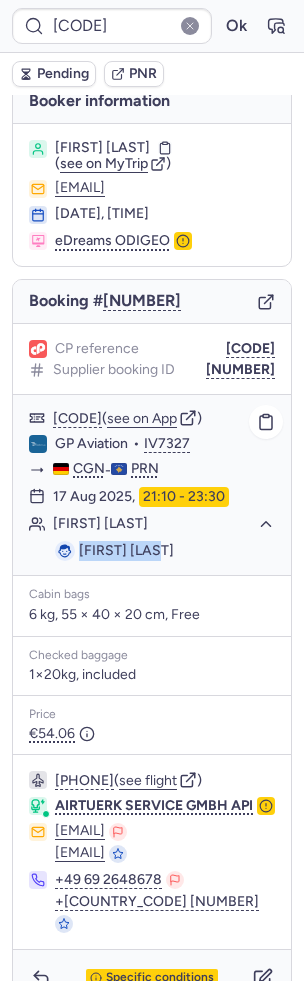drag, startPoint x: 170, startPoint y: 549, endPoint x: 62, endPoint y: 549, distance: 108 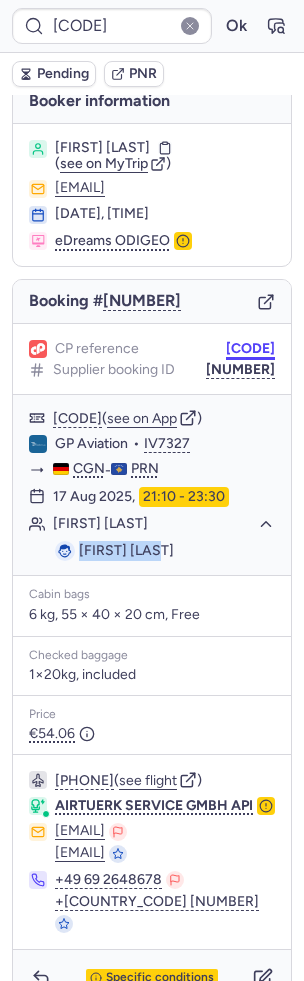 click on "[CODE]" at bounding box center (250, 349) 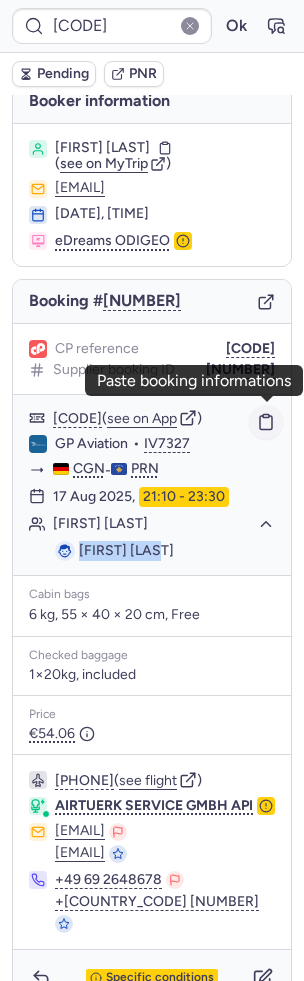 click 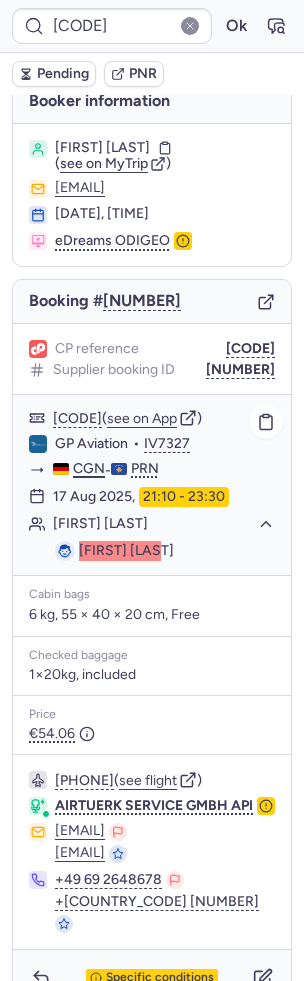 type on "CP9GH2" 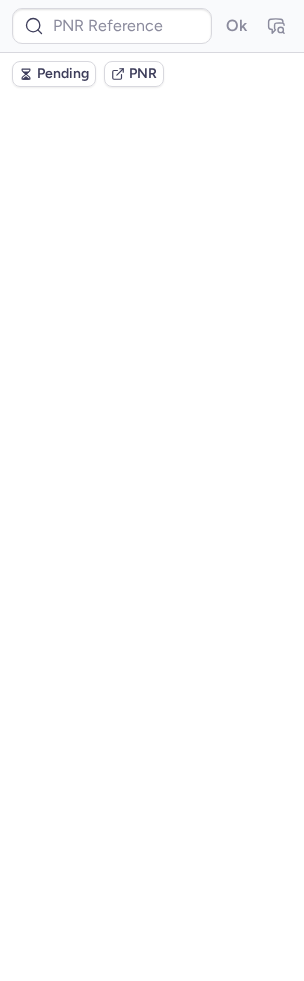 scroll, scrollTop: 0, scrollLeft: 0, axis: both 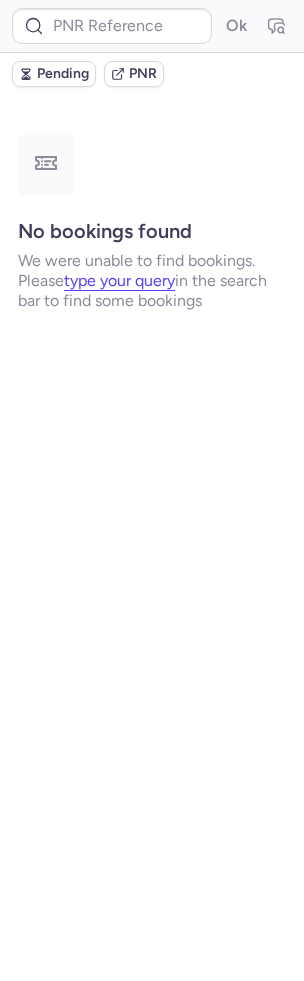 type on "CP962O" 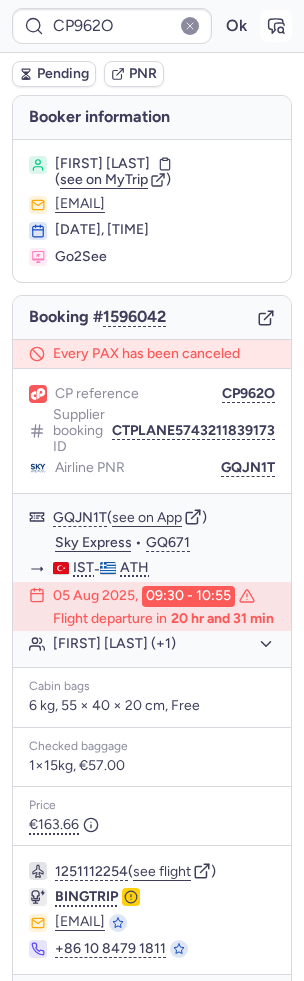 click at bounding box center (276, 26) 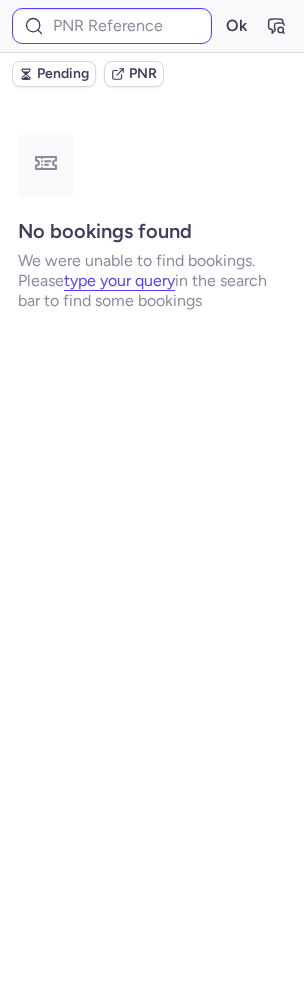 type on "CP962O" 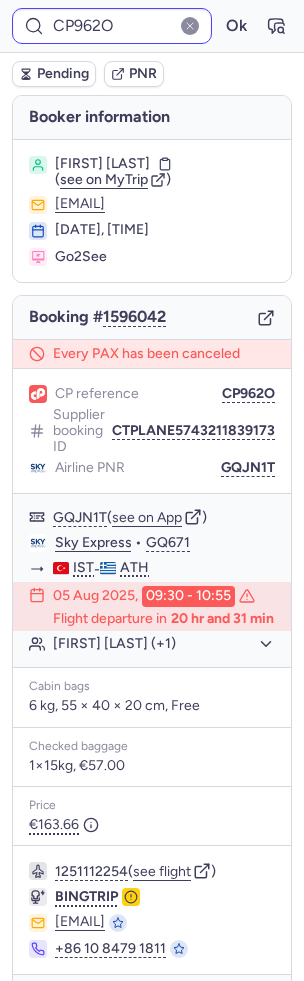 type on "CP9GH2" 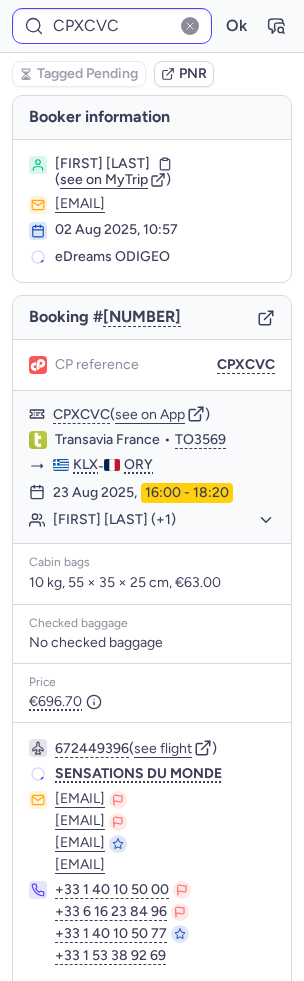 type on "CPIQXF" 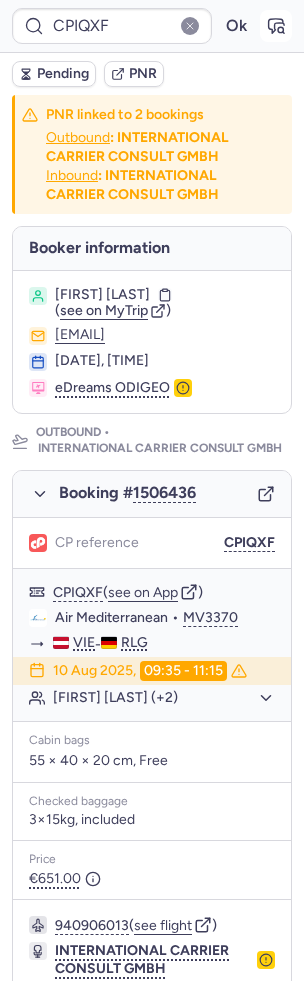 click at bounding box center (276, 26) 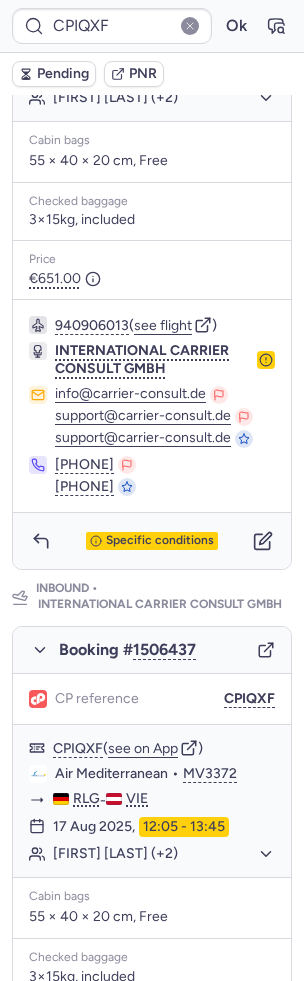 scroll, scrollTop: 734, scrollLeft: 0, axis: vertical 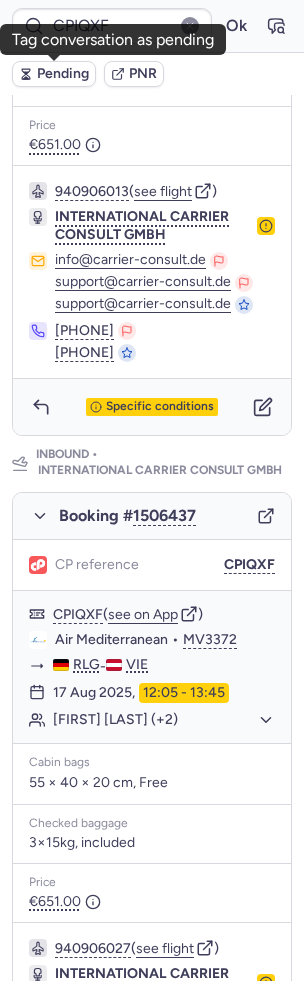 click on "Pending" at bounding box center [63, 74] 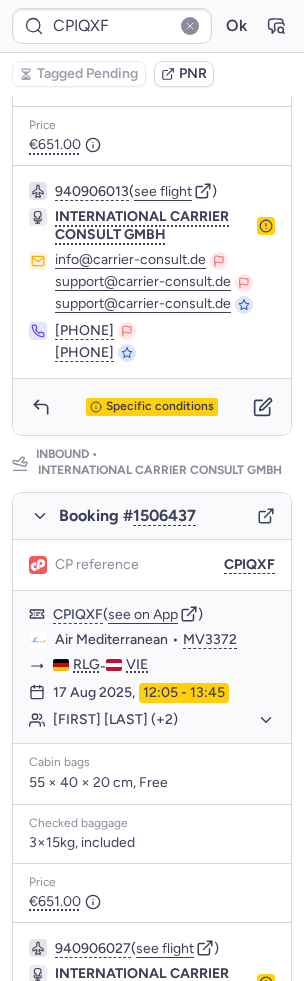 type on "CPYNSJ" 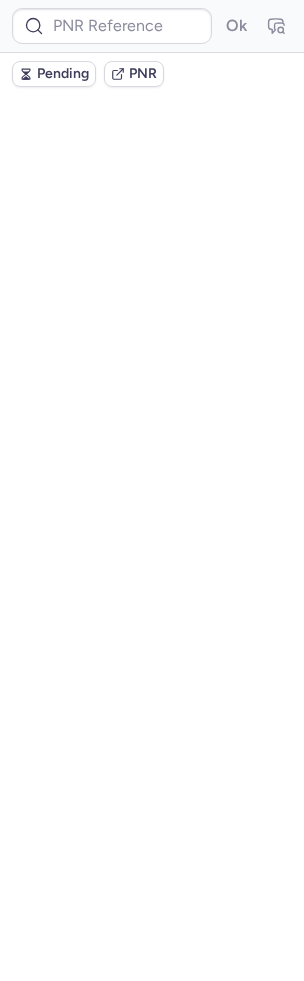 scroll, scrollTop: 0, scrollLeft: 0, axis: both 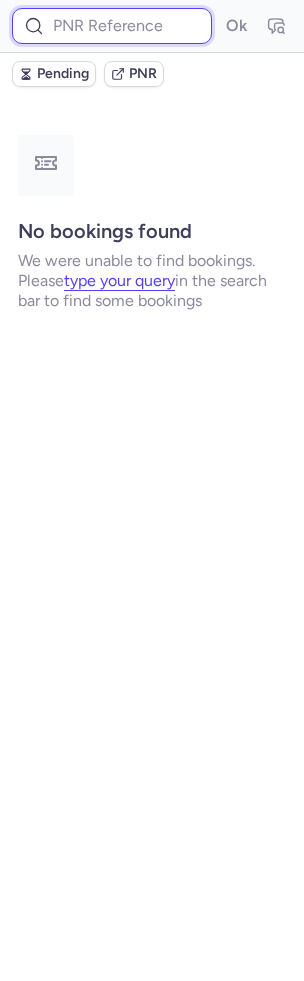 click at bounding box center [112, 26] 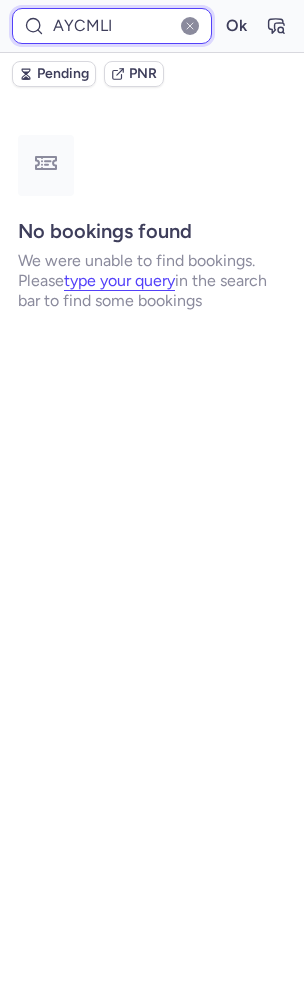 type on "AYCMLI" 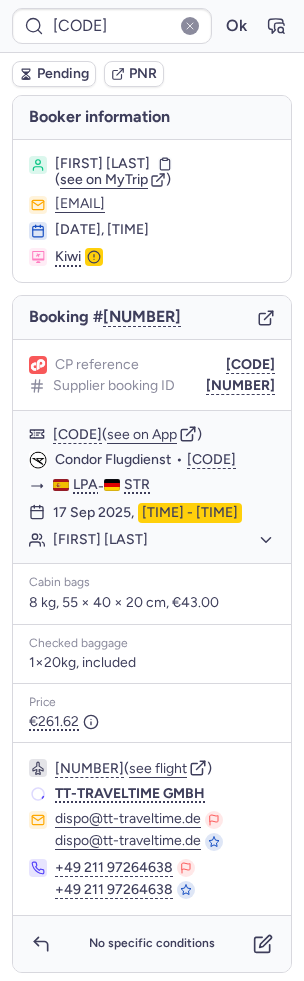 type on "CPV9ND" 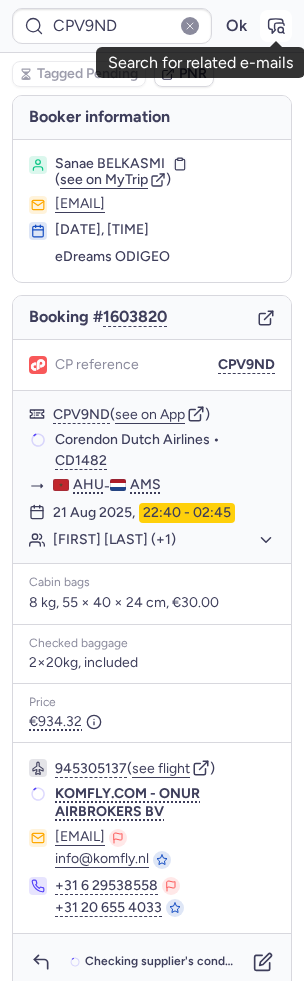 click at bounding box center (276, 26) 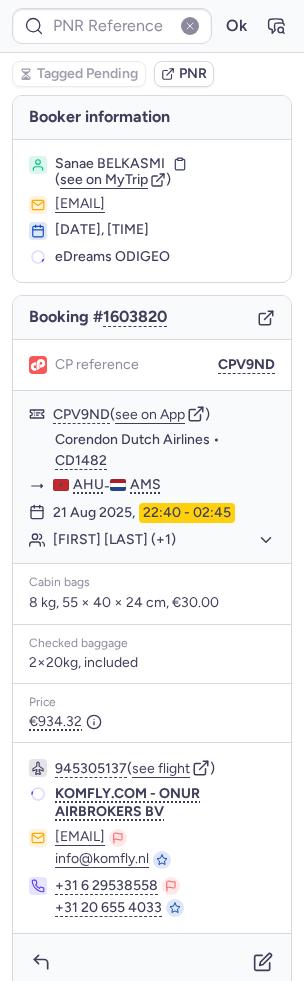 type on "CPV9ND" 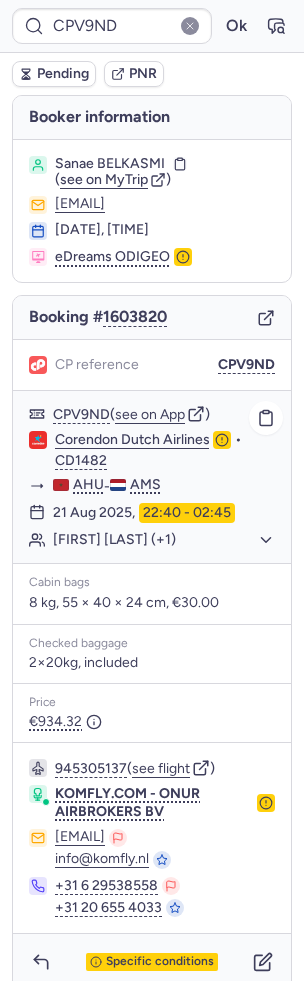 click on "[FIRST] [LAST] (+1)" 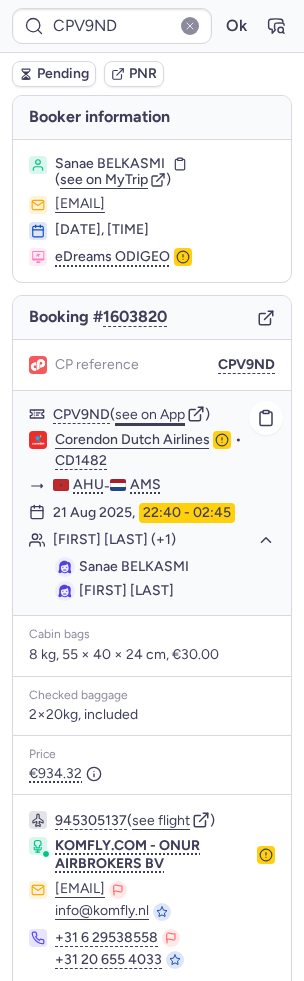 click on "see on App" 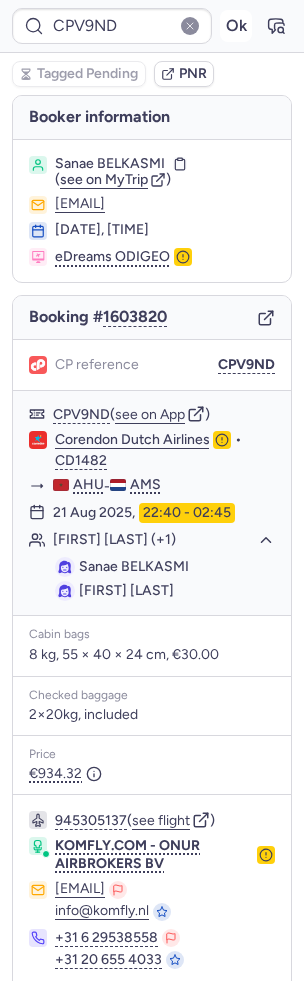 click on "Ok" at bounding box center (236, 26) 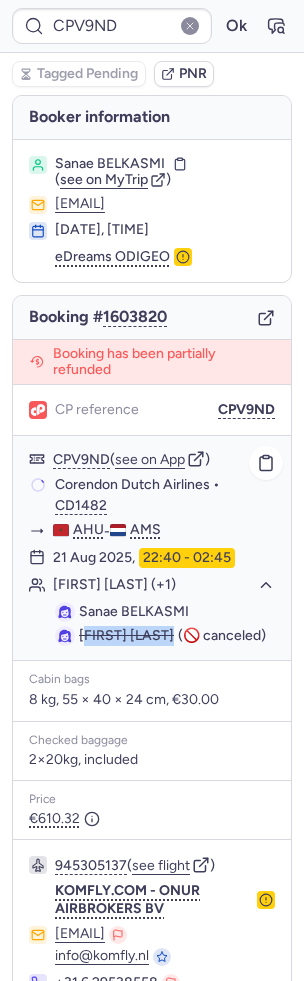 drag, startPoint x: 190, startPoint y: 613, endPoint x: 85, endPoint y: 614, distance: 105.00476 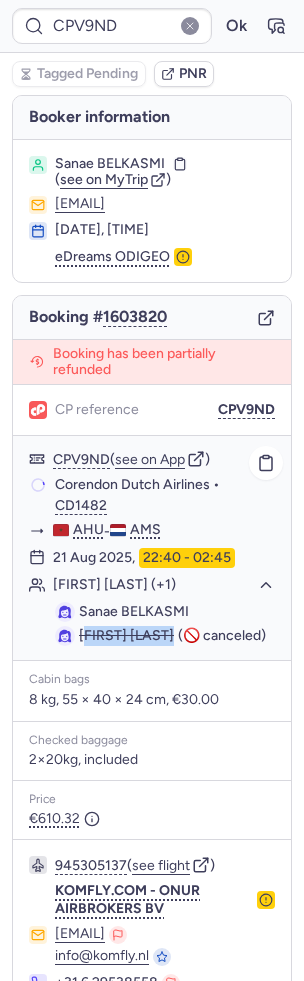 click on "[FIRST] [LAST]" at bounding box center [172, 636] 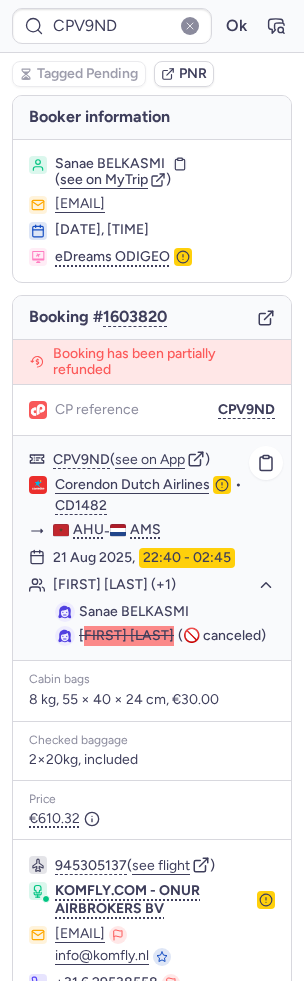 scroll, scrollTop: 133, scrollLeft: 0, axis: vertical 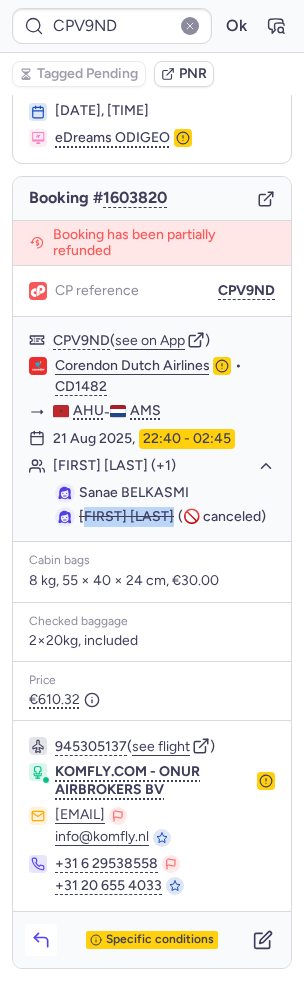 click 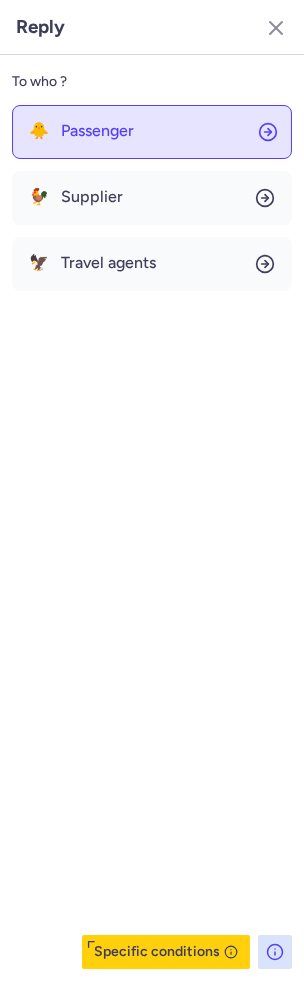 click on "🐥 Passenger" 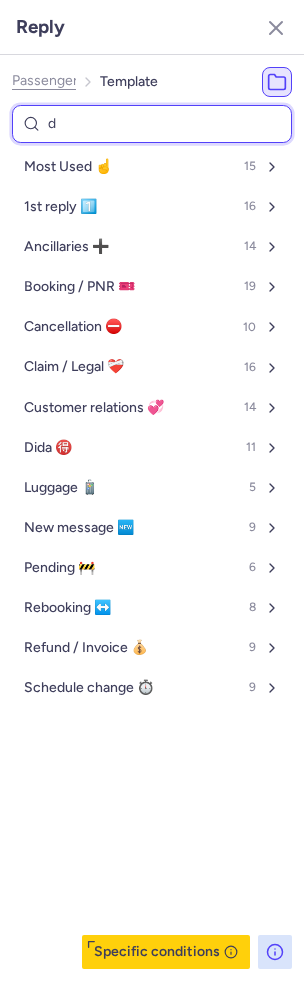 type on "di" 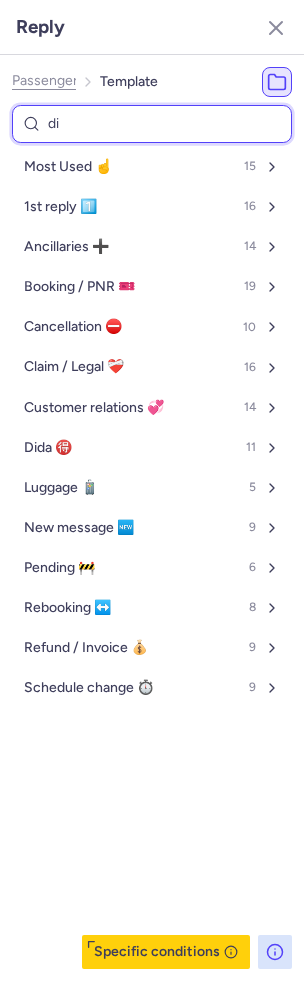 select on "nl" 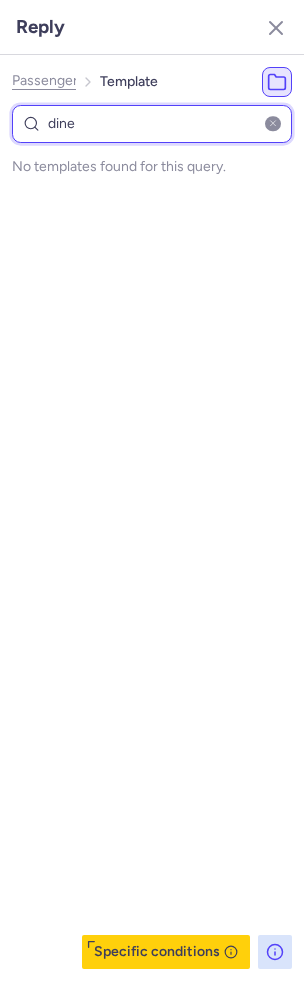 type on "din" 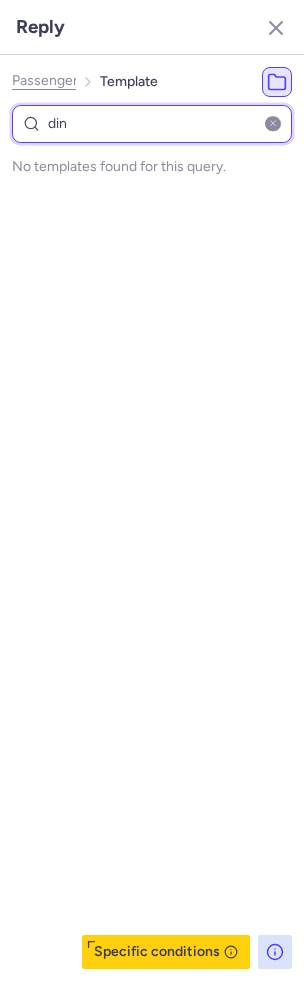 select on "nl" 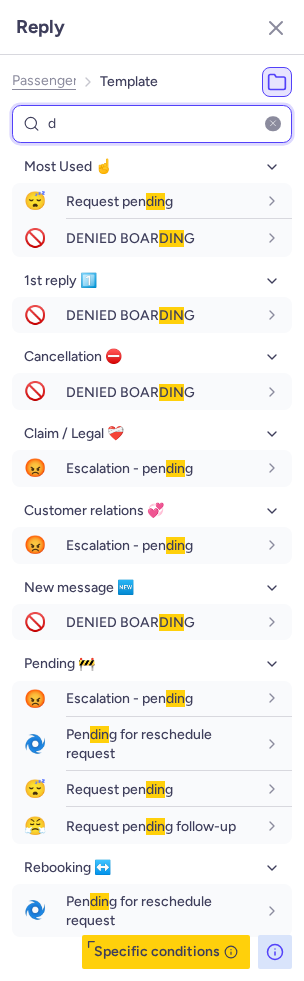 type on "di" 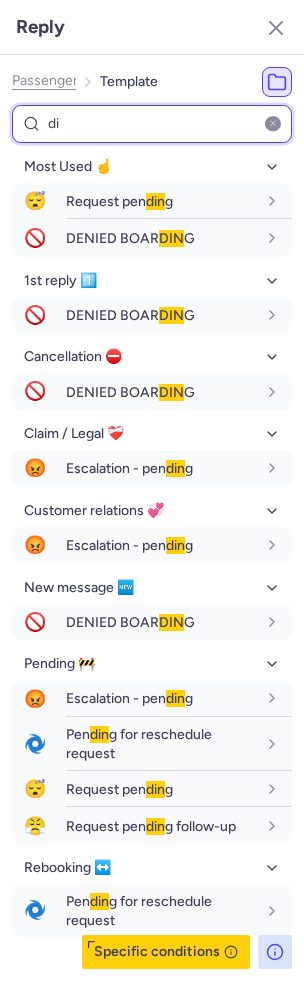 select on "nl" 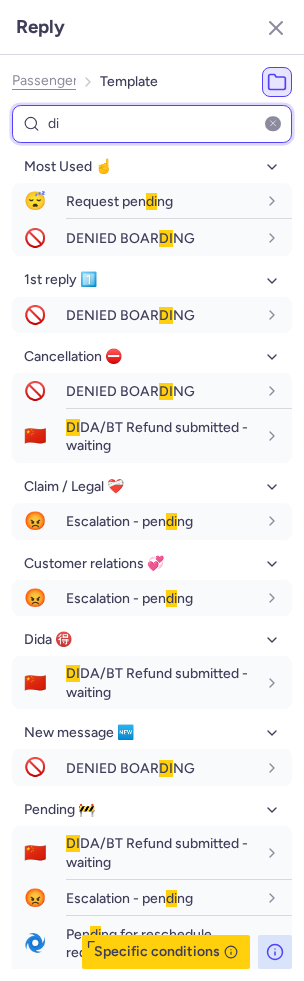 type on "d" 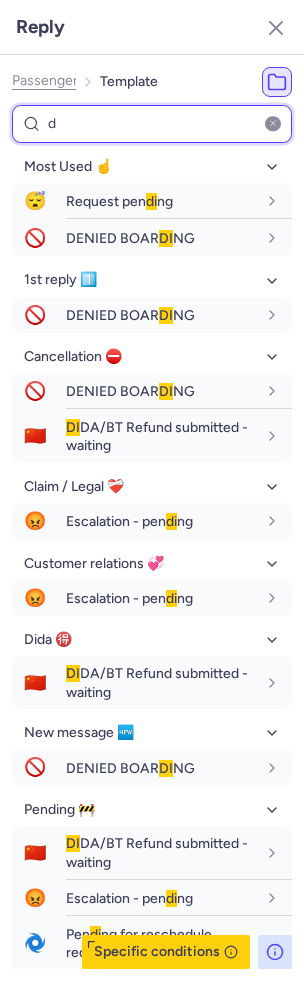 select on "nl" 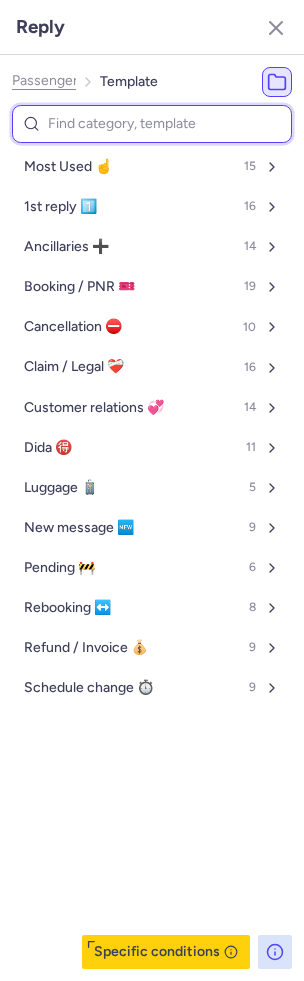 type on "o" 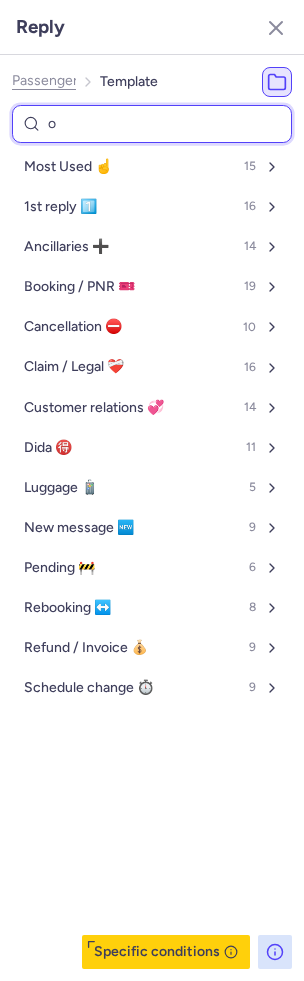select on "nl" 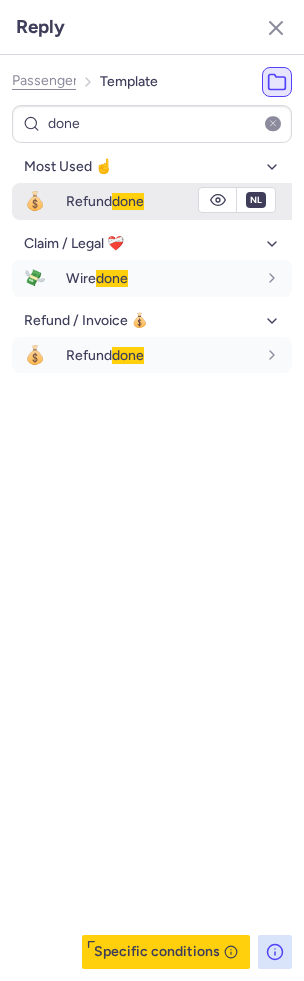 click on "done" at bounding box center (128, 201) 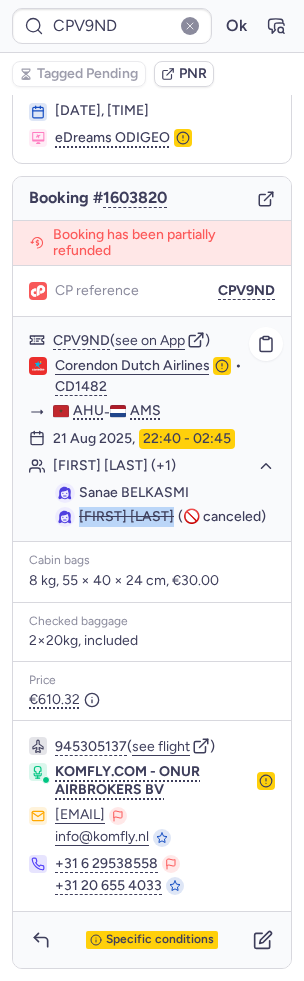 drag, startPoint x: 78, startPoint y: 500, endPoint x: 215, endPoint y: 493, distance: 137.17871 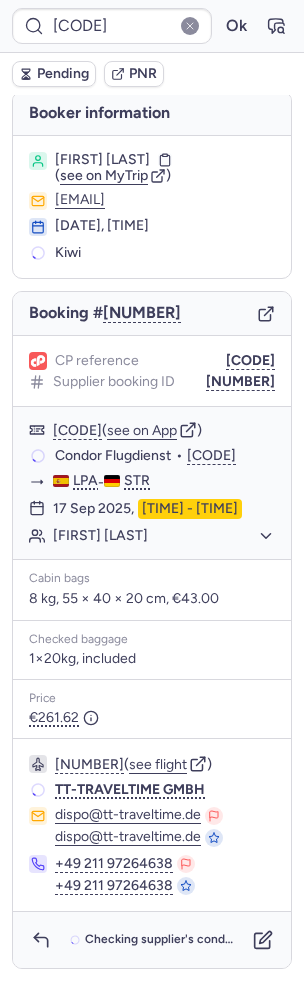 scroll, scrollTop: 0, scrollLeft: 0, axis: both 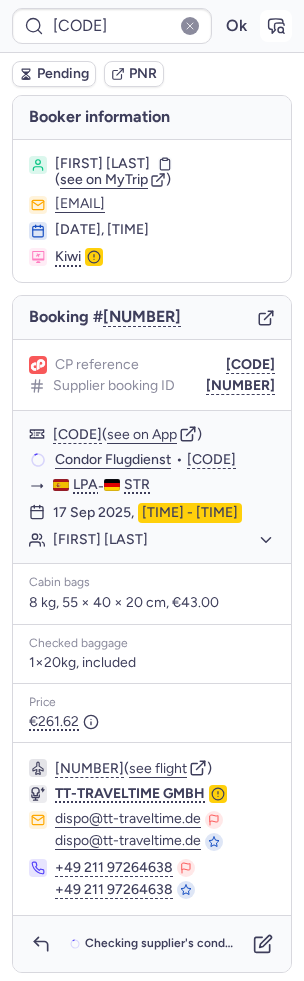 click at bounding box center (276, 26) 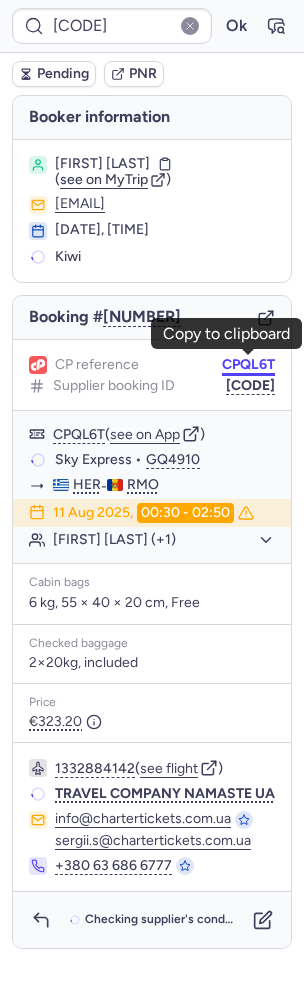 click on "CPQL6T" at bounding box center (248, 365) 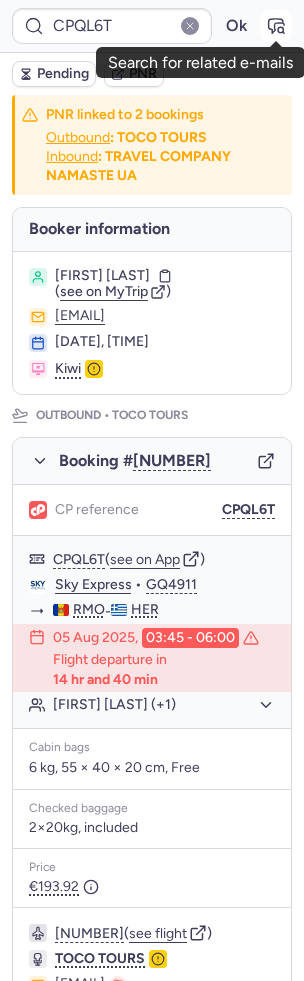 click 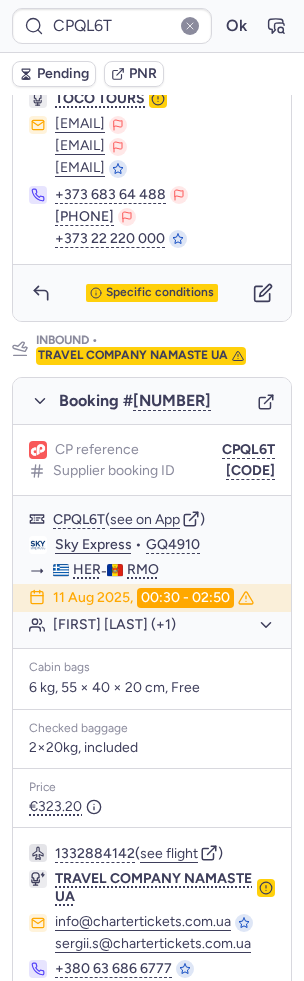 scroll, scrollTop: 934, scrollLeft: 0, axis: vertical 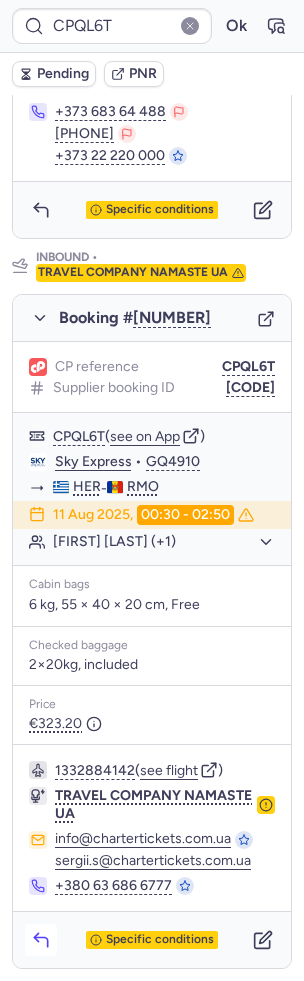click at bounding box center [41, 940] 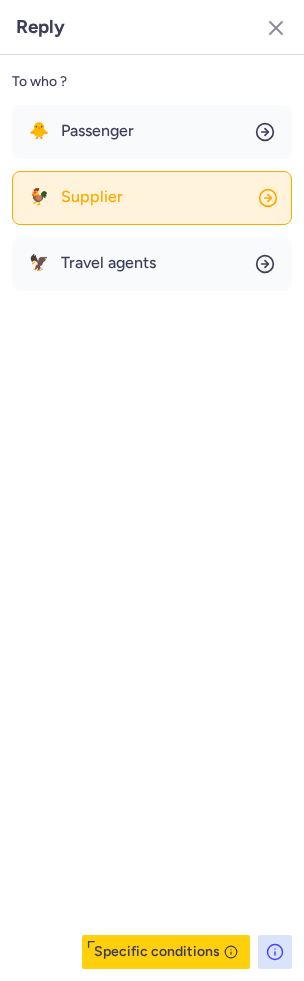 click on "🐓 Supplier" 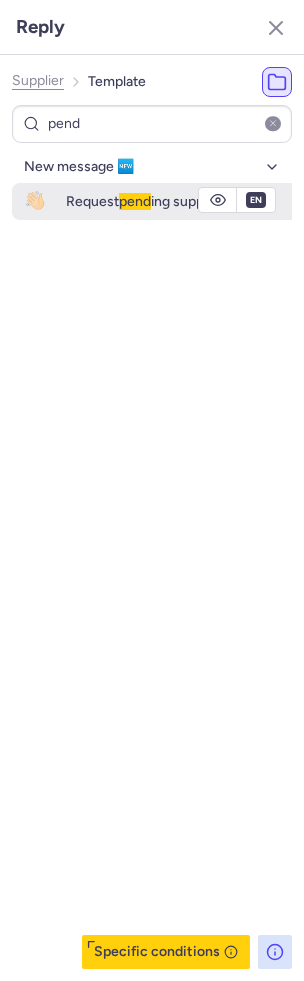 click on "pend" at bounding box center [135, 201] 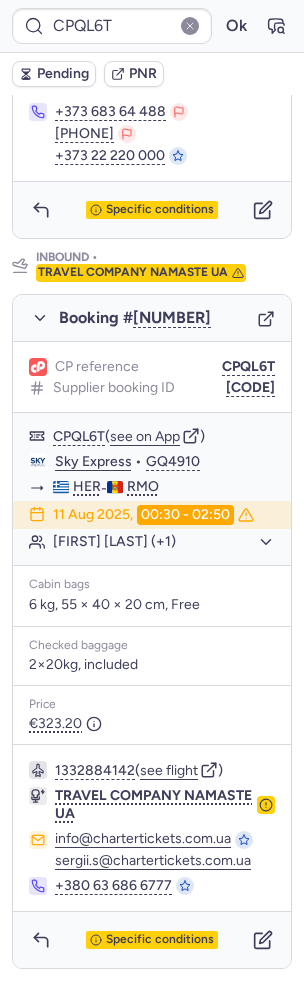 click on "Pending PNR" at bounding box center (152, 74) 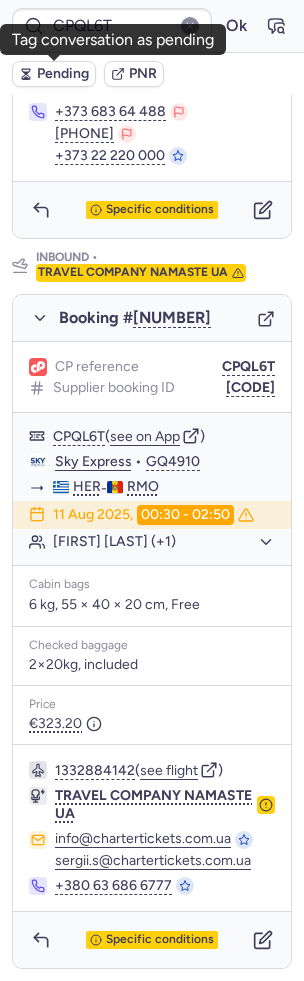 click on "Pending" at bounding box center [63, 74] 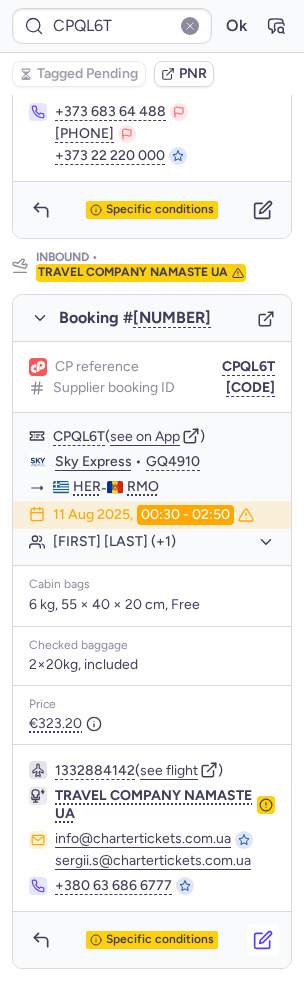 click 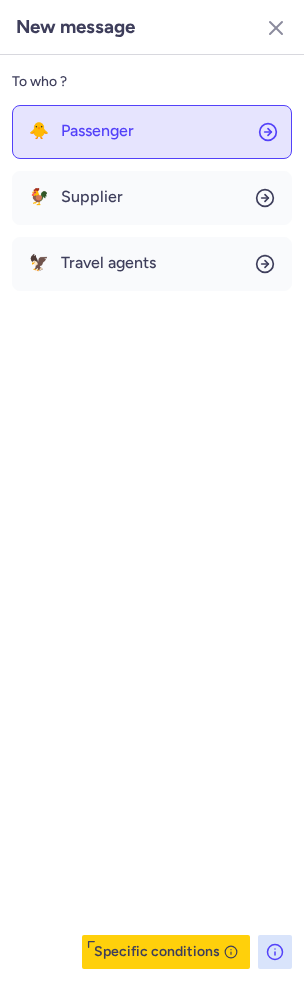 click on "🐥 Passenger" 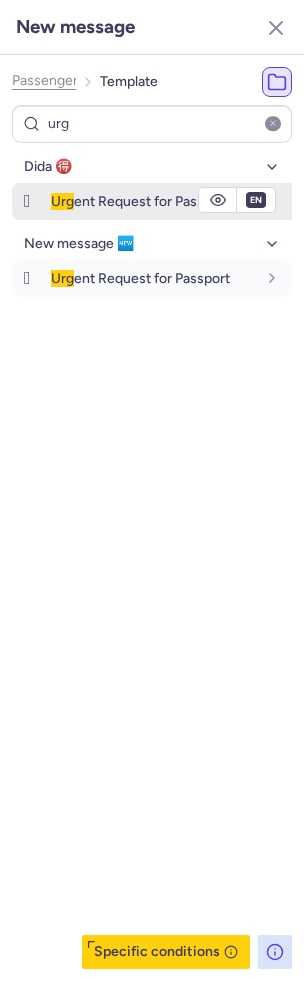click on "Urg ent Request for Passport" at bounding box center [171, 201] 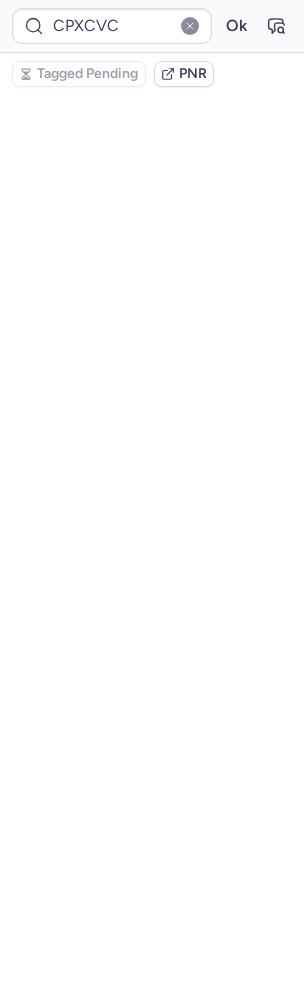 scroll, scrollTop: 974, scrollLeft: 0, axis: vertical 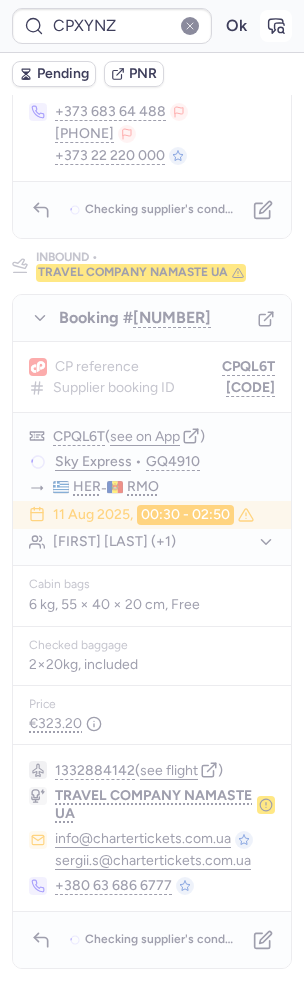 click 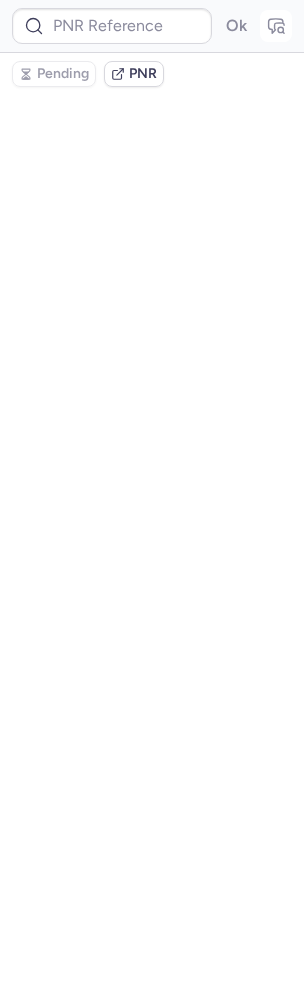 scroll, scrollTop: 0, scrollLeft: 0, axis: both 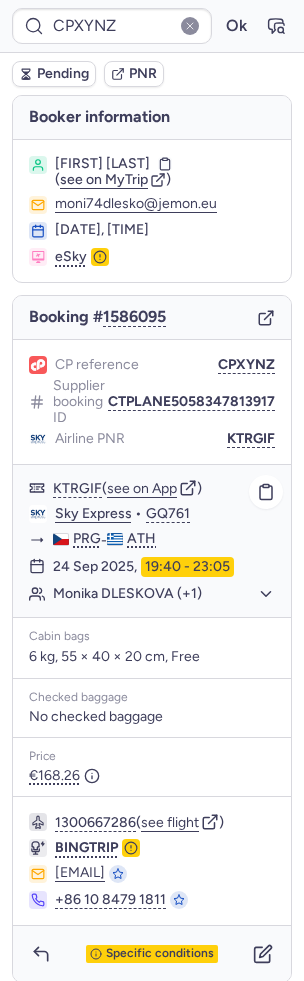 click on "Monika DLESKOVA (+1)" 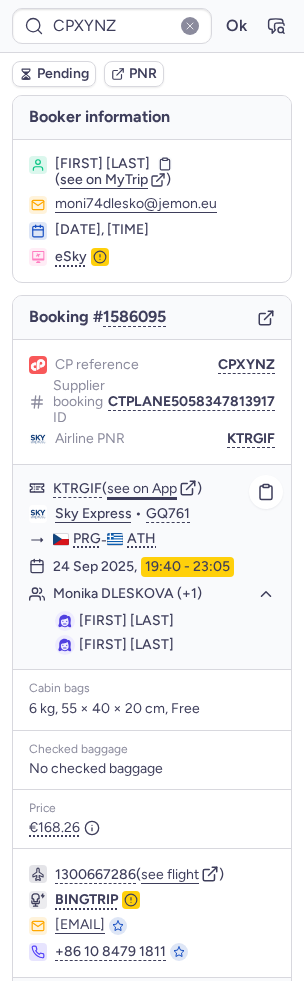 click on "see on App" 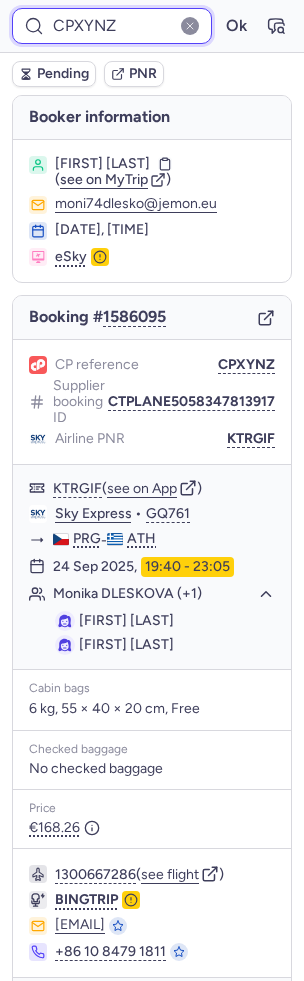 click on "CPXYNZ" at bounding box center (112, 26) 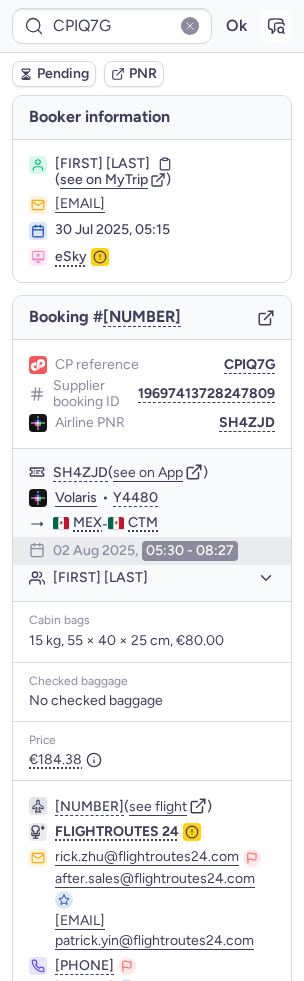 click 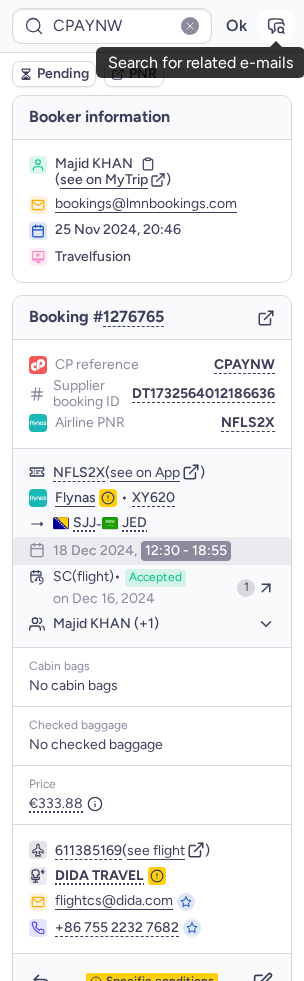 click 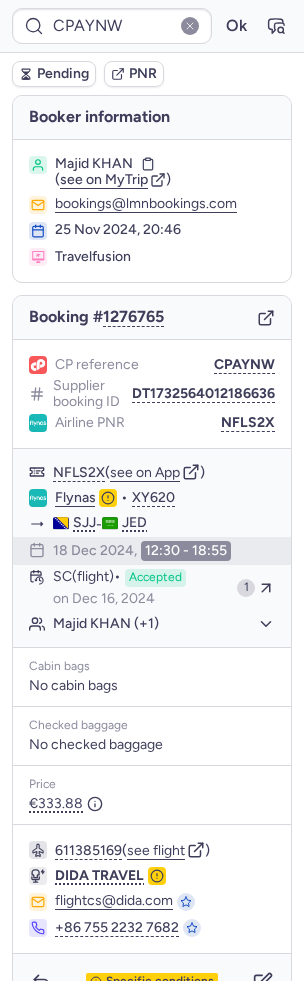 scroll, scrollTop: 36, scrollLeft: 0, axis: vertical 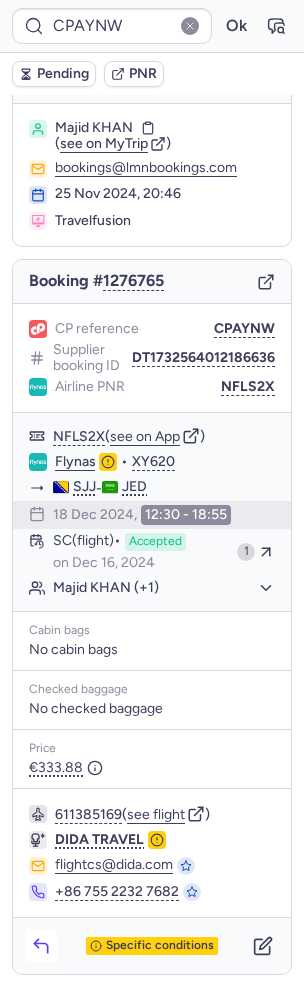 click 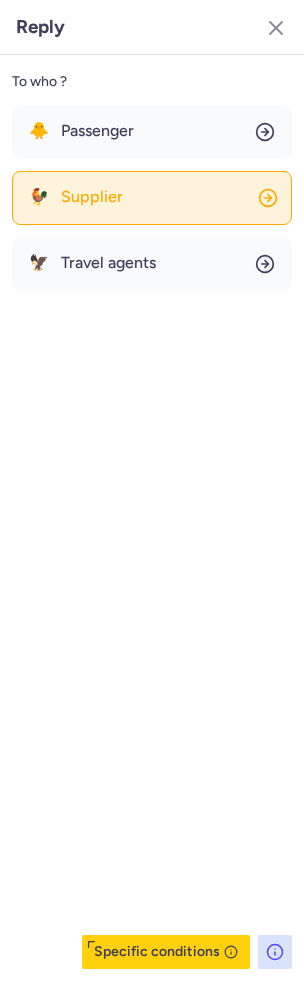 click on "🐓 Supplier" 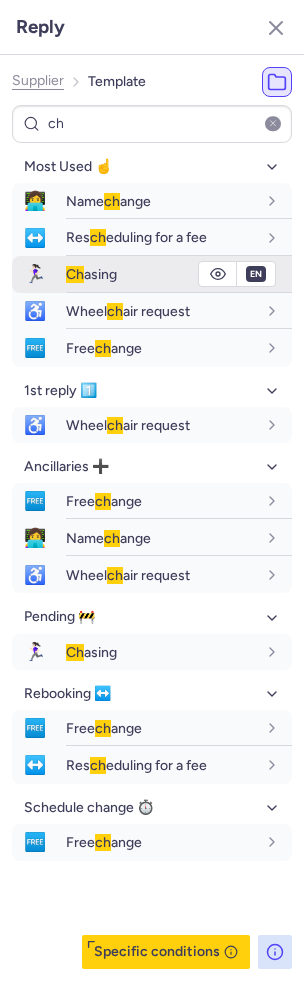 click on "Ch asing" at bounding box center [161, 274] 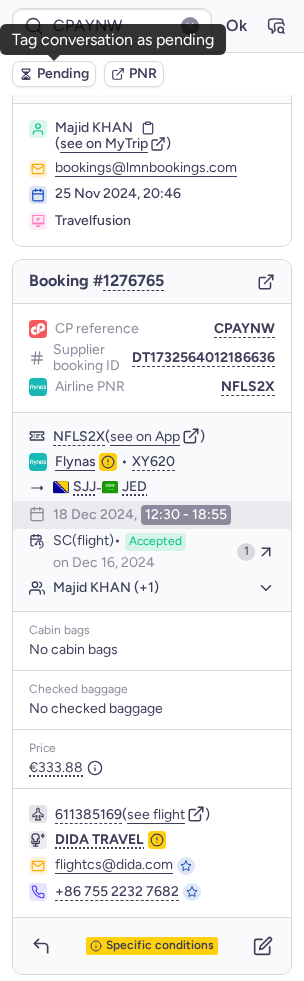click on "Pending" at bounding box center (63, 74) 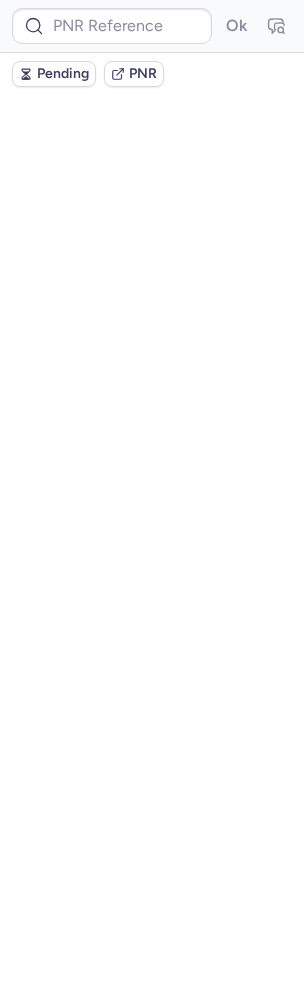 scroll, scrollTop: 0, scrollLeft: 0, axis: both 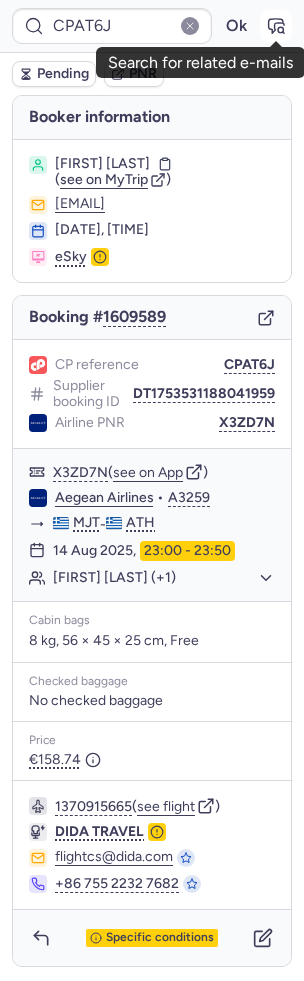 click 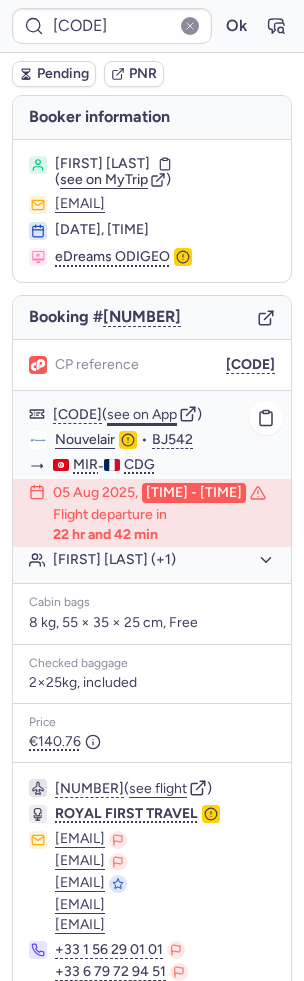 click on "see on App" 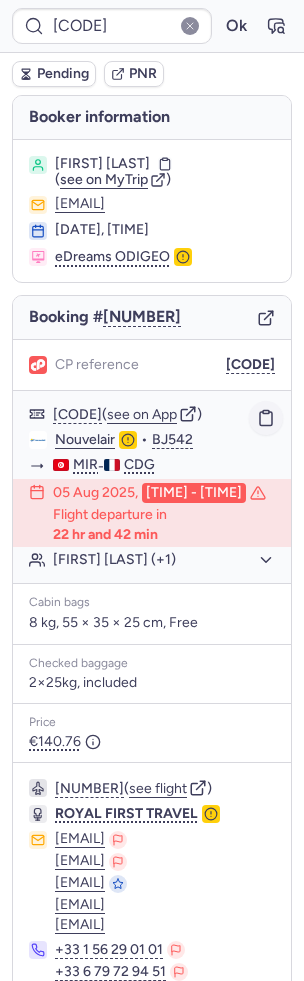 click 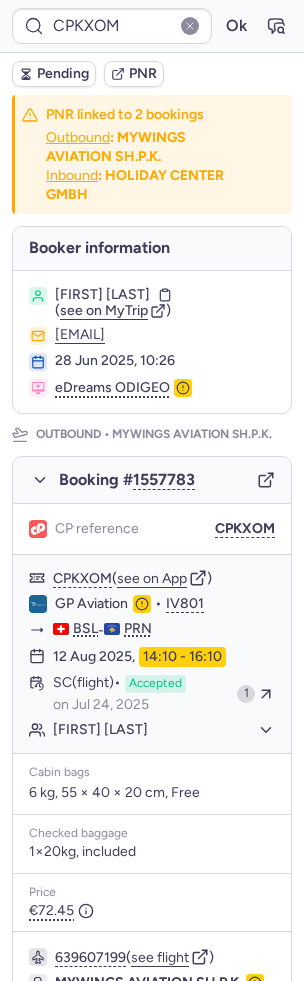 click on "Pending" at bounding box center (63, 74) 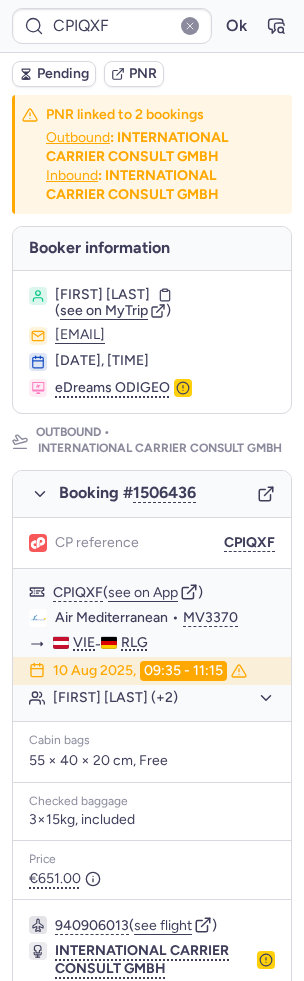 click on "Pending" at bounding box center (63, 74) 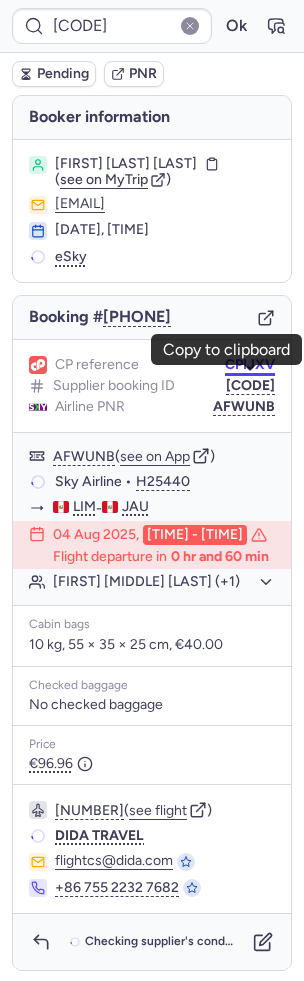 click on "CPIJXV" at bounding box center (250, 365) 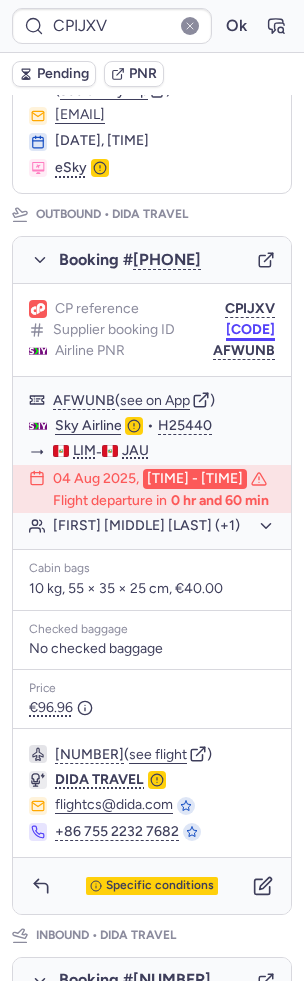 scroll, scrollTop: 180, scrollLeft: 0, axis: vertical 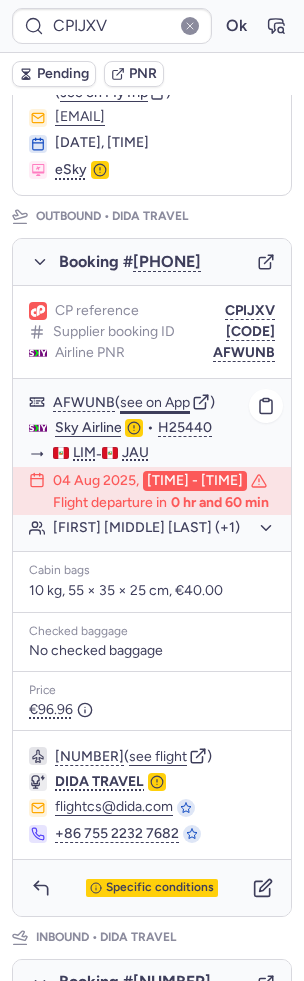 click on "see on App" 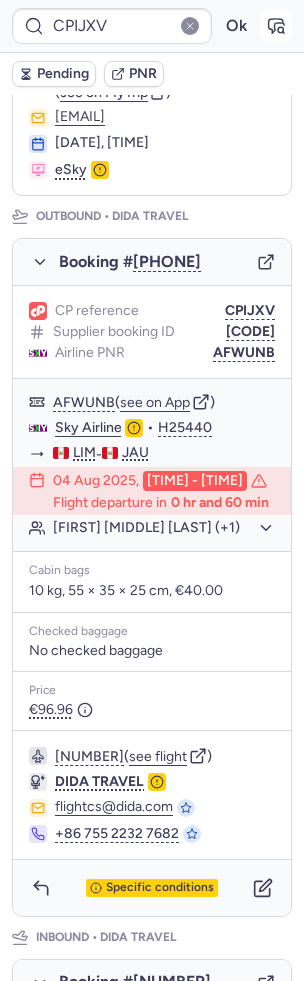 click 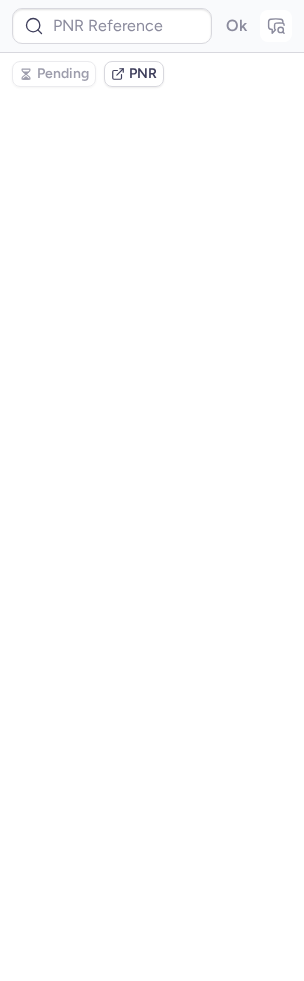 scroll, scrollTop: 0, scrollLeft: 0, axis: both 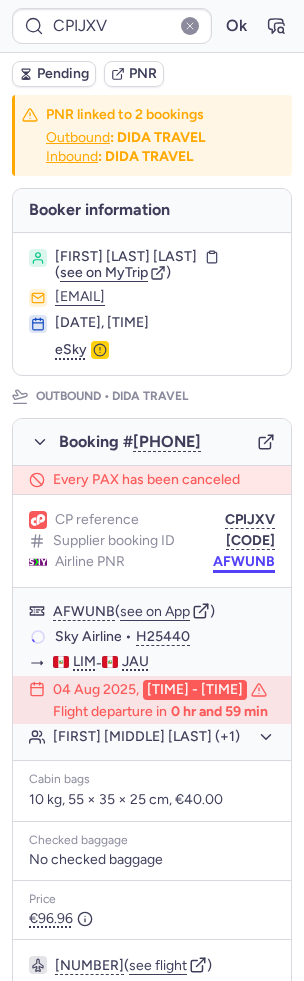 click on "AFWUNB" at bounding box center (244, 562) 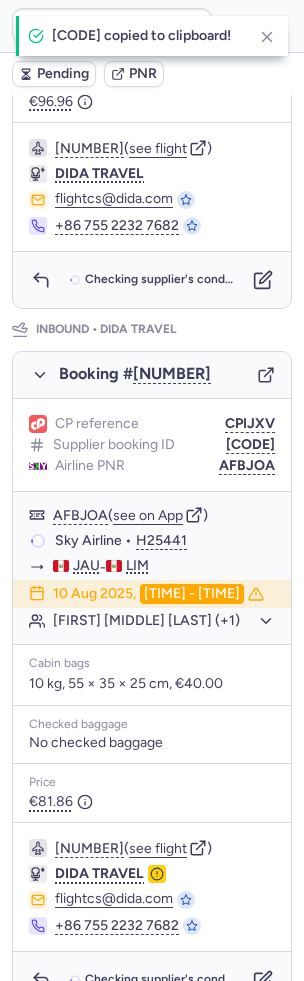 scroll, scrollTop: 924, scrollLeft: 0, axis: vertical 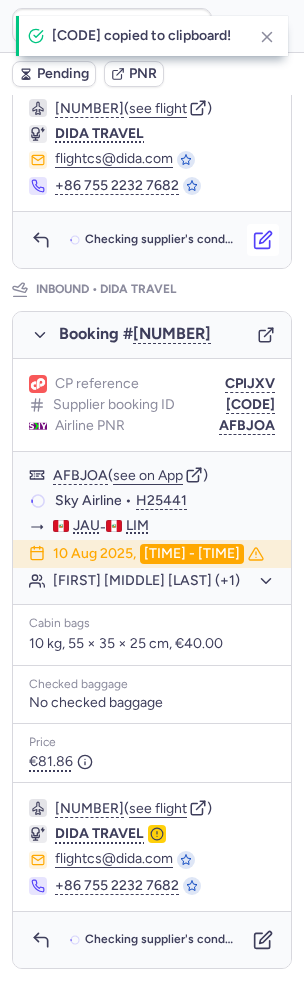 click 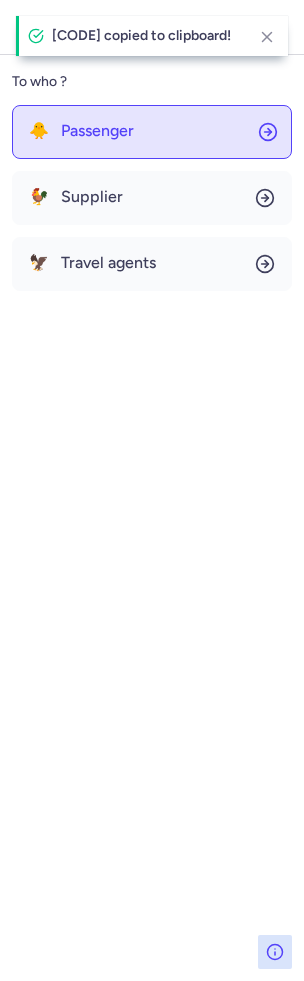 click on "🐥 Passenger" 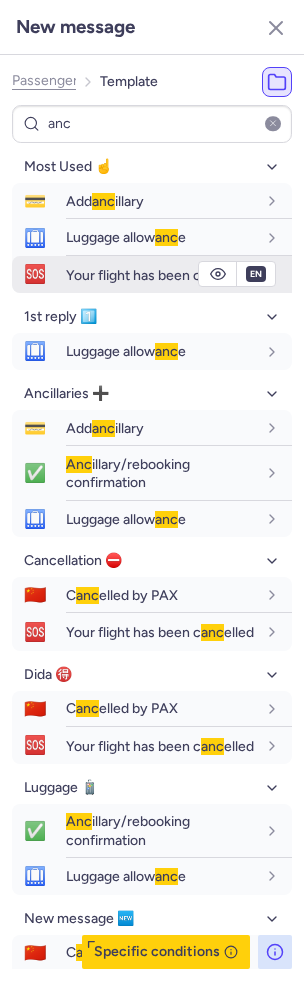 click on "Your flight has been c anc elled" at bounding box center (160, 275) 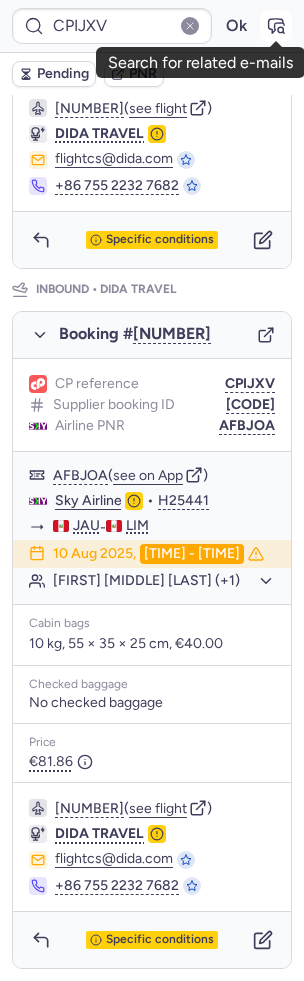 click 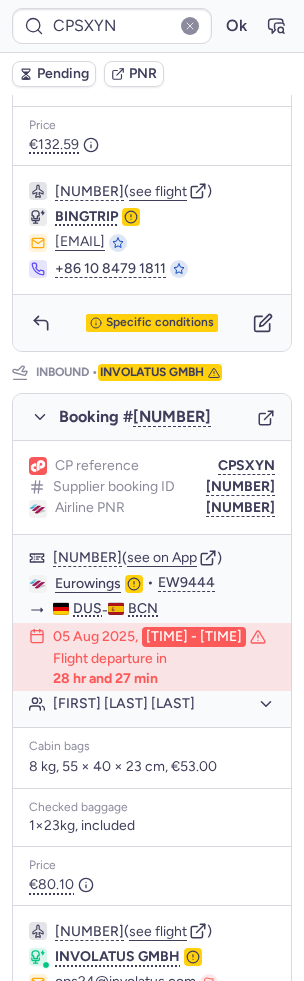 scroll, scrollTop: 978, scrollLeft: 0, axis: vertical 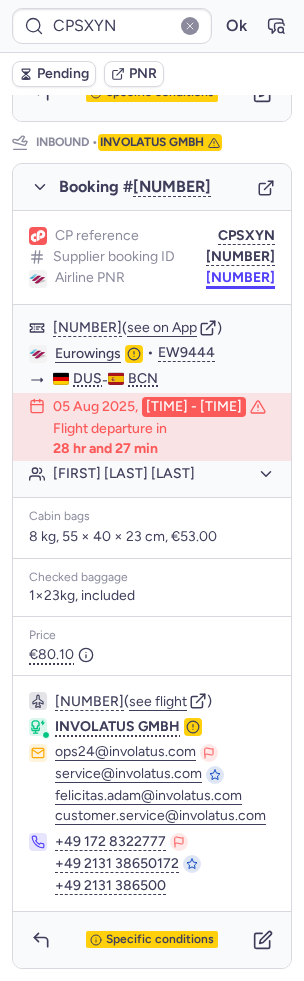 click on "[NUMBER]" at bounding box center [240, 278] 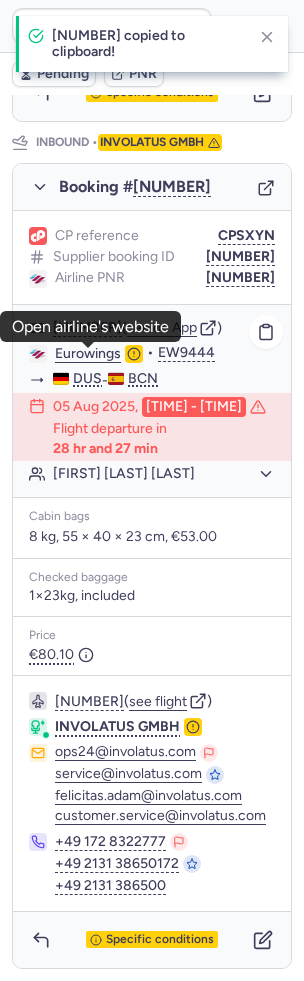 click on "Eurowings" 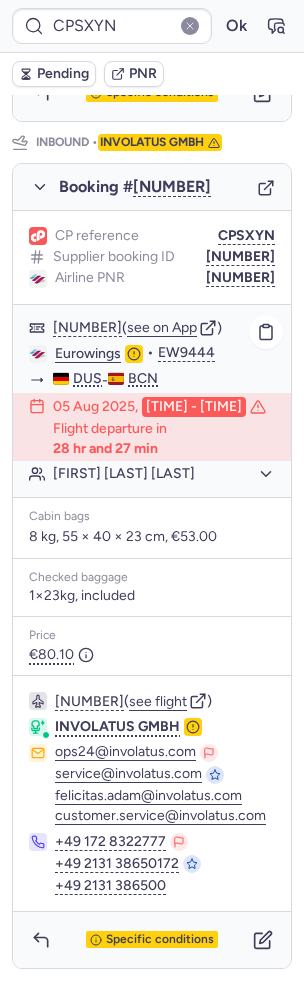 click on "[FIRST] [LAST] [LAST]" 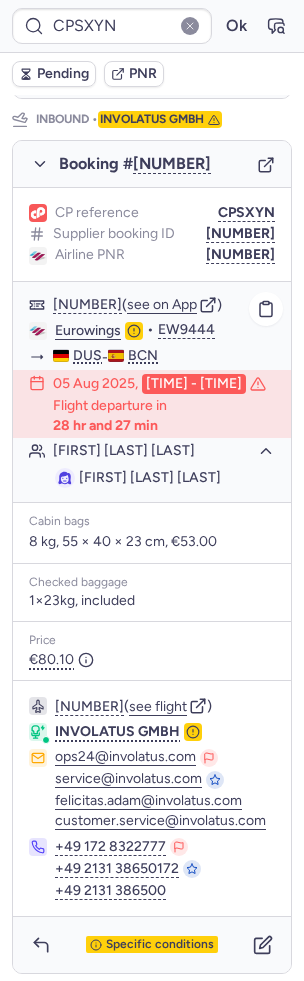 drag, startPoint x: 276, startPoint y: 503, endPoint x: 122, endPoint y: 502, distance: 154.00325 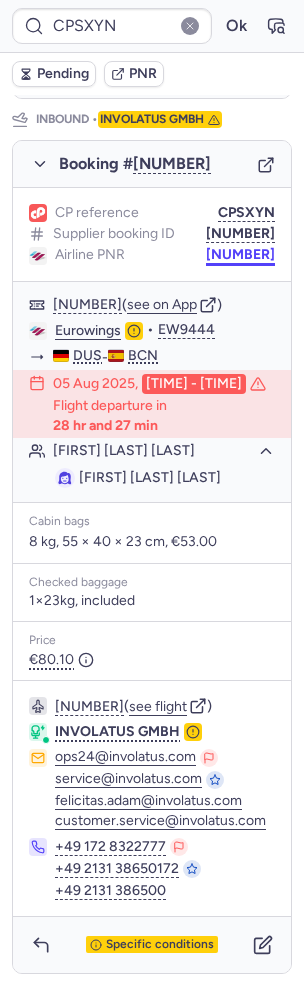 click on "[NUMBER]" at bounding box center [240, 255] 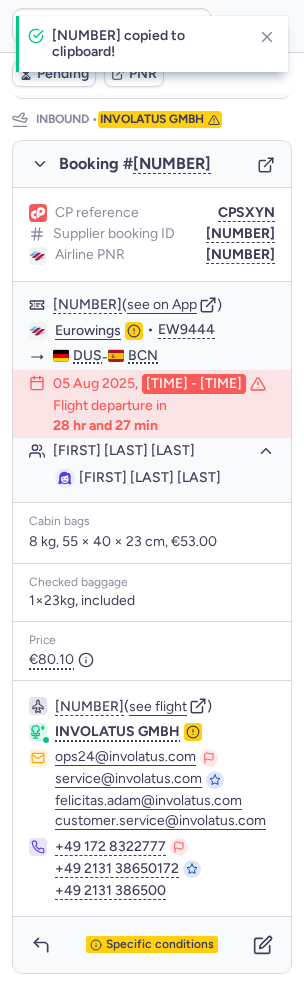 scroll, scrollTop: 1006, scrollLeft: 0, axis: vertical 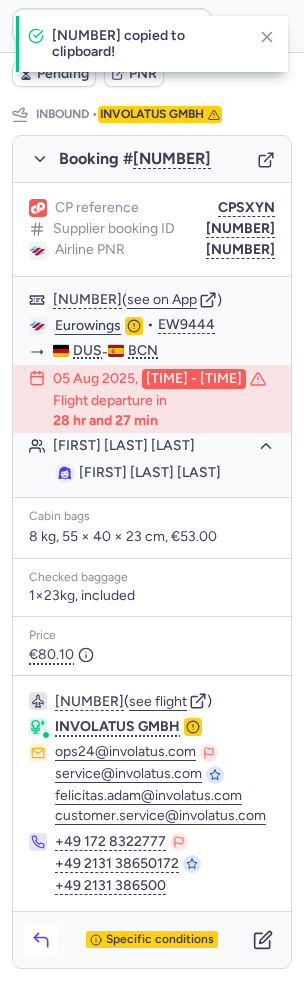 click at bounding box center (41, 940) 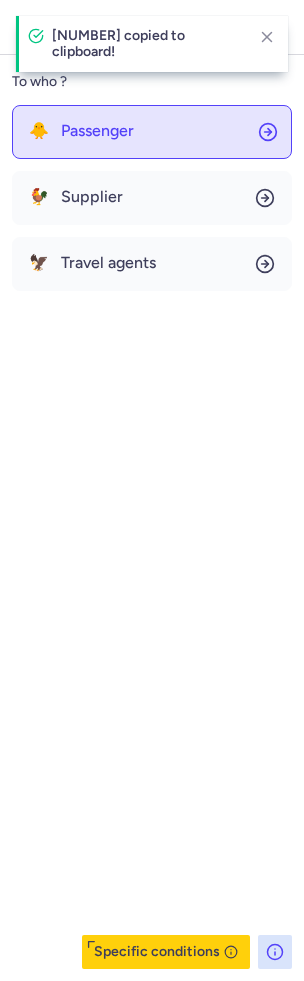 click on "🐥 Passenger" 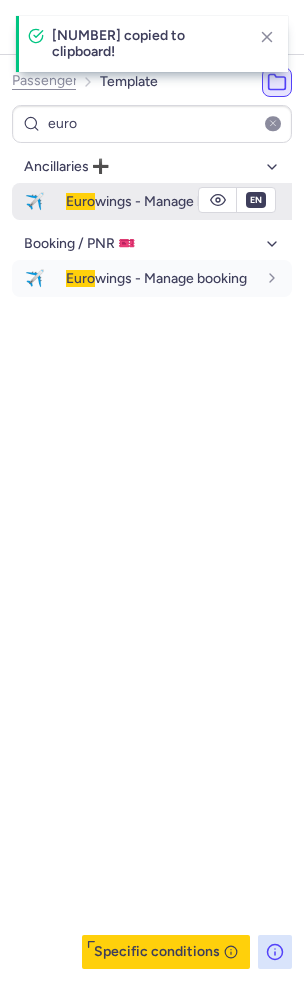 click on "Euro wings - Manage booking" at bounding box center (156, 201) 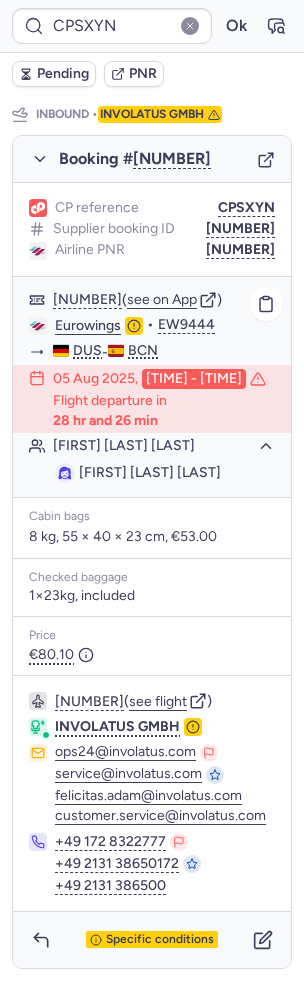 drag, startPoint x: 125, startPoint y: 471, endPoint x: 274, endPoint y: 471, distance: 149 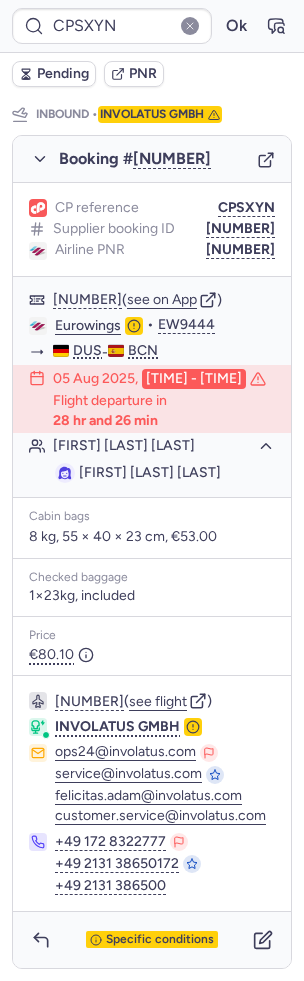 copy on "[LAST] [LAST]" 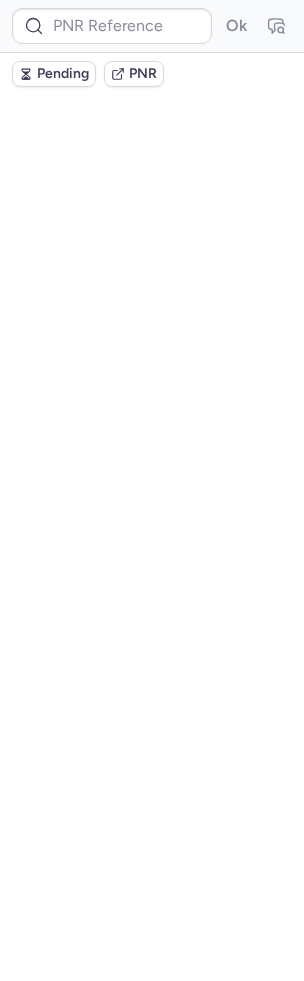 scroll, scrollTop: 0, scrollLeft: 0, axis: both 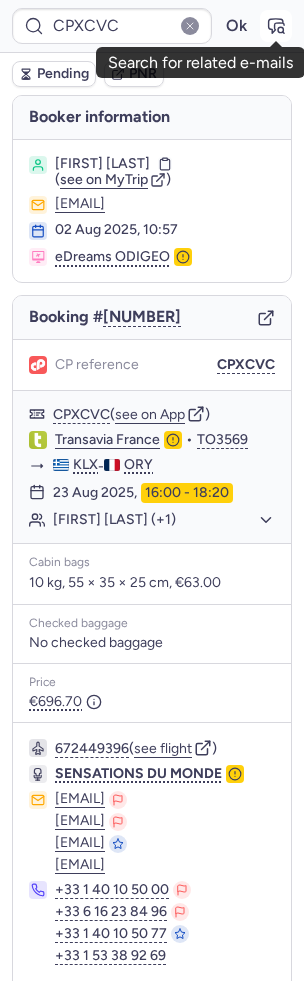 click 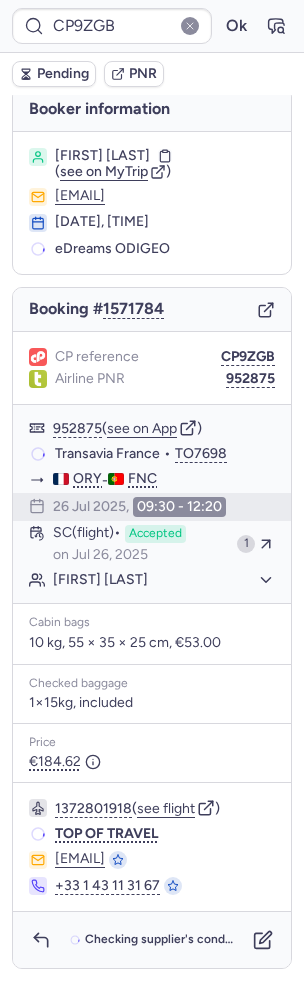 scroll, scrollTop: 18, scrollLeft: 0, axis: vertical 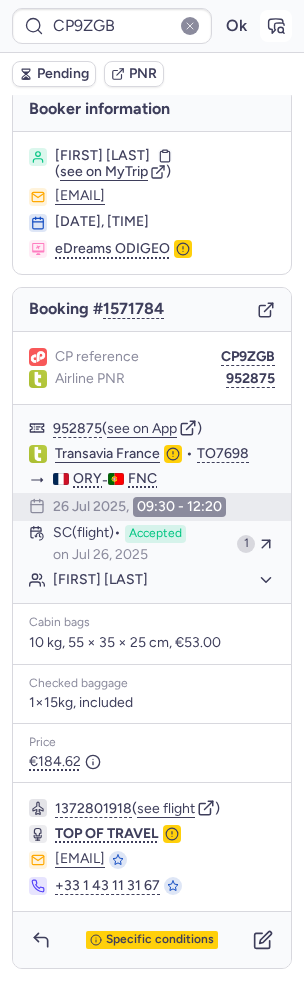 click 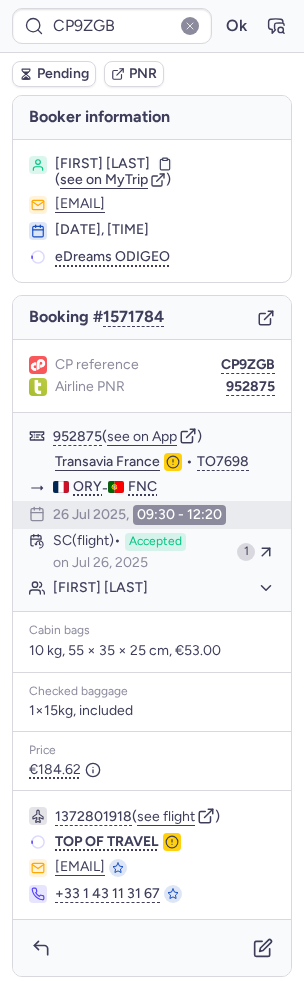 scroll, scrollTop: 18, scrollLeft: 0, axis: vertical 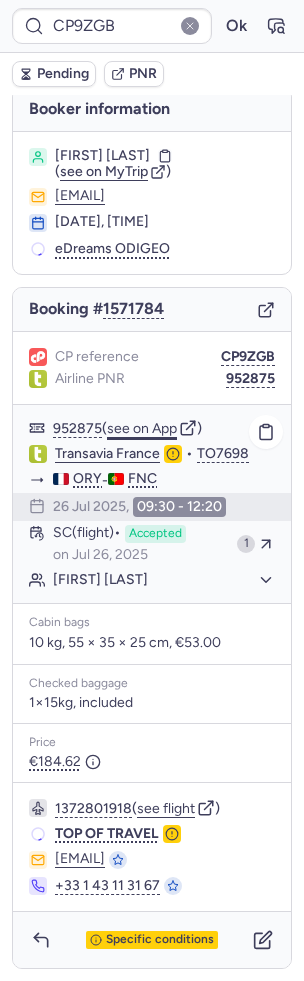 click on "see on App" 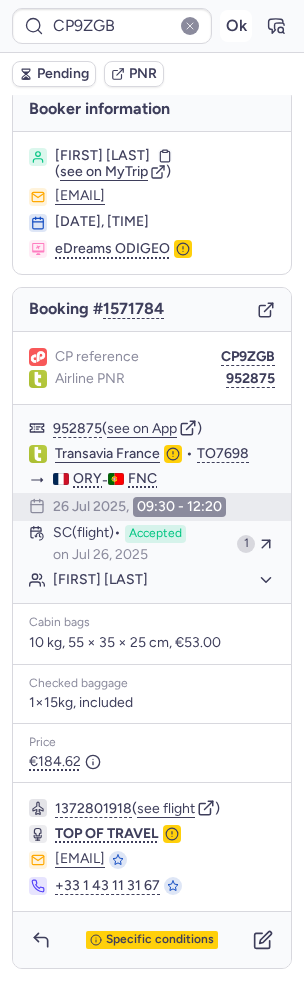 click on "Ok" at bounding box center [236, 26] 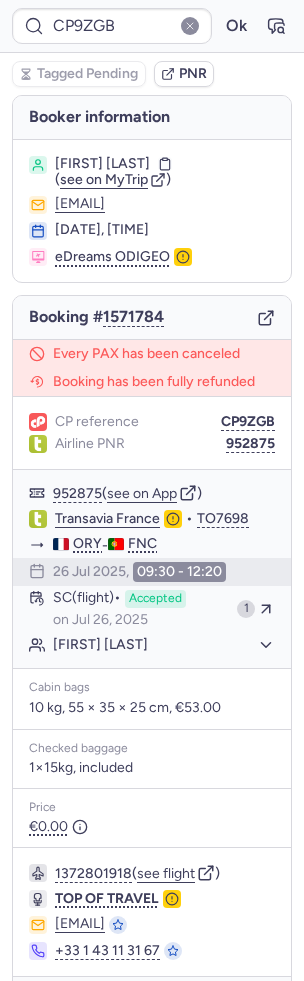 scroll, scrollTop: 75, scrollLeft: 0, axis: vertical 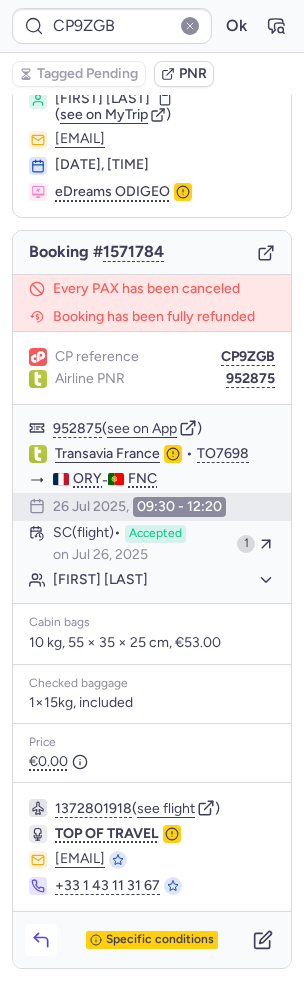 click 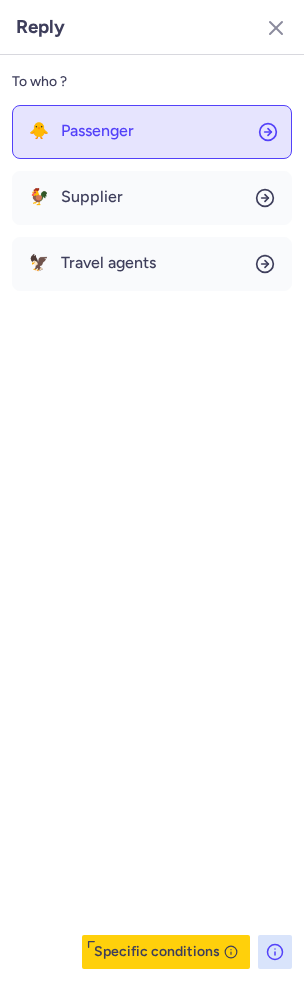 click on "Passenger" at bounding box center [97, 131] 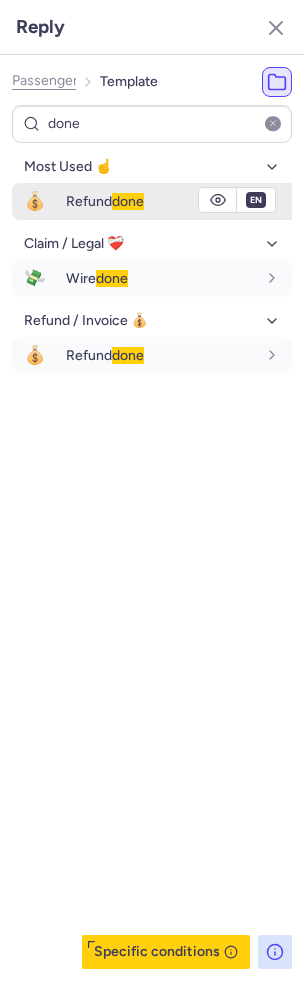 click on "Refund  done" at bounding box center [179, 201] 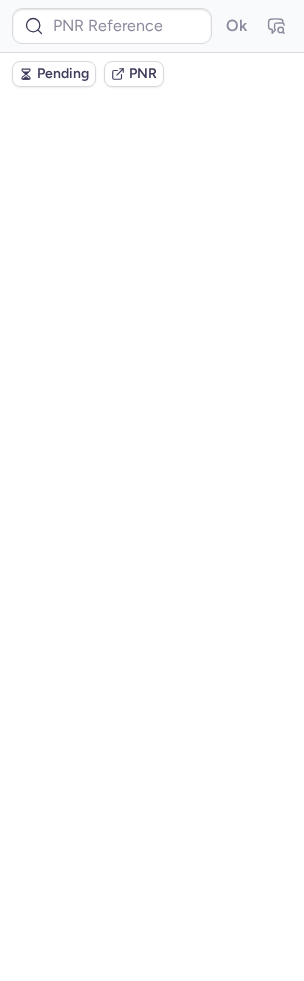 scroll, scrollTop: 0, scrollLeft: 0, axis: both 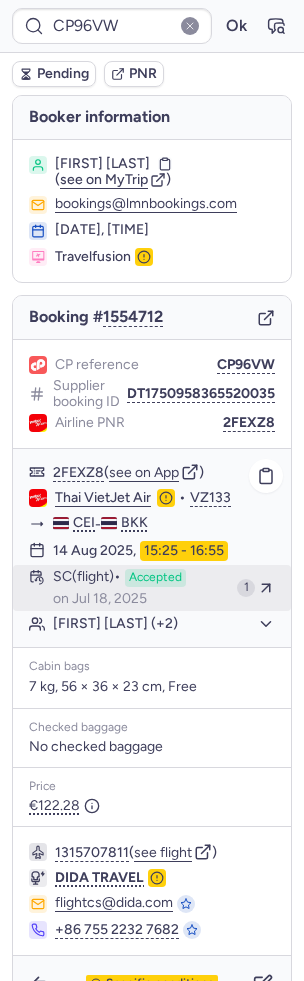 click on "SC   (flight)" at bounding box center (87, 578) 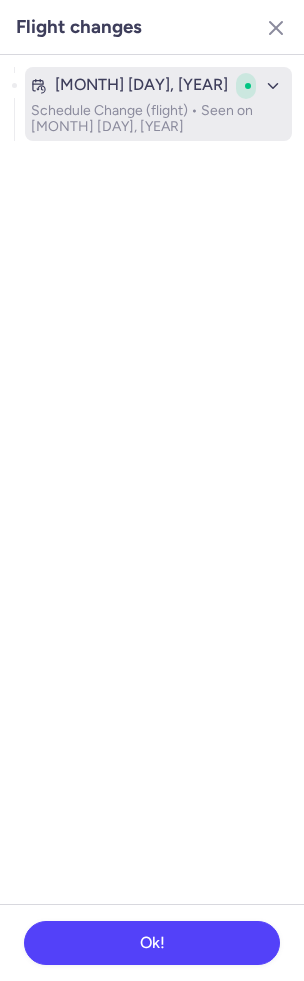 click on "Accepted" at bounding box center (257, 86) 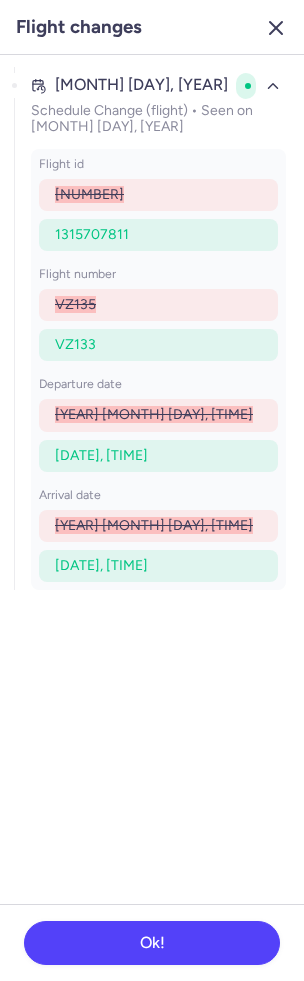 click 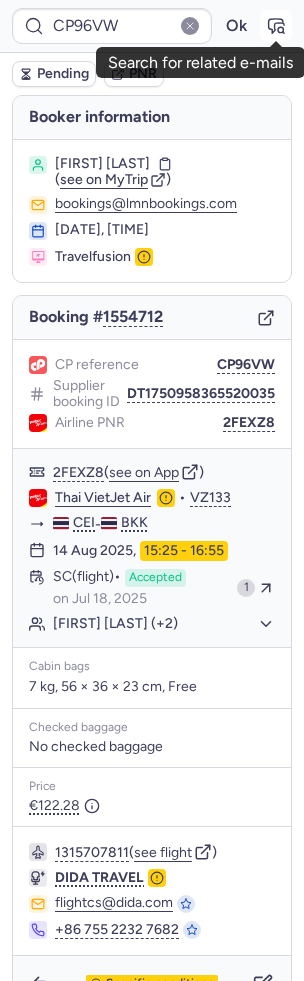 click 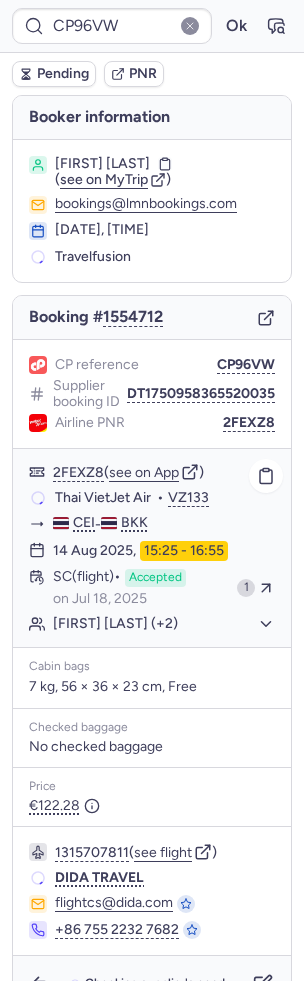 scroll, scrollTop: 38, scrollLeft: 0, axis: vertical 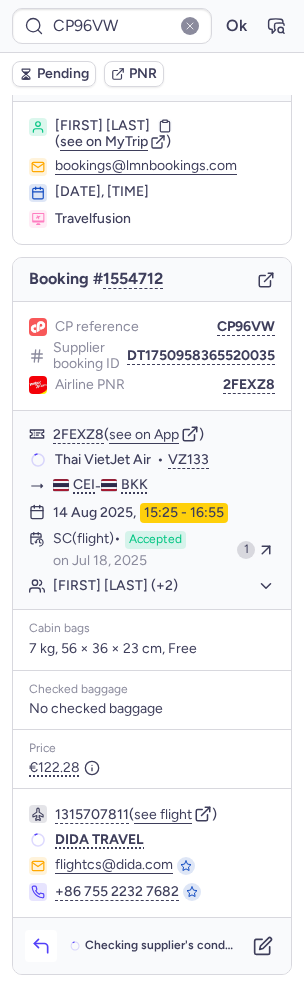 click 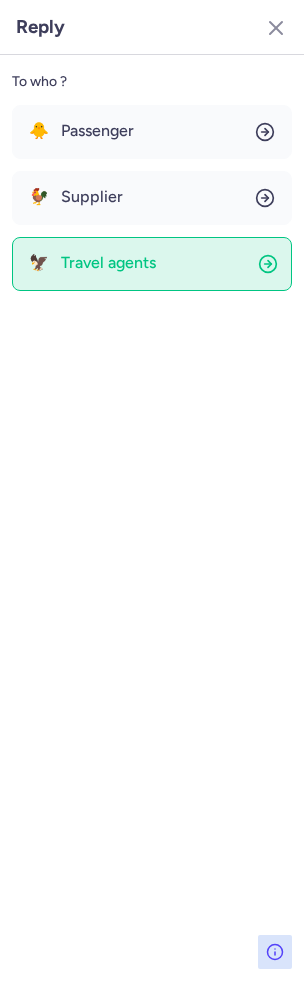 click on "🦅 Travel agents" 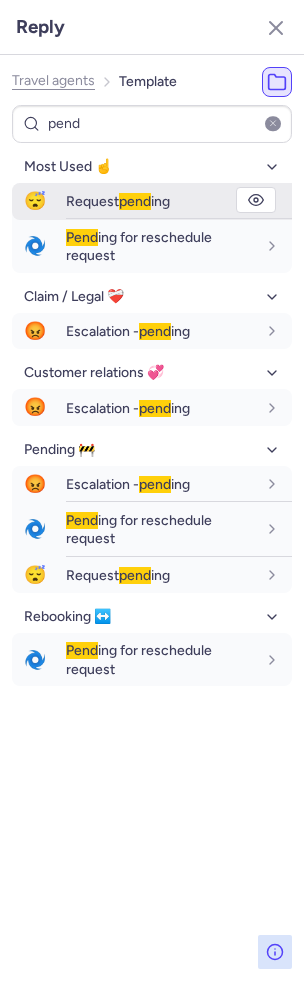 click on "Request  pend ing" at bounding box center (179, 201) 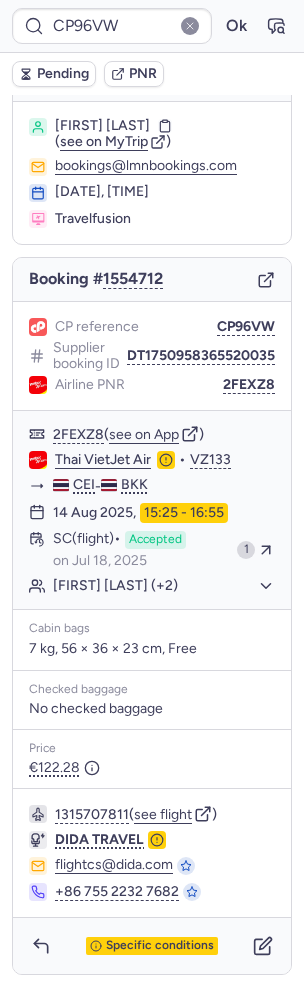click on "Pending" at bounding box center [63, 74] 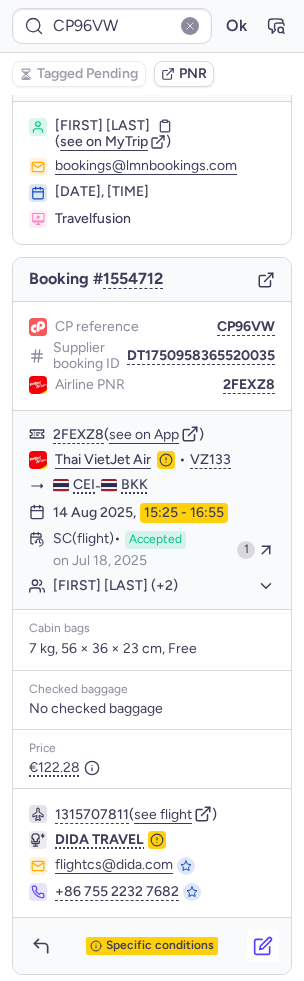 click 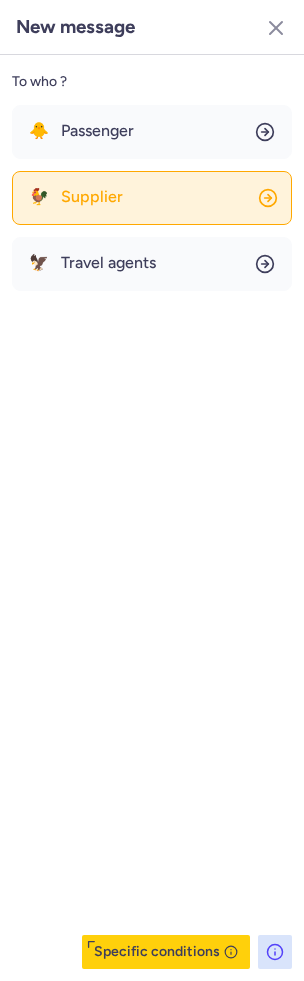 click on "🐓 Supplier" 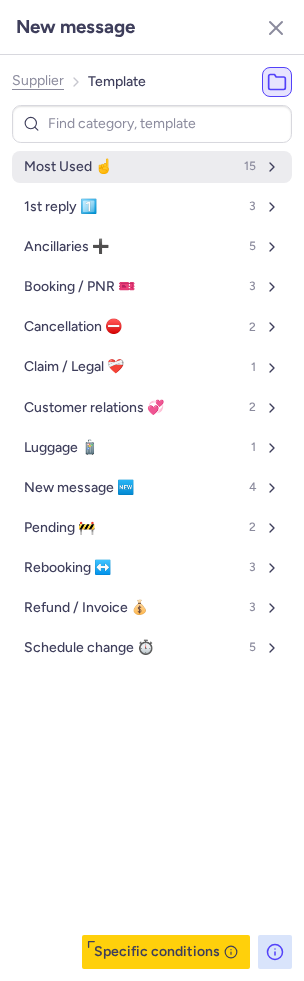 click on "Most Used ☝️ 15" at bounding box center [152, 167] 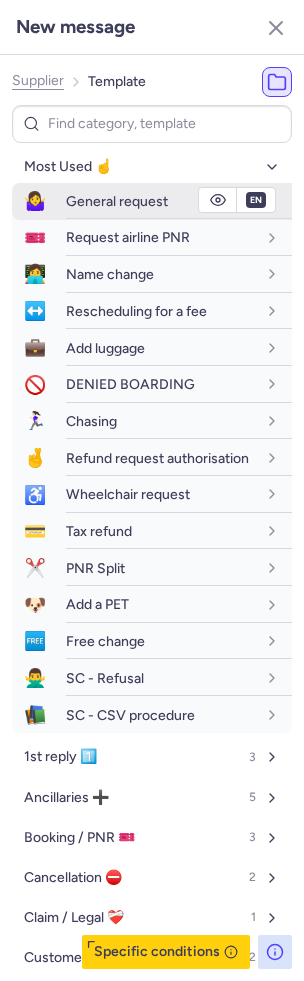 click on "General request" at bounding box center (179, 201) 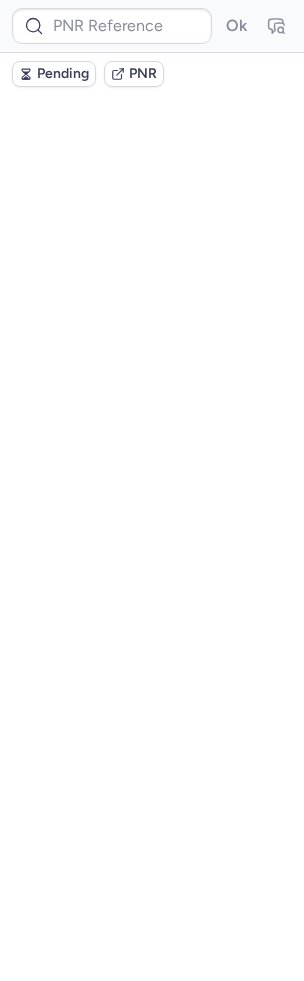scroll, scrollTop: 0, scrollLeft: 0, axis: both 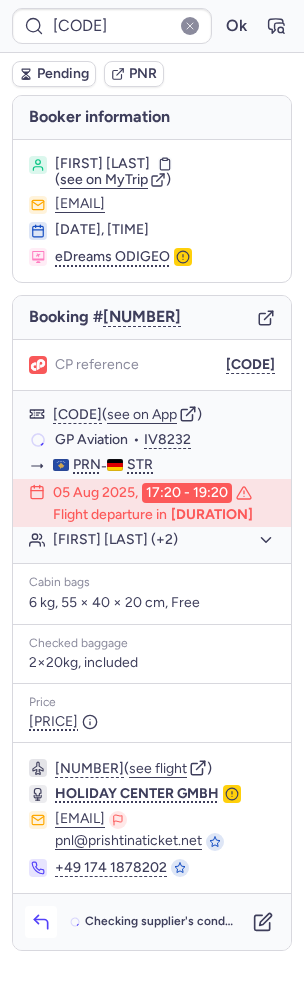click 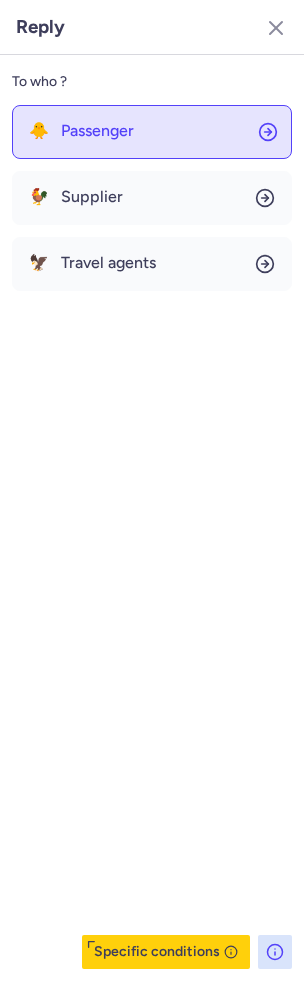 click on "🐥 Passenger" 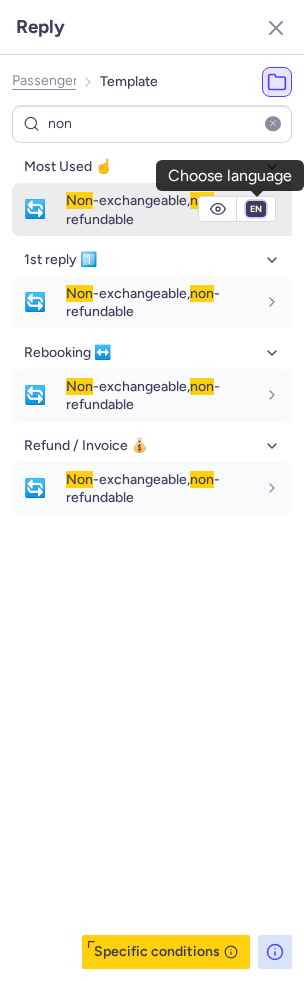 click on "fr en de nl pt es it ru" at bounding box center (256, 209) 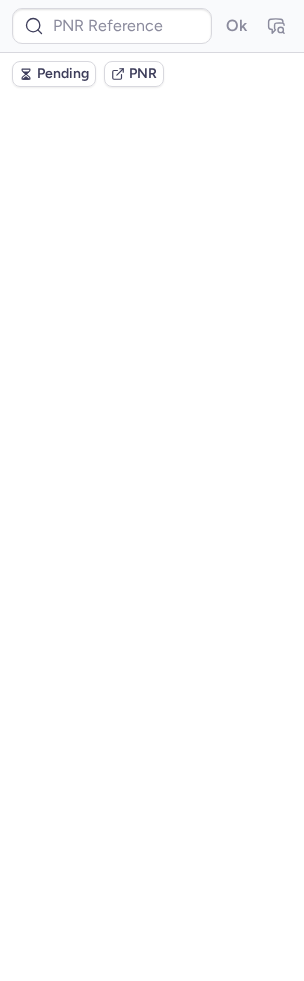scroll, scrollTop: 0, scrollLeft: 0, axis: both 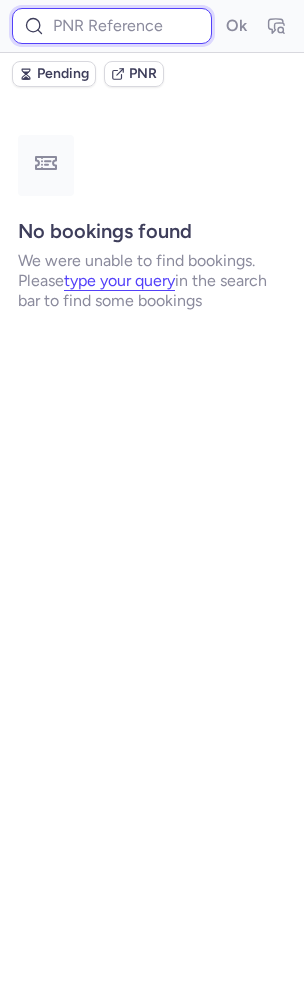 click at bounding box center (112, 26) 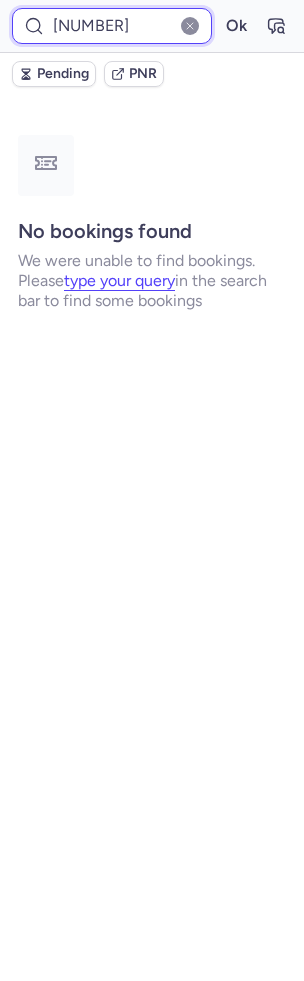 scroll, scrollTop: 0, scrollLeft: 34, axis: horizontal 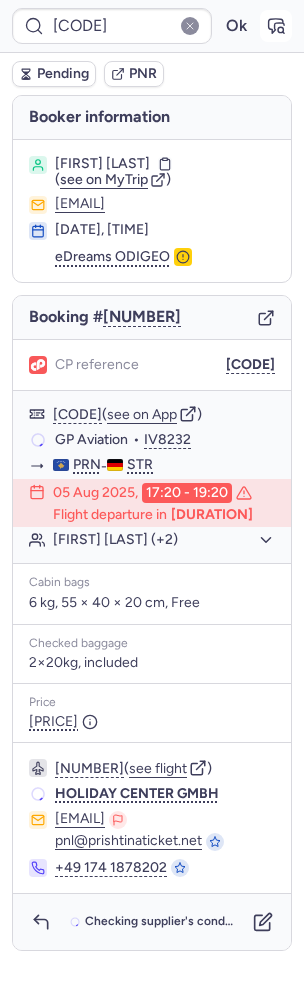 click 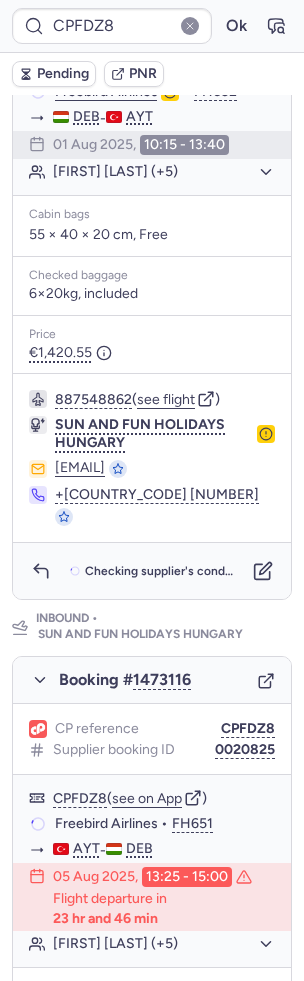 scroll, scrollTop: 896, scrollLeft: 0, axis: vertical 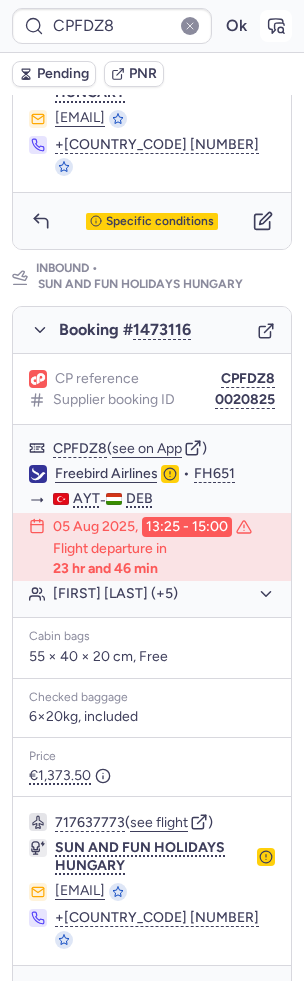 click 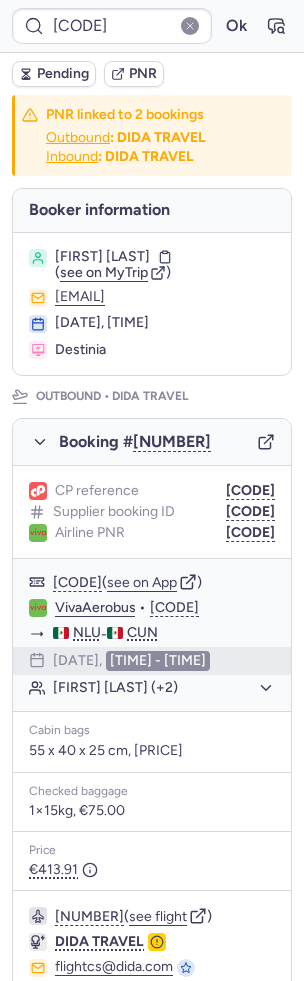 scroll, scrollTop: 831, scrollLeft: 0, axis: vertical 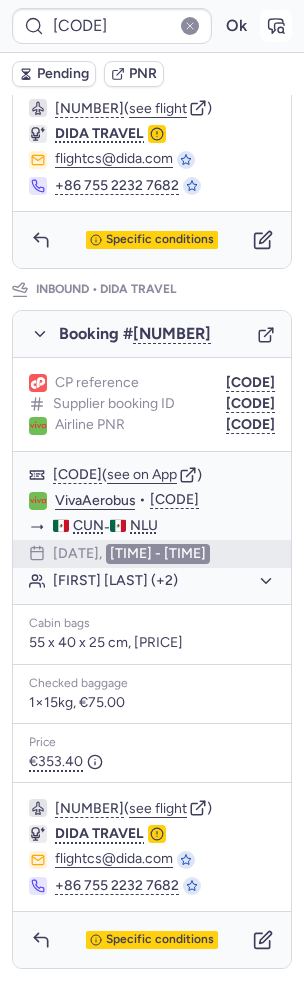 click 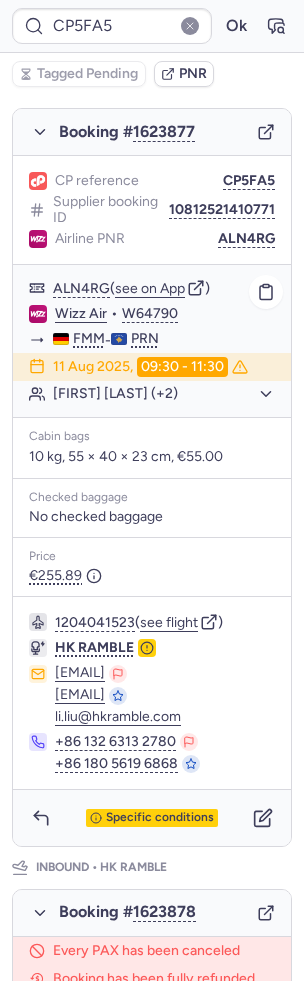 scroll, scrollTop: 146, scrollLeft: 0, axis: vertical 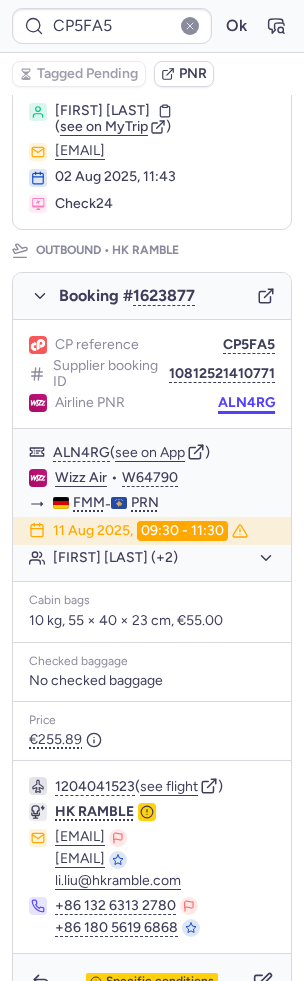 click on "ALN4RG" at bounding box center (246, 403) 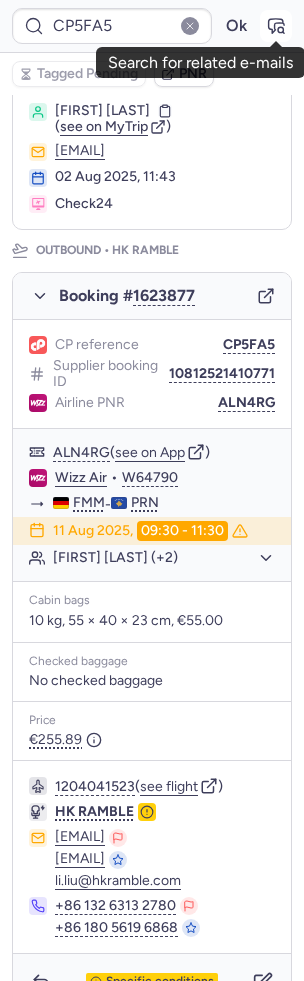 click at bounding box center (276, 26) 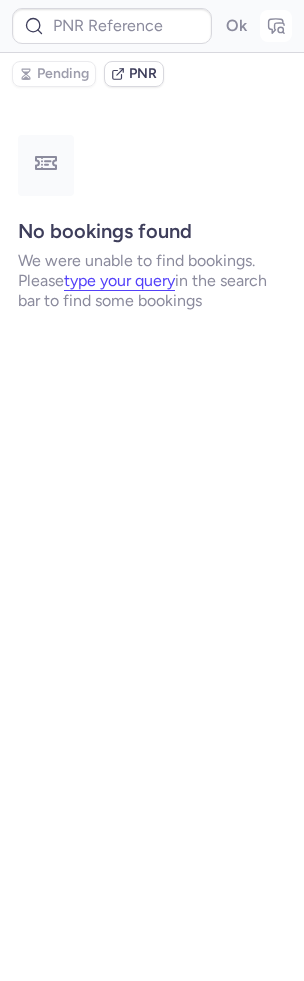 scroll, scrollTop: 0, scrollLeft: 0, axis: both 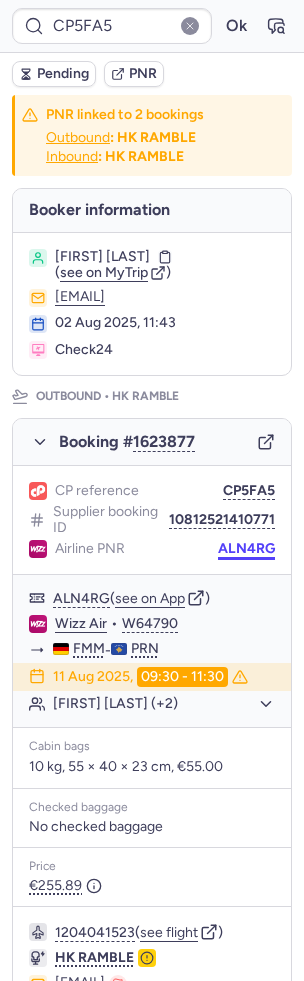 click on "ALN4RG" at bounding box center [246, 549] 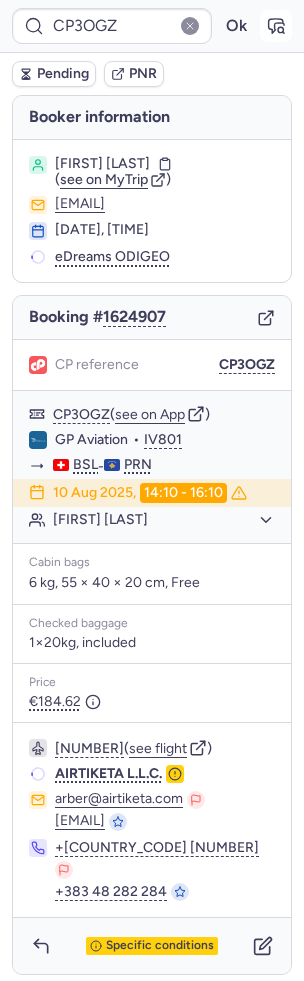 click 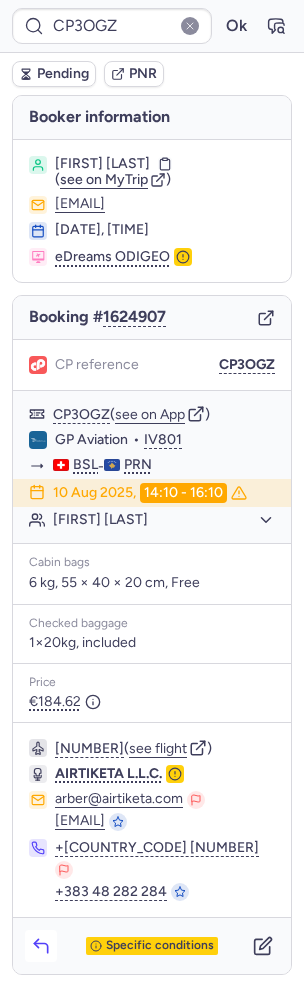 click 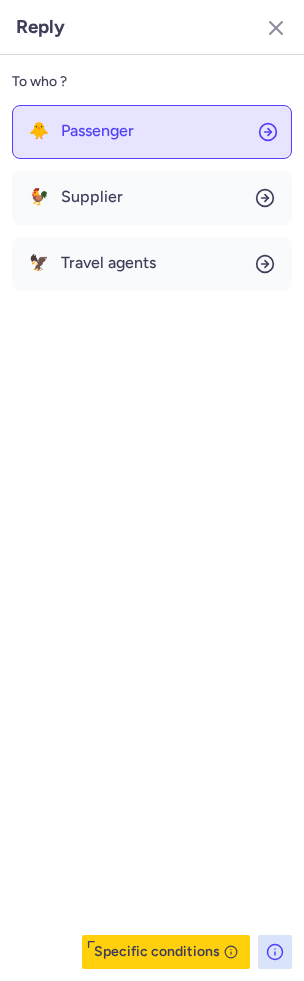 click on "Passenger" at bounding box center (97, 131) 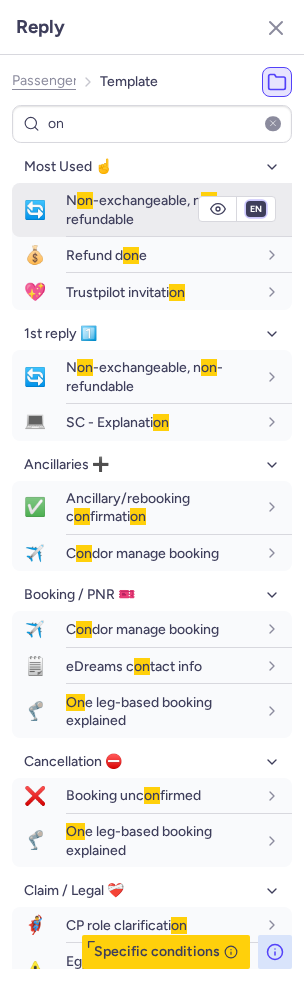 click on "fr en de nl pt es it ru" at bounding box center [256, 209] 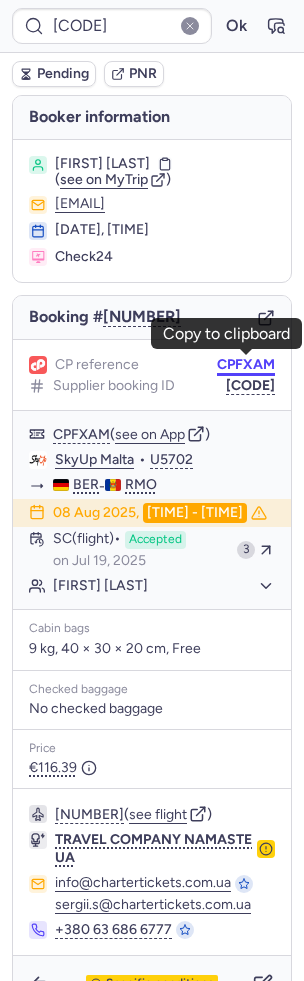 click on "CPFXAM" at bounding box center [246, 365] 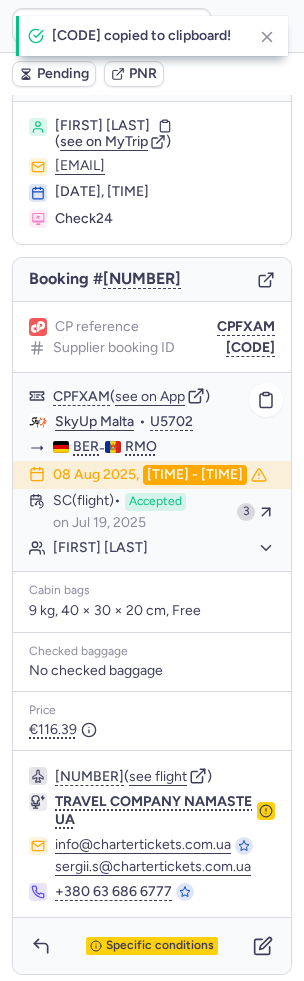 scroll, scrollTop: 0, scrollLeft: 0, axis: both 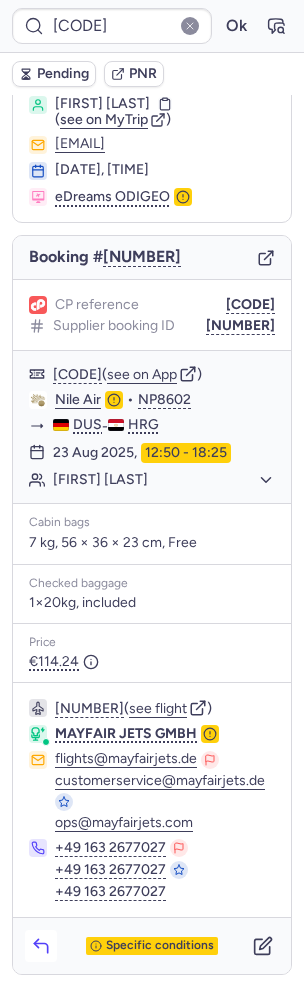 click 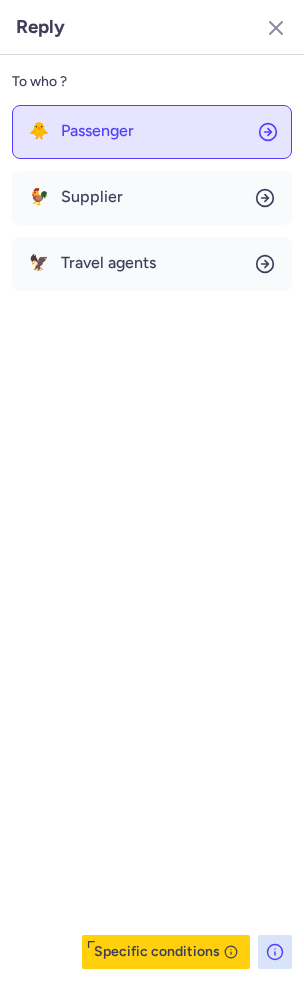 click on "Passenger" at bounding box center (97, 131) 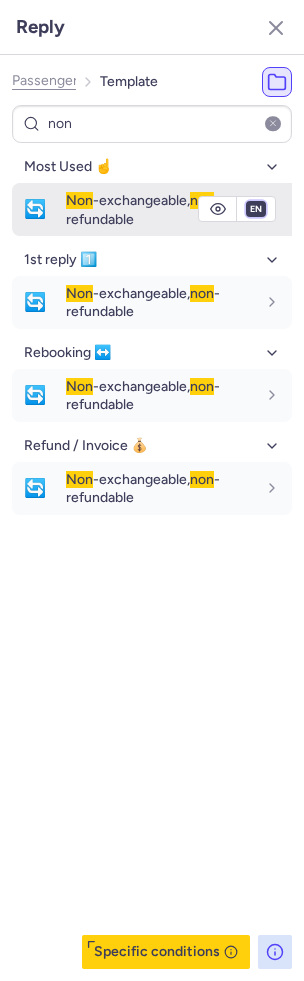 click on "fr en de nl pt es it ru" at bounding box center (256, 209) 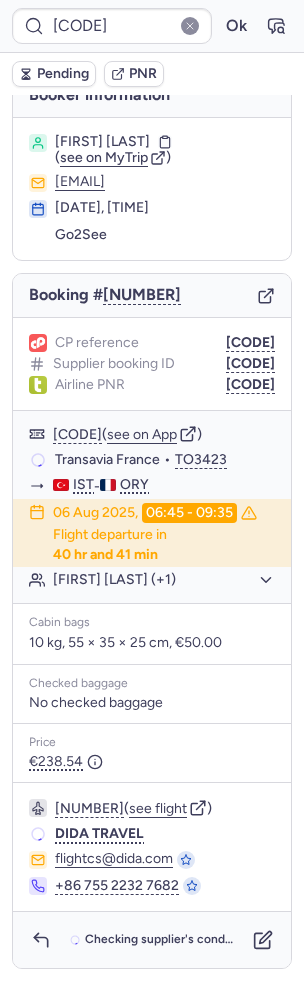scroll, scrollTop: 32, scrollLeft: 0, axis: vertical 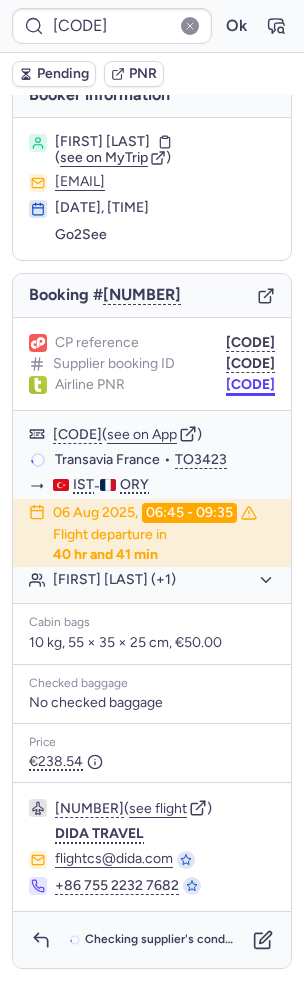 click on "[CODE]" at bounding box center [250, 385] 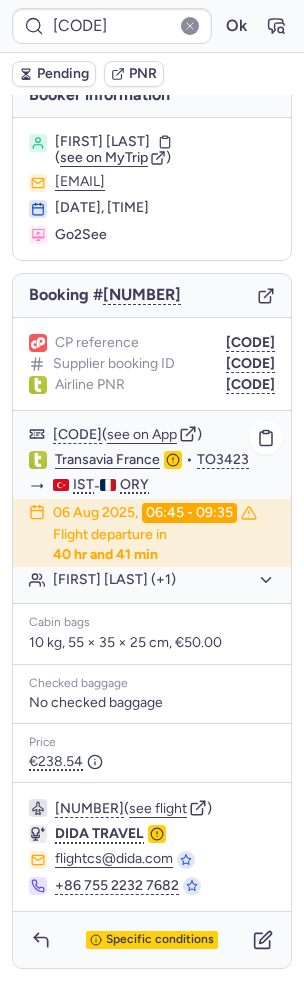 click on "Transavia France" 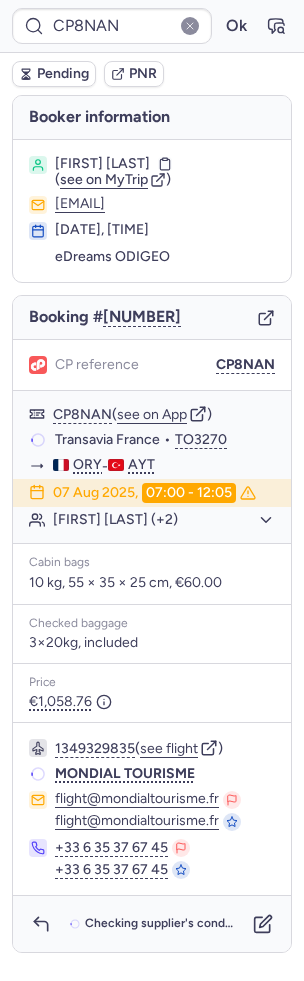 scroll, scrollTop: 0, scrollLeft: 0, axis: both 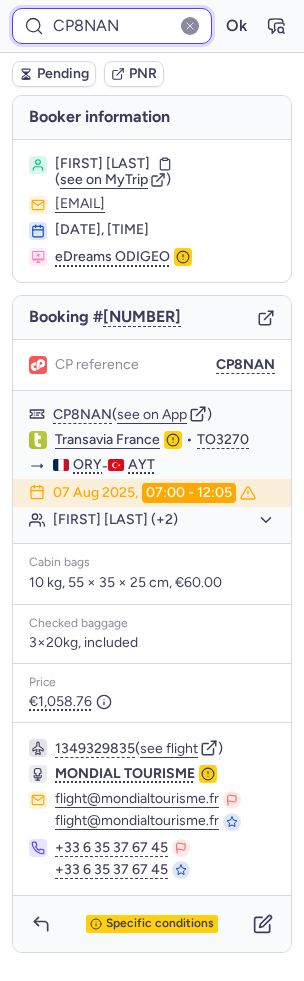 click on "CP8NAN" at bounding box center [112, 26] 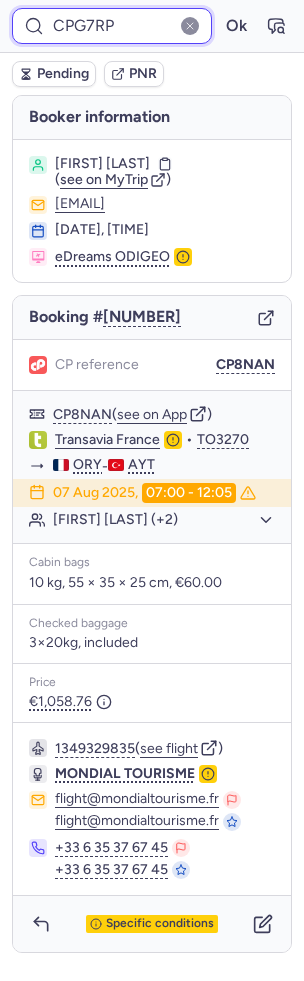 click on "Ok" at bounding box center (236, 26) 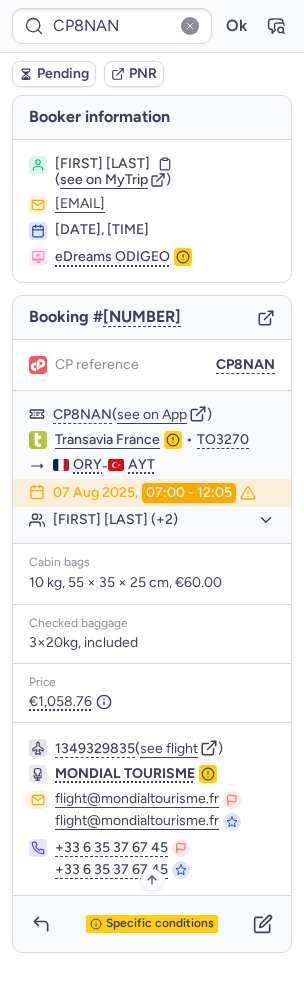 click on "Specific conditions" at bounding box center [160, 924] 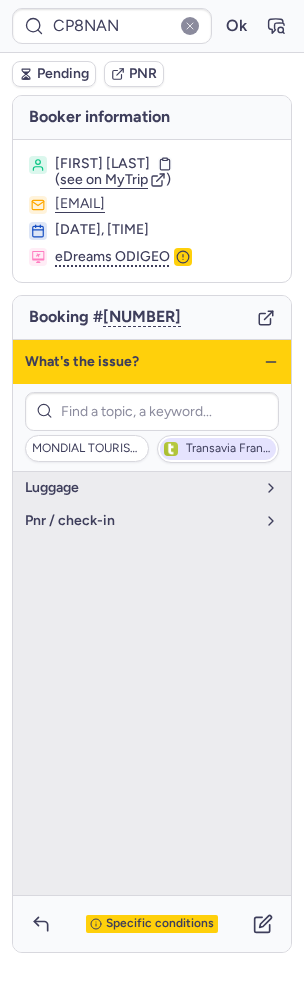 click on "Transavia France" at bounding box center [229, 449] 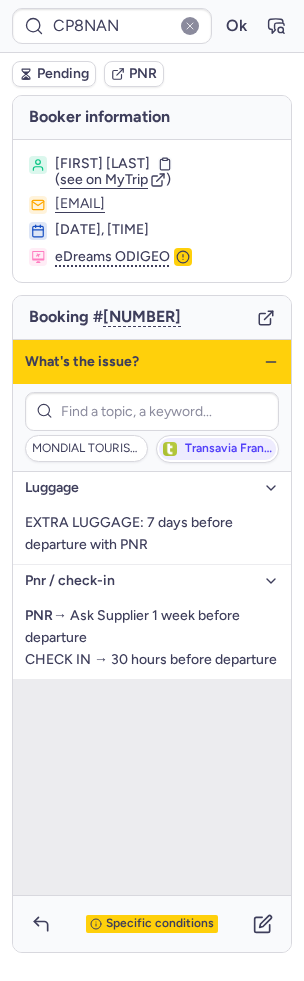 click 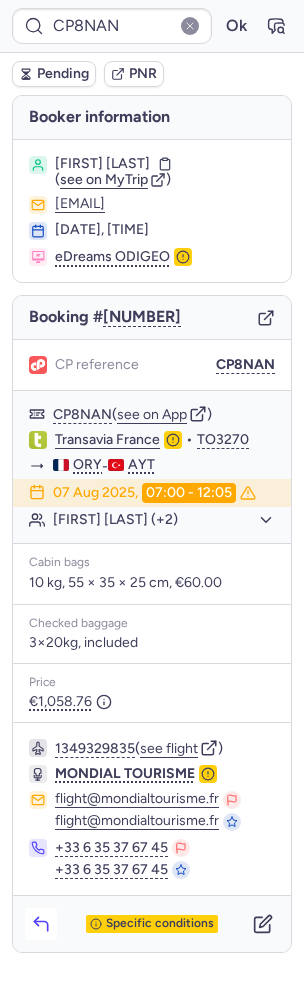click at bounding box center (41, 924) 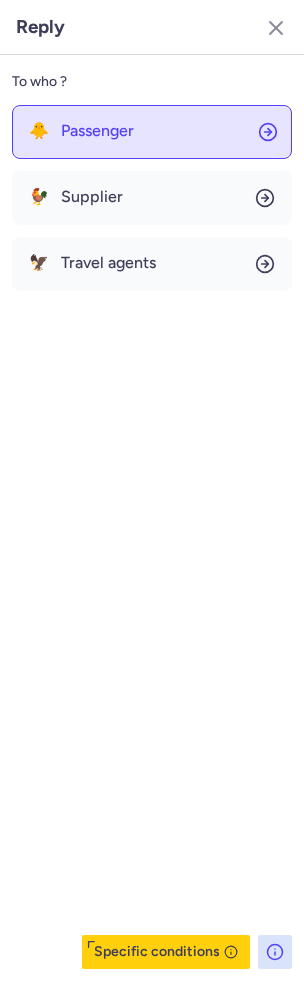 click on "🐥 Passenger" 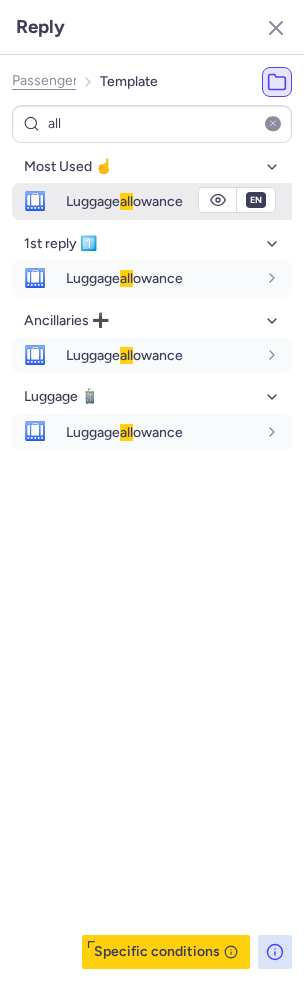 click on "Luggage  all owance" at bounding box center [161, 201] 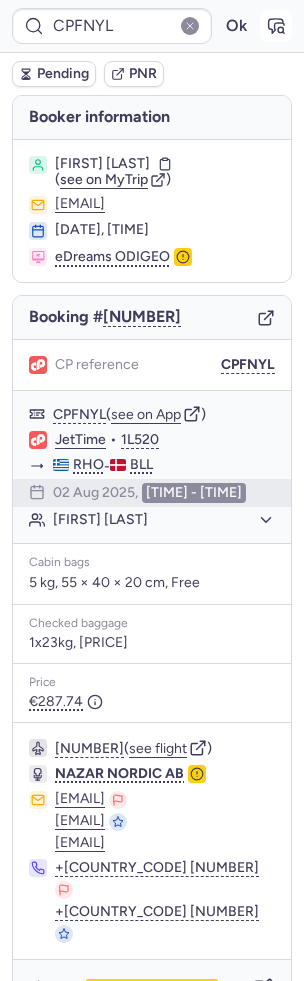 click 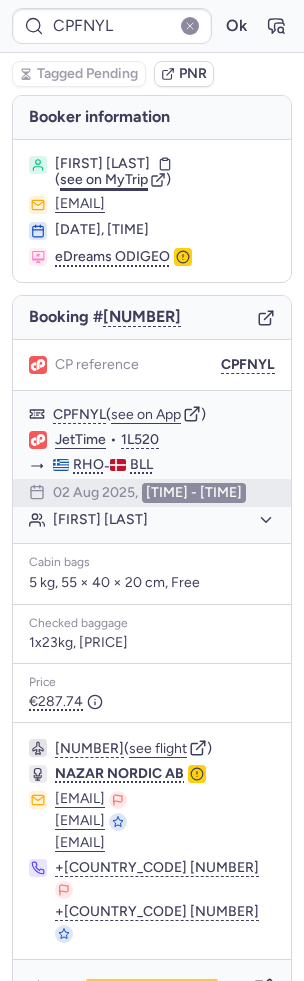 click on "see on MyTrip" at bounding box center (104, 179) 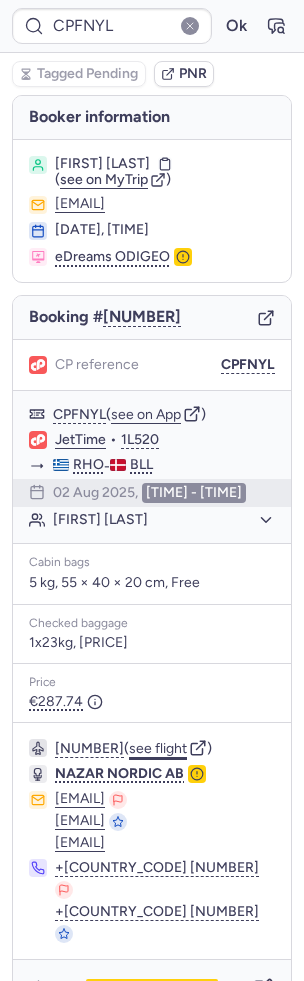 click on "see flight" 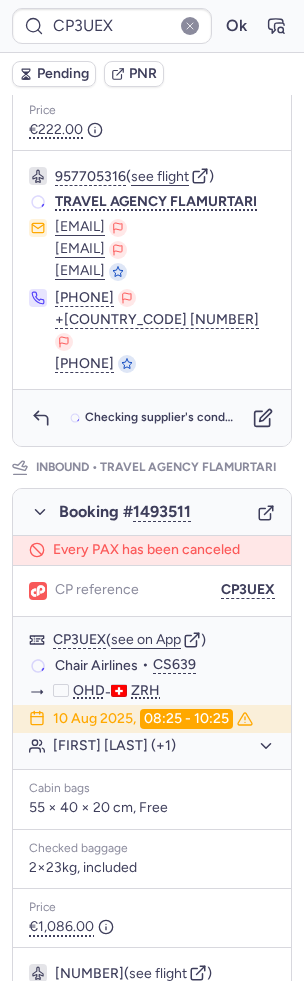 scroll, scrollTop: 813, scrollLeft: 0, axis: vertical 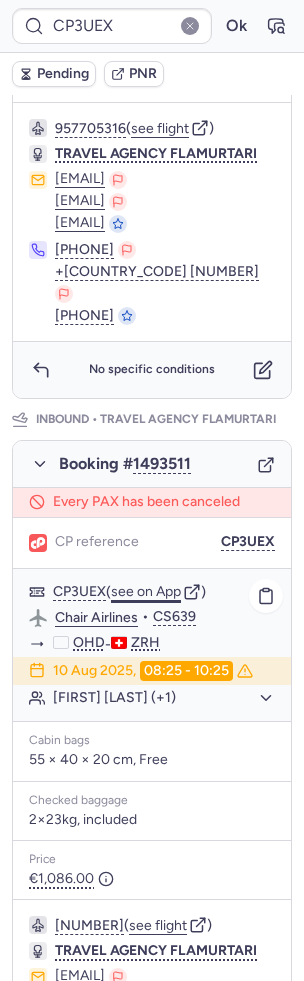 click on "see on App" 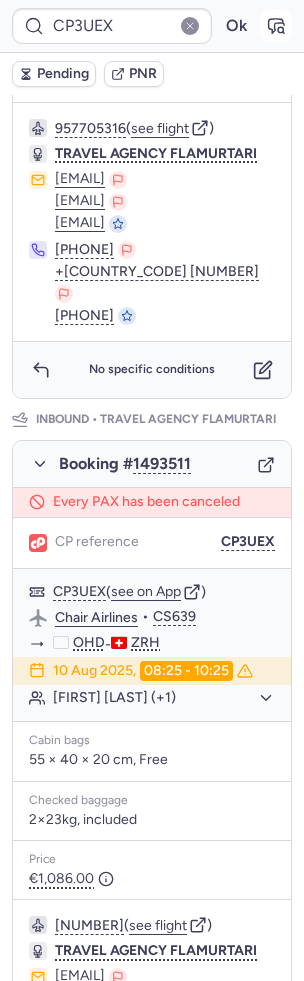 click 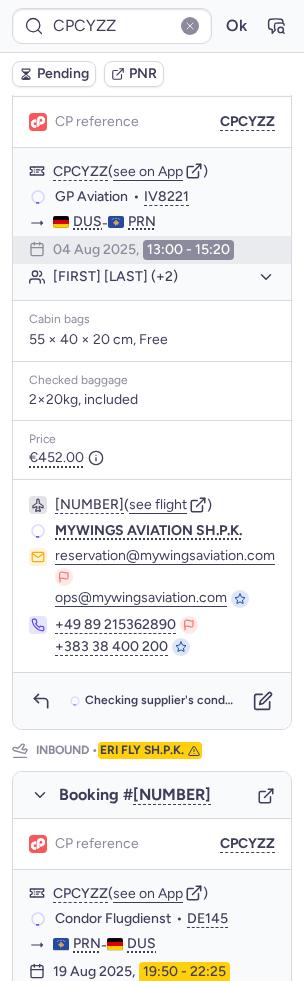 scroll, scrollTop: 496, scrollLeft: 0, axis: vertical 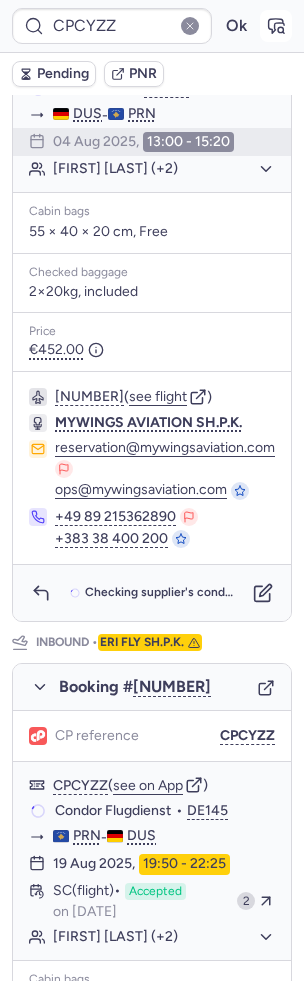 click 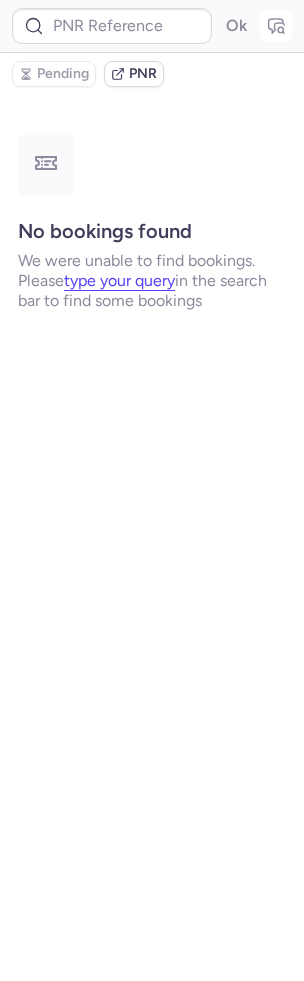 scroll, scrollTop: 0, scrollLeft: 0, axis: both 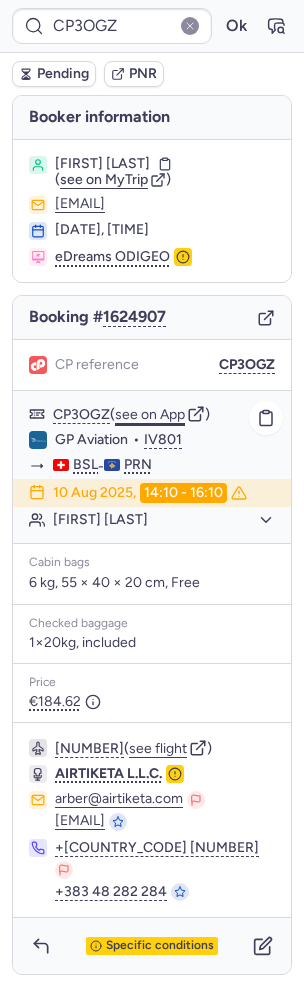 click on "see on App" 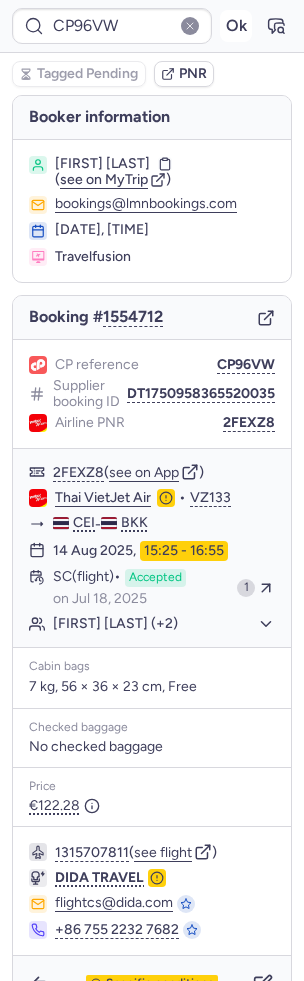 click on "Ok" at bounding box center (236, 26) 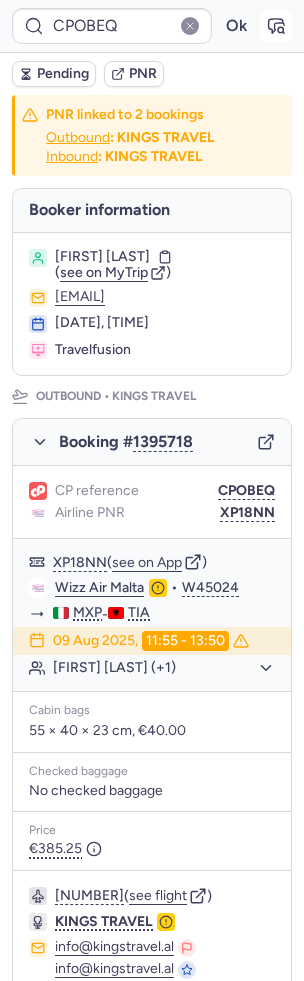 click at bounding box center (276, 26) 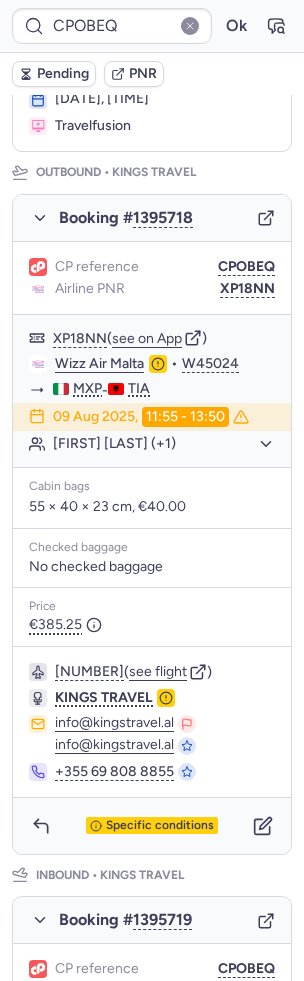 scroll, scrollTop: 0, scrollLeft: 0, axis: both 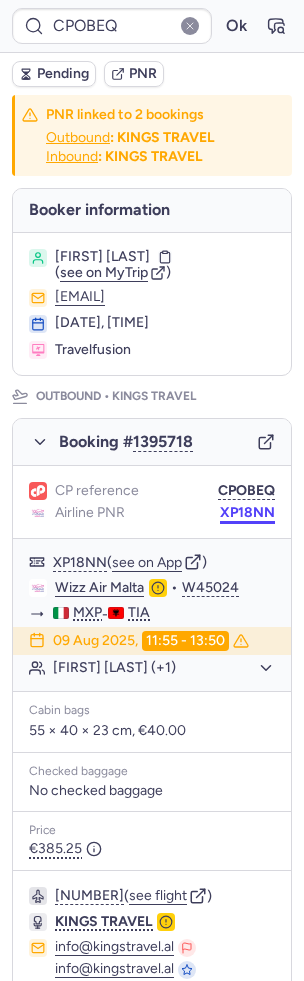 click on "XP18NN" at bounding box center [247, 513] 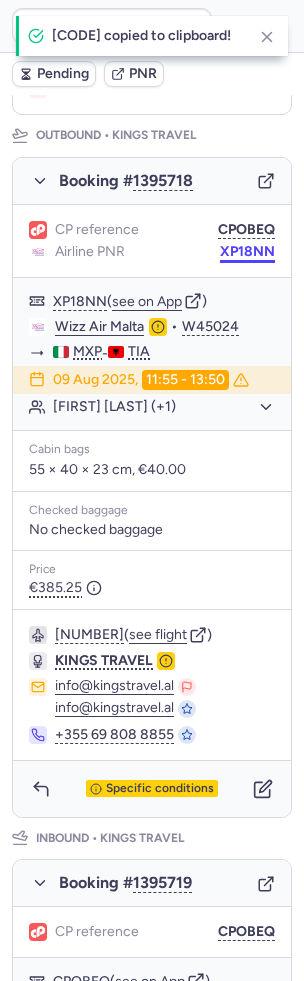 scroll, scrollTop: 826, scrollLeft: 0, axis: vertical 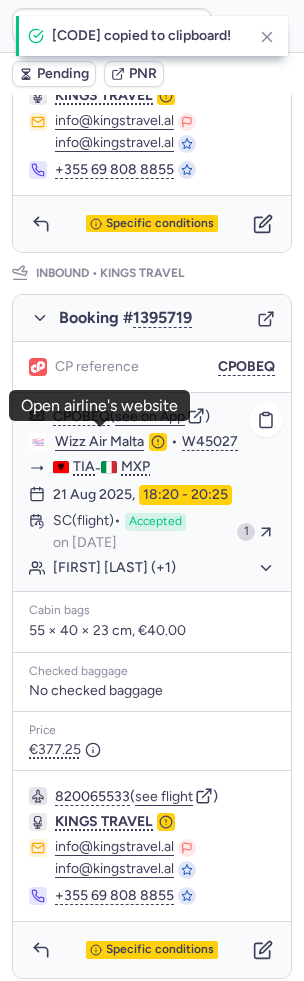 click on "Wizz Air Malta" 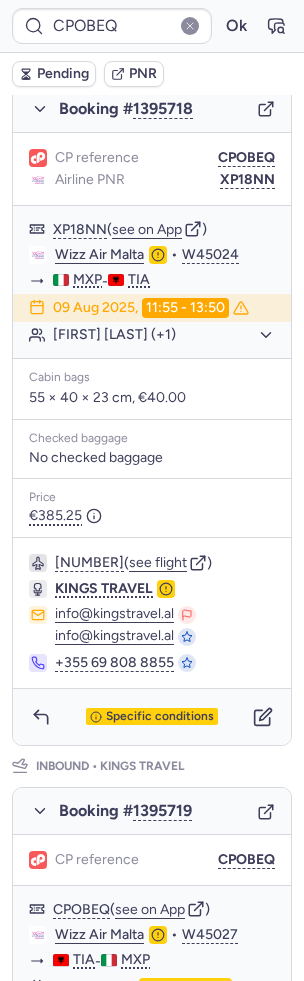 scroll, scrollTop: 249, scrollLeft: 0, axis: vertical 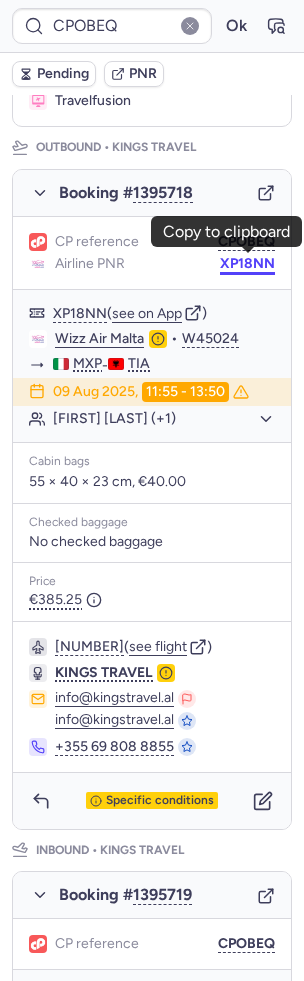 click on "XP18NN" at bounding box center [247, 264] 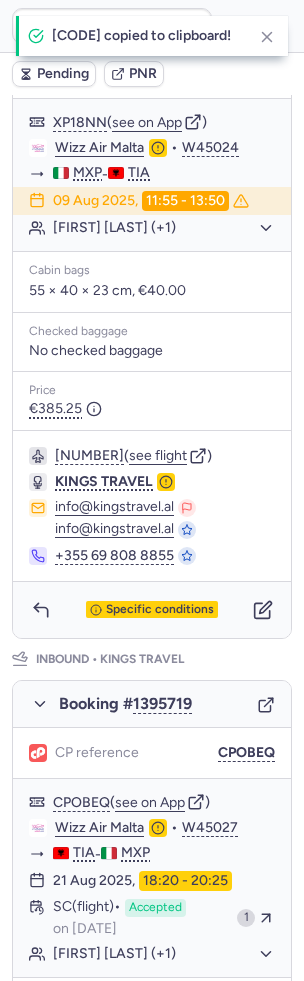 scroll, scrollTop: 700, scrollLeft: 0, axis: vertical 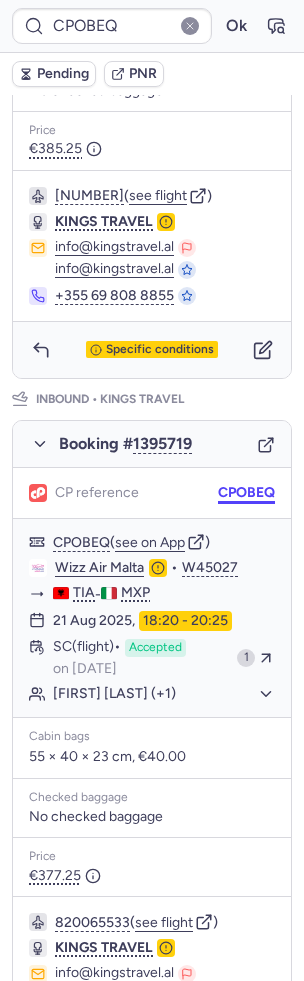 click on "CPOBEQ" at bounding box center (246, 493) 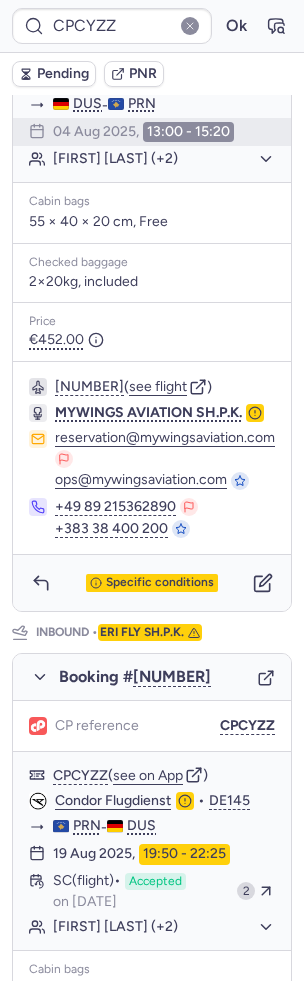 scroll, scrollTop: 317, scrollLeft: 0, axis: vertical 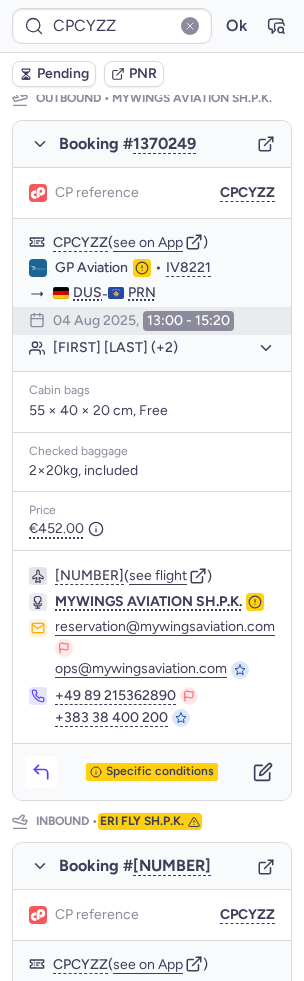 click 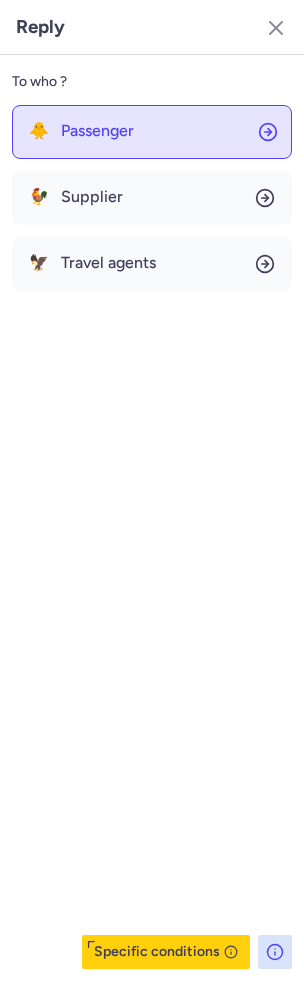 click on "🐥 Passenger" 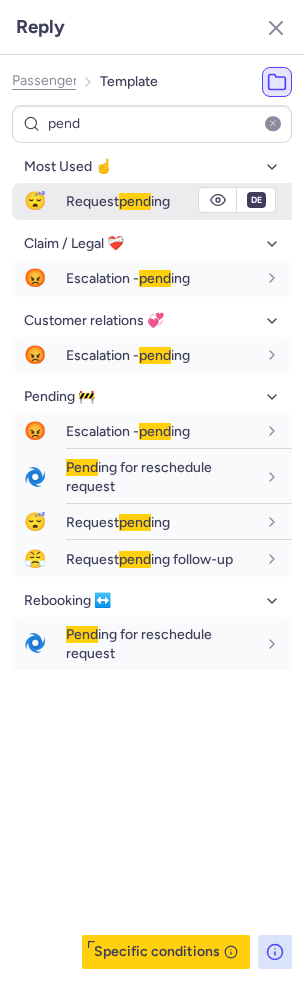 click on "pend" at bounding box center (135, 201) 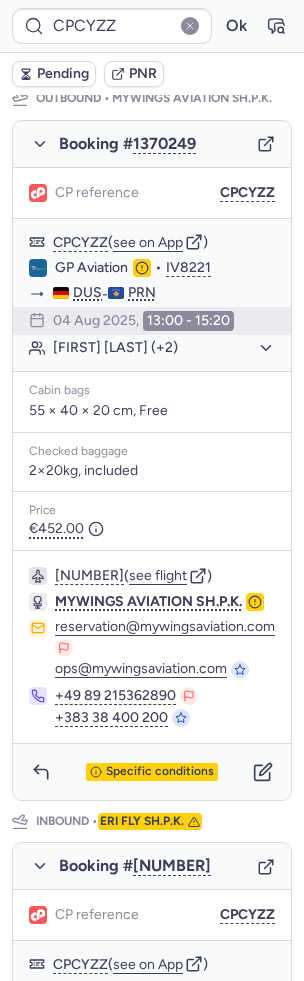 click on "Pending" at bounding box center (63, 74) 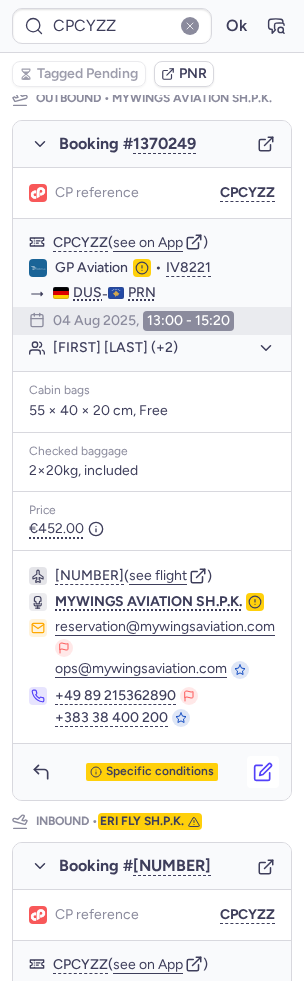 click 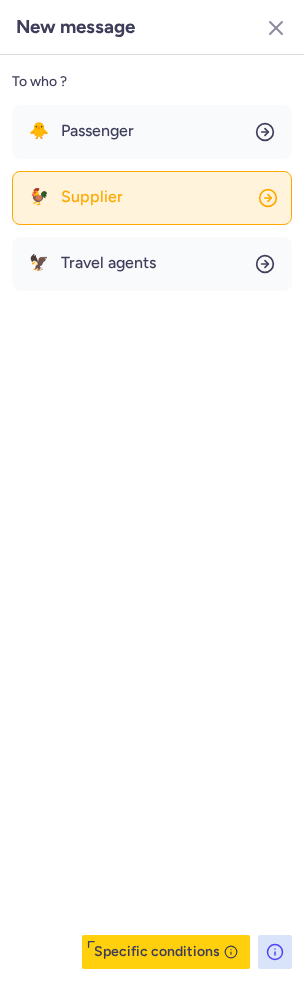 click on "🐓 Supplier" 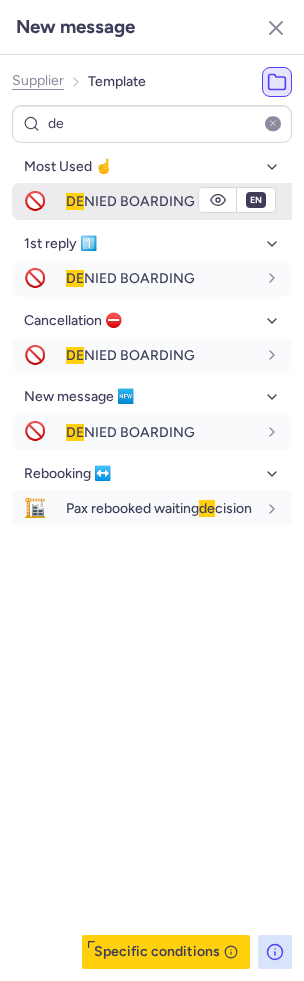 click on "DE NIED BOARDING" at bounding box center (130, 201) 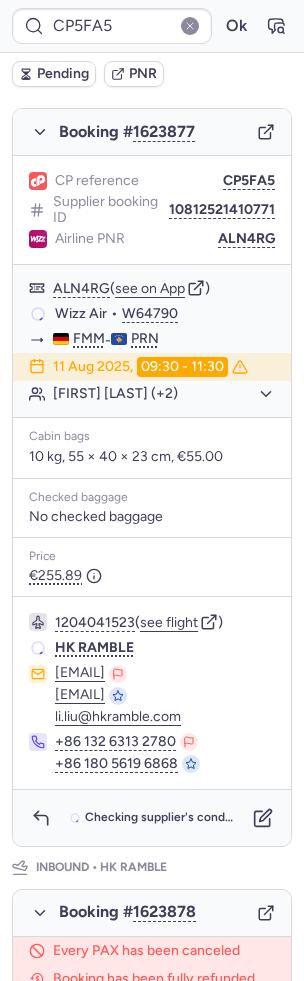 scroll, scrollTop: 298, scrollLeft: 0, axis: vertical 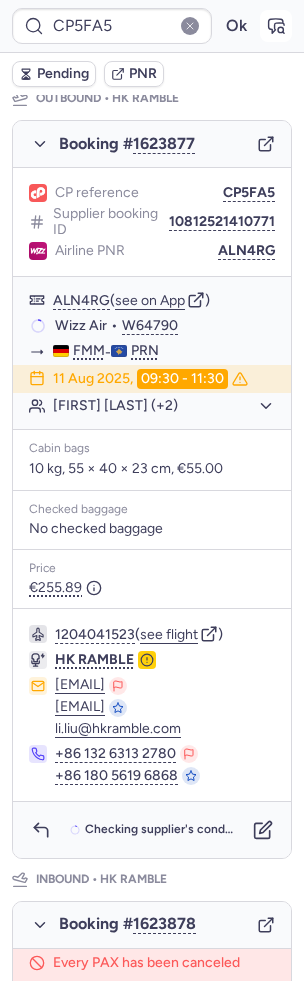 click 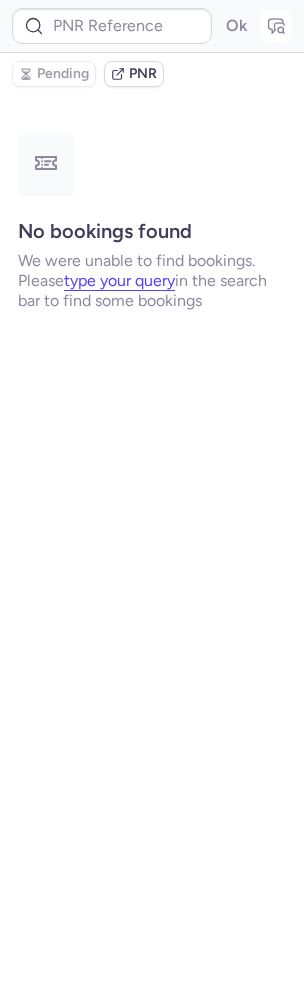 scroll, scrollTop: 0, scrollLeft: 0, axis: both 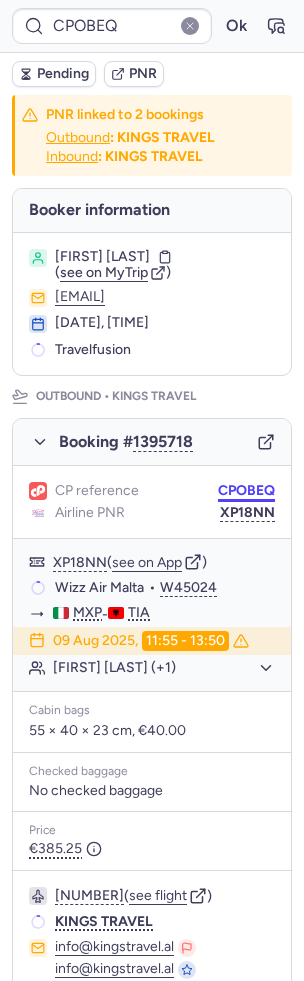 click on "CPOBEQ" at bounding box center [246, 491] 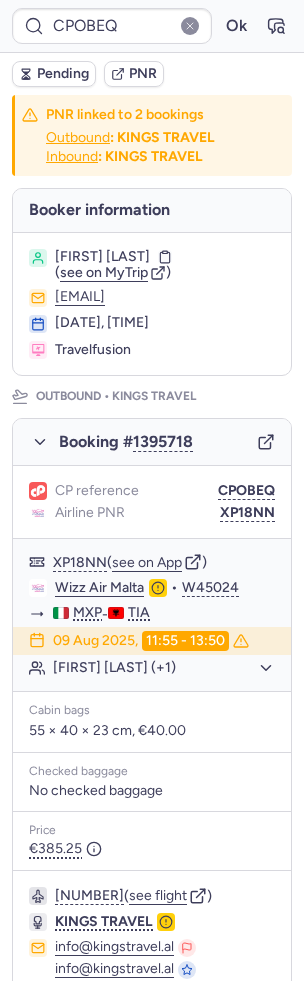 click on "[CODE] Ok" at bounding box center (152, 26) 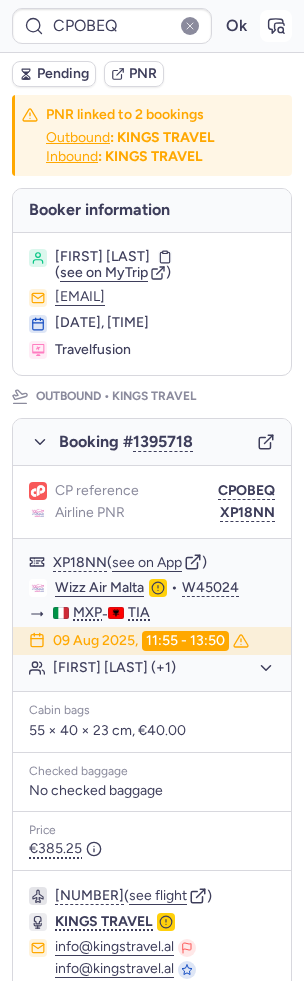 click 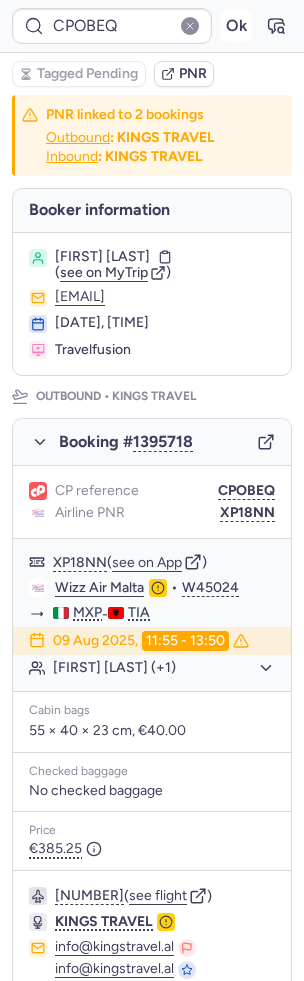 click on "Ok" at bounding box center [236, 26] 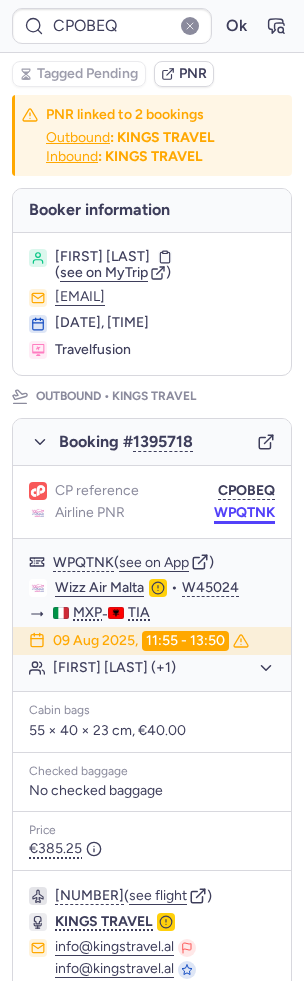 click on "WPQTNK" at bounding box center [244, 513] 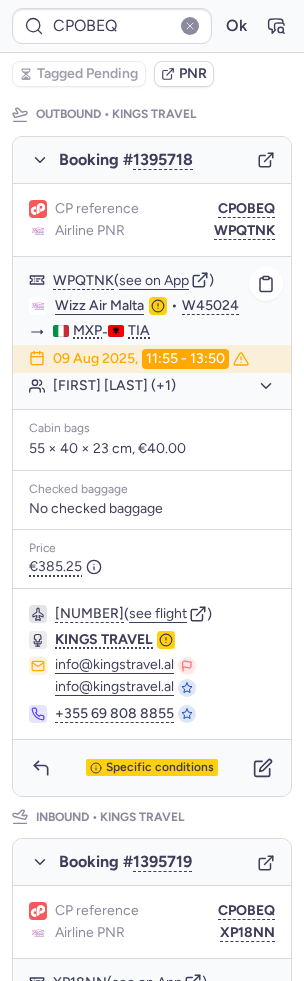 scroll, scrollTop: 464, scrollLeft: 0, axis: vertical 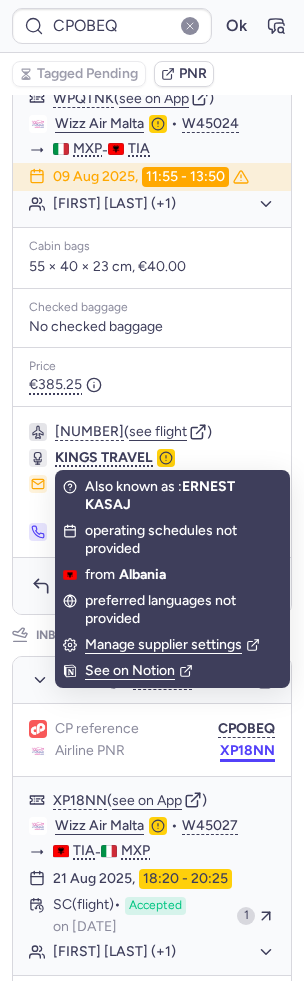 click on "XP18NN" at bounding box center (247, 751) 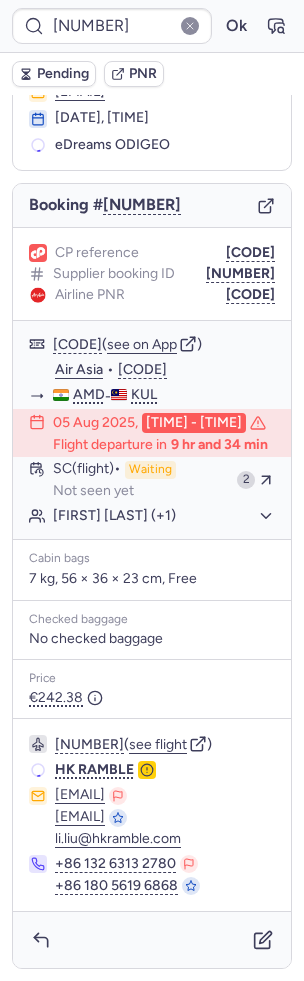 scroll, scrollTop: 162, scrollLeft: 0, axis: vertical 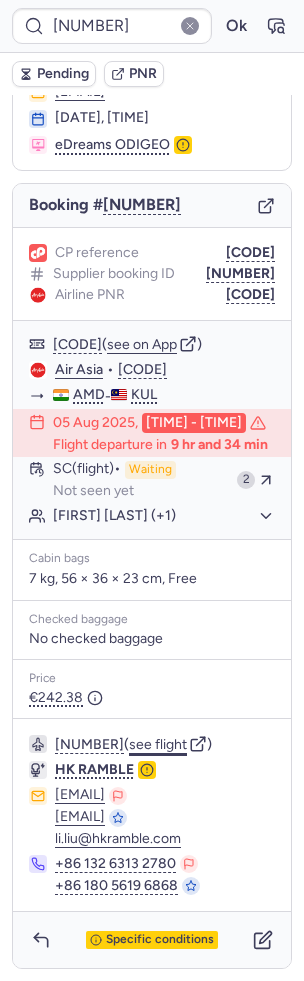 click on "see flight" 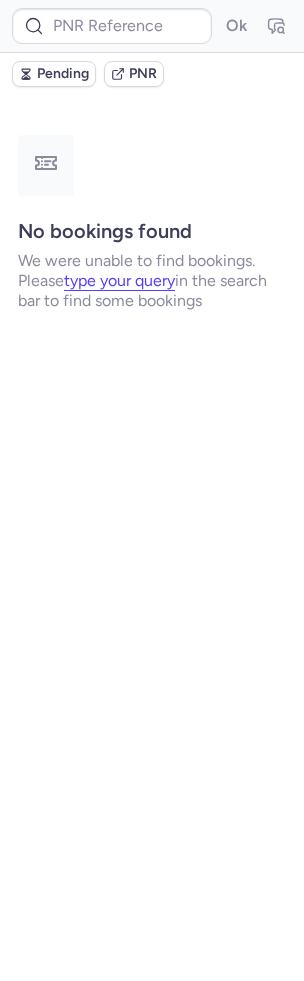 scroll, scrollTop: 0, scrollLeft: 0, axis: both 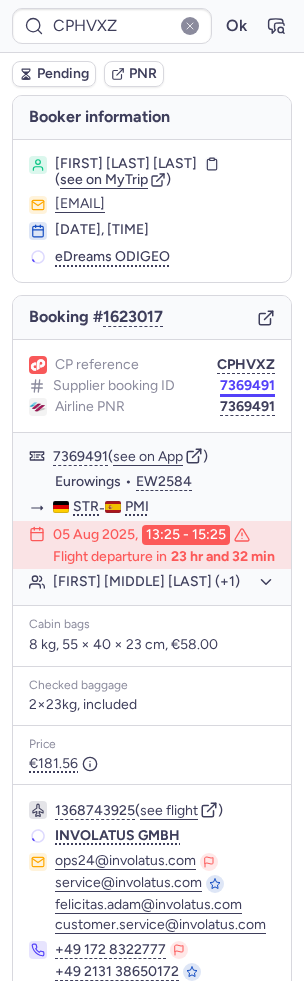 click on "7369491" at bounding box center (247, 386) 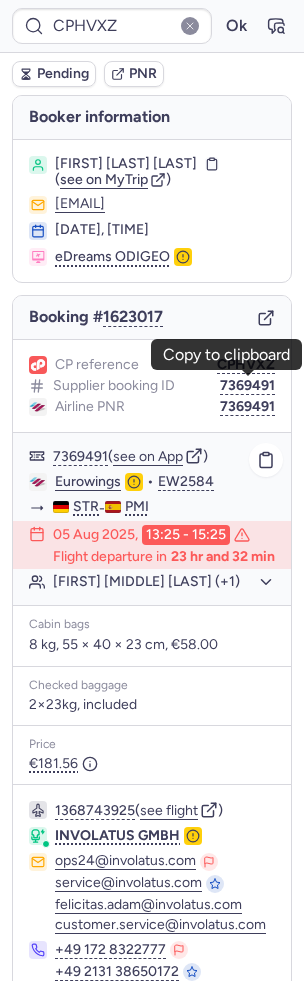 click on "[FIRST] [MIDDLE] [LAST] (+1)" 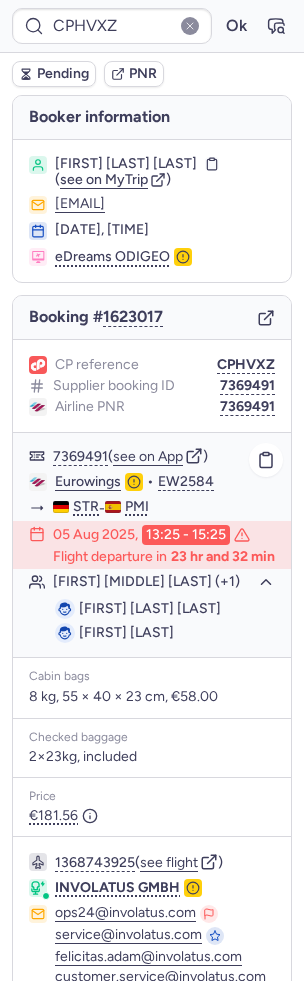 click on "[FIRST] [LAST] [LAST]" at bounding box center [150, 608] 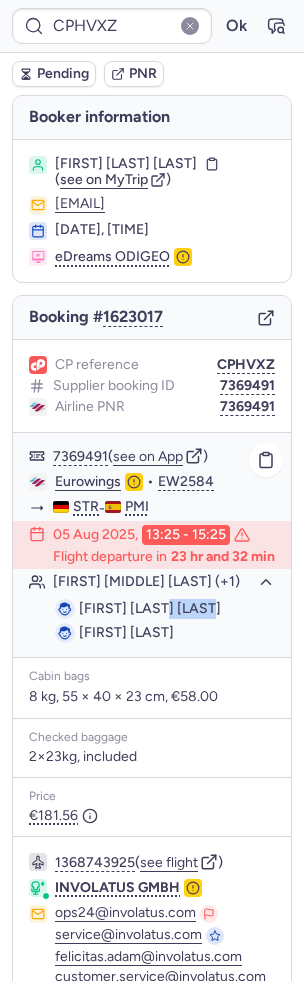 click on "[FIRST] [LAST] [LAST]" at bounding box center [150, 608] 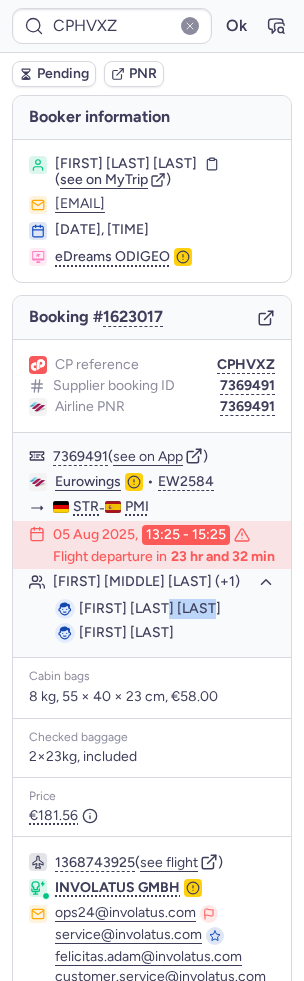 scroll, scrollTop: 174, scrollLeft: 0, axis: vertical 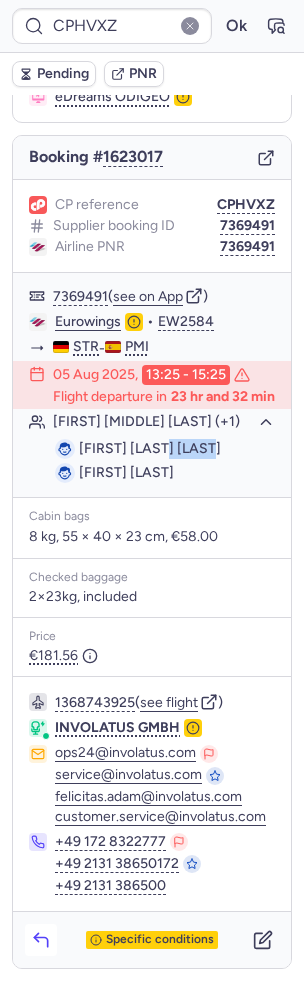 click at bounding box center [41, 940] 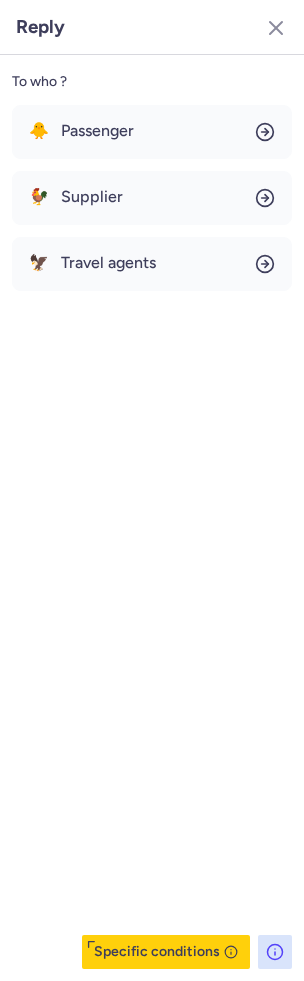 click on "🐥 Passenger 🐓 Supplier 🦅 Travel agents" at bounding box center [152, 198] 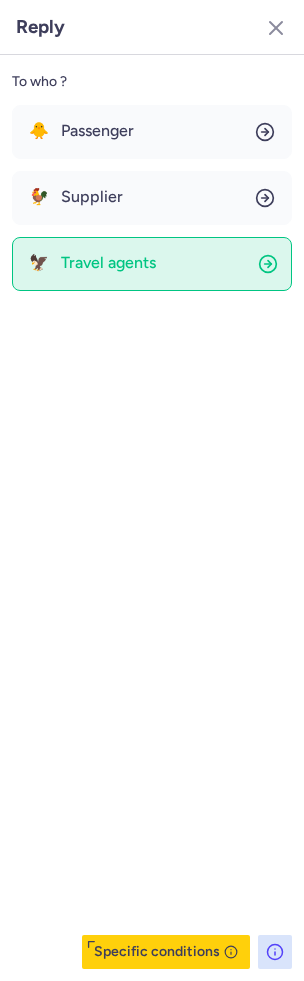 click on "🦅 Travel agents" 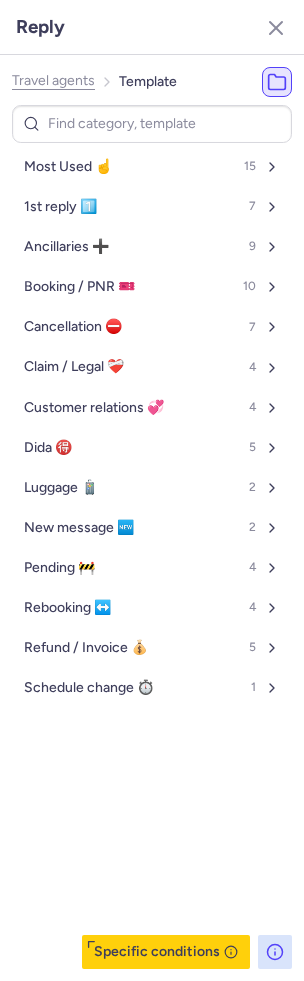 click on "Travel agents" 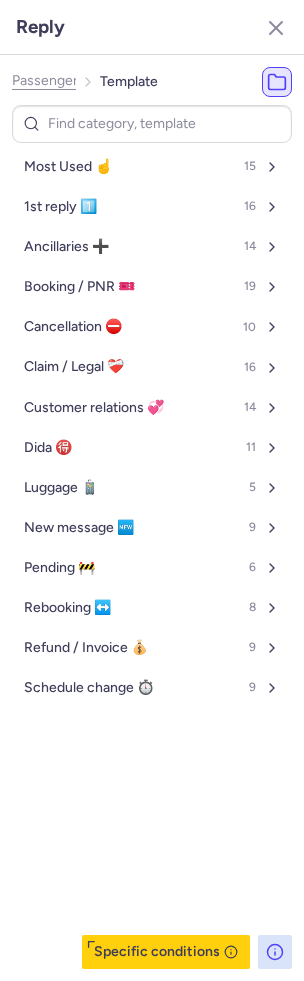 click on "Passenger" 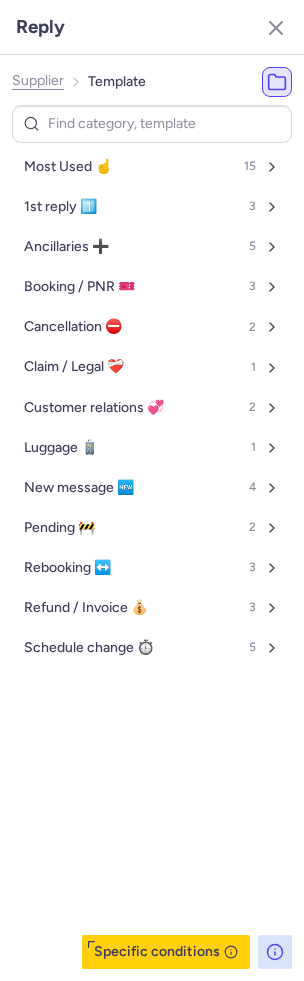 click on "Supplier" 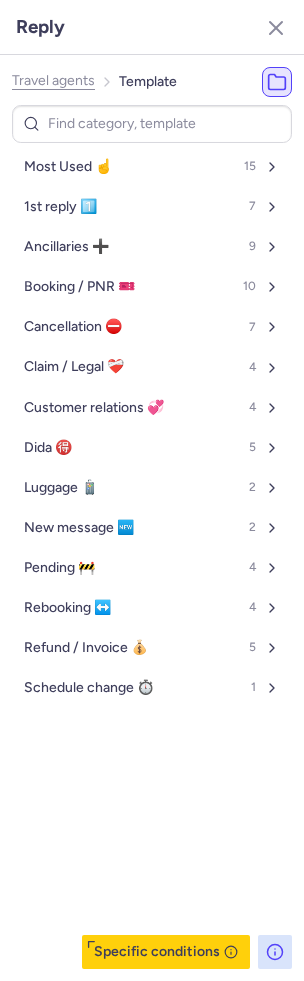 click on "Travel agents" 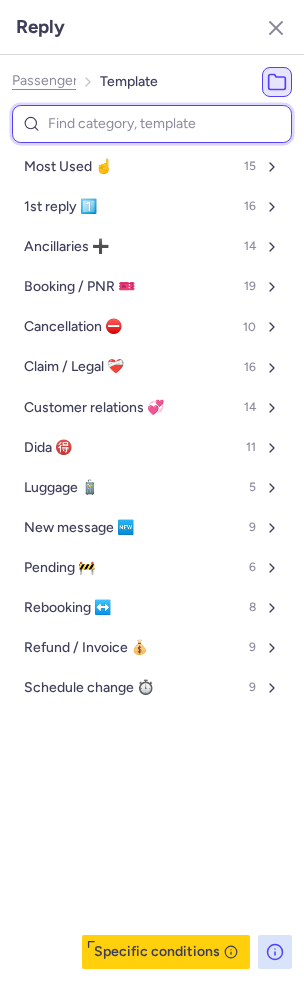 click at bounding box center [152, 124] 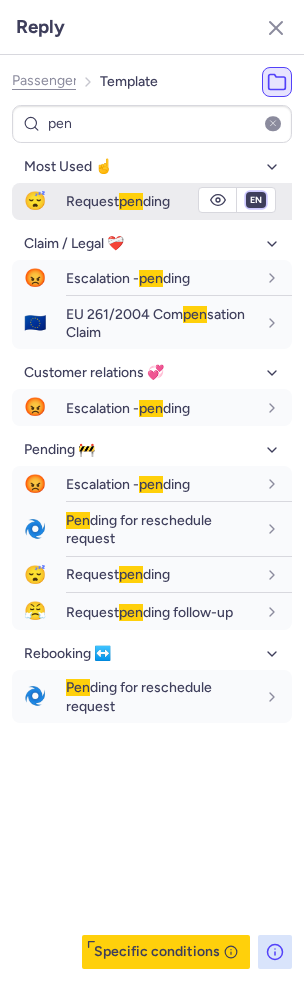 click on "fr en de nl pt es it ru" at bounding box center [256, 200] 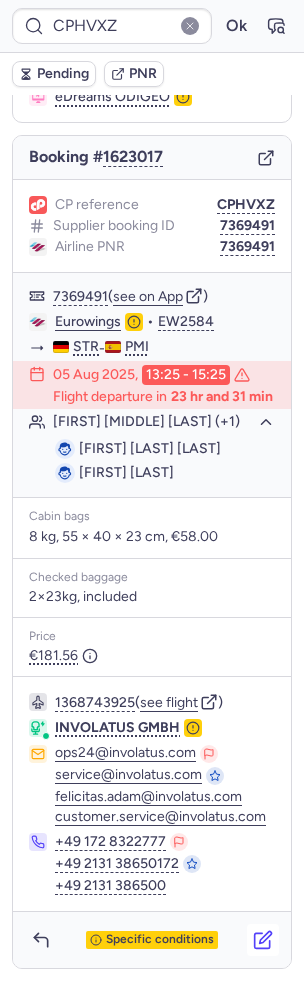 click 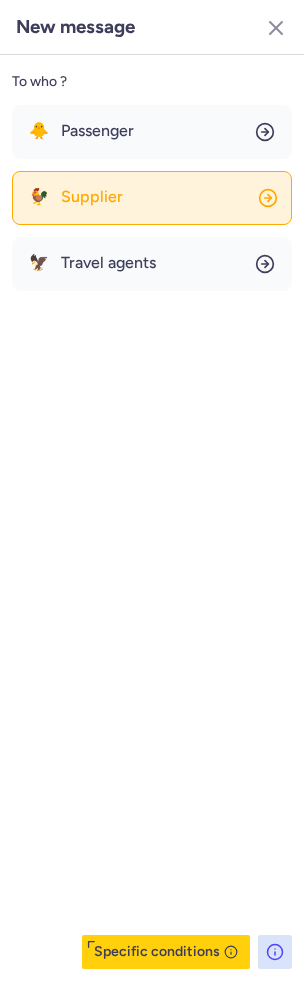 click on "🐓 Supplier" 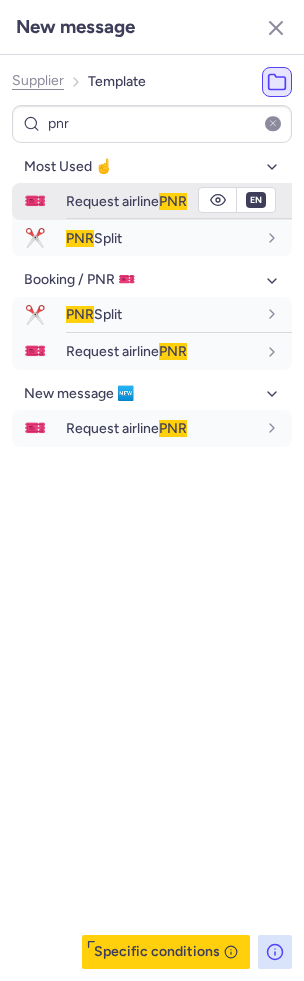 click on "Request airline  PNR" at bounding box center (179, 201) 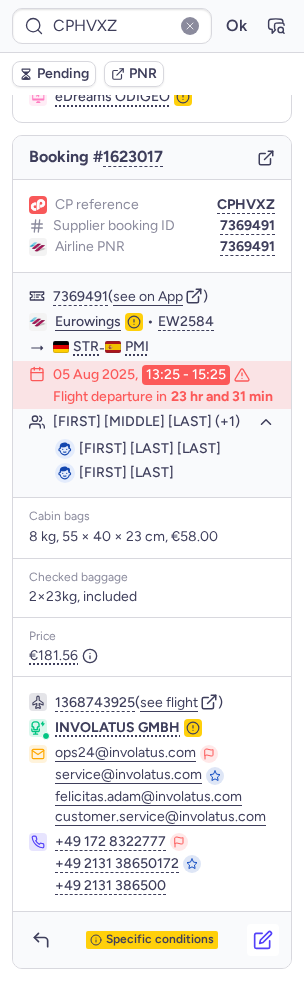 click at bounding box center (263, 940) 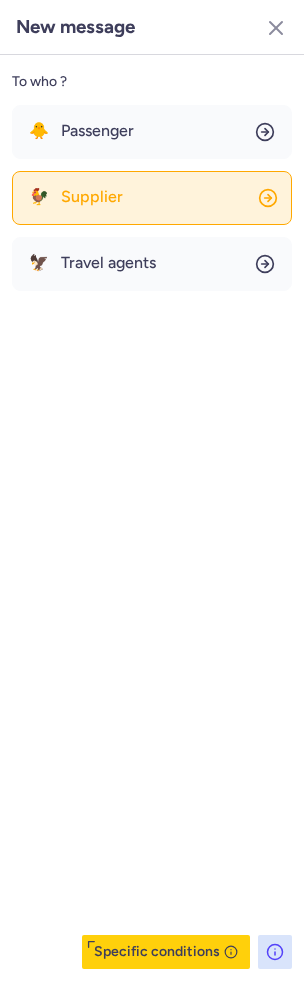 click on "Supplier" at bounding box center [92, 197] 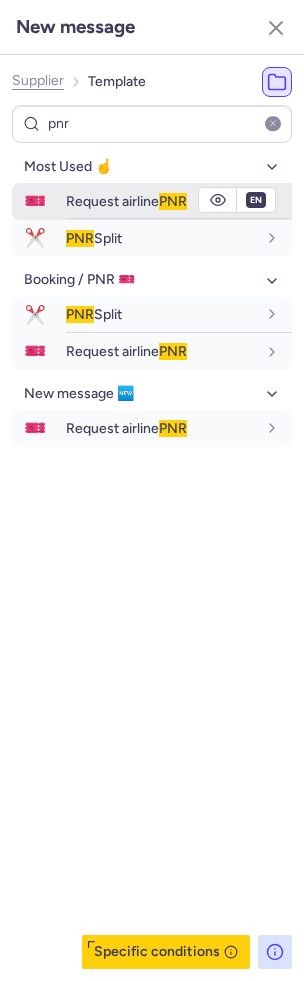 click on "Request airline  PNR" at bounding box center (161, 201) 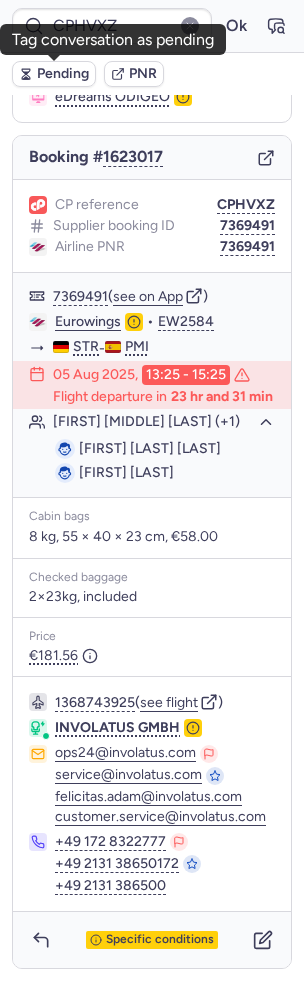 click on "Pending" at bounding box center (63, 74) 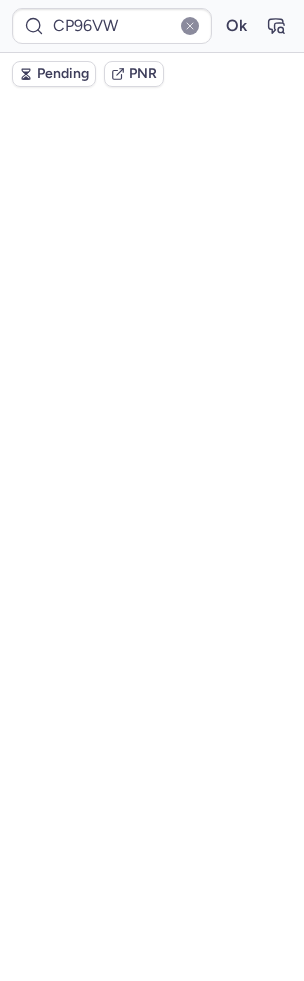 scroll, scrollTop: 77, scrollLeft: 0, axis: vertical 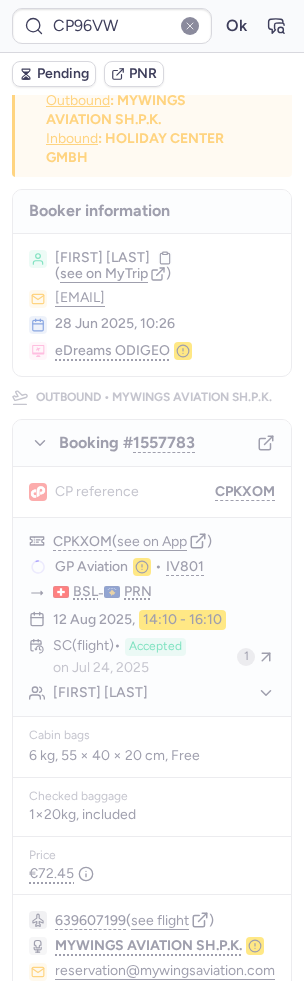 click on "Pending" at bounding box center [54, 74] 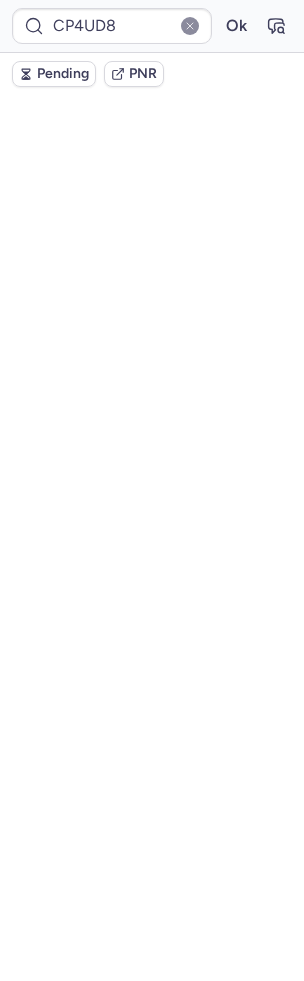 scroll, scrollTop: 0, scrollLeft: 0, axis: both 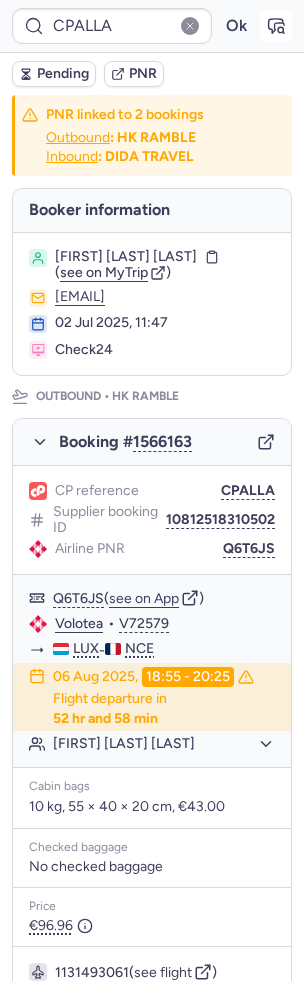 click 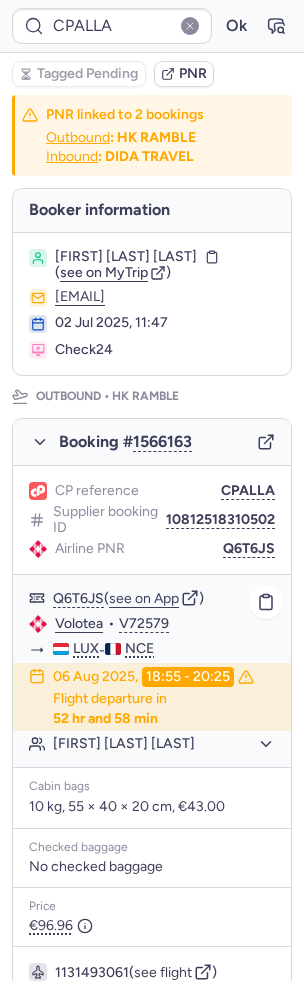 click on "[CODE] ( see on App )" 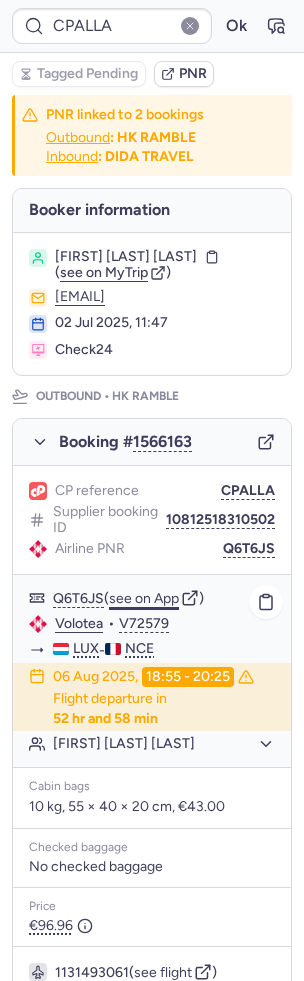 click on "see on App" 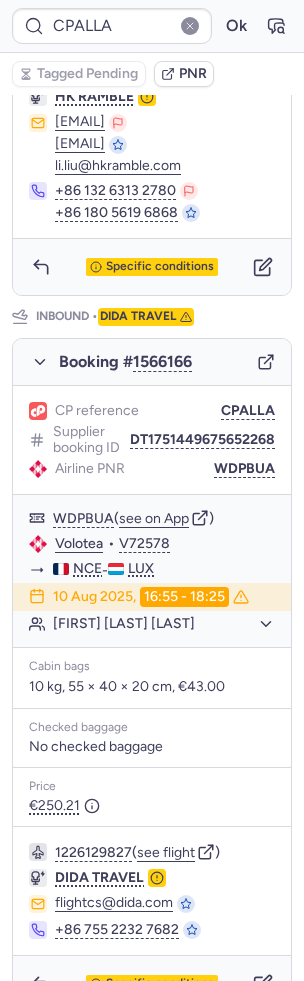 scroll, scrollTop: 1020, scrollLeft: 0, axis: vertical 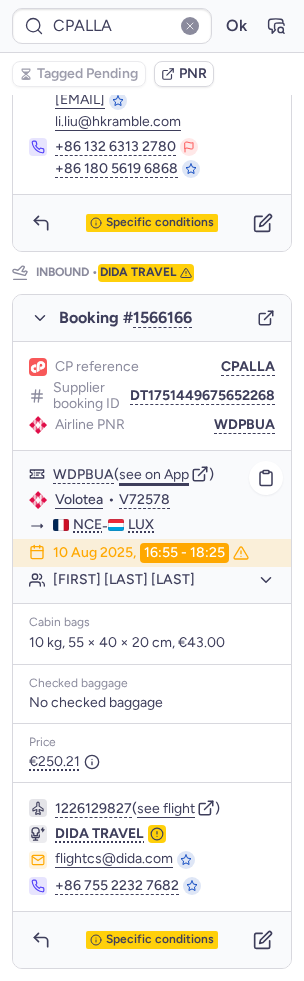 click on "see on App" 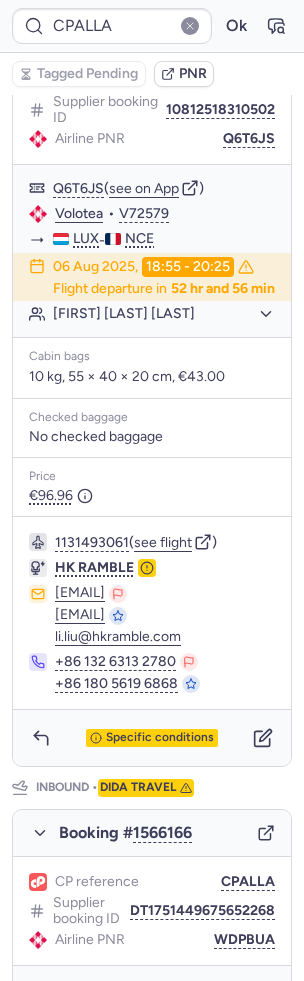 scroll, scrollTop: 0, scrollLeft: 0, axis: both 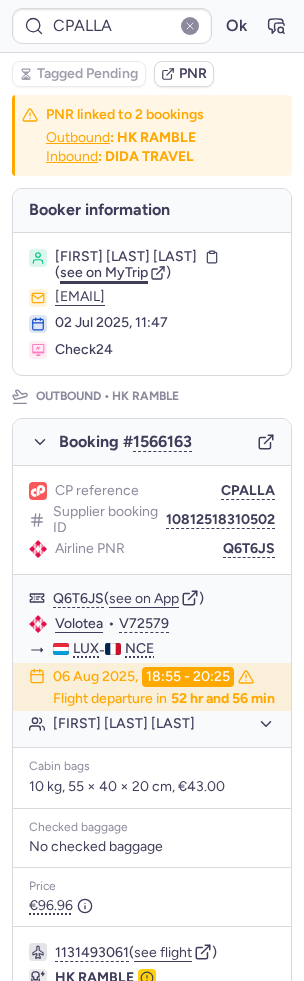 click on "see on MyTrip" at bounding box center [104, 272] 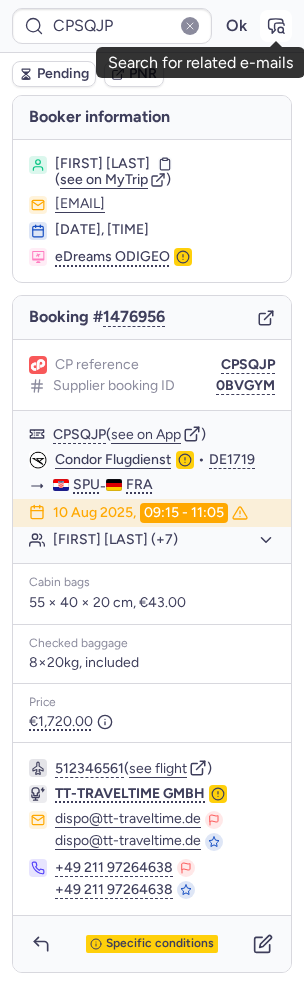 click 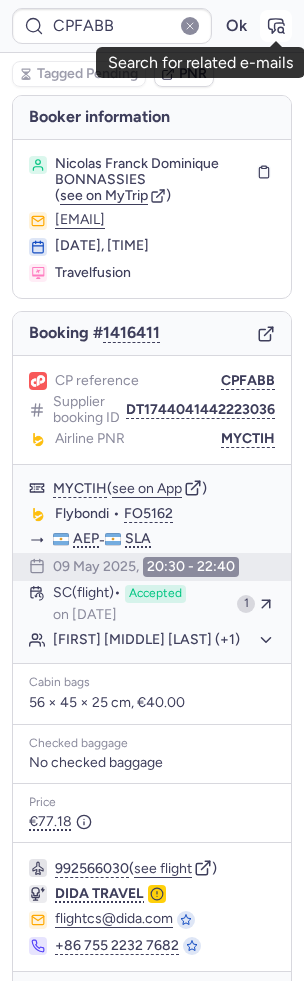 click 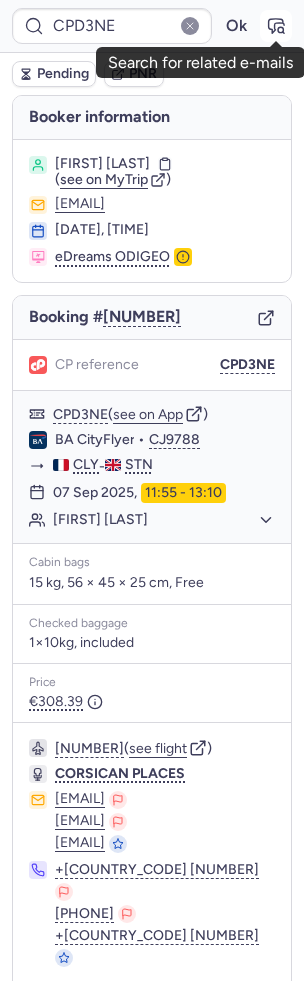 click at bounding box center [276, 26] 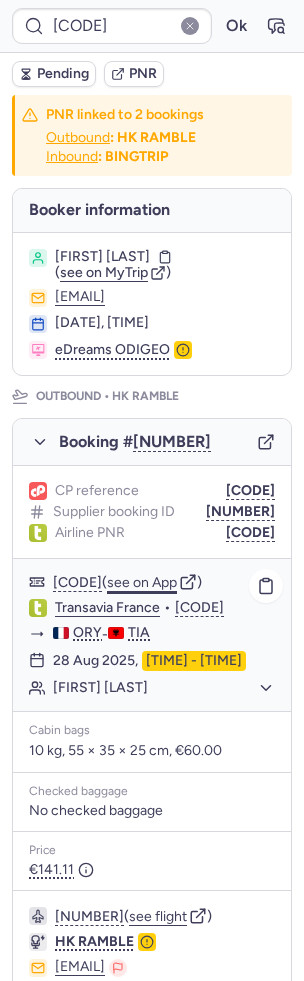 click on "see on App" 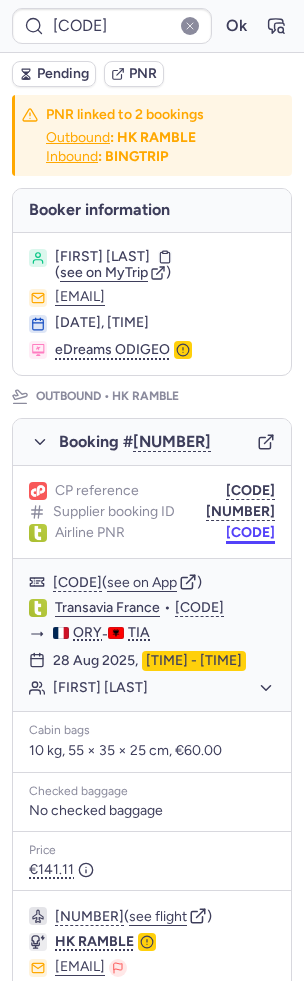 click on "[CODE]" at bounding box center (250, 533) 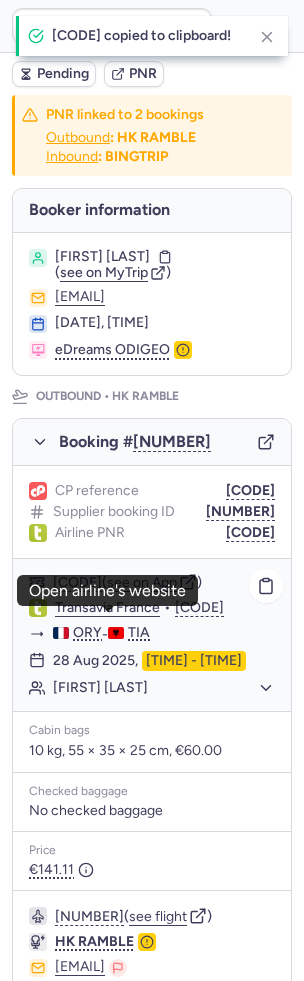 click on "Transavia France" 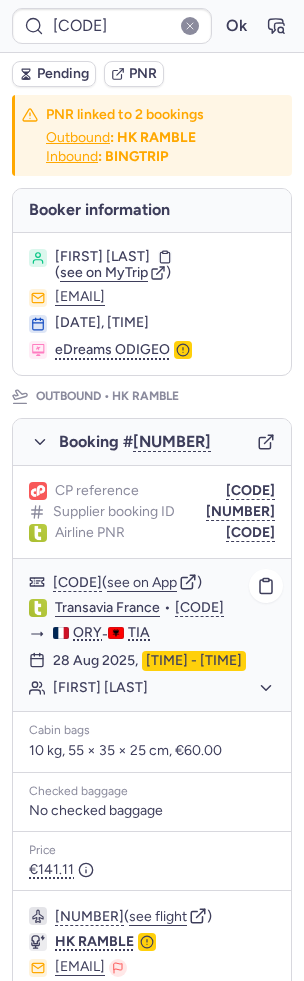 click on "[FIRST] [LAST]" 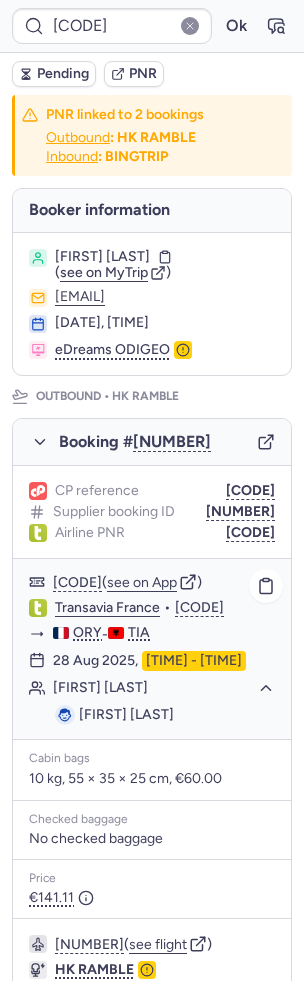 click on "[FIRST] [LAST]" at bounding box center [126, 714] 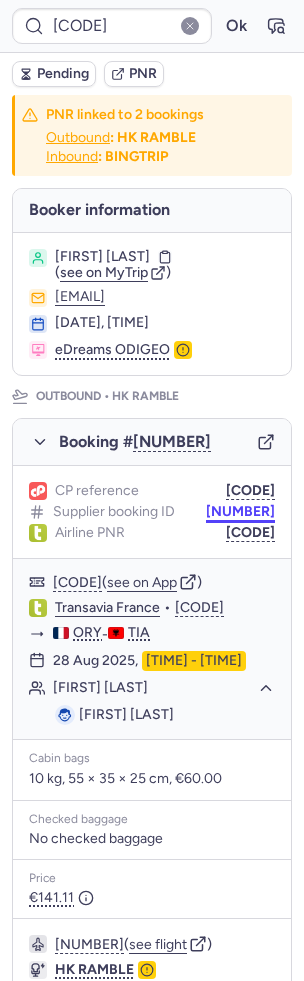 click on "[NUMBER]" at bounding box center (240, 512) 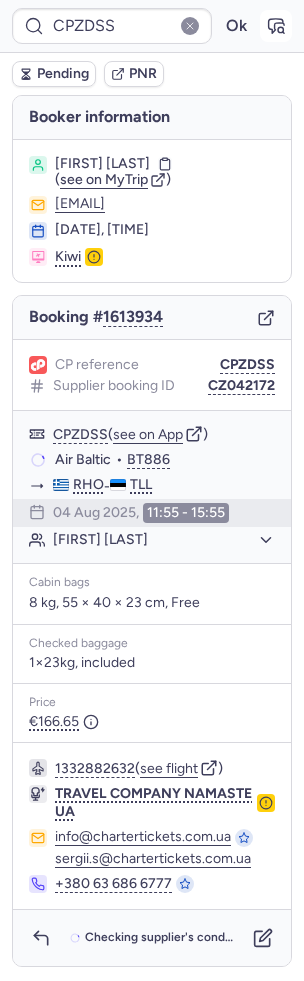 click 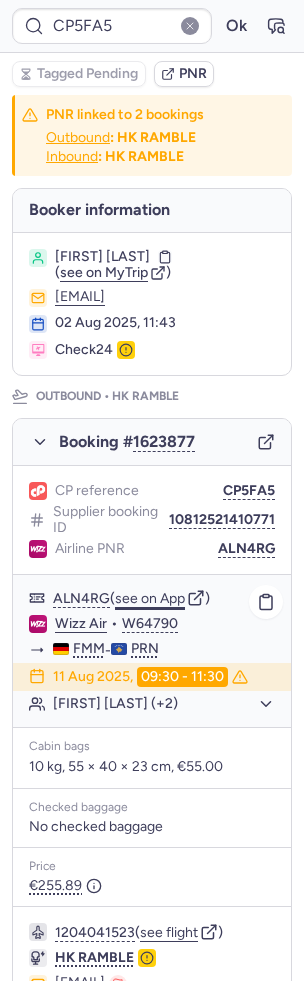 click on "see on App" 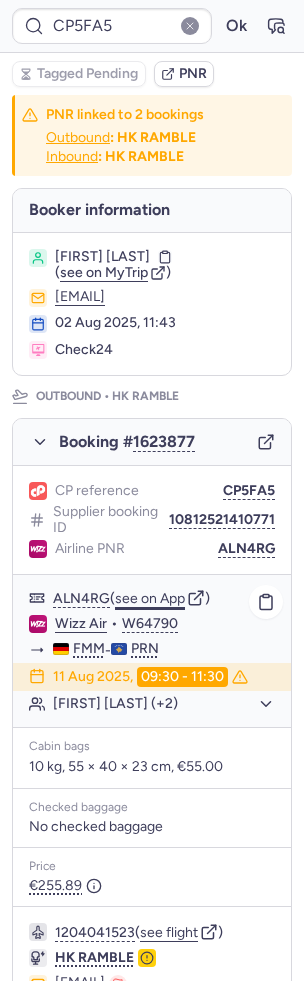 click on "see on App" 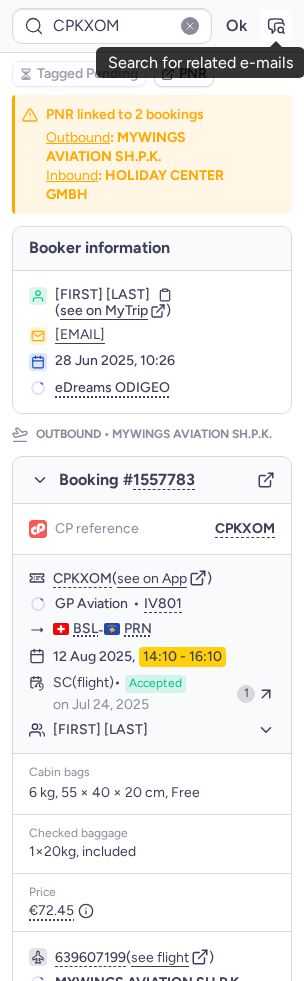 click 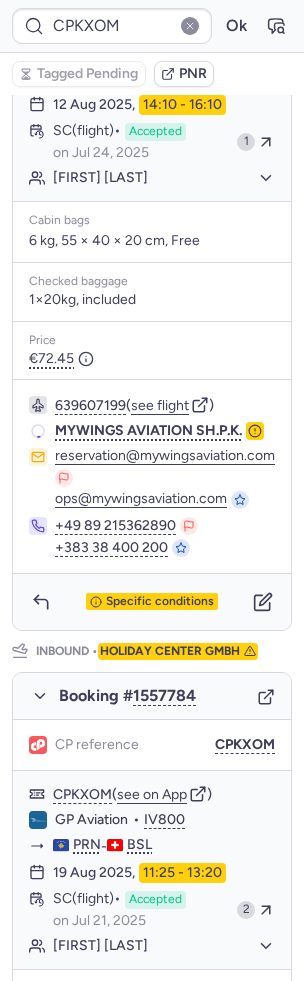 scroll, scrollTop: 713, scrollLeft: 0, axis: vertical 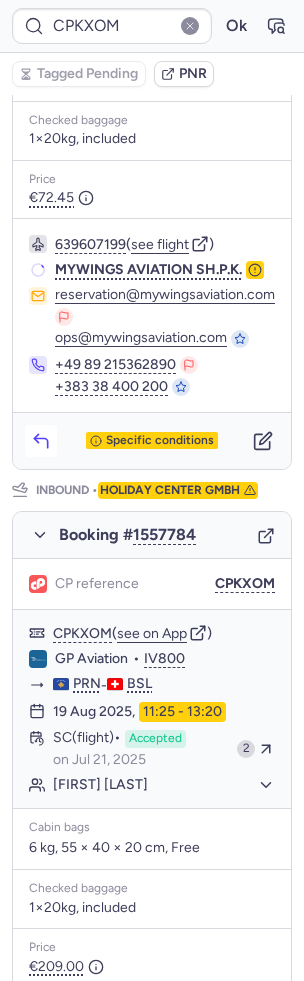 click 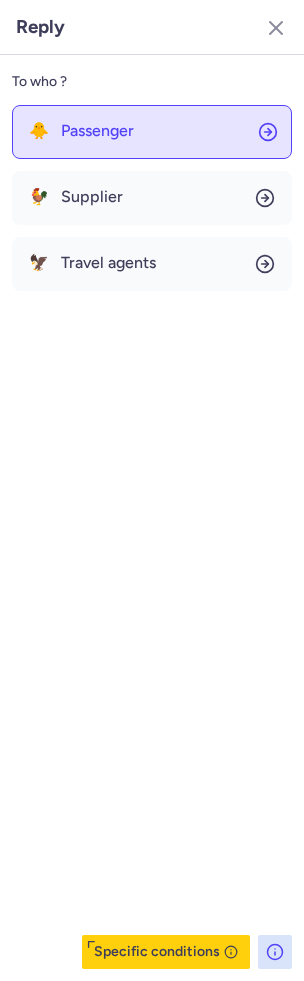 click on "🐥 Passenger" 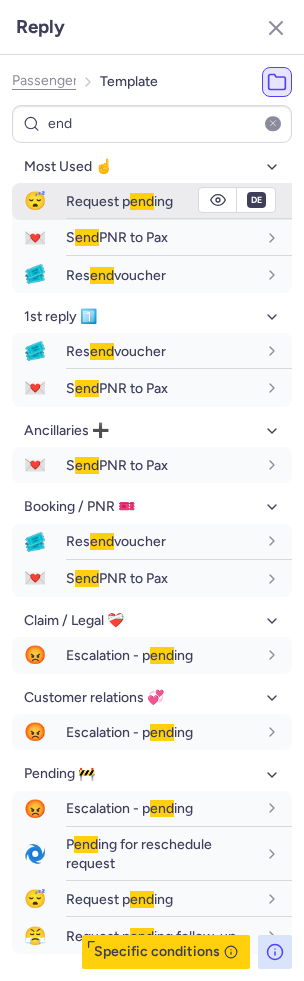 click on "Request p end ing" at bounding box center (119, 201) 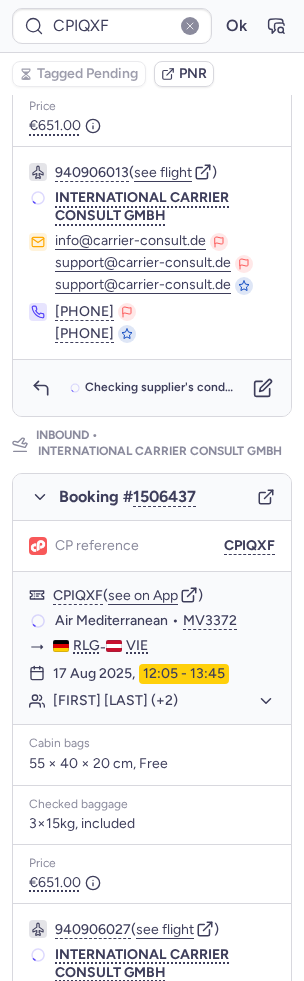 scroll, scrollTop: 0, scrollLeft: 0, axis: both 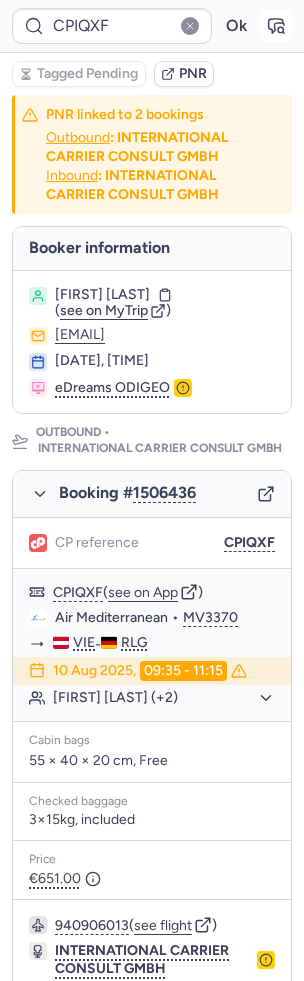 click at bounding box center [276, 26] 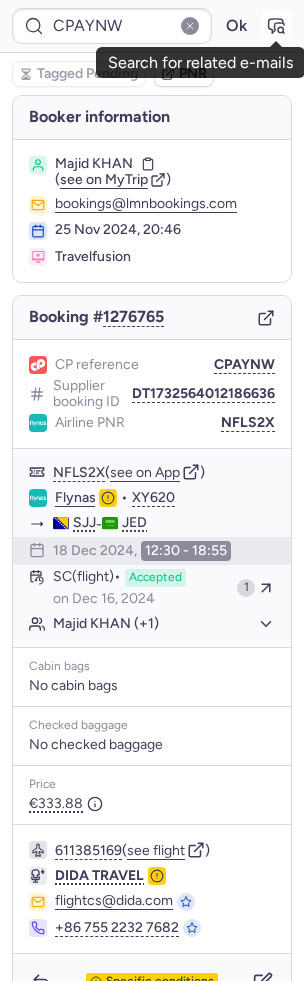 click 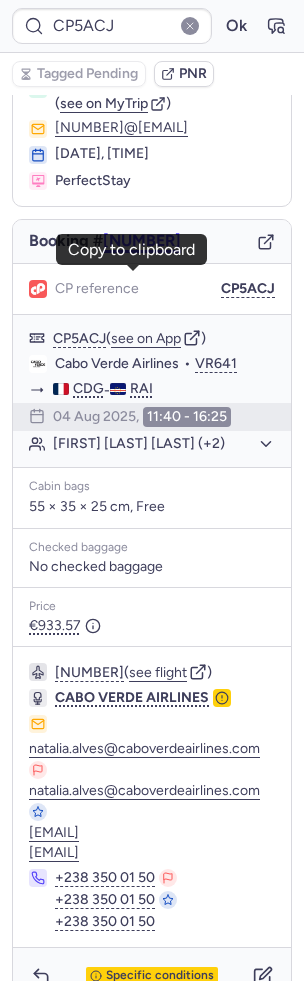scroll, scrollTop: 80, scrollLeft: 0, axis: vertical 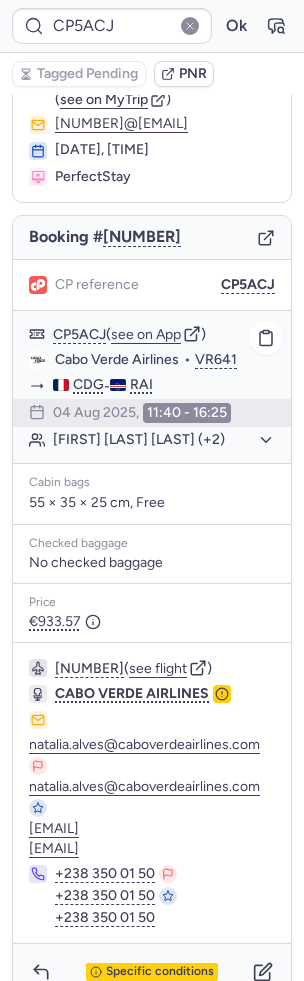 click on "[FIRST] [LAST] [LAST] (+2)" 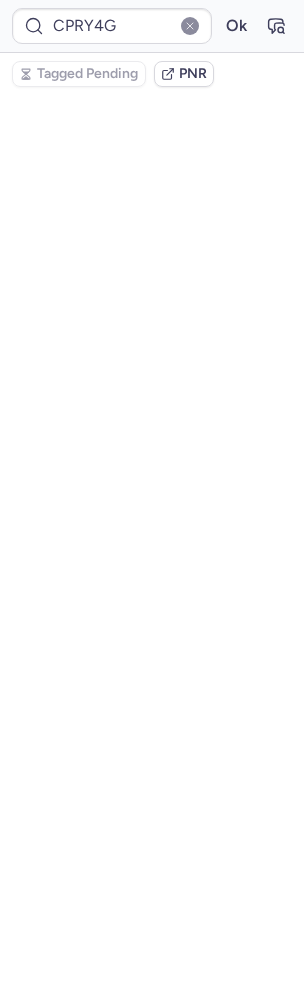 scroll, scrollTop: 120, scrollLeft: 0, axis: vertical 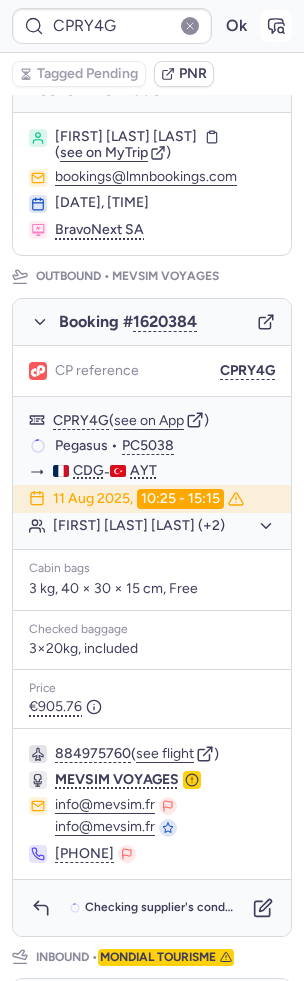 click 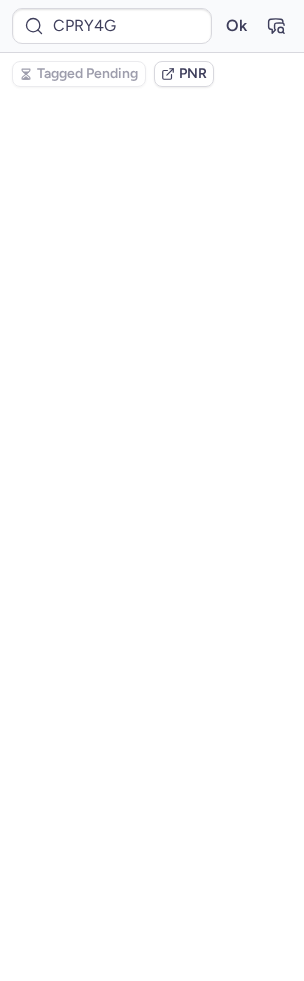 scroll, scrollTop: 0, scrollLeft: 0, axis: both 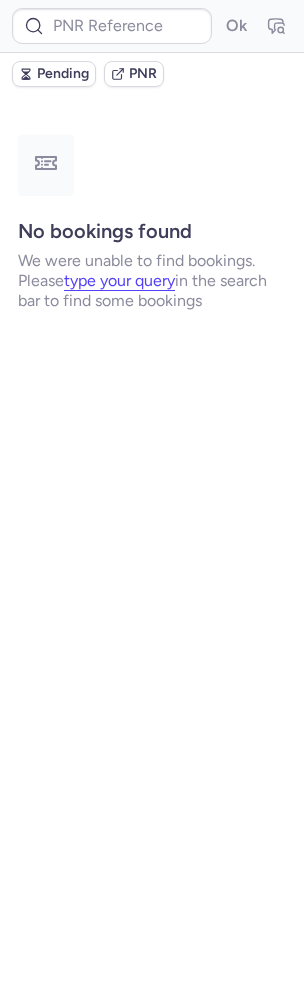 type on "CPIJXV" 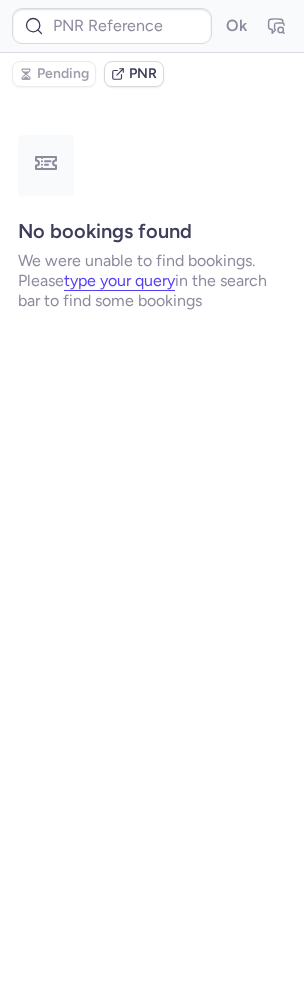 type on "[NUMBER]" 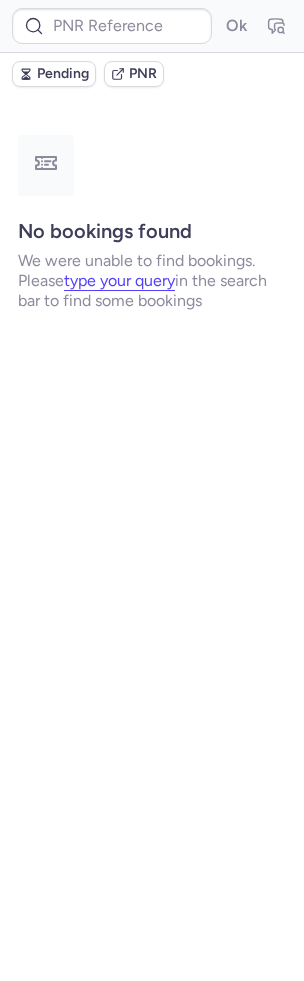type on "CP96VW" 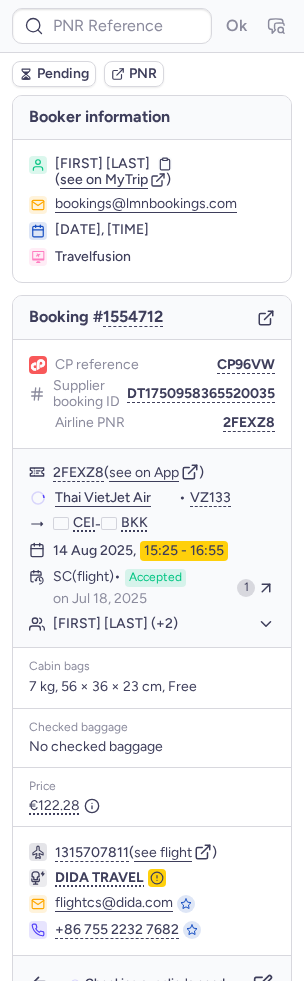 type on "CP96VW" 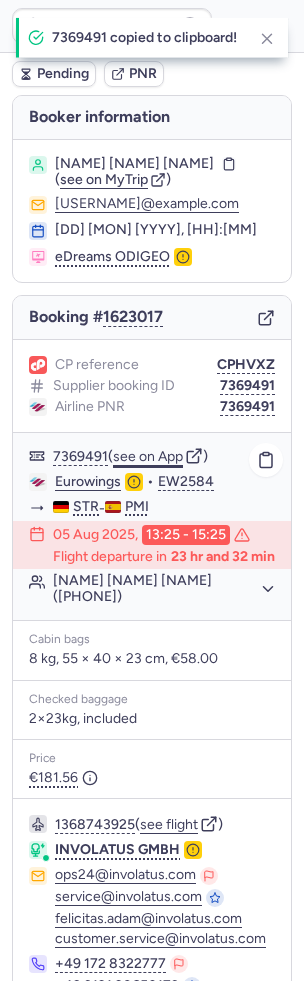 scroll, scrollTop: 0, scrollLeft: 0, axis: both 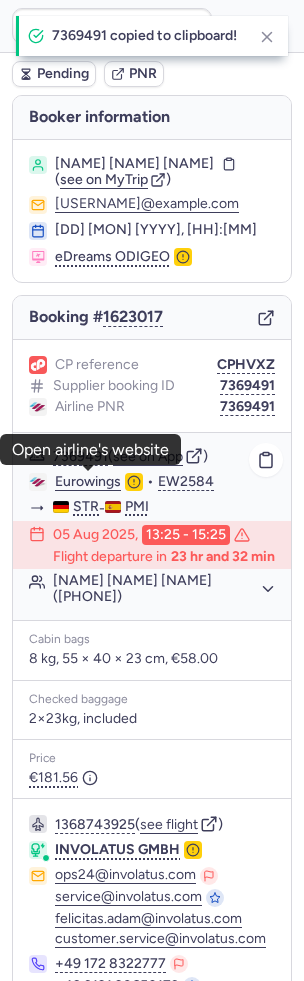 click on "Eurowings" 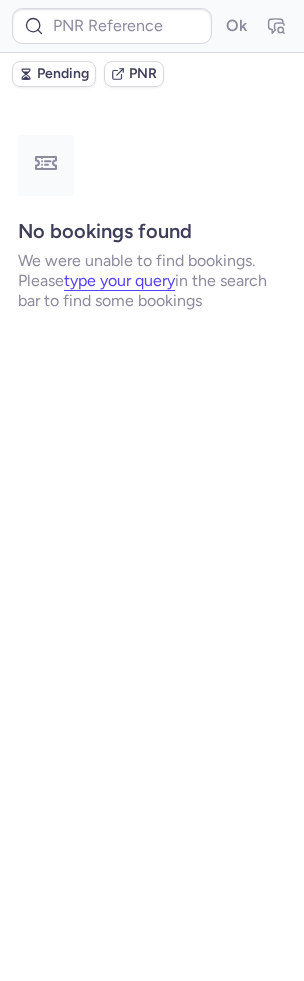 type on "CPHVXZ" 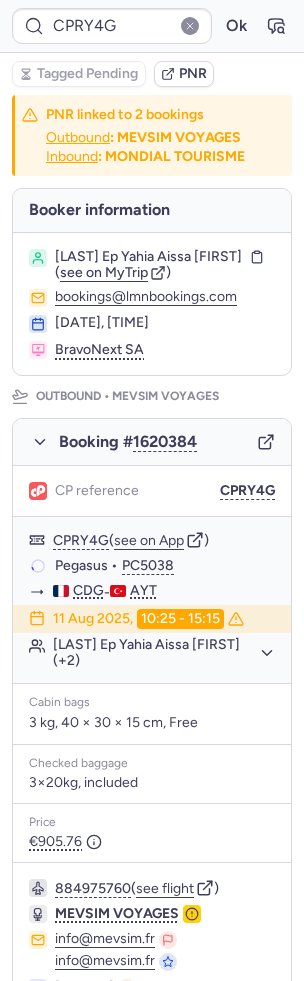 scroll, scrollTop: 0, scrollLeft: 0, axis: both 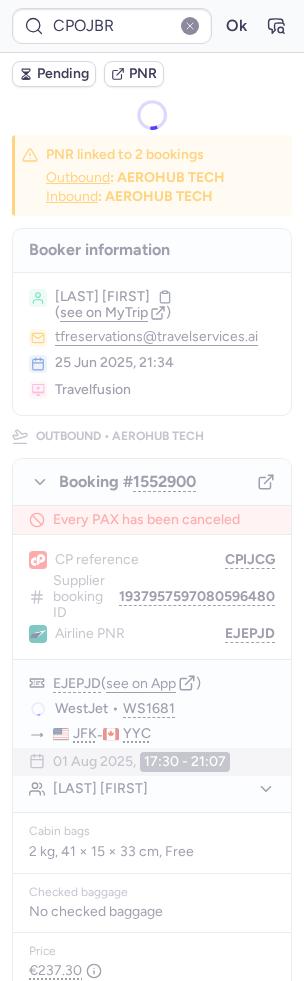 type on "CPIJCG" 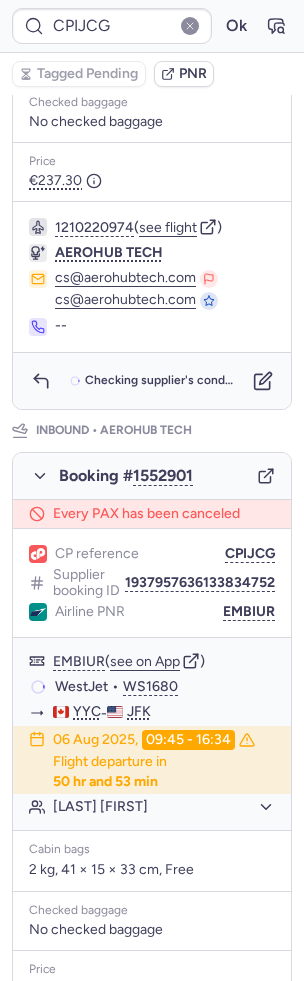 scroll, scrollTop: 798, scrollLeft: 0, axis: vertical 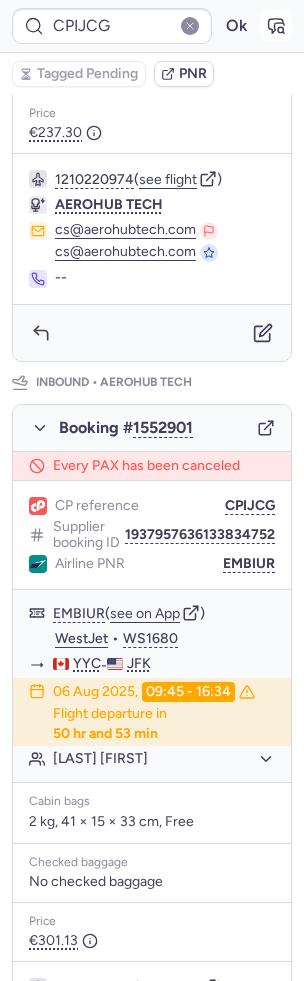 click 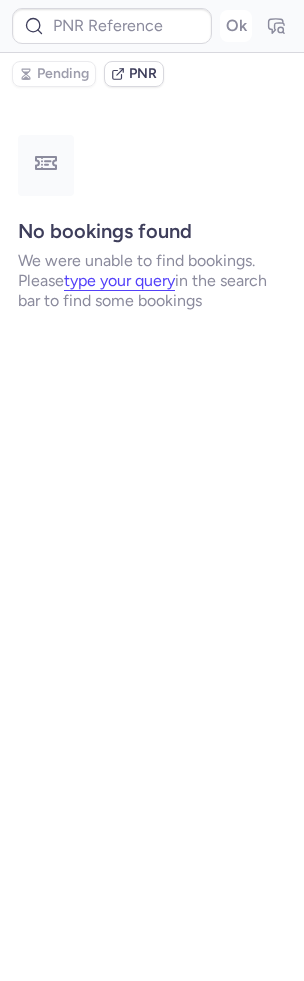 scroll, scrollTop: 0, scrollLeft: 0, axis: both 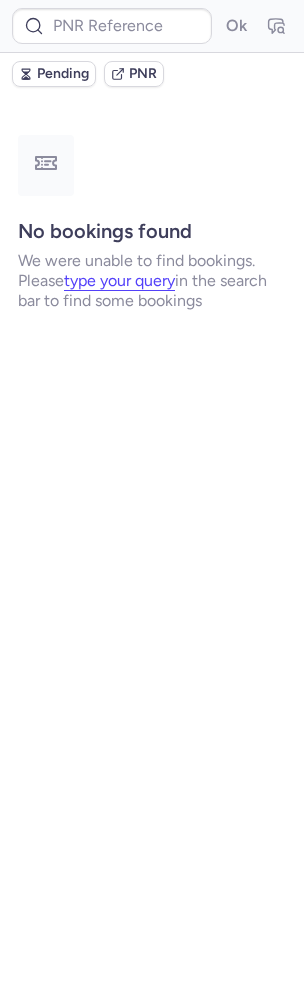 type on "CPJMNB" 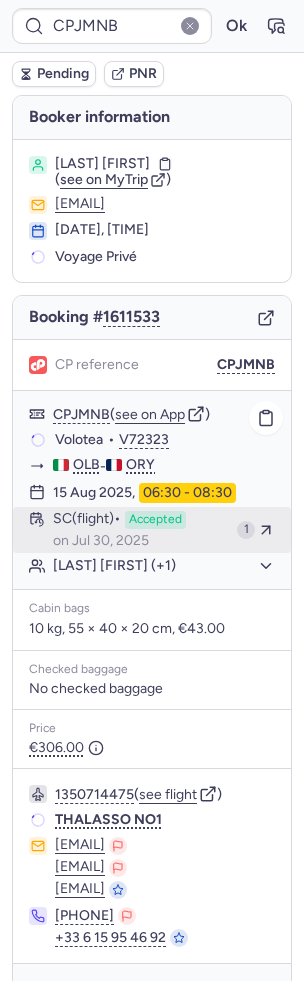 click on "on Jul 30, 2025" at bounding box center [101, 541] 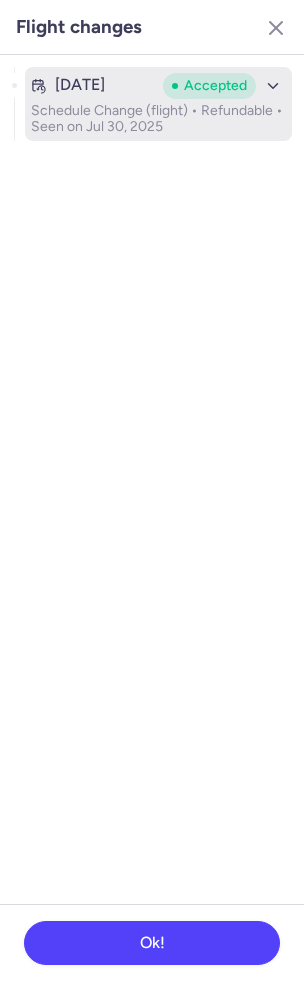 click on "Jul 28, 2025" at bounding box center (93, 85) 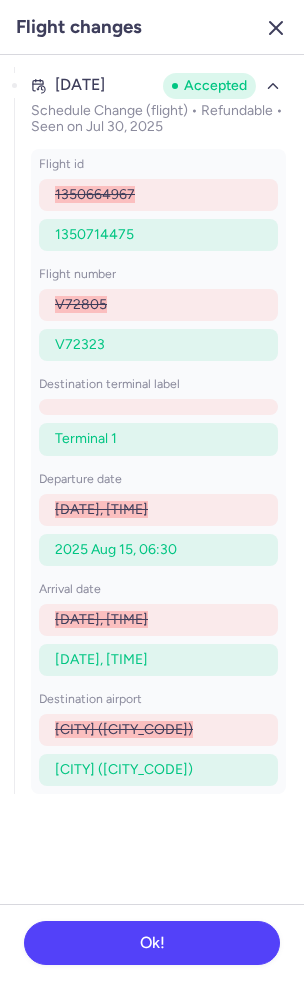 click 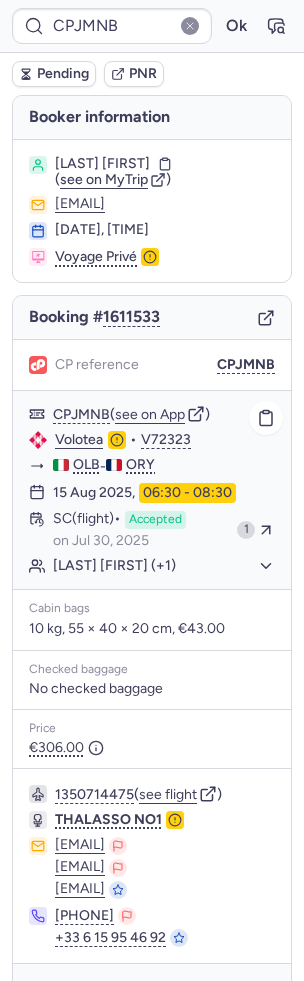 scroll, scrollTop: 70, scrollLeft: 0, axis: vertical 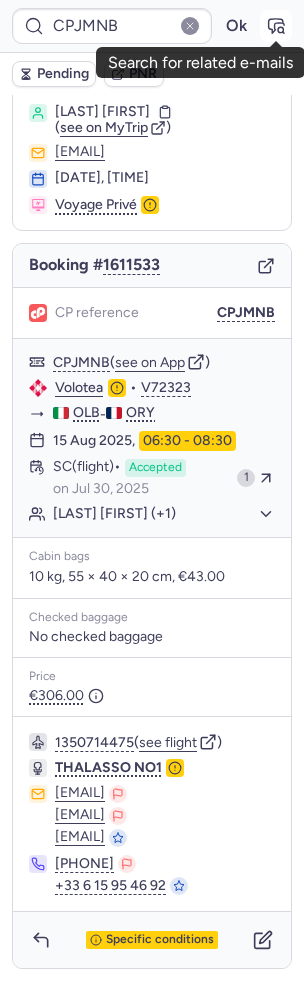 click 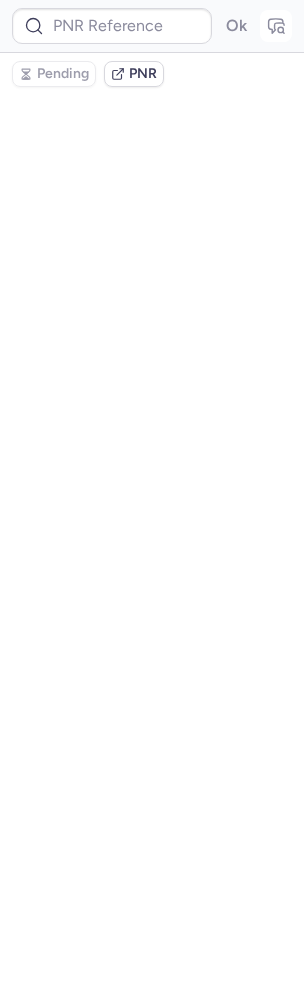 scroll, scrollTop: 0, scrollLeft: 0, axis: both 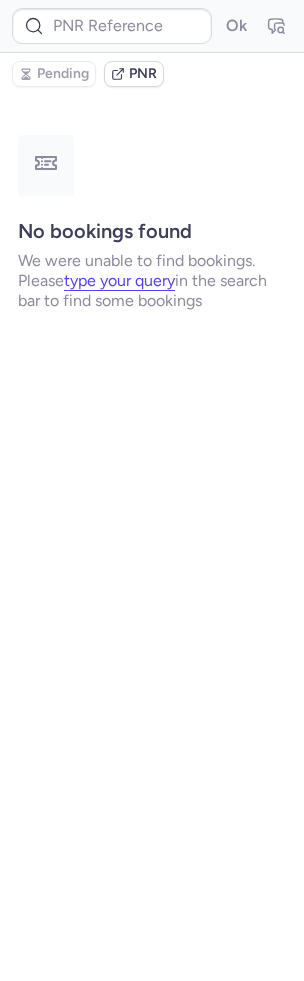 type on "CPJMNB" 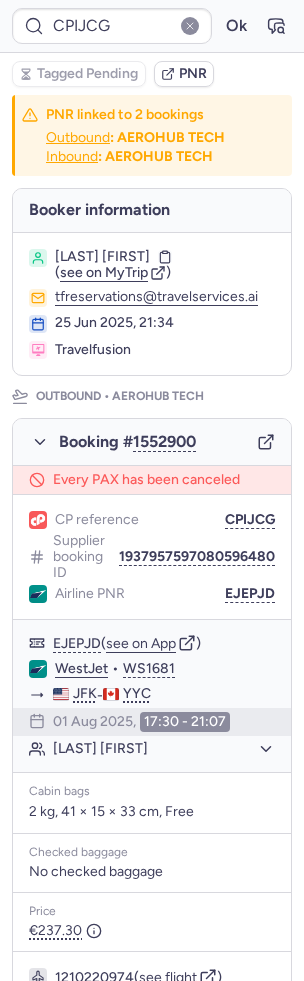 type on "CPJMNB" 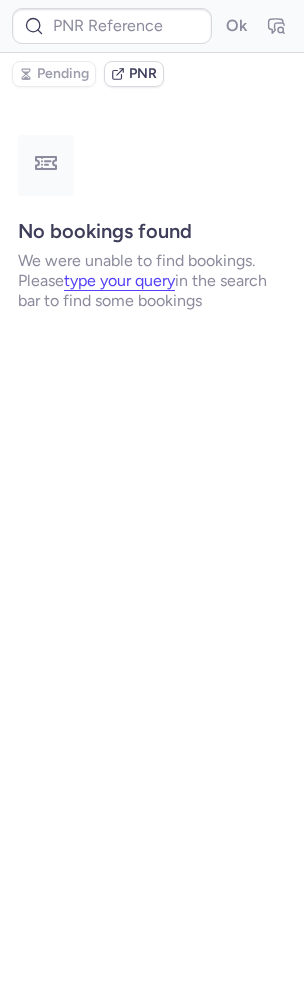 type on "CPC2LS" 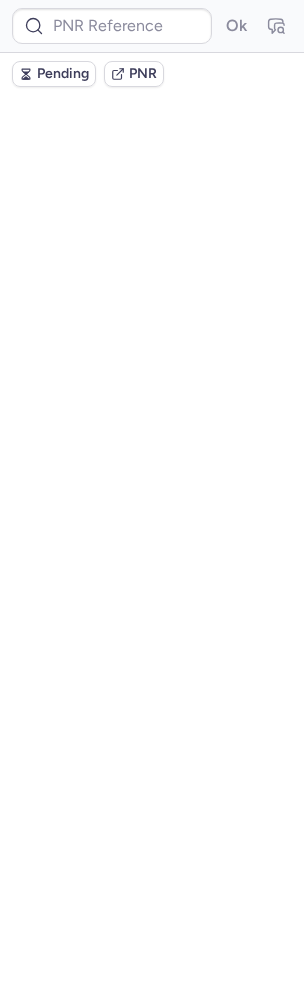 scroll, scrollTop: 0, scrollLeft: 0, axis: both 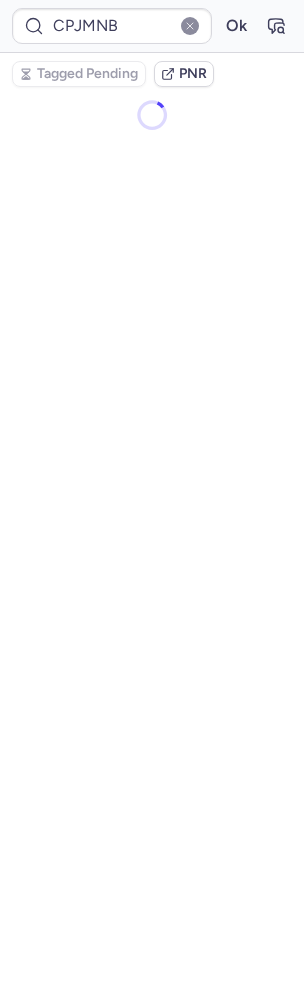 type on "CPVSBM" 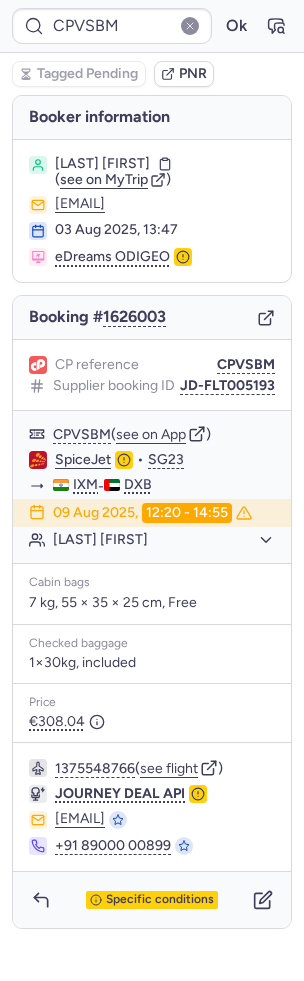 type 